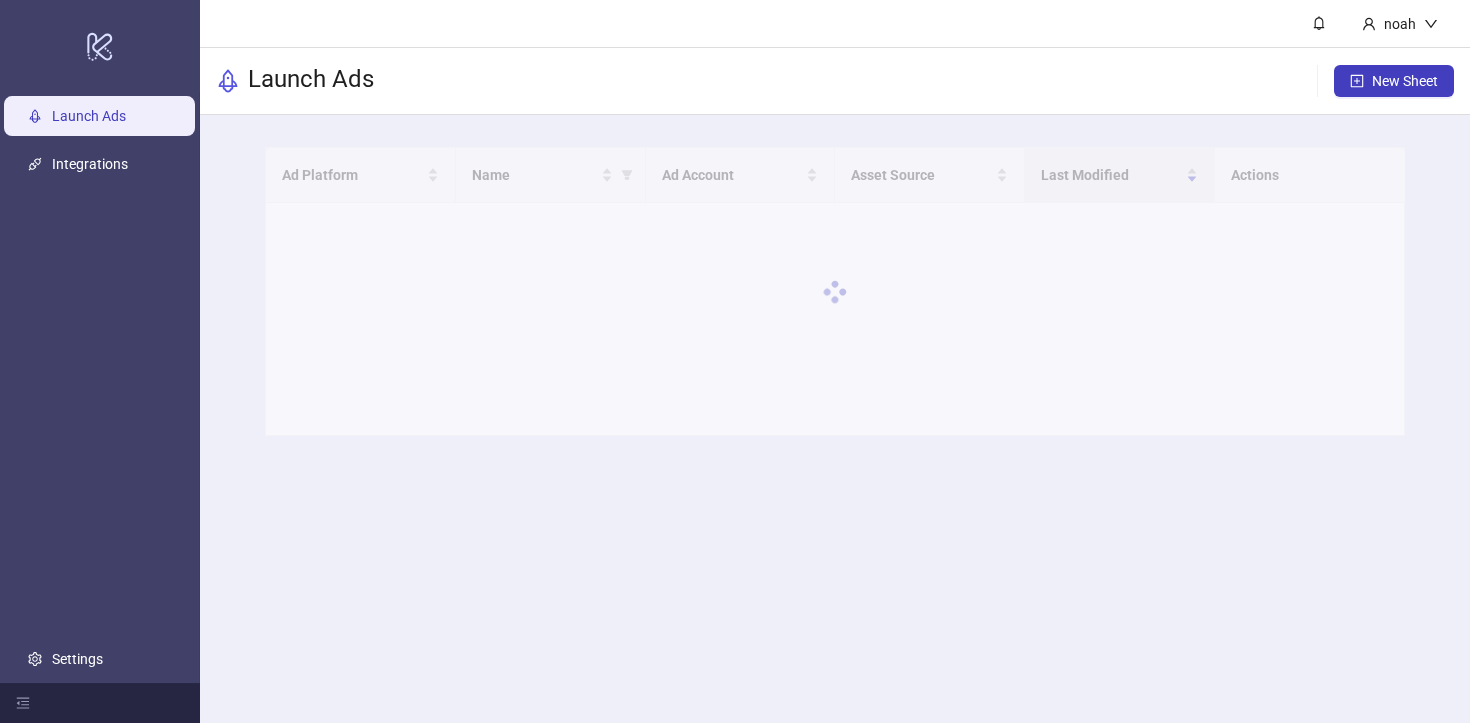 scroll, scrollTop: 0, scrollLeft: 0, axis: both 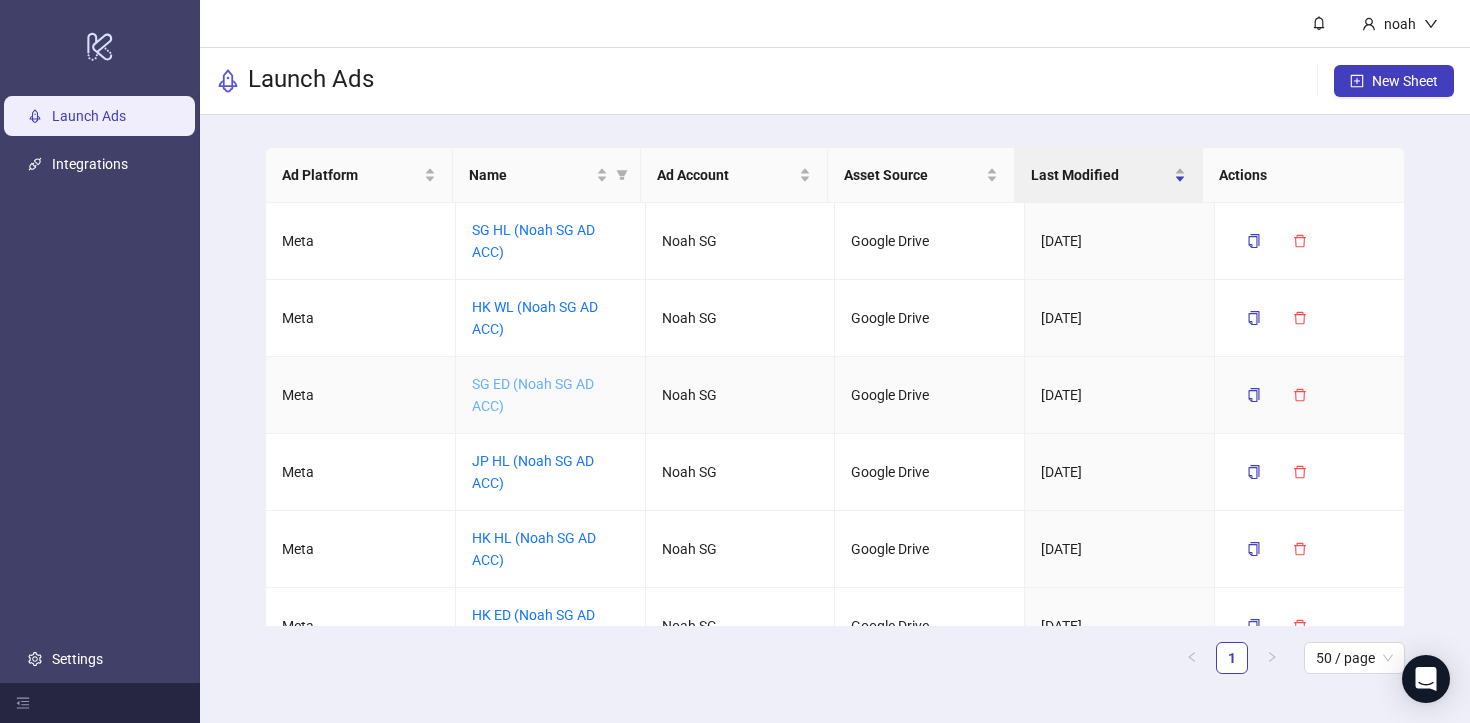 click on "SG ED (Noah SG AD ACC)" at bounding box center [533, 395] 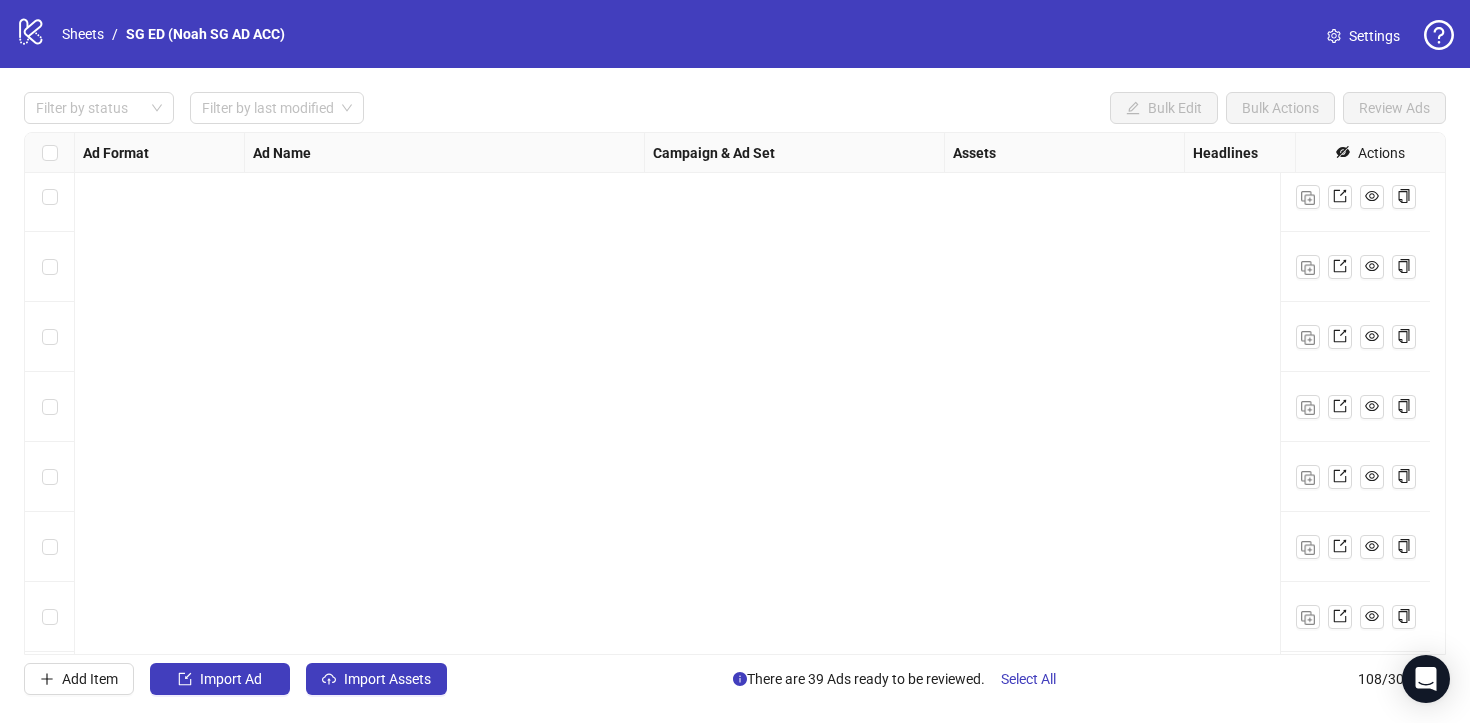 scroll, scrollTop: 7094, scrollLeft: 0, axis: vertical 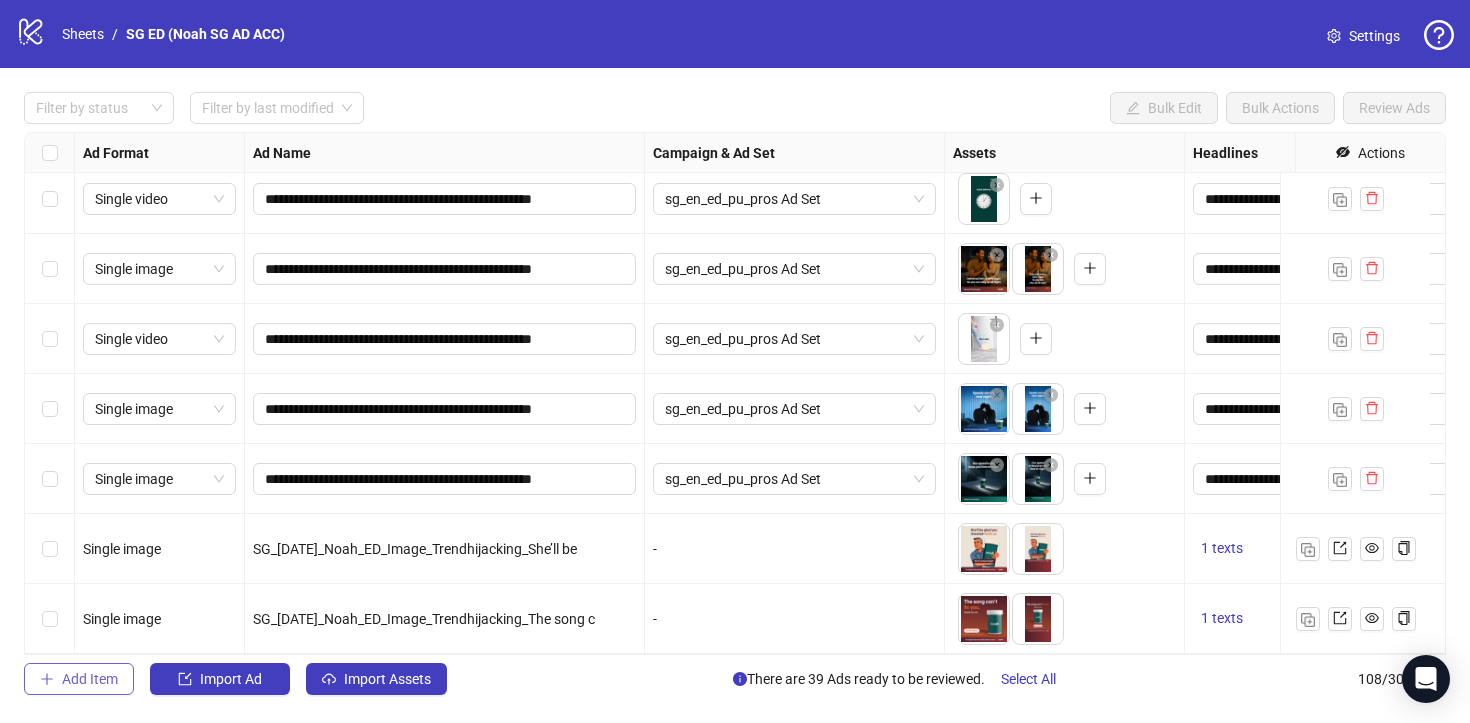 click on "Add Item" at bounding box center [90, 679] 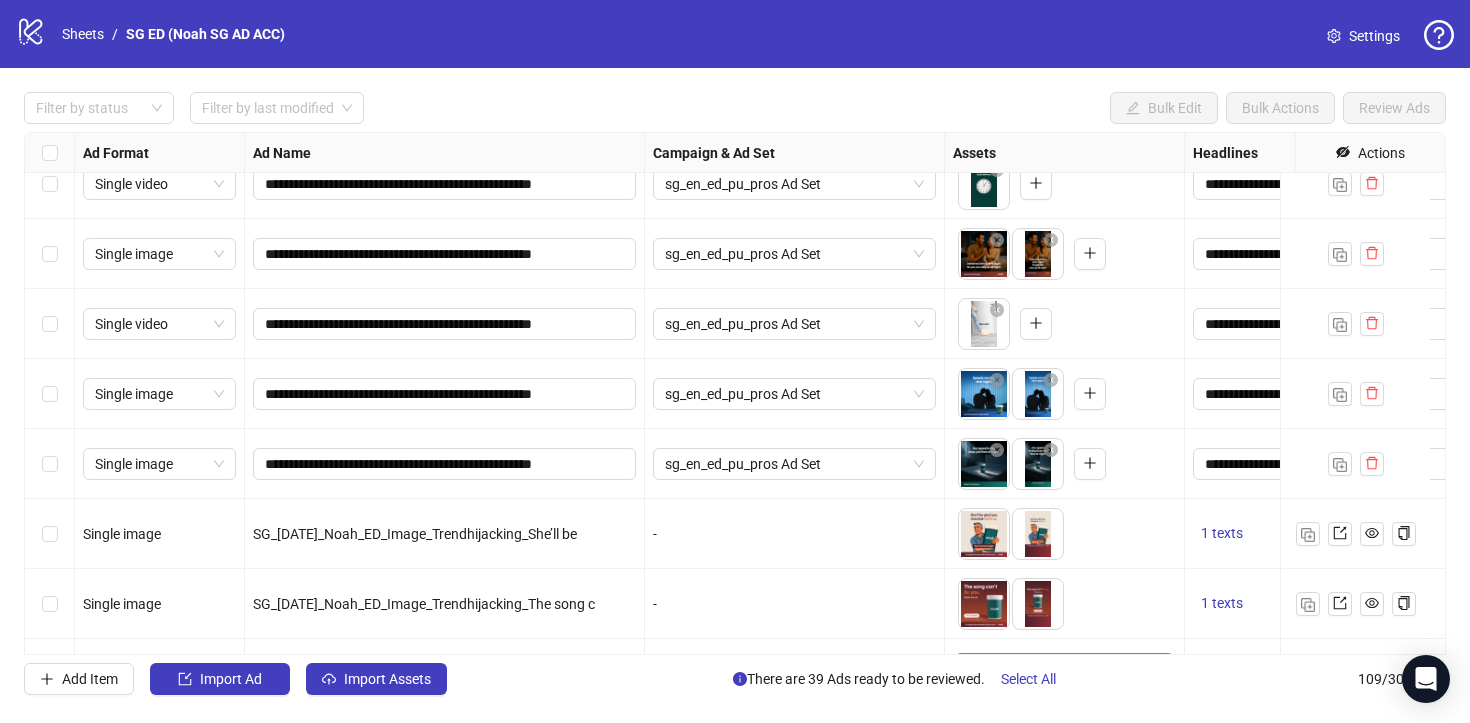 scroll, scrollTop: 7164, scrollLeft: 0, axis: vertical 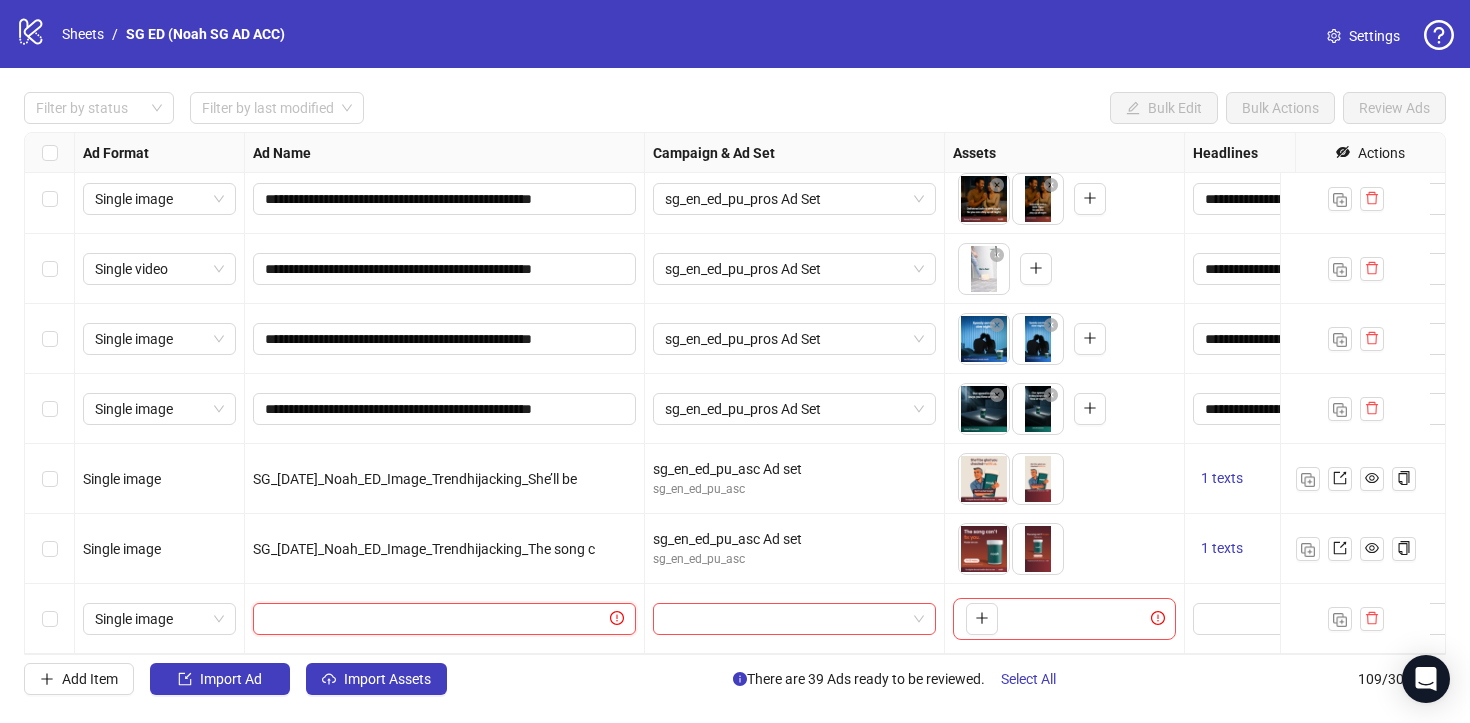click at bounding box center [435, 619] 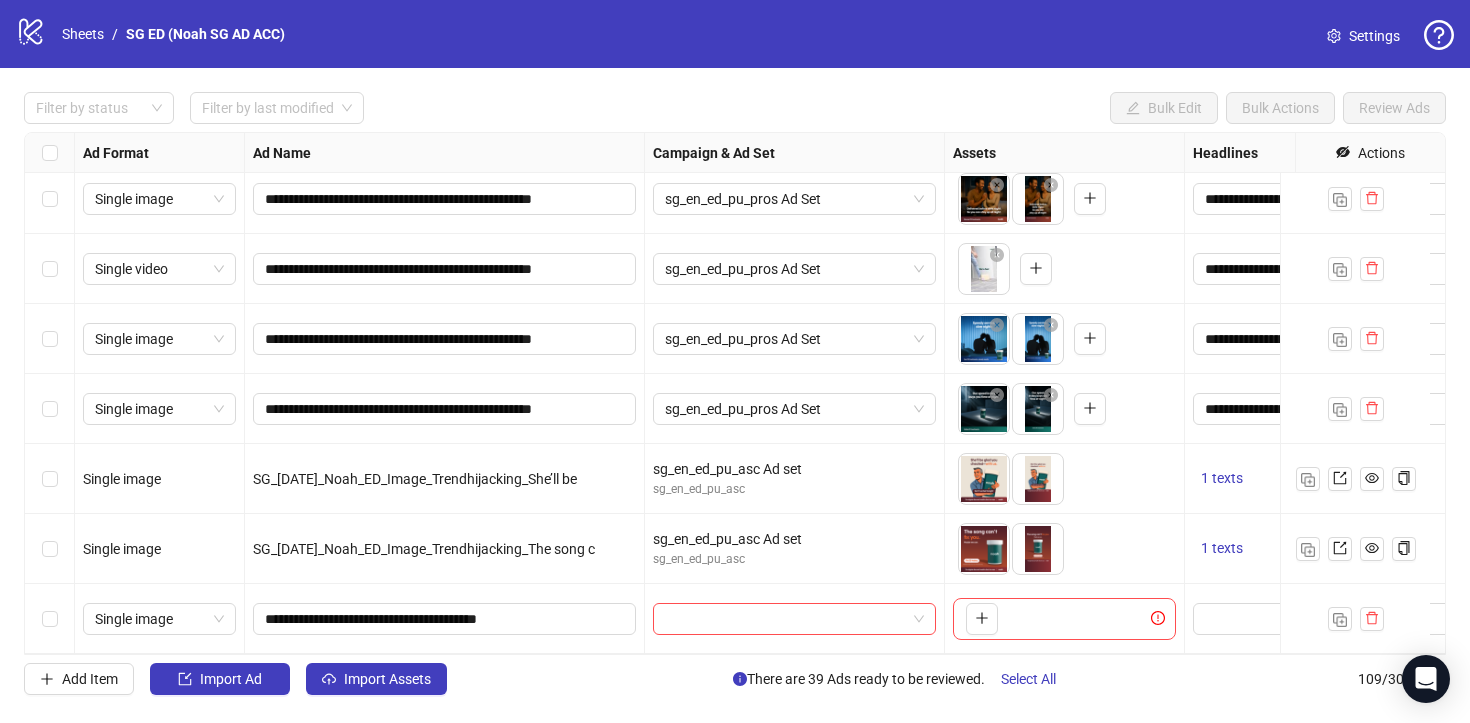 click on "SG_[DATE]_Noah_ED_Image_Trendhijacking_The song c" at bounding box center (445, 549) 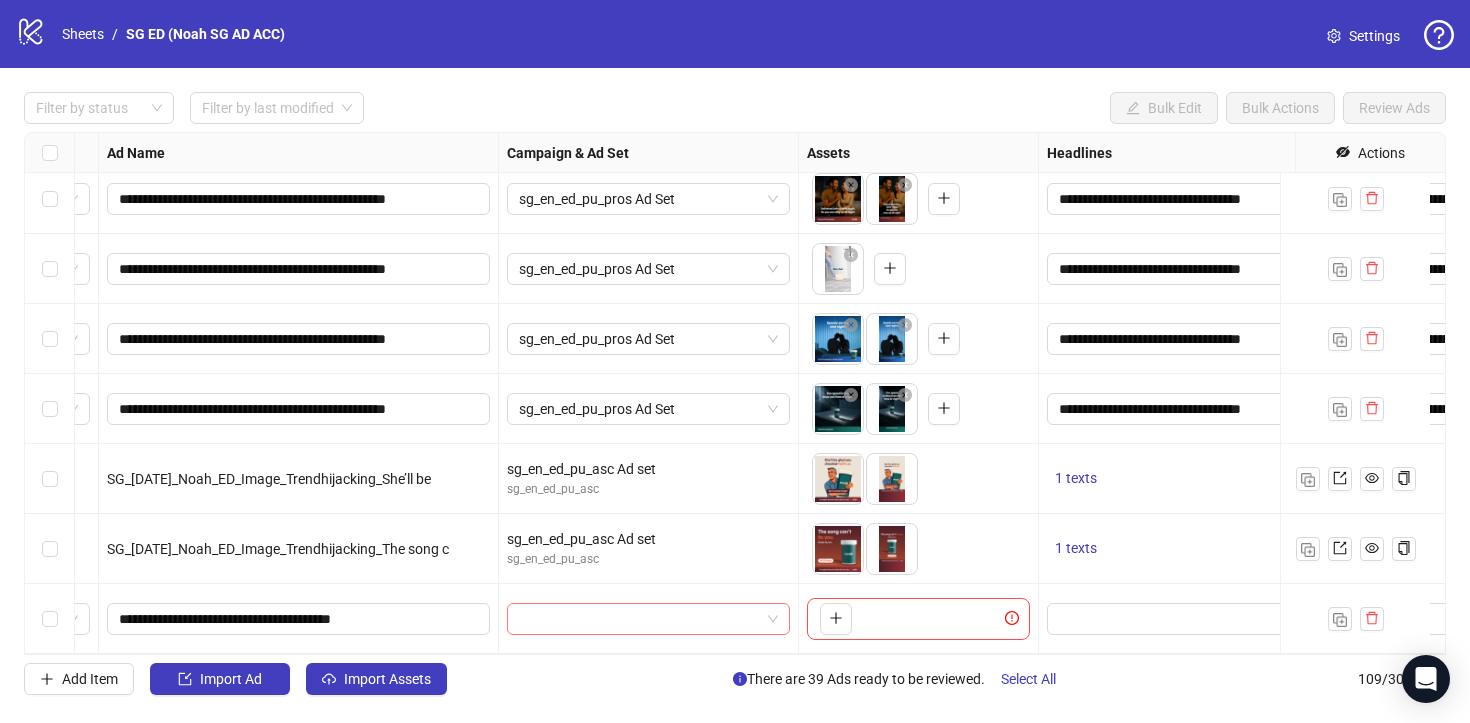 click at bounding box center [639, 619] 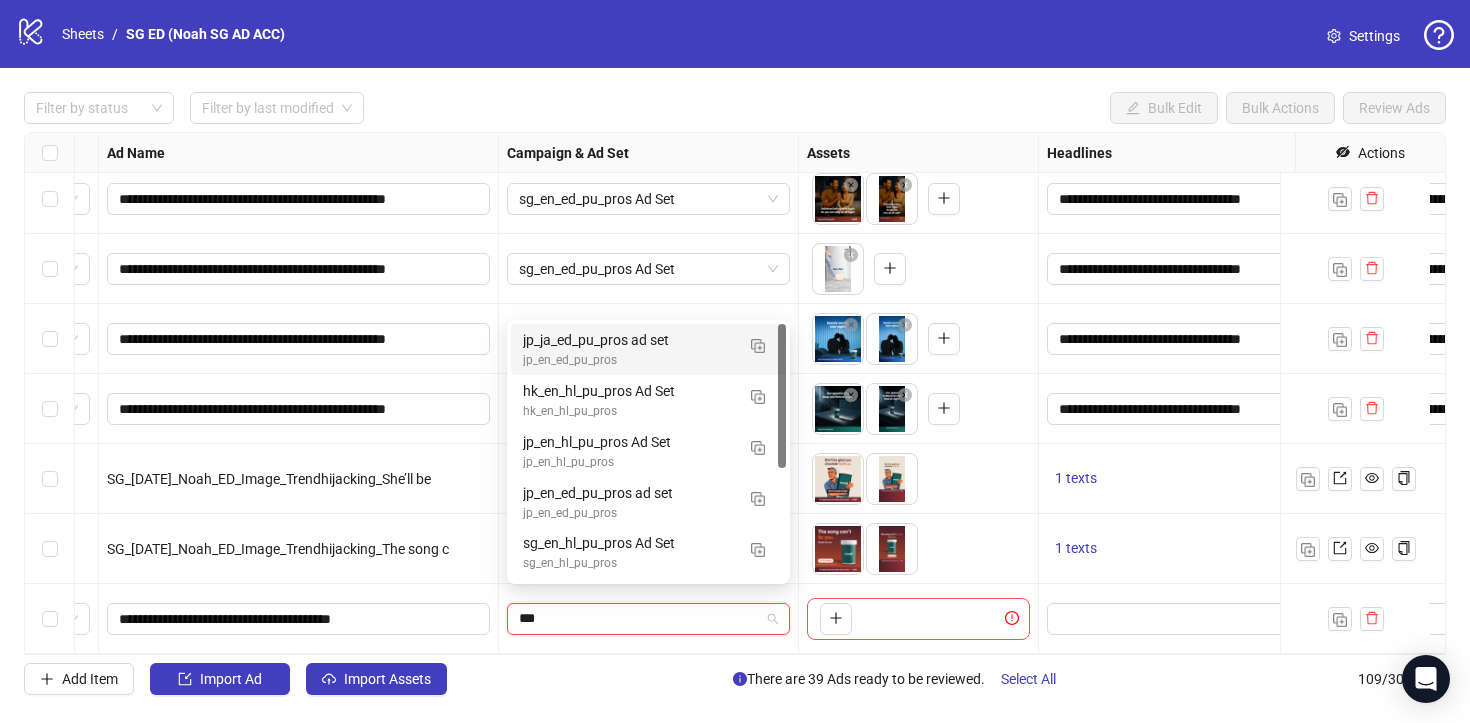 type on "****" 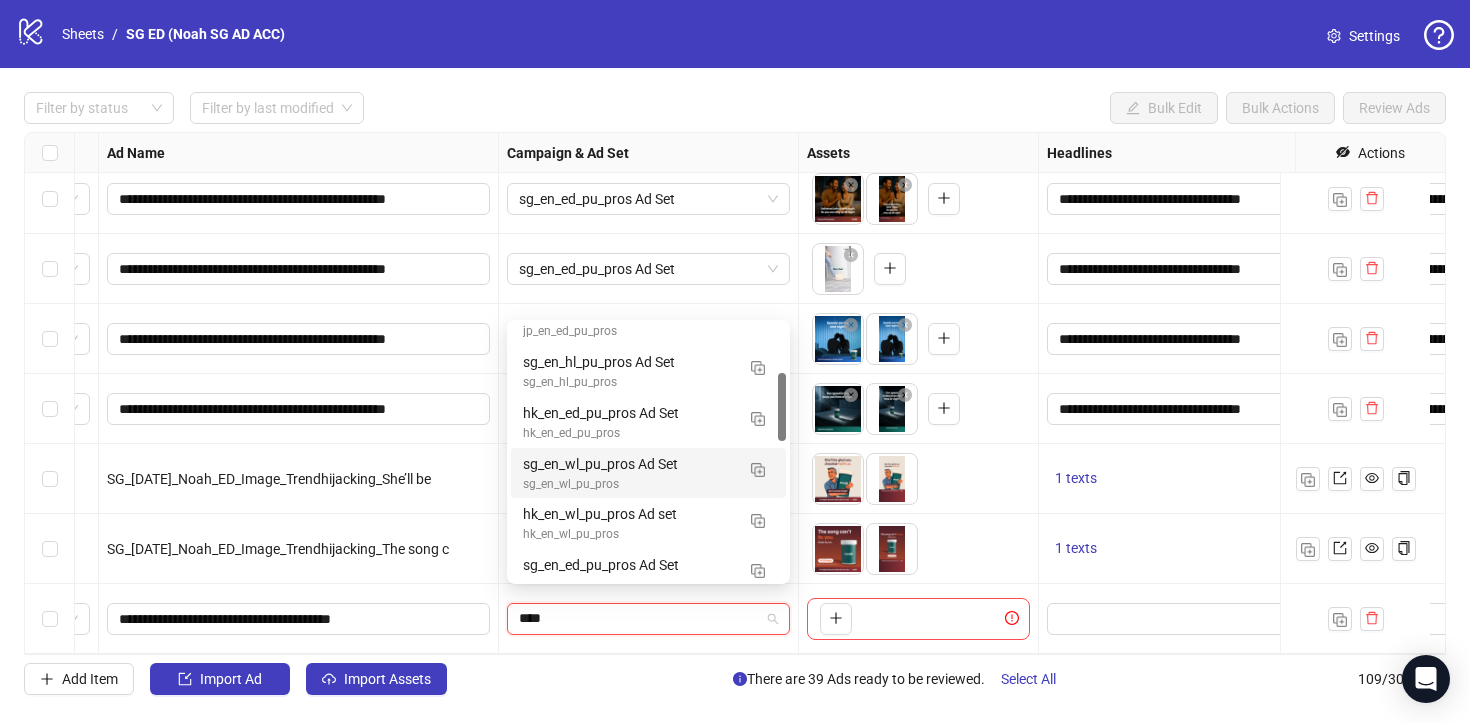 scroll, scrollTop: 207, scrollLeft: 0, axis: vertical 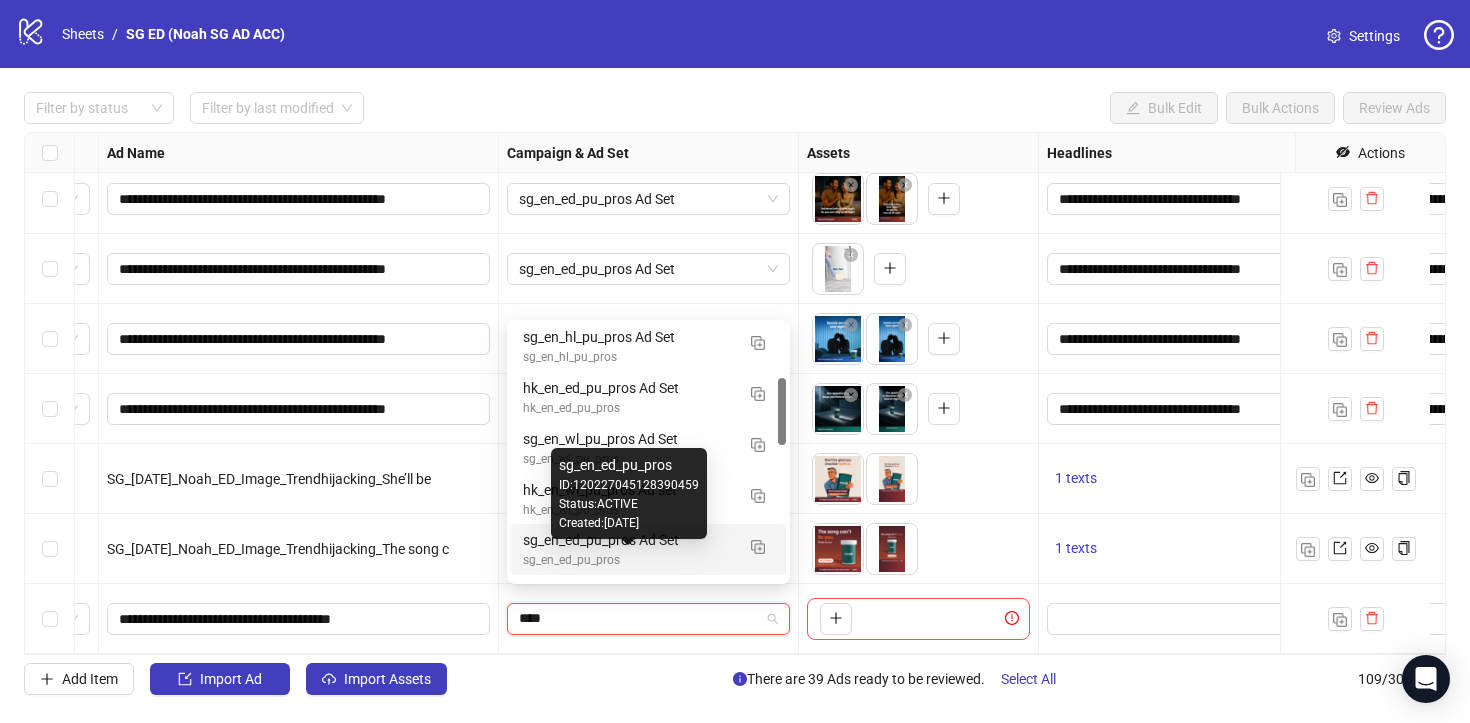 click on "sg_en_ed_pu_pros" at bounding box center (628, 560) 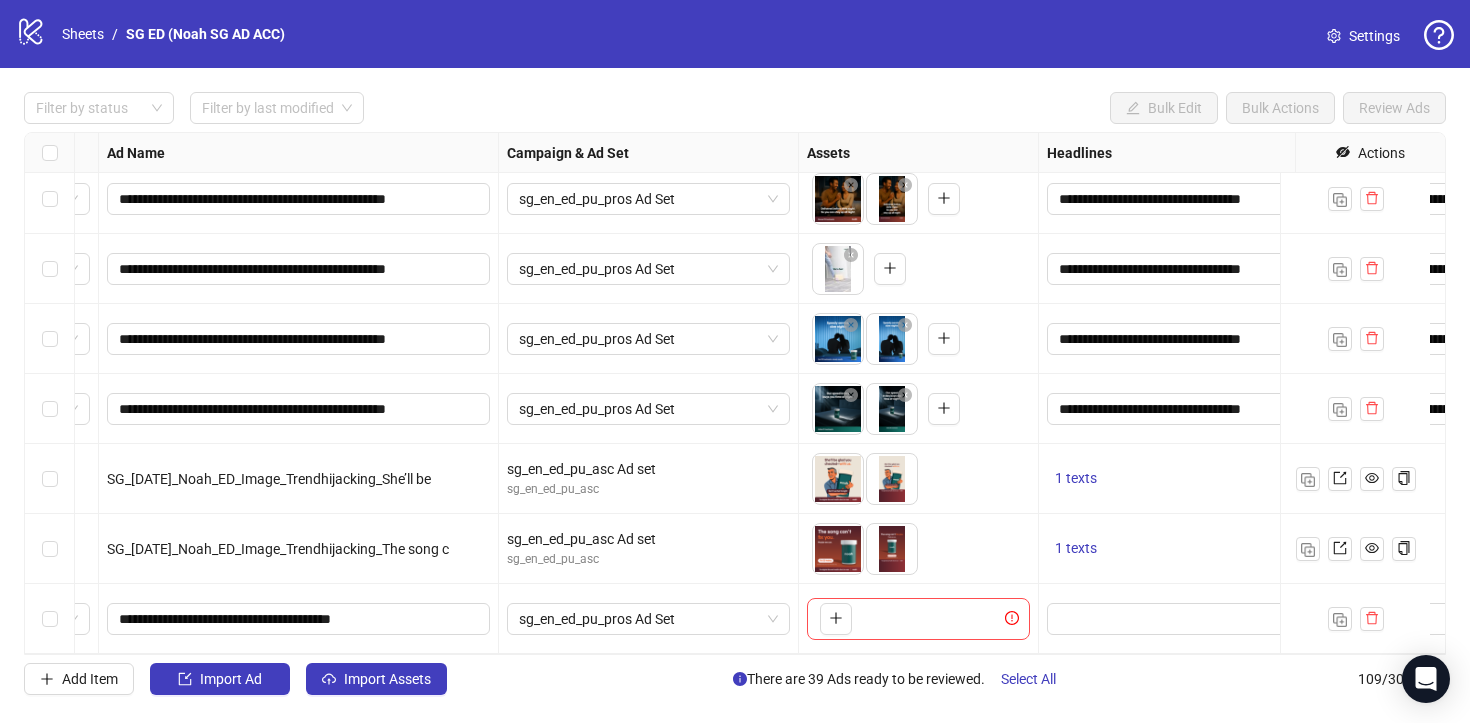 scroll, scrollTop: 7164, scrollLeft: 283, axis: both 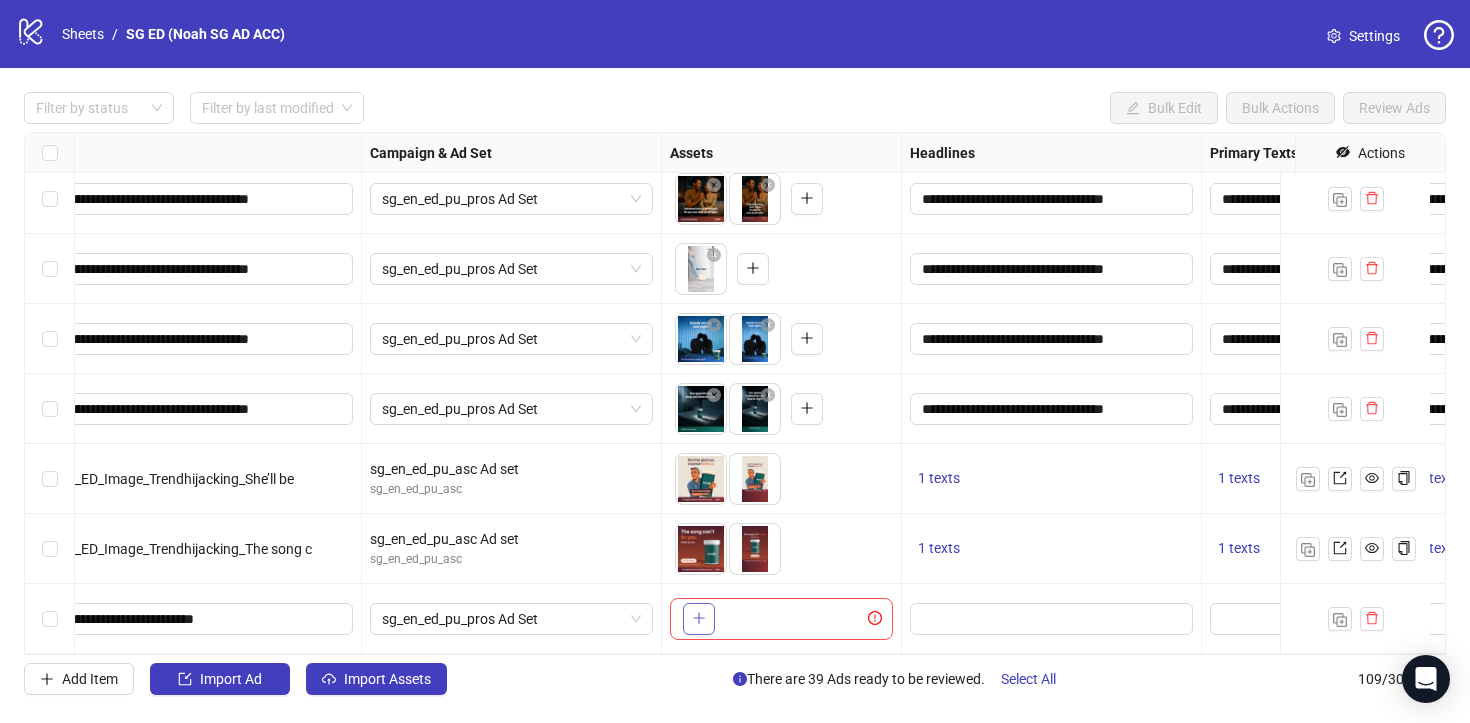 click 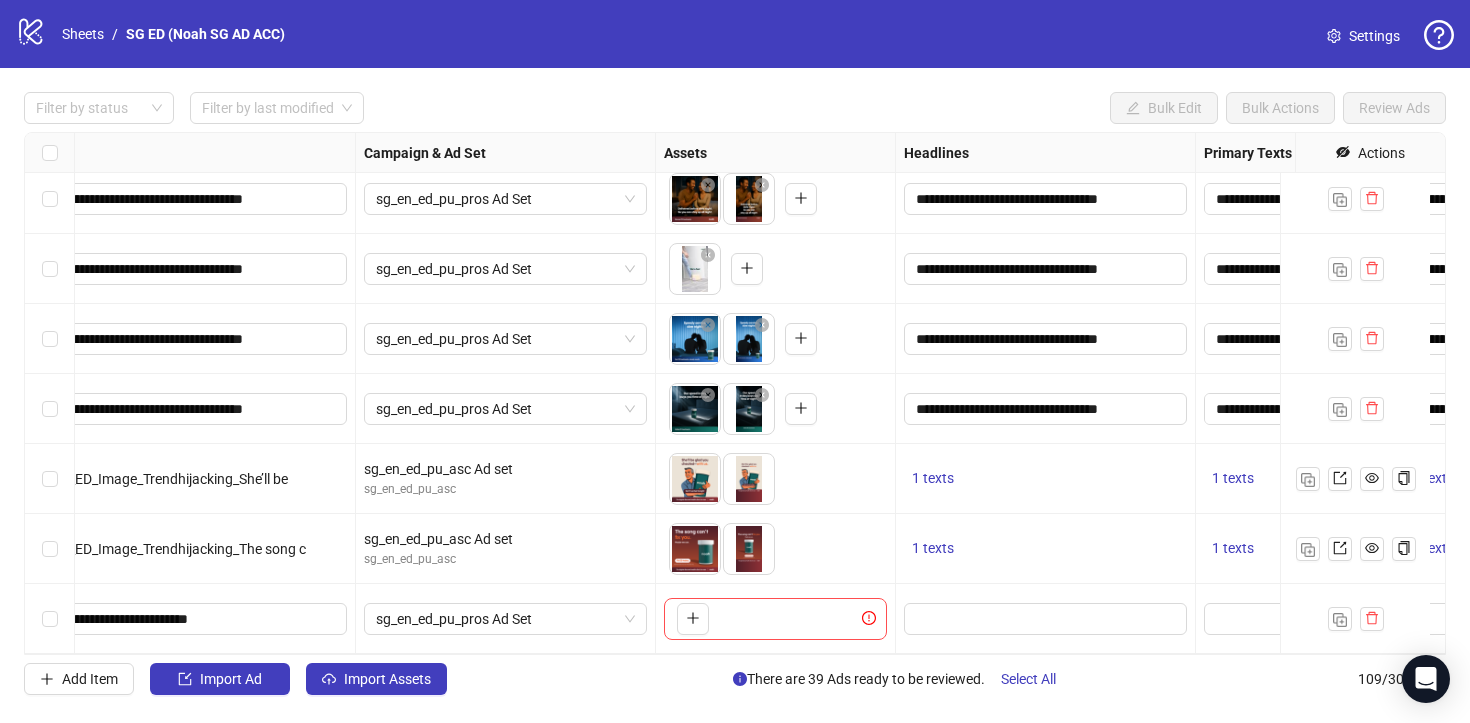 scroll, scrollTop: 7164, scrollLeft: 540, axis: both 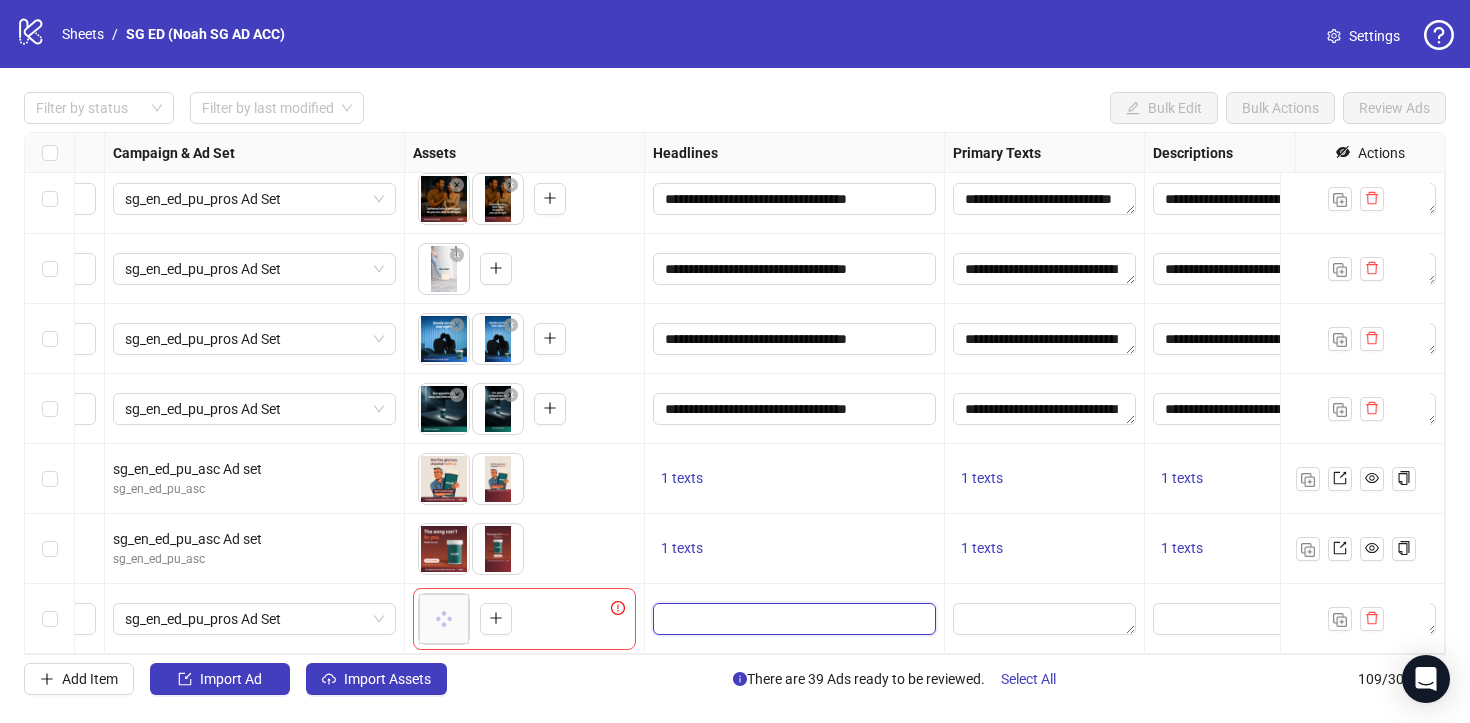 click at bounding box center (792, 619) 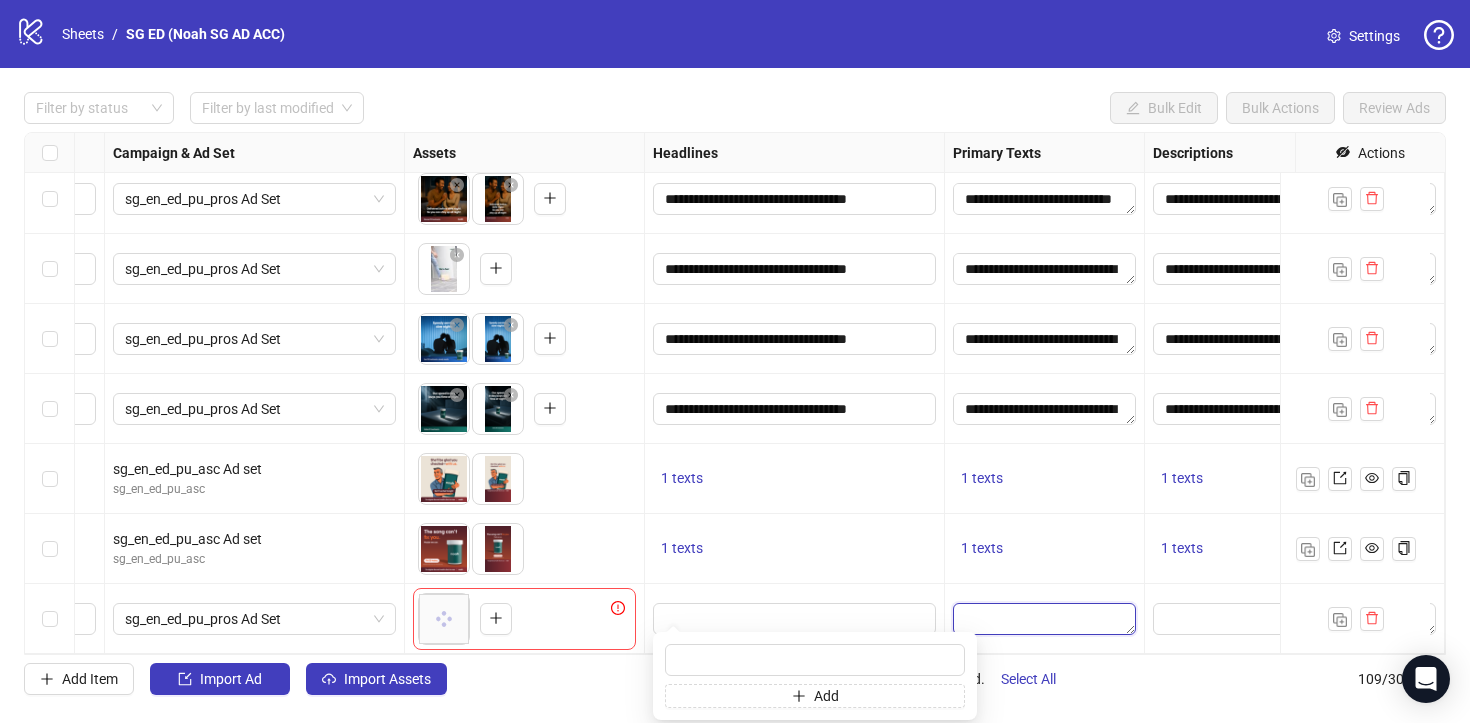 click at bounding box center (1044, 619) 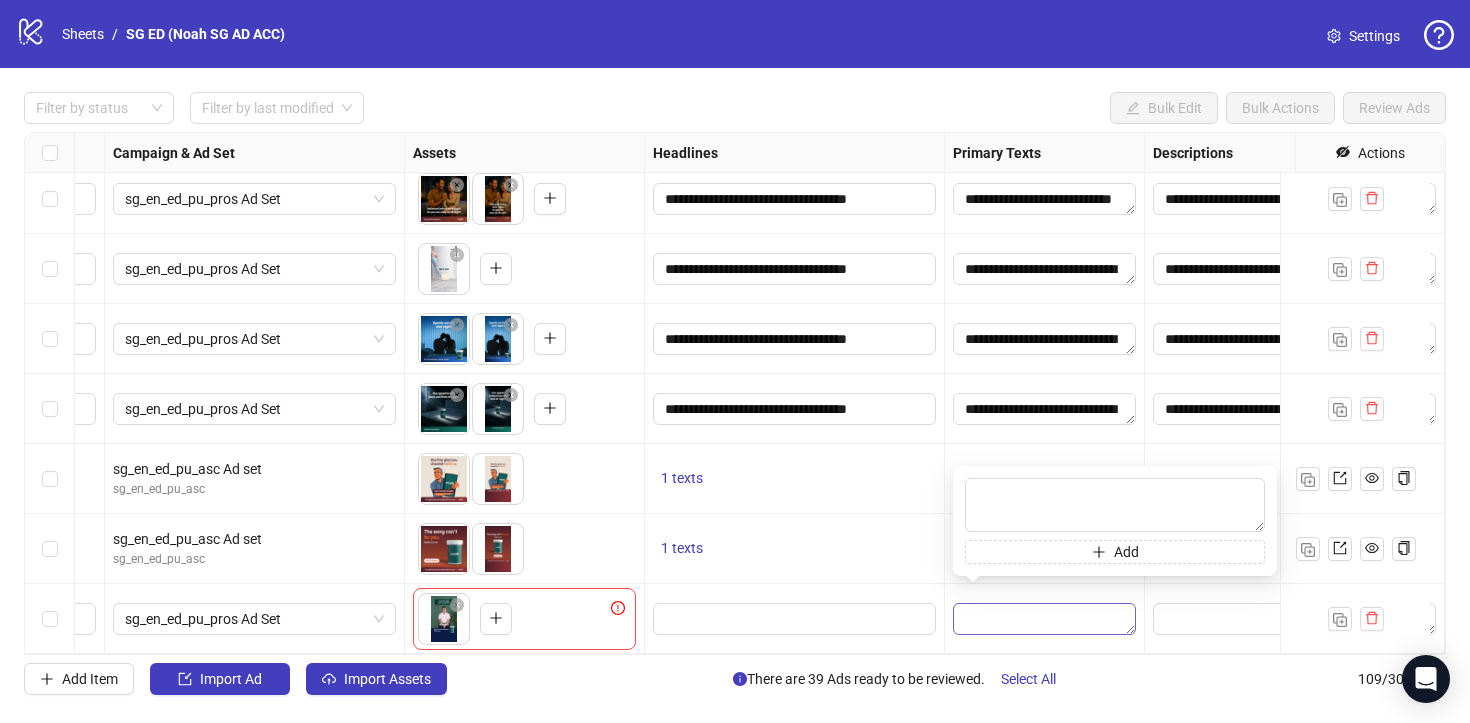 type on "**********" 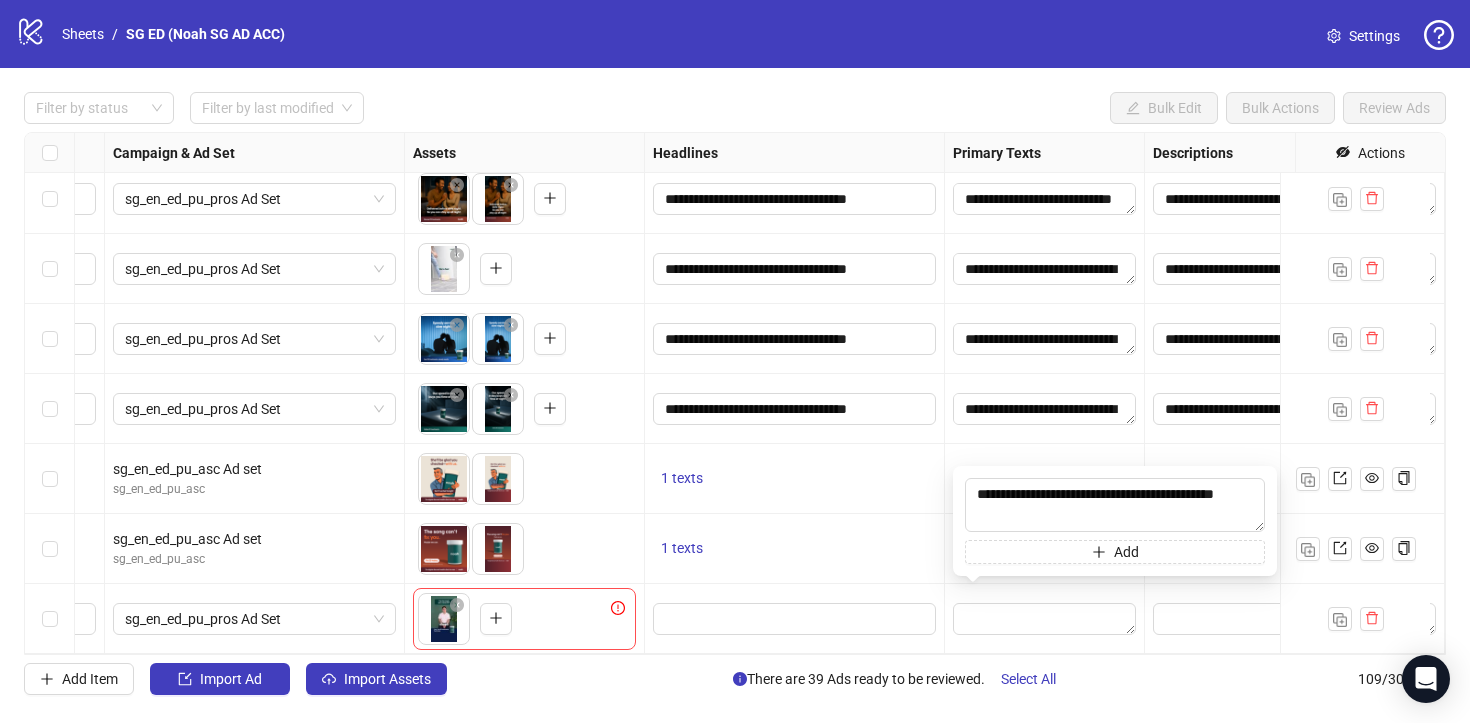 click on "1 texts" at bounding box center [795, 479] 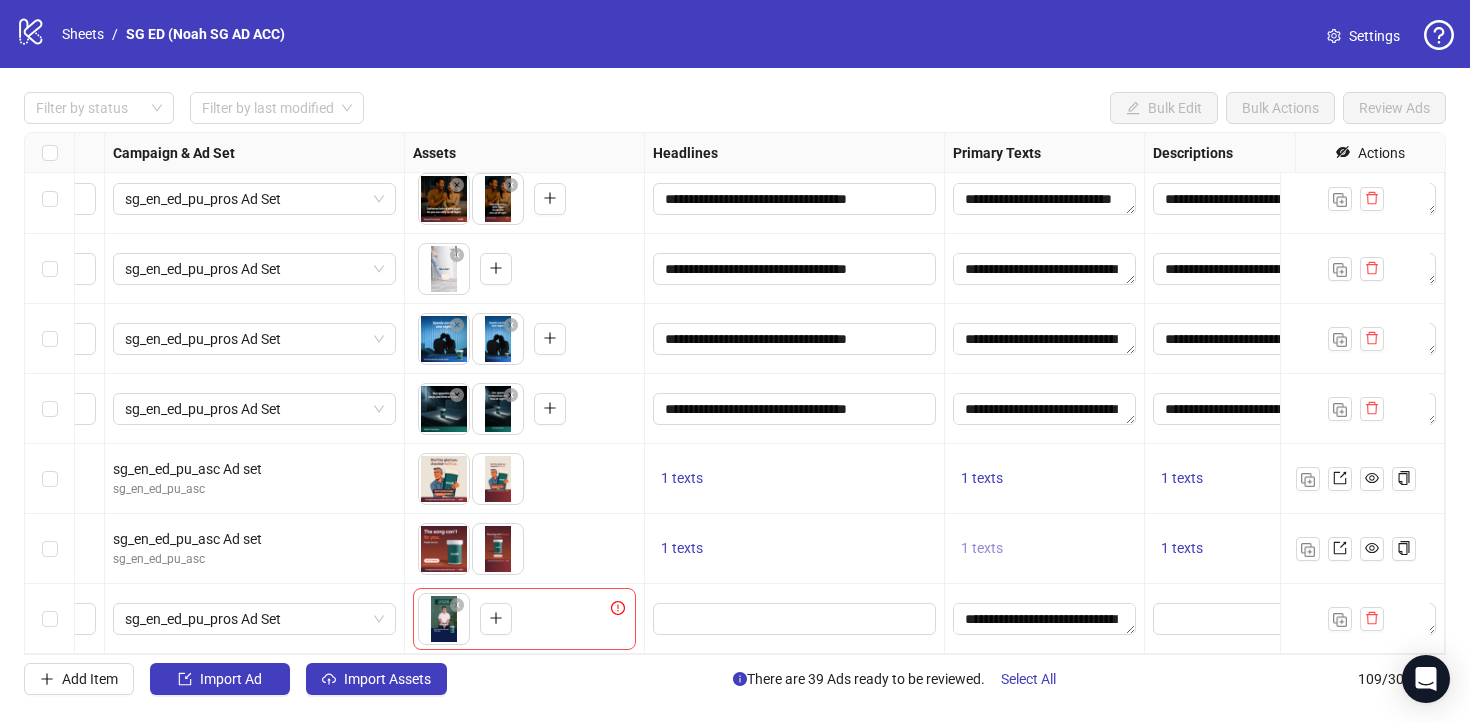 click on "1 texts" at bounding box center (982, 548) 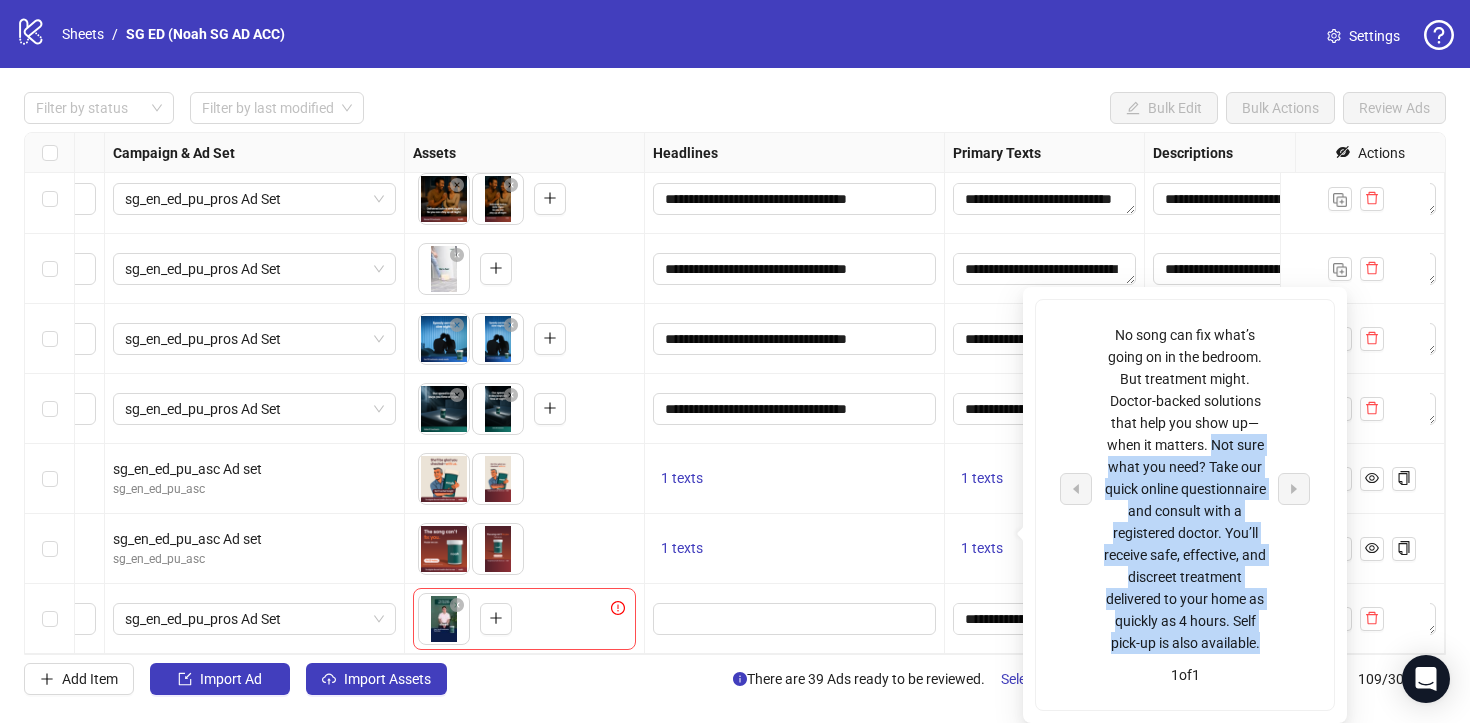 drag, startPoint x: 1211, startPoint y: 449, endPoint x: 1284, endPoint y: 641, distance: 205.40935 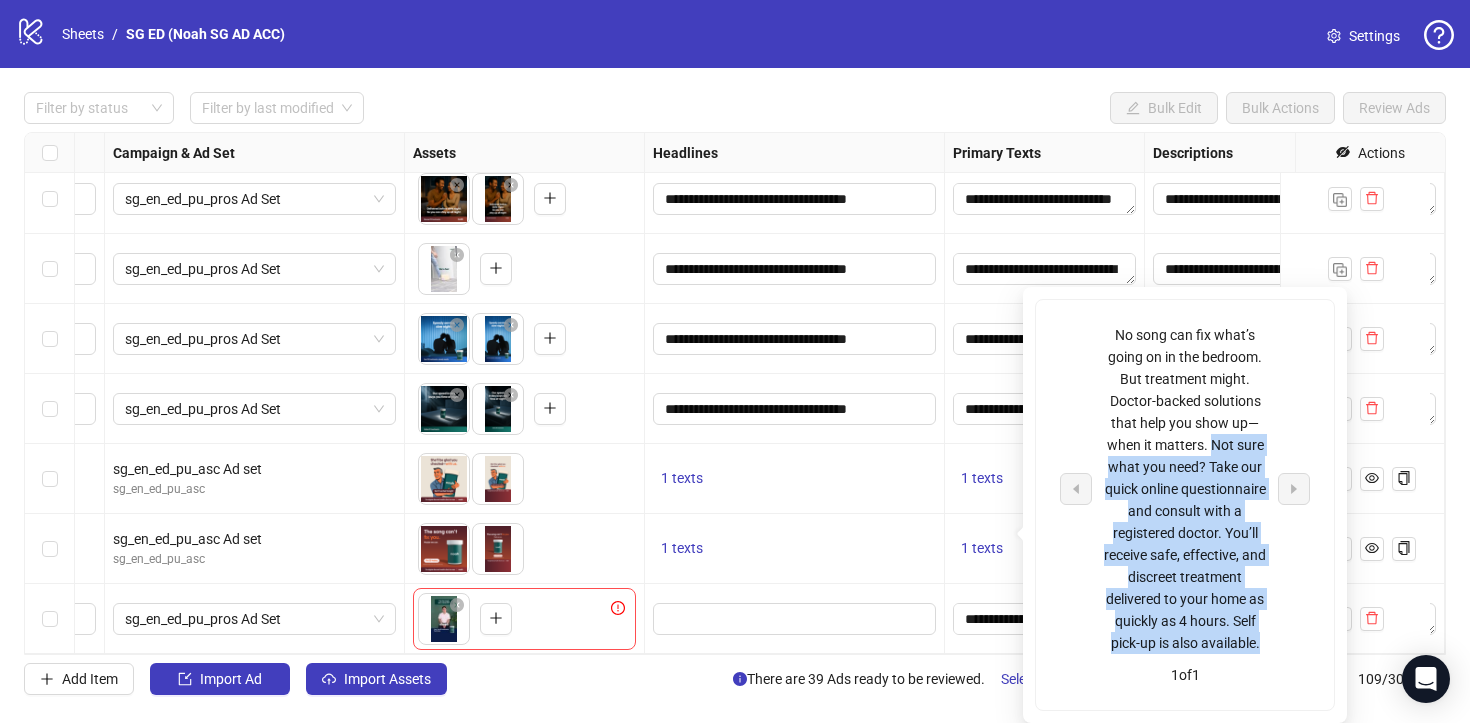 click on "**********" at bounding box center (1045, 619) 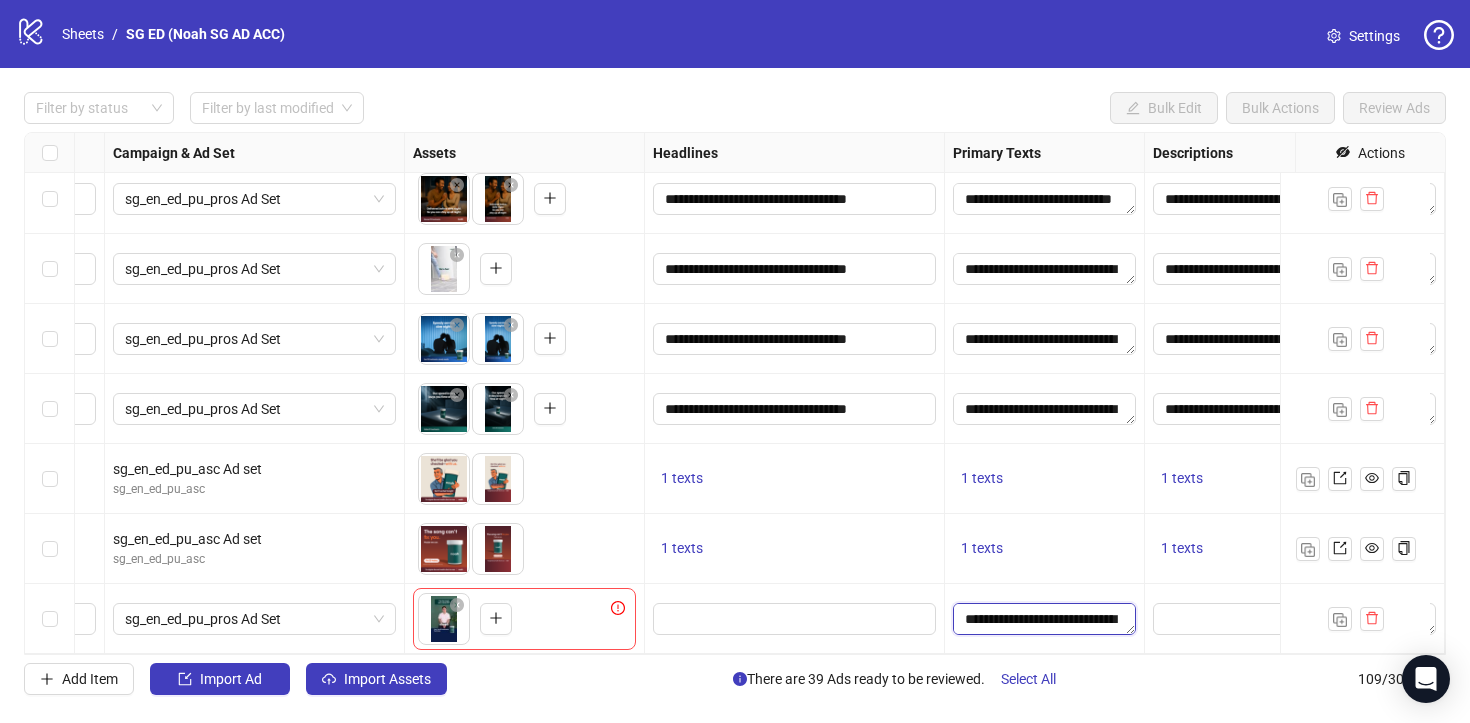 click on "**********" at bounding box center (1044, 619) 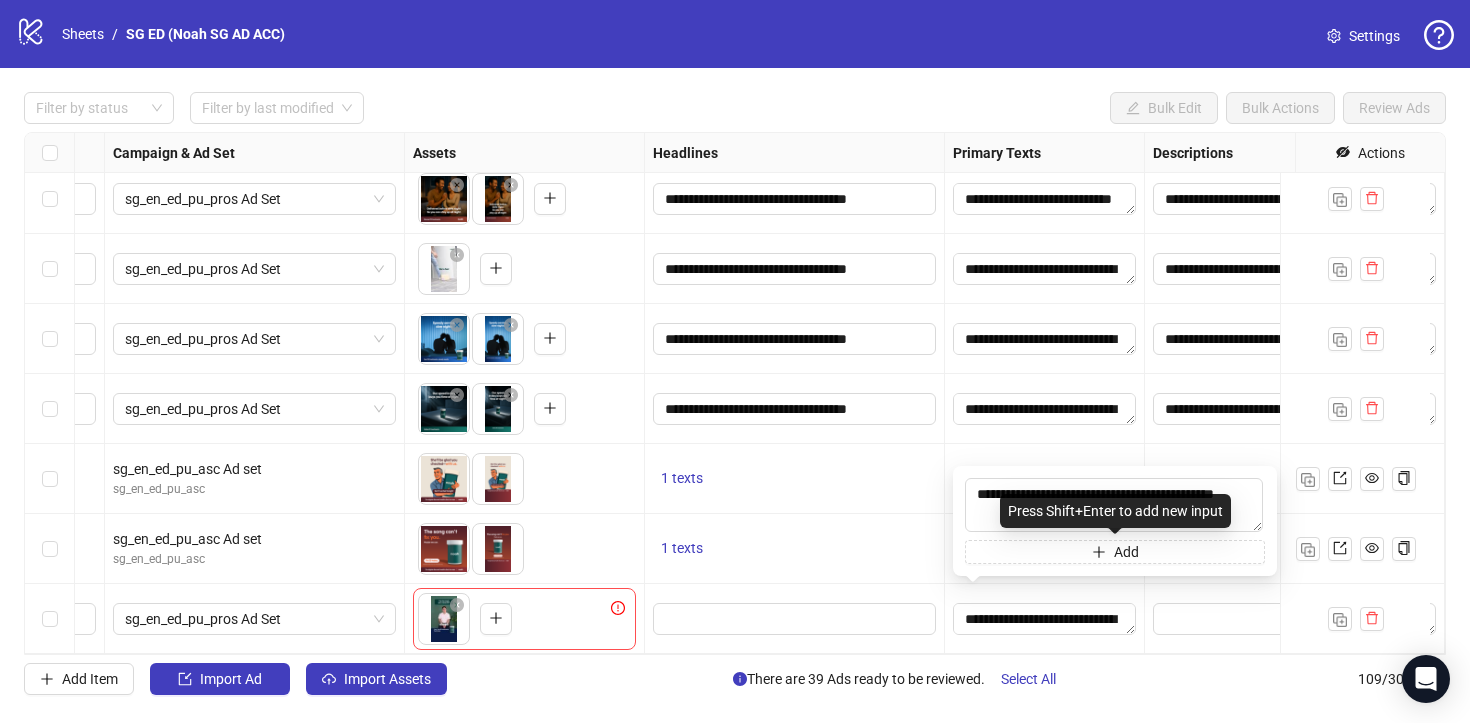 click on "Press Shift+Enter to add new input" at bounding box center (1115, 511) 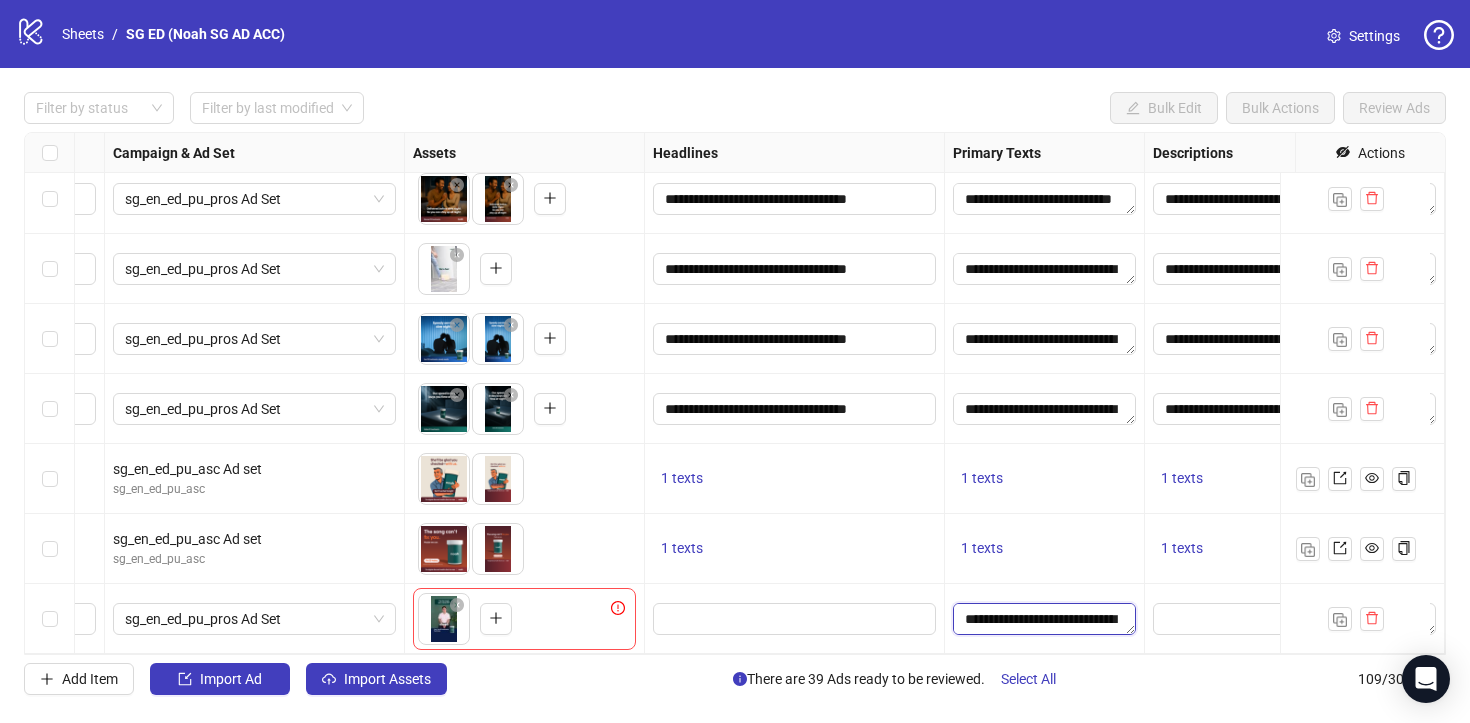 click on "**********" at bounding box center (1044, 619) 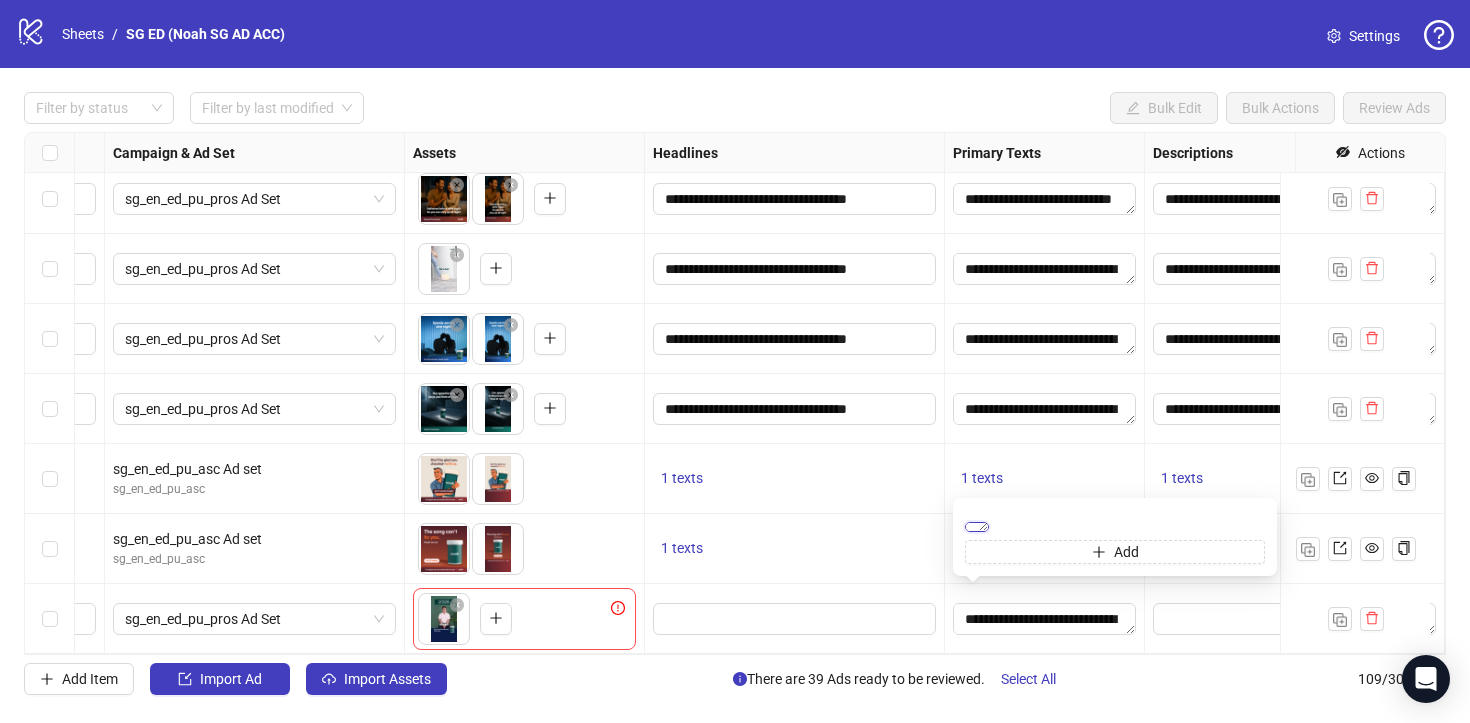 click on "**********" at bounding box center (977, 527) 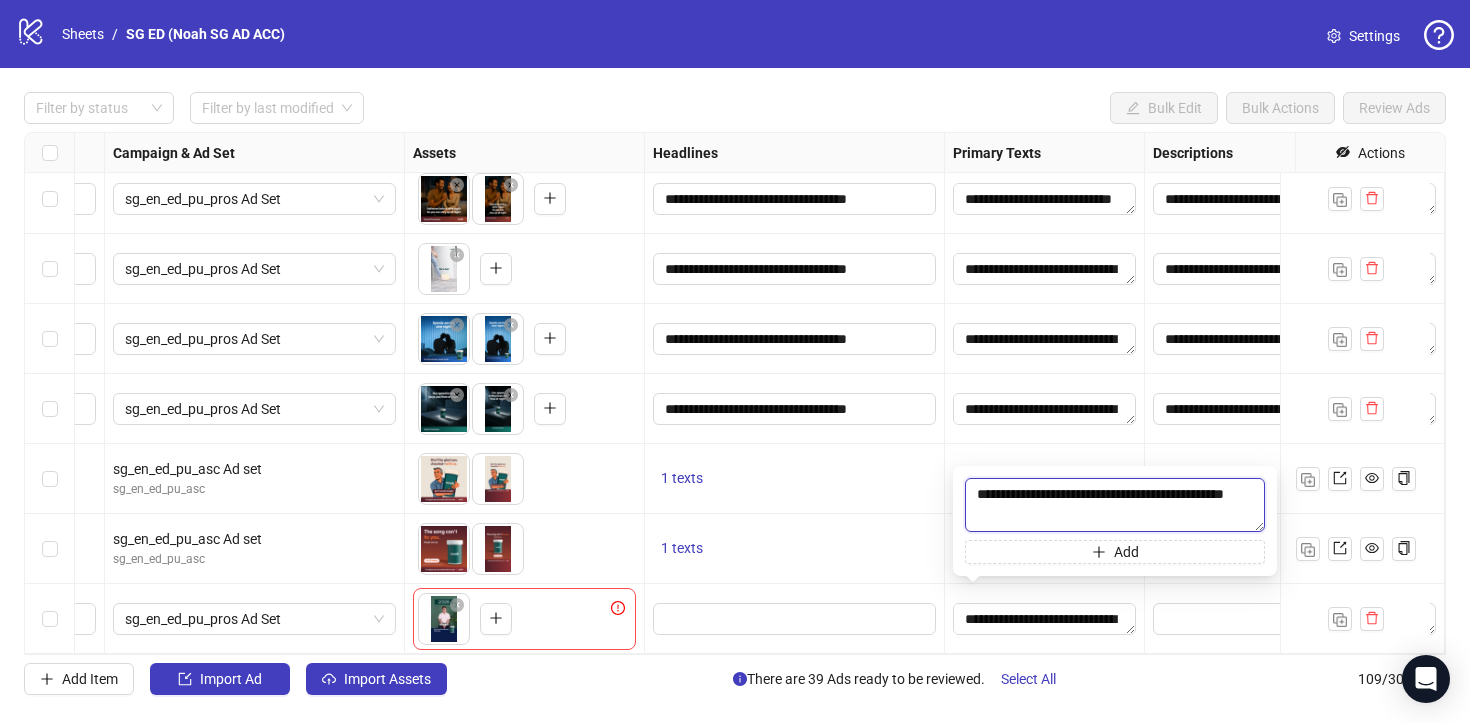 paste on "**********" 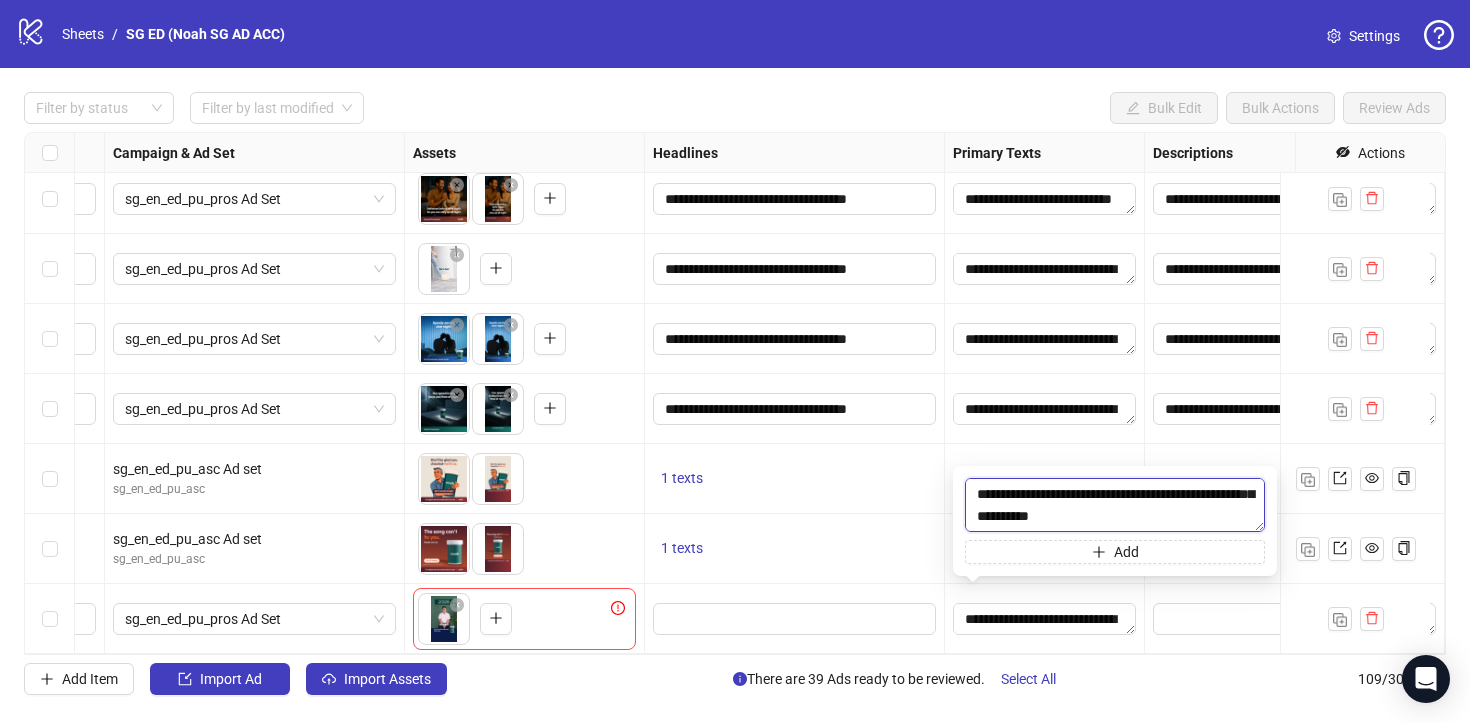 scroll, scrollTop: 154, scrollLeft: 0, axis: vertical 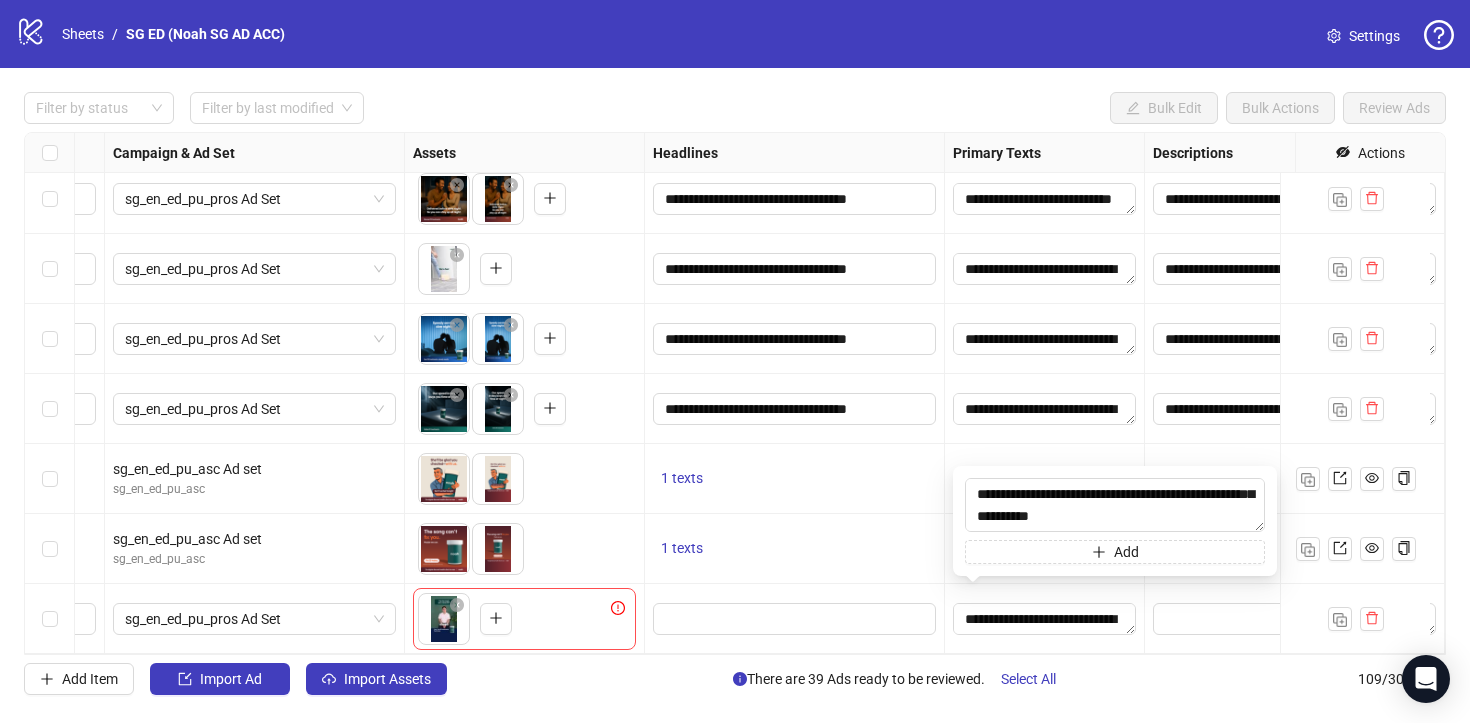click on "1 texts" at bounding box center (795, 549) 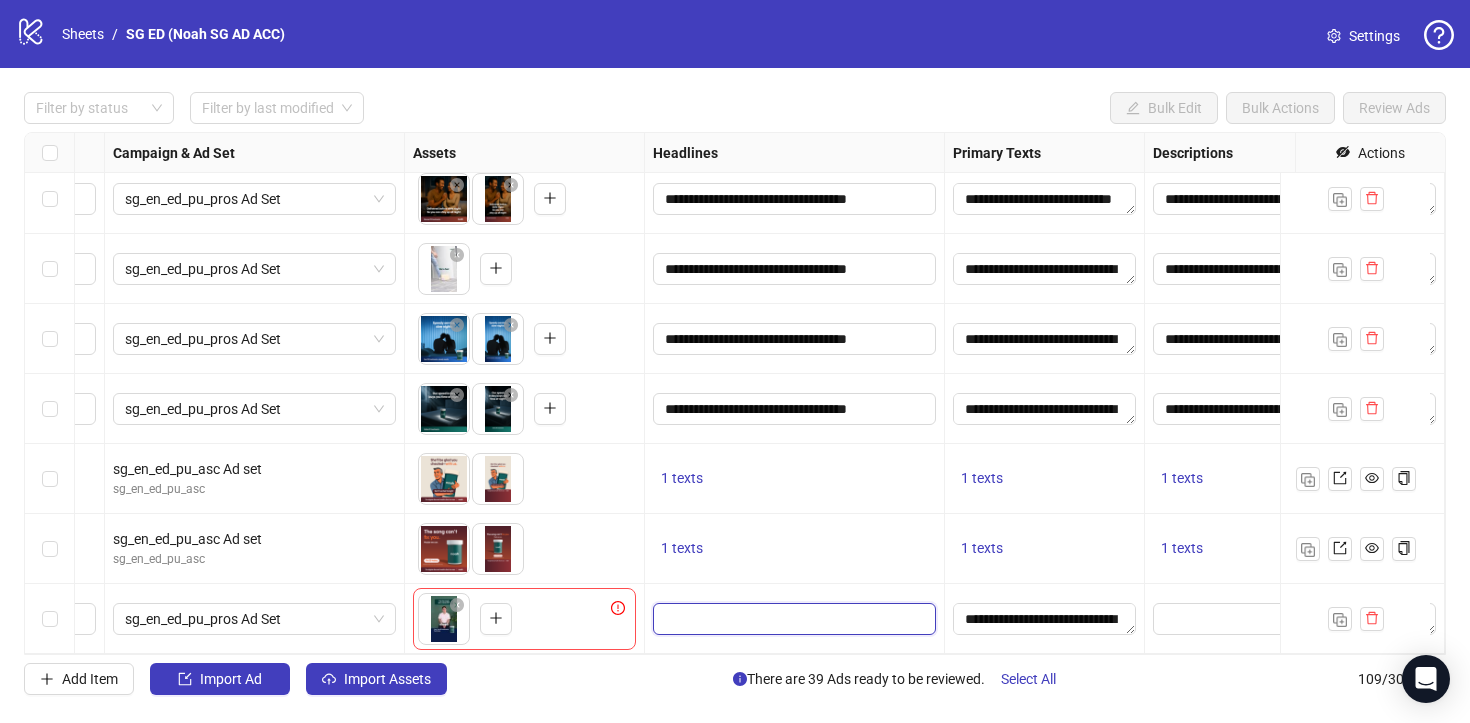 click at bounding box center (792, 619) 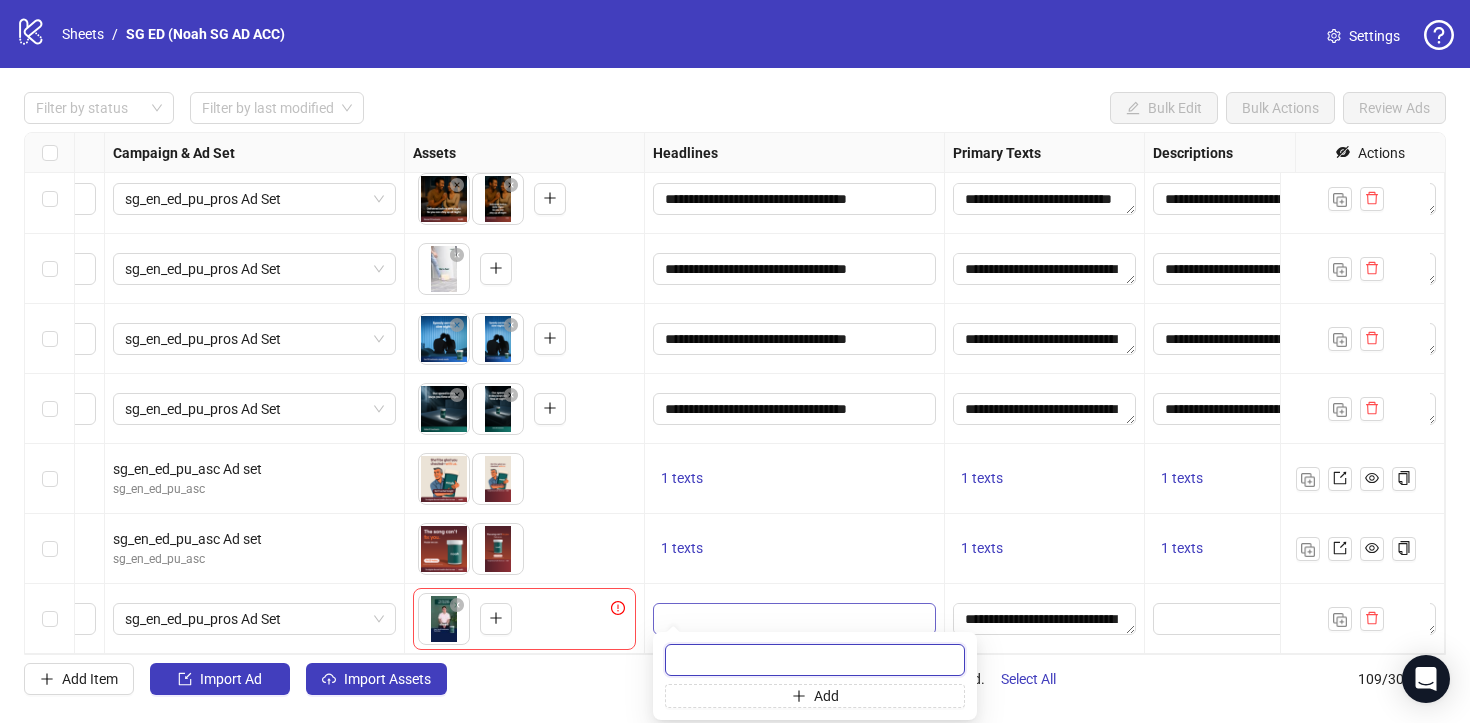 paste on "**********" 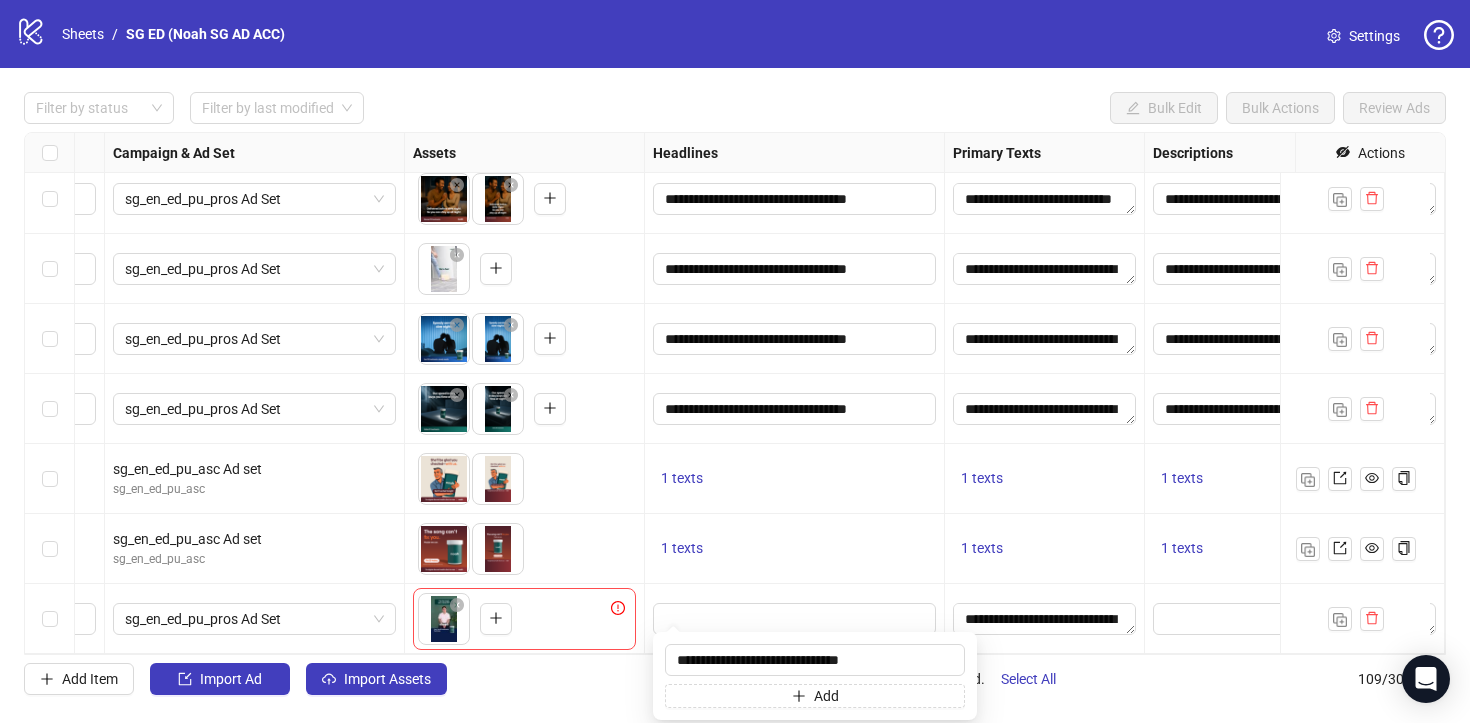 click on "1 texts" at bounding box center [794, 549] 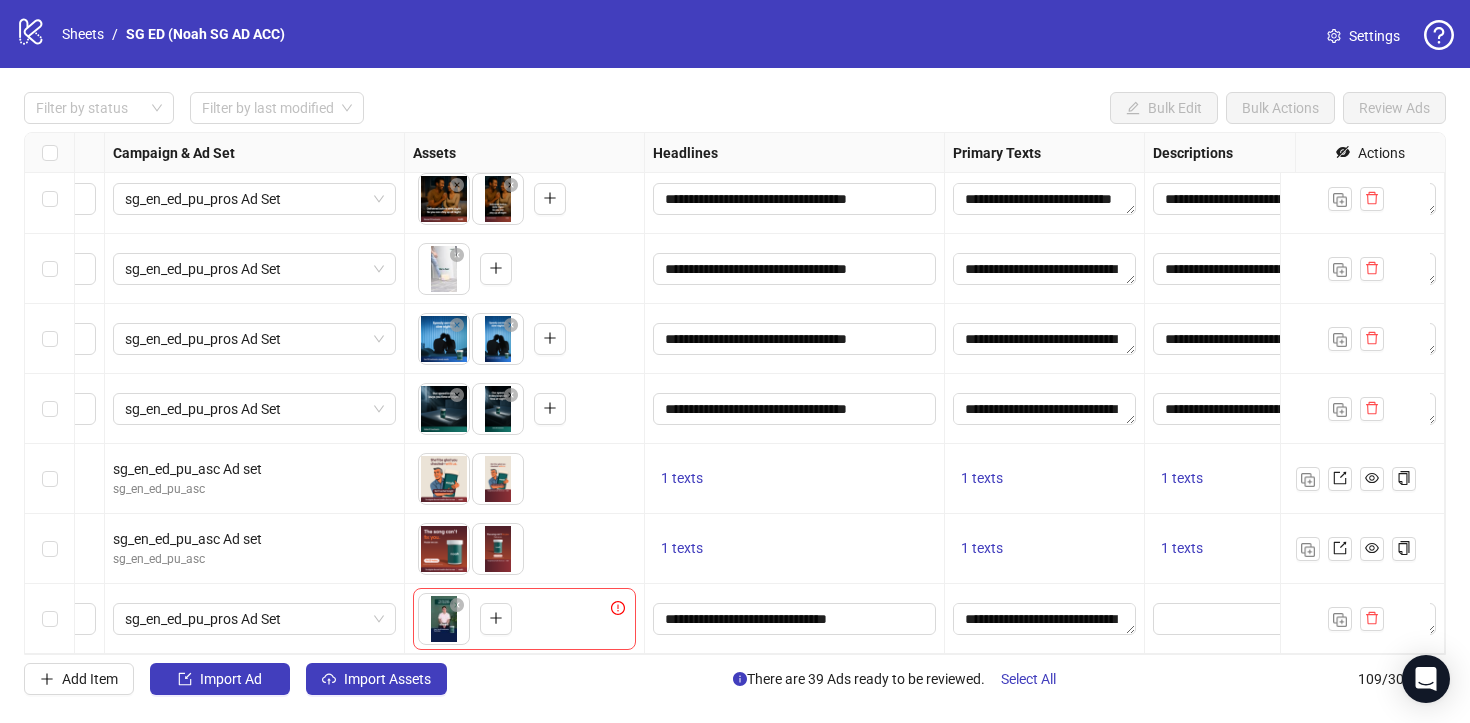 scroll, scrollTop: 7164, scrollLeft: 661, axis: both 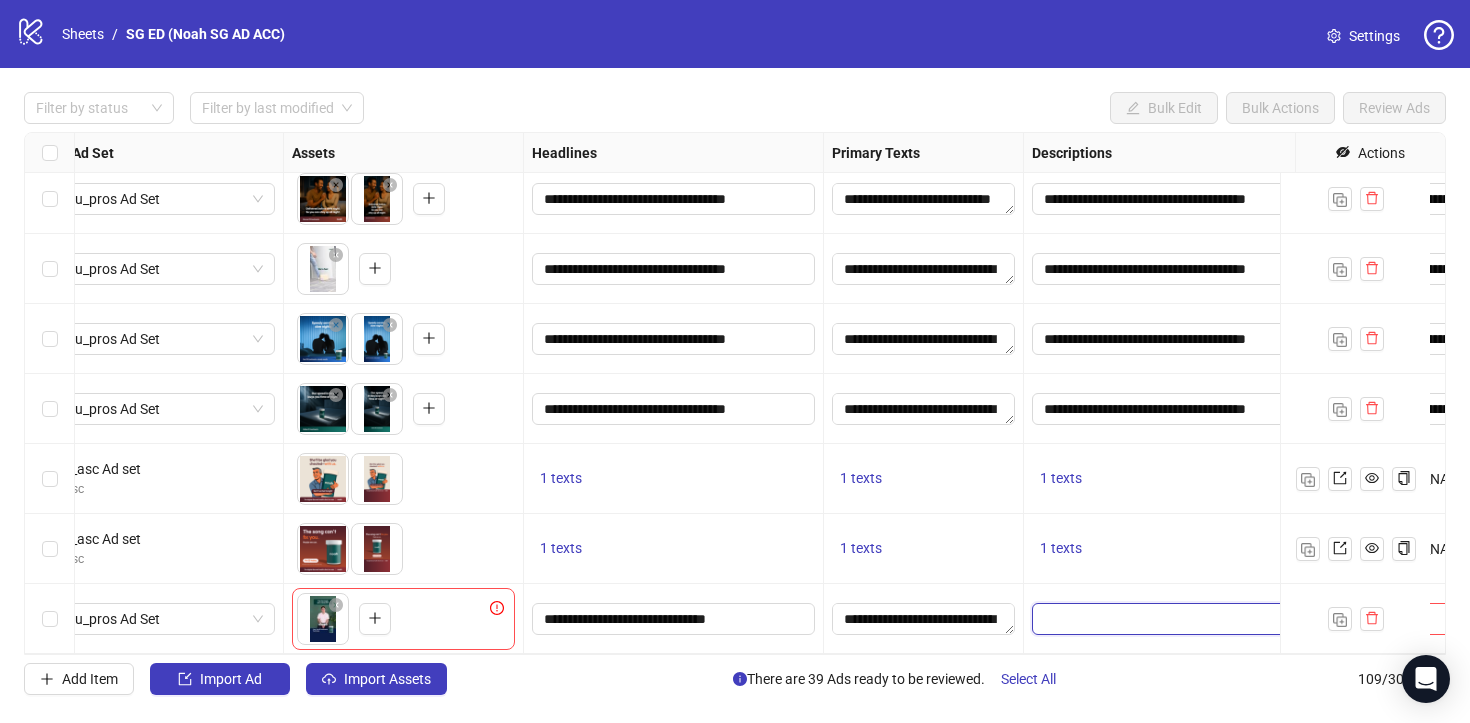 click at bounding box center [1173, 619] 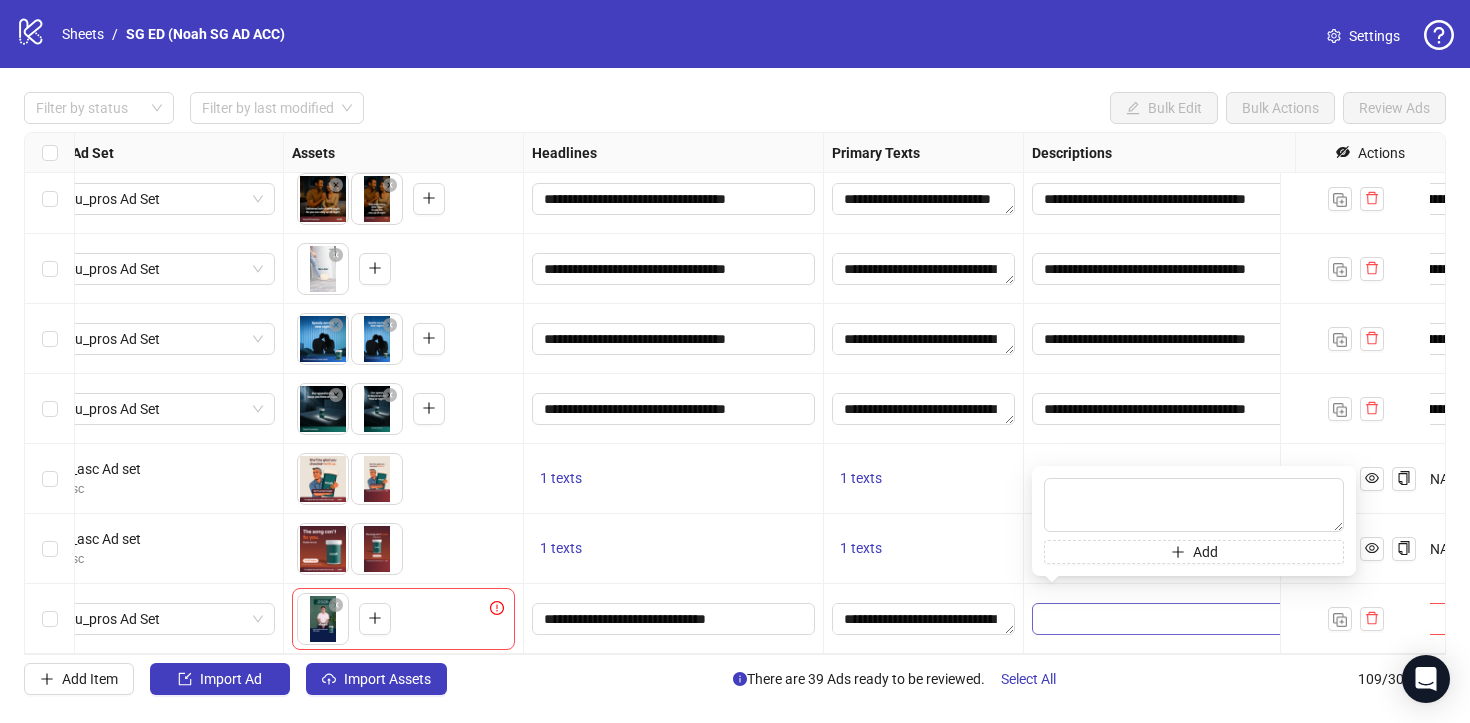 type on "**********" 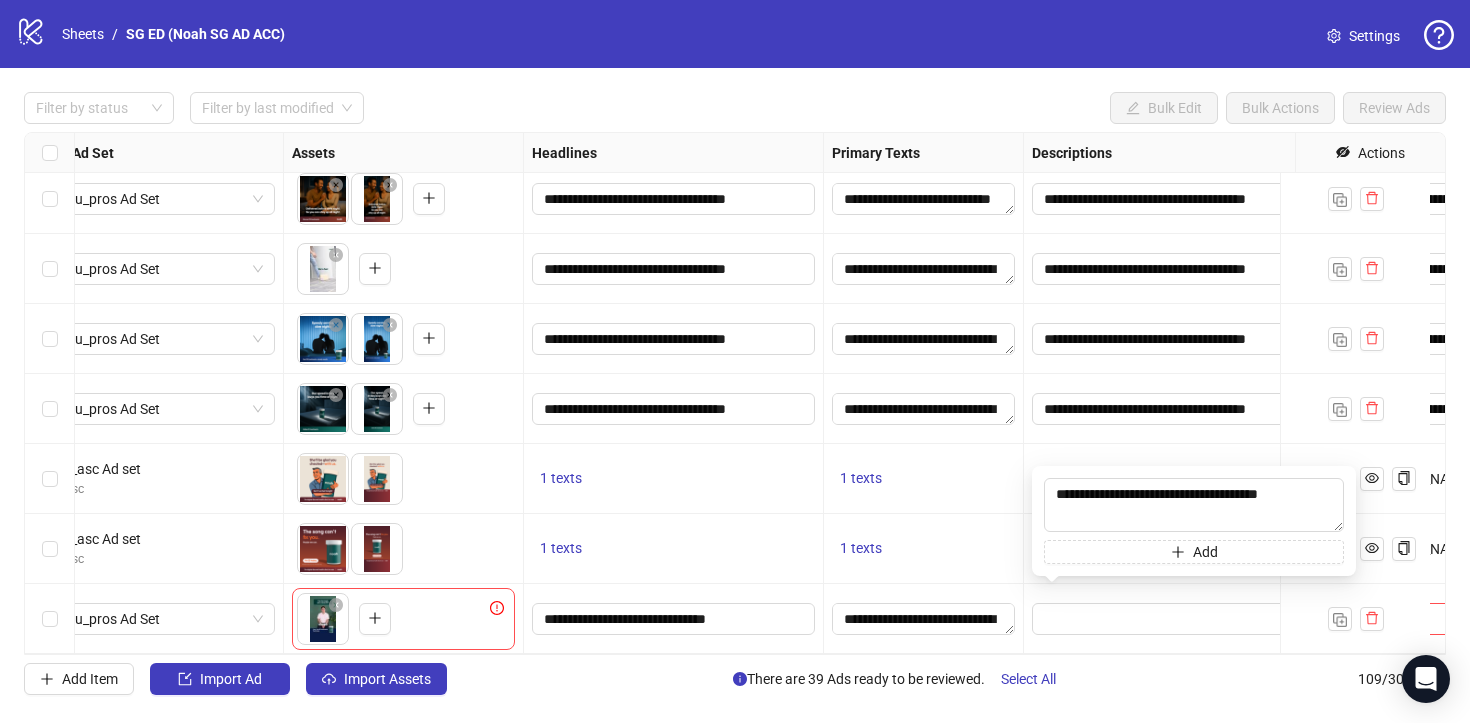click on "1 texts" at bounding box center (923, 549) 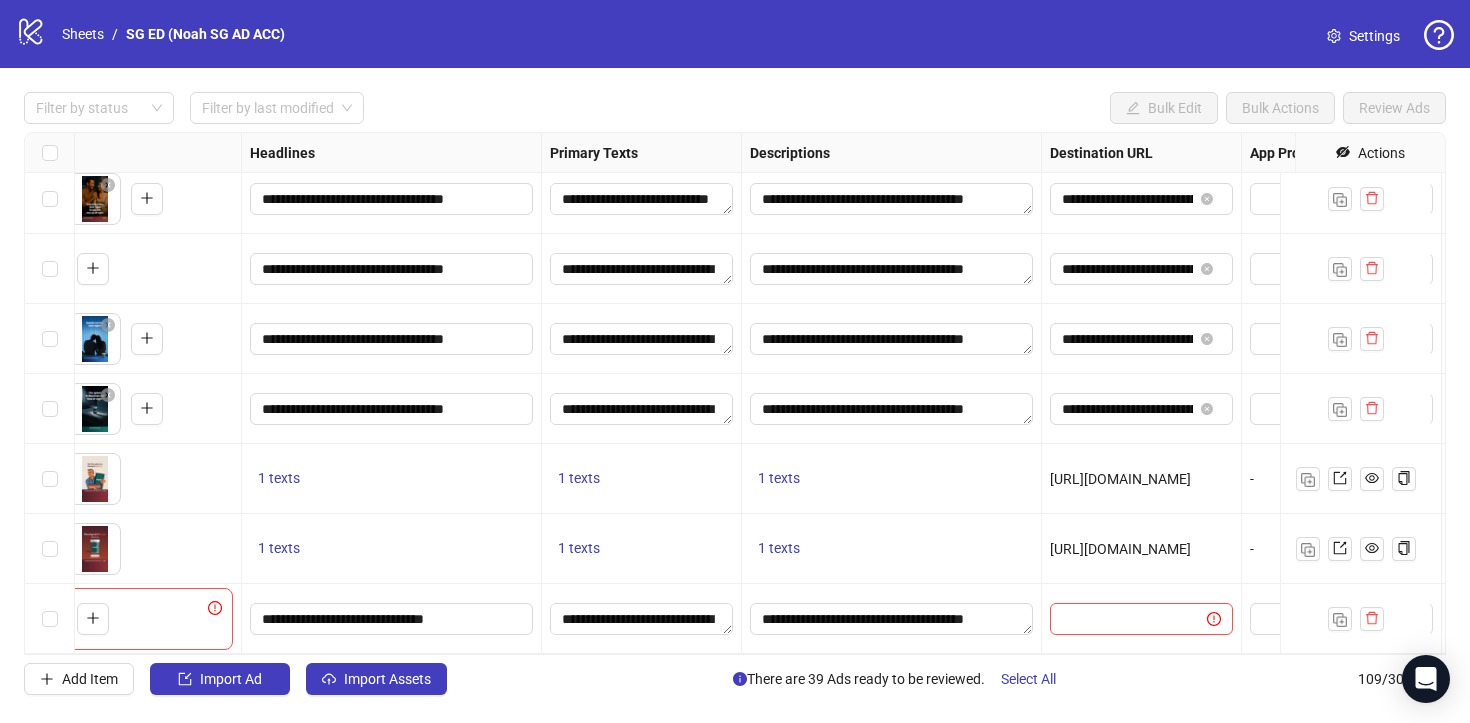 scroll, scrollTop: 7164, scrollLeft: 1016, axis: both 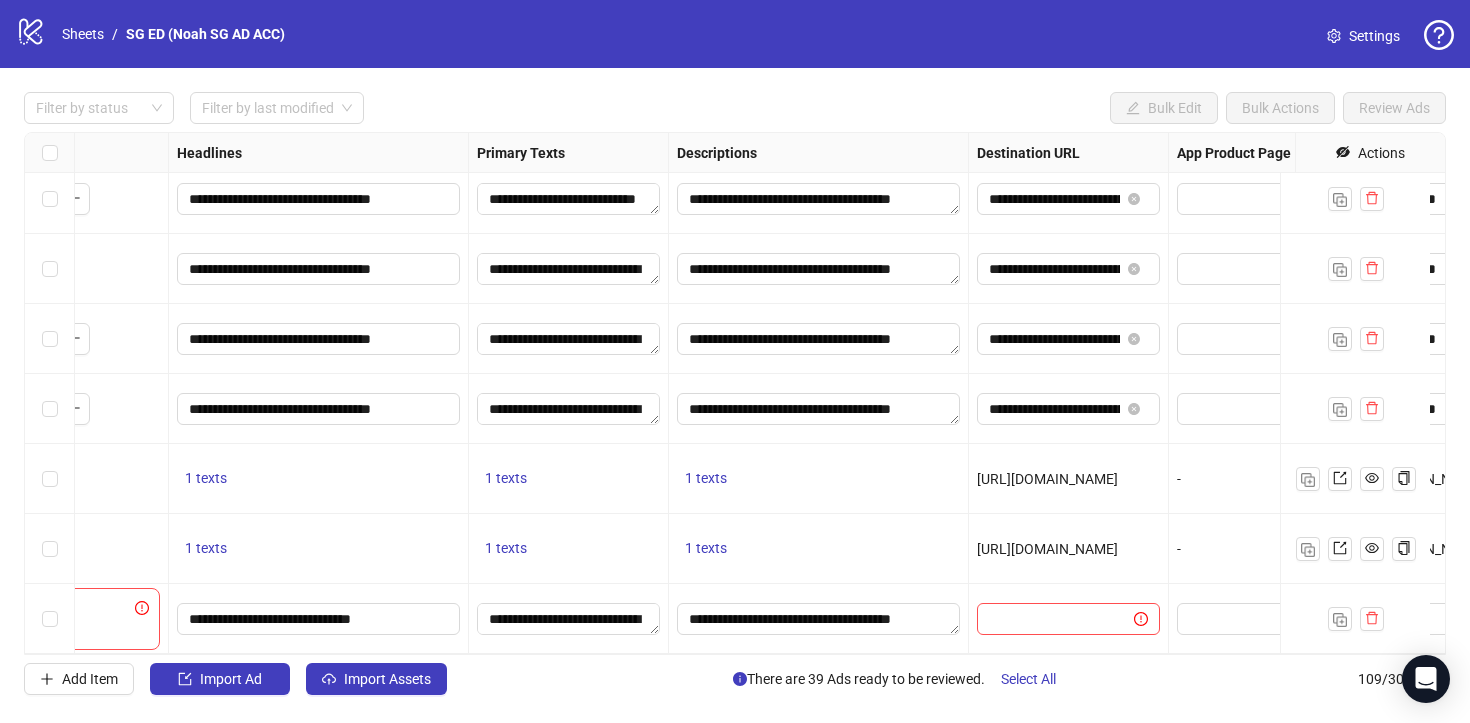 click on "[URL][DOMAIN_NAME]" at bounding box center [1047, 479] 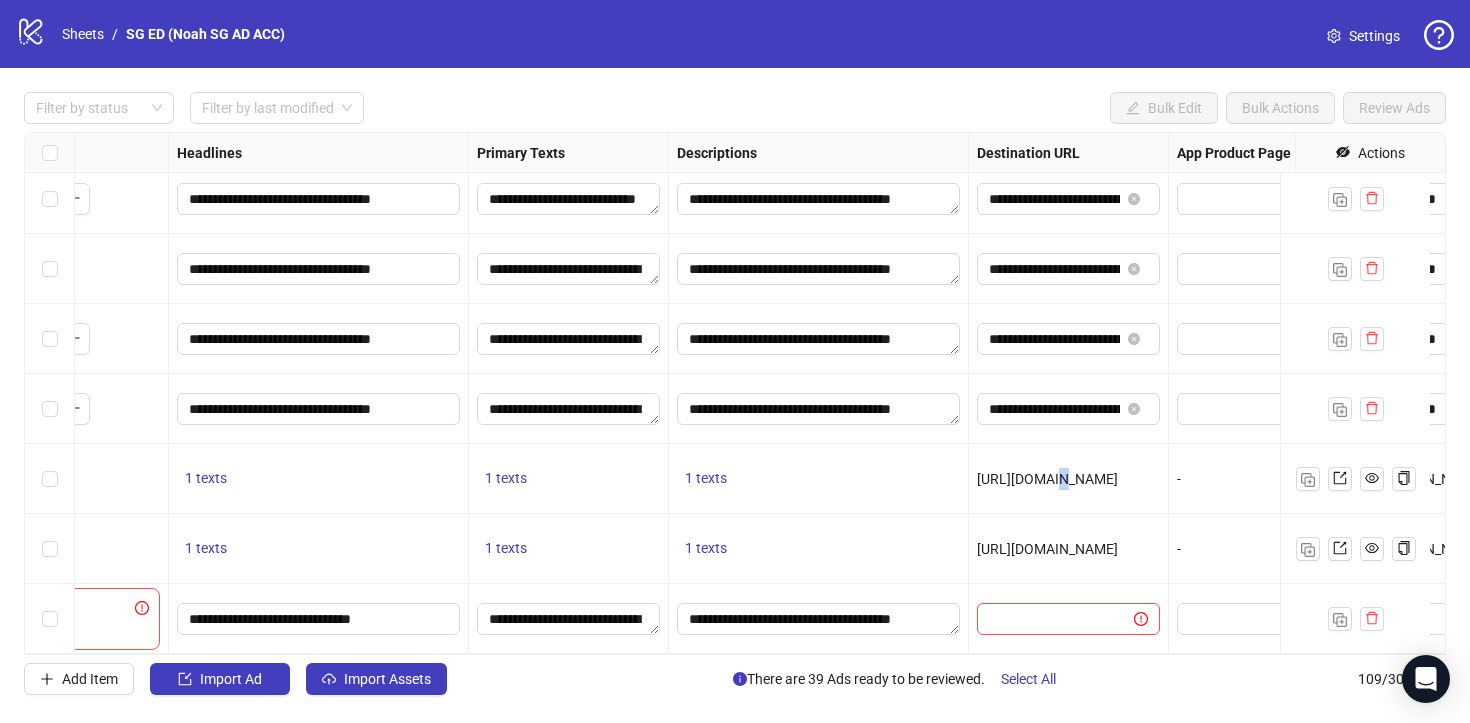 click on "[URL][DOMAIN_NAME]" at bounding box center (1047, 479) 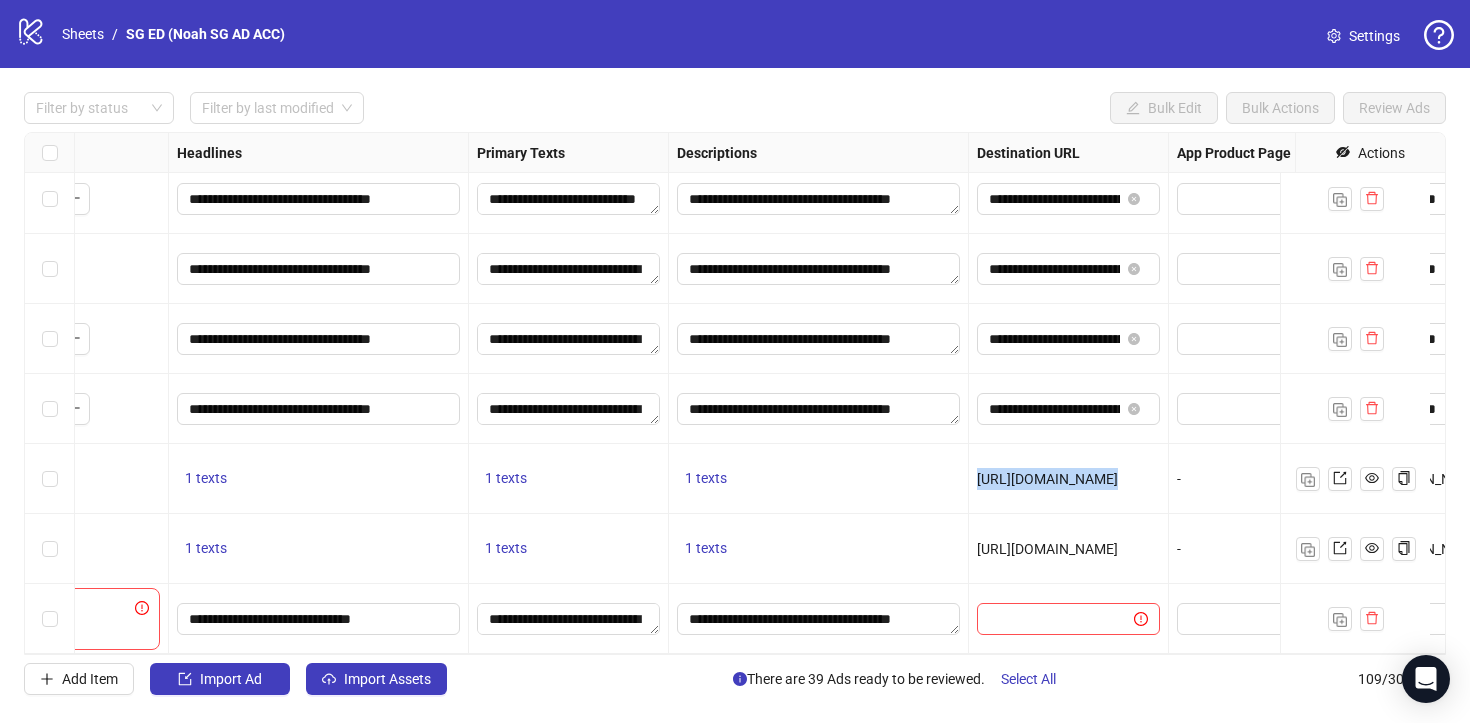 copy on "[URL][DOMAIN_NAME]" 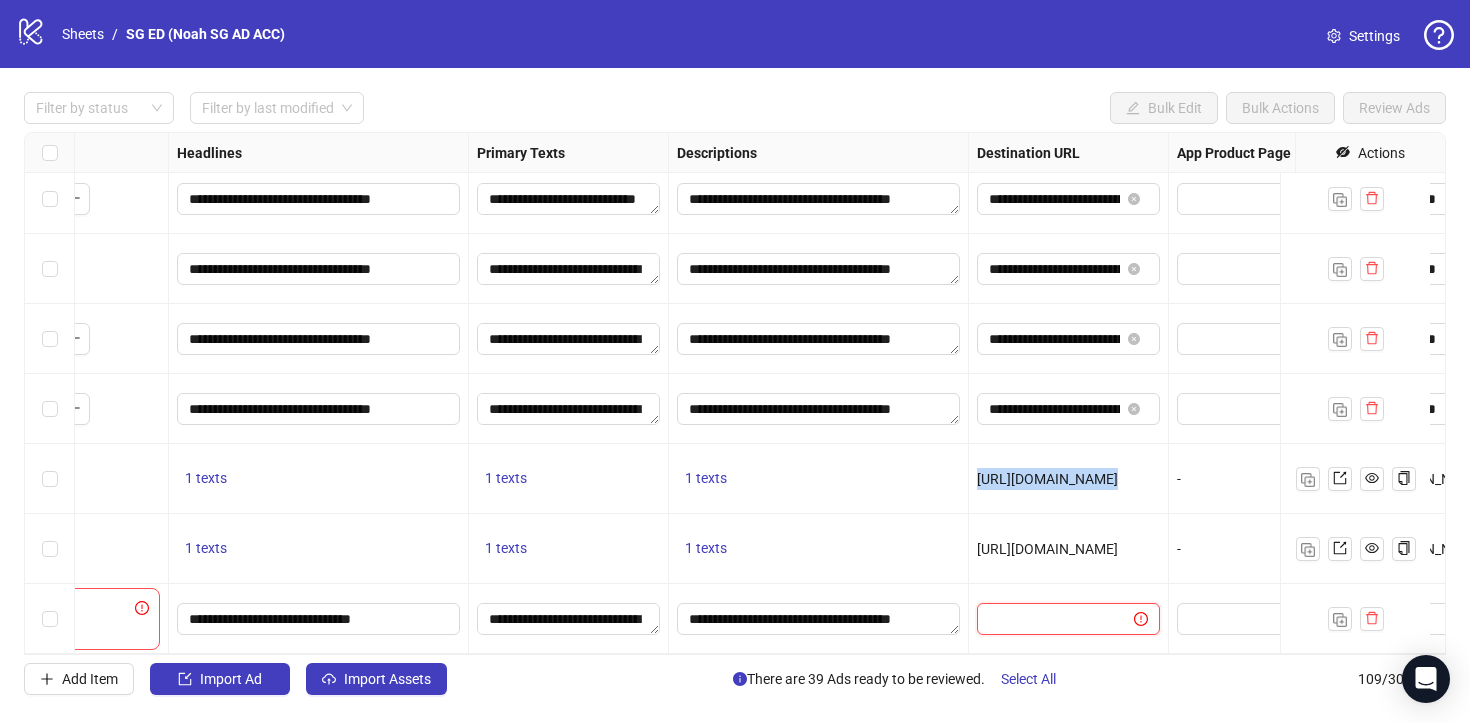 click at bounding box center (1047, 619) 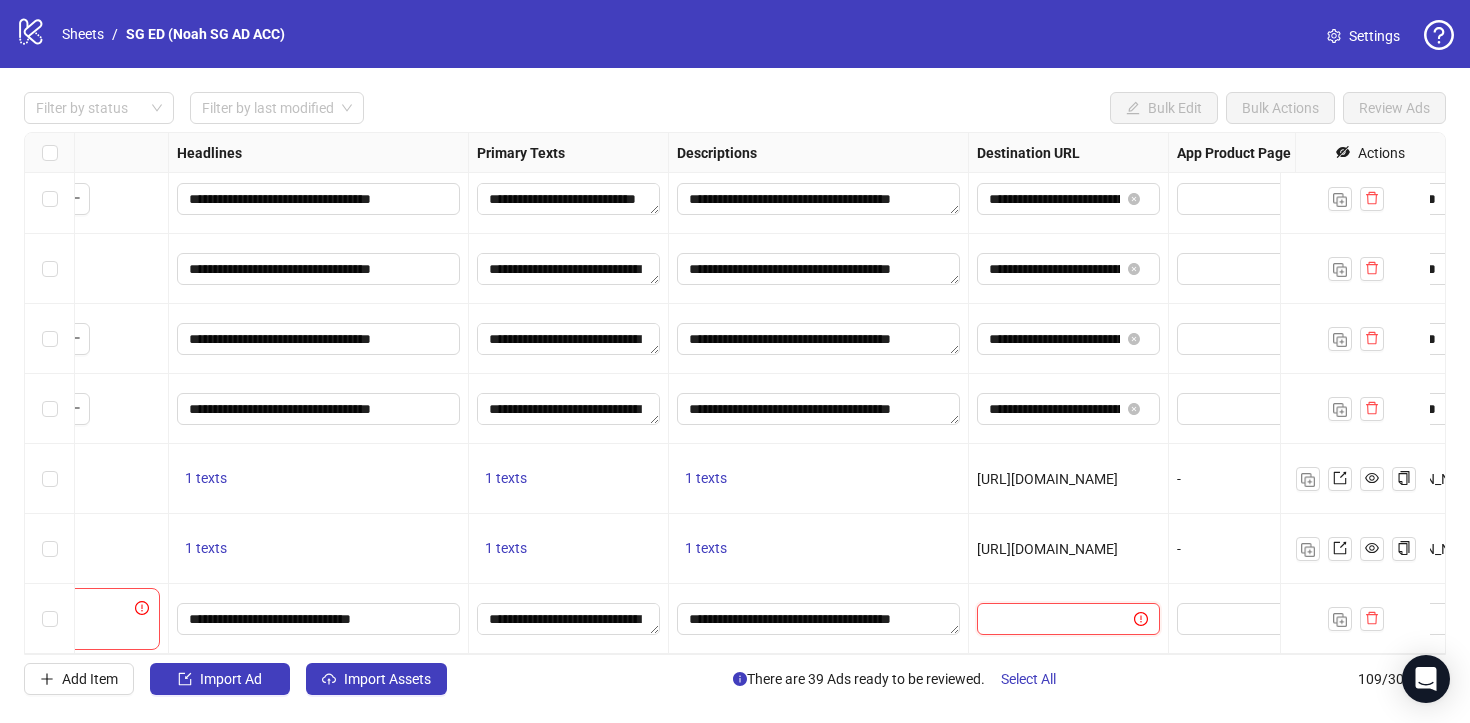 paste on "**********" 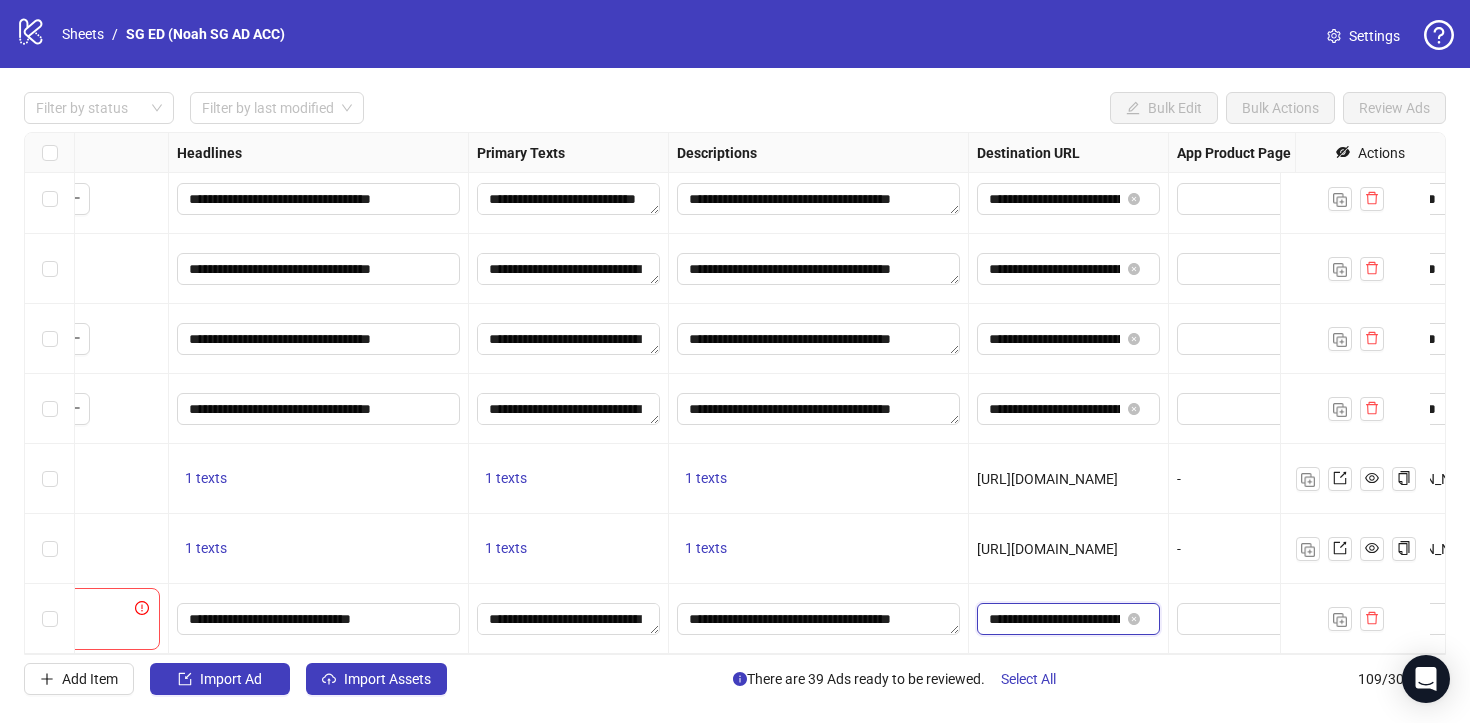 scroll, scrollTop: 0, scrollLeft: 94, axis: horizontal 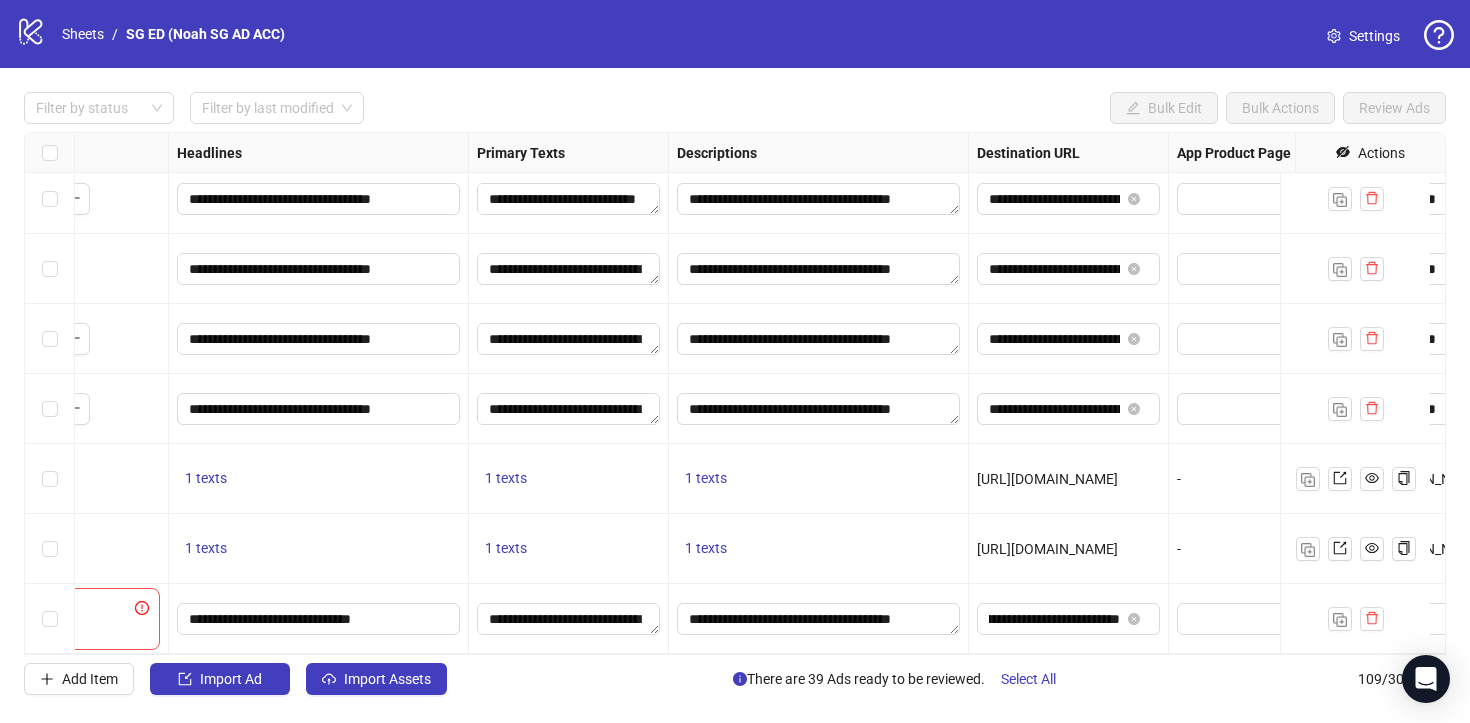 click on "**********" at bounding box center (1069, 619) 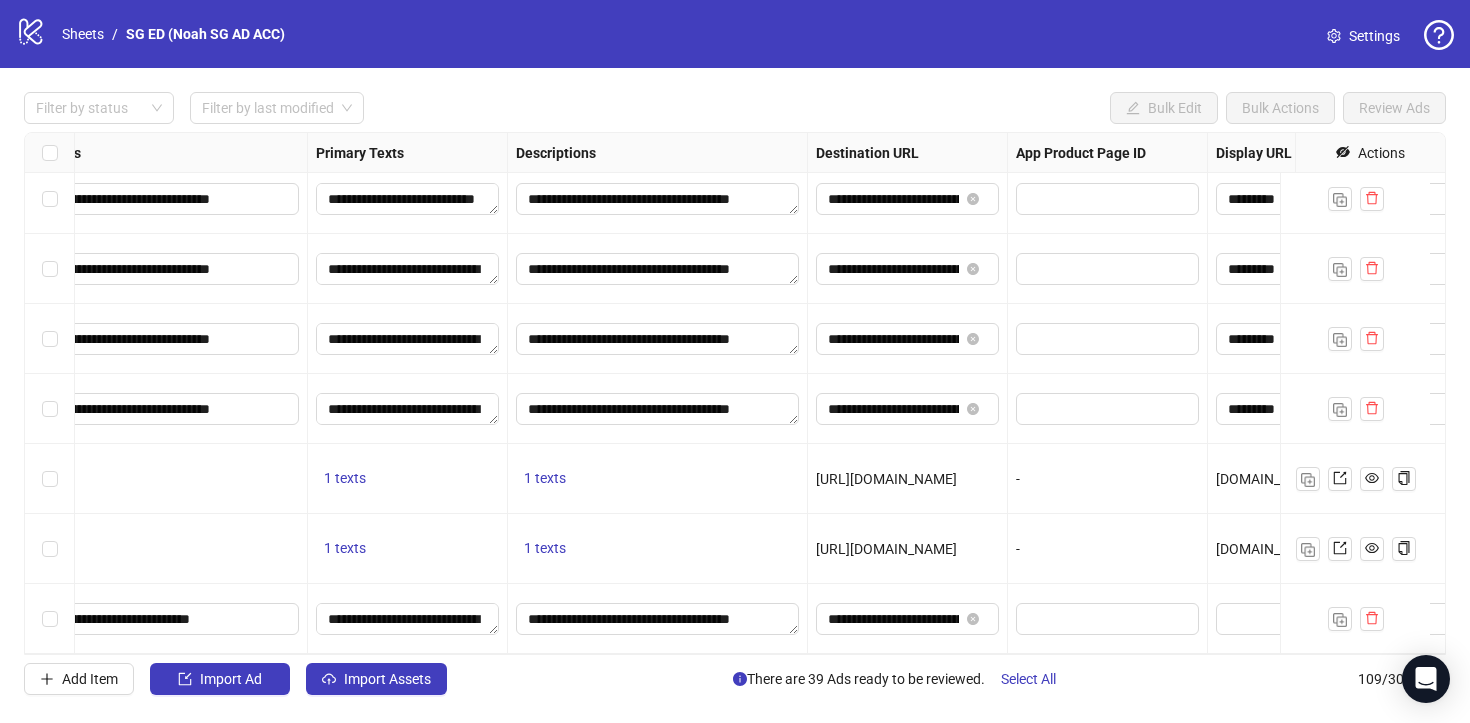 scroll, scrollTop: 7164, scrollLeft: 1392, axis: both 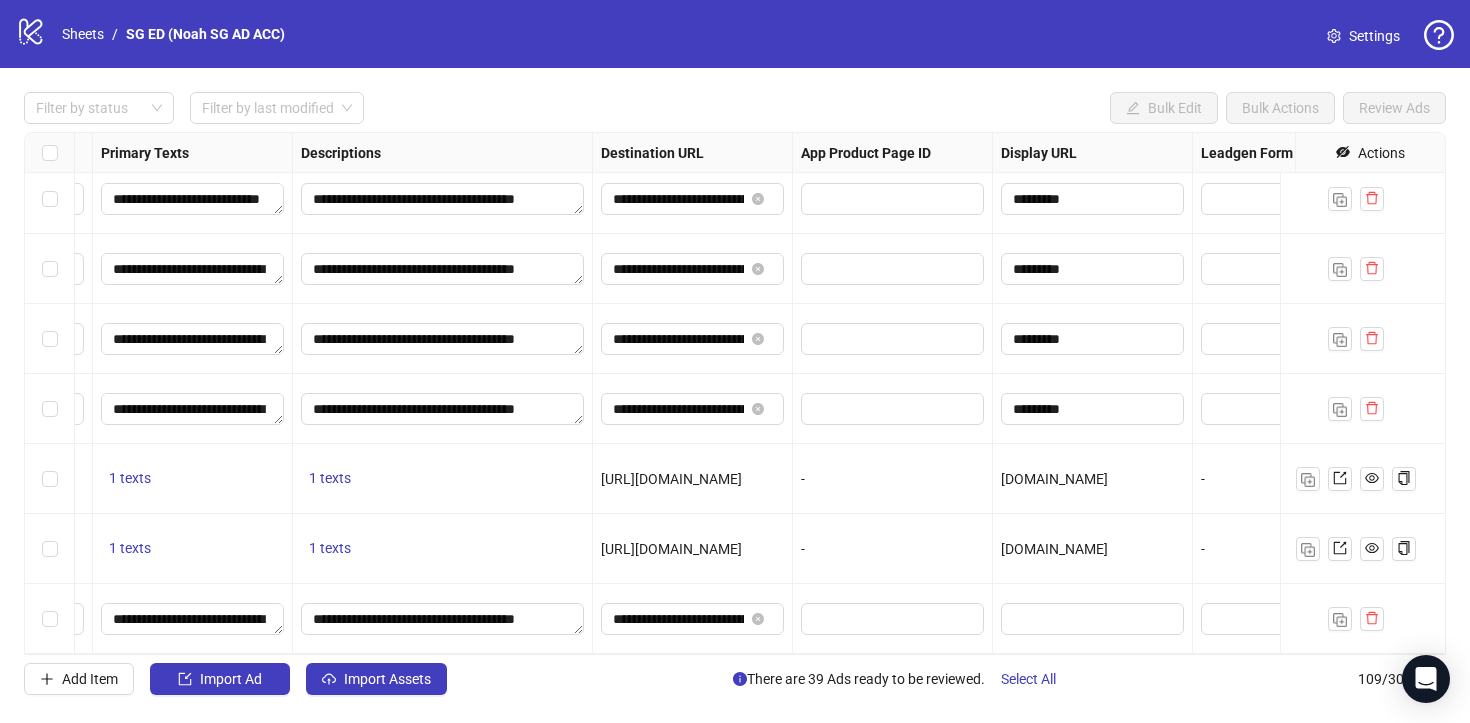click on "[DOMAIN_NAME]" at bounding box center [1054, 549] 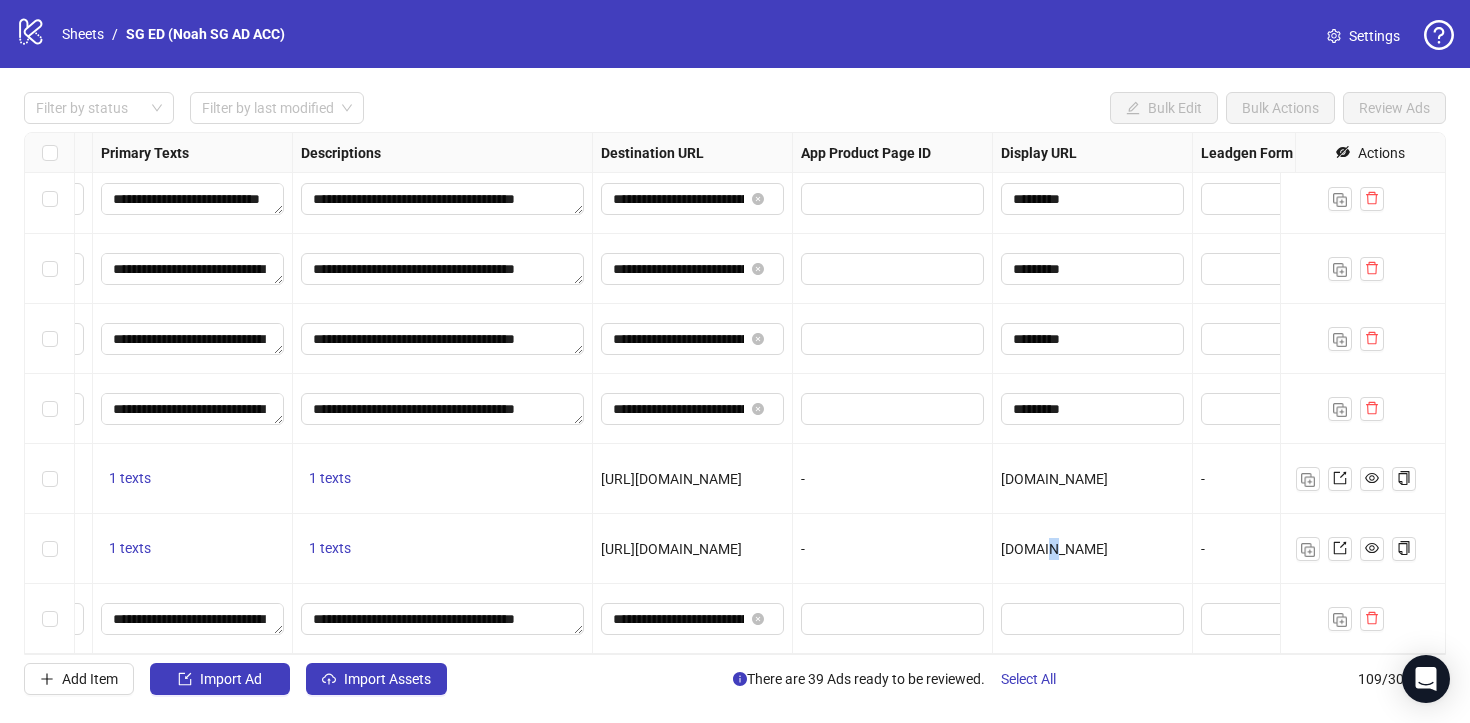 click on "[DOMAIN_NAME]" at bounding box center (1054, 549) 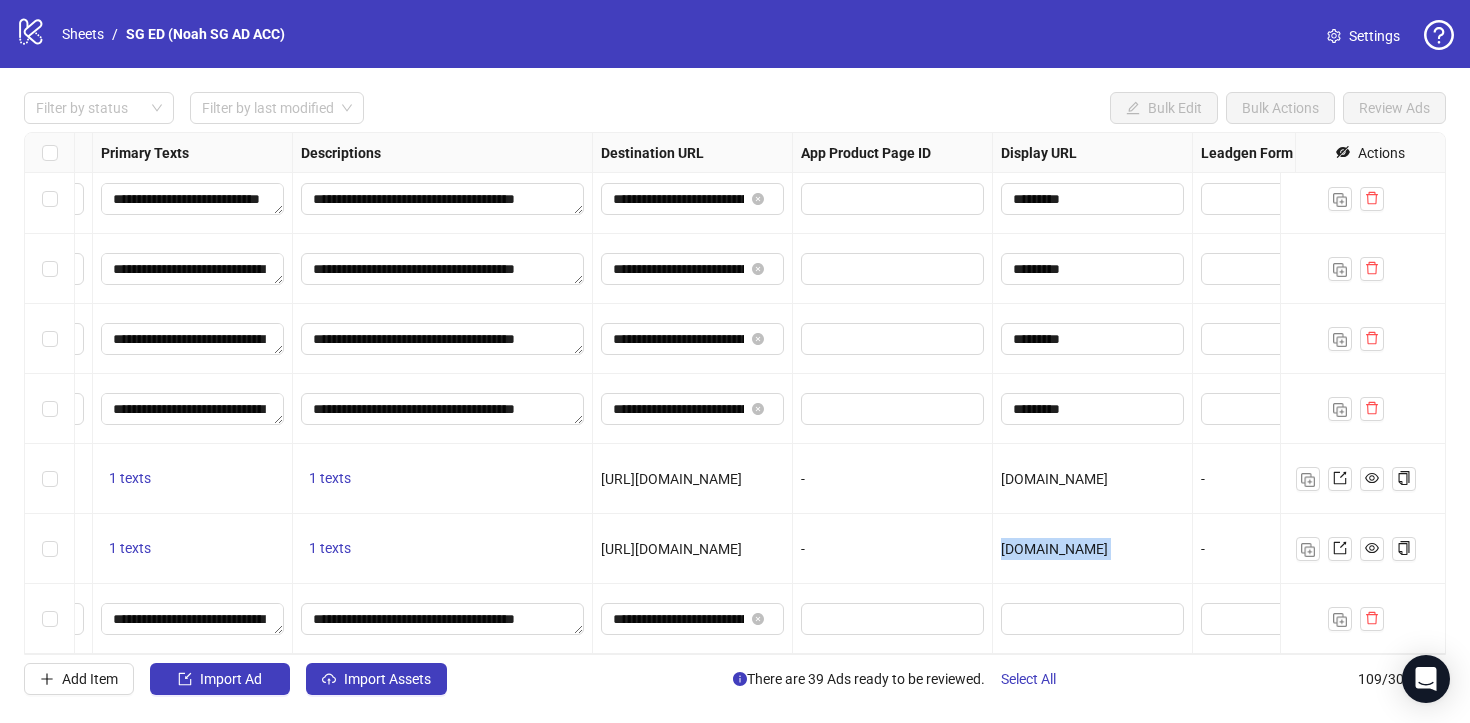 copy on "[DOMAIN_NAME]" 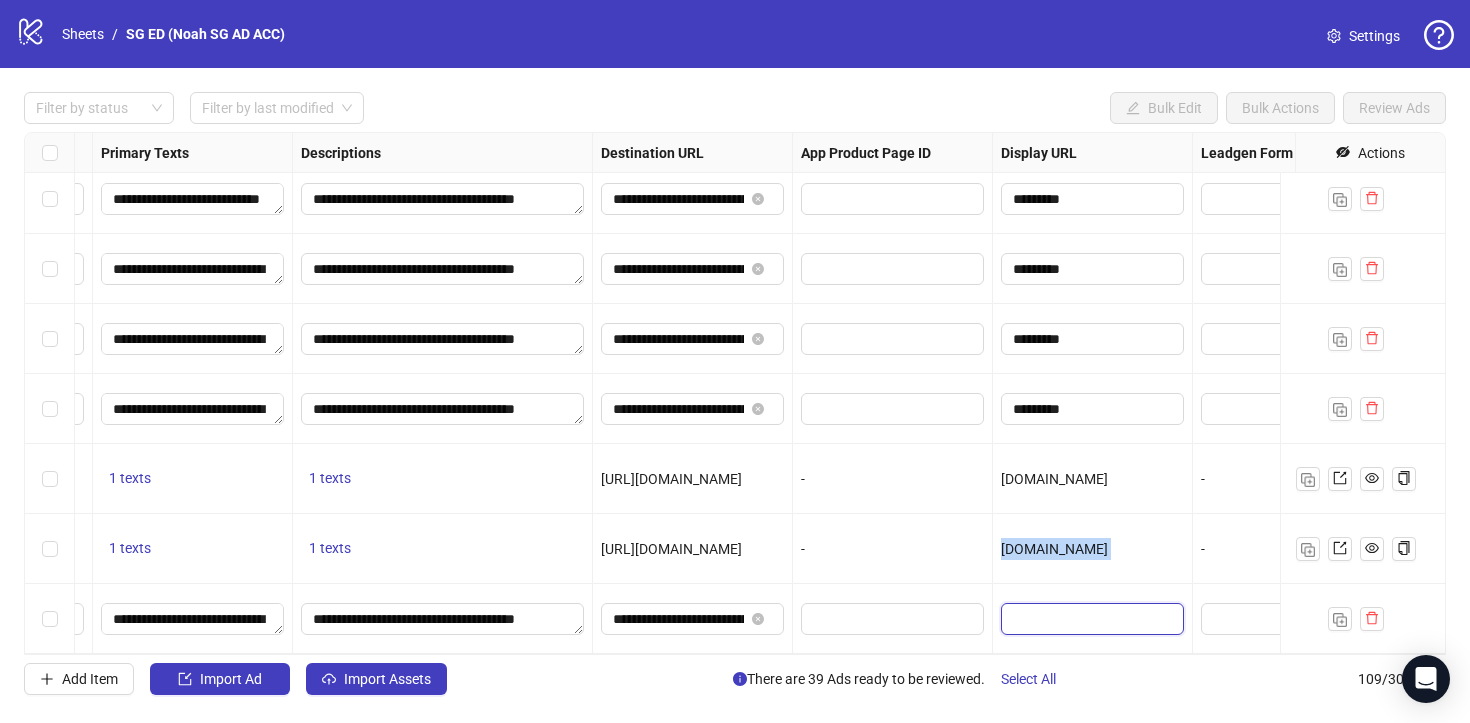 click at bounding box center [1090, 619] 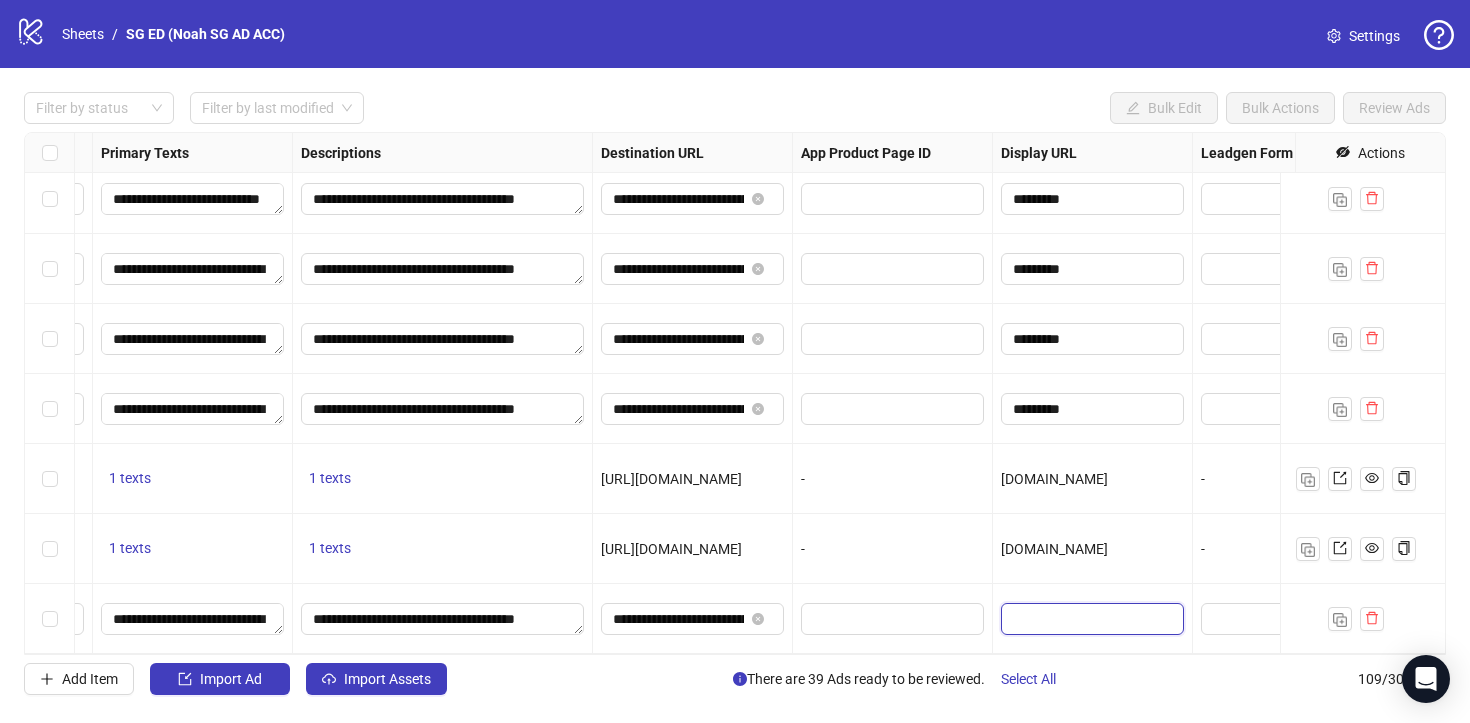paste on "*********" 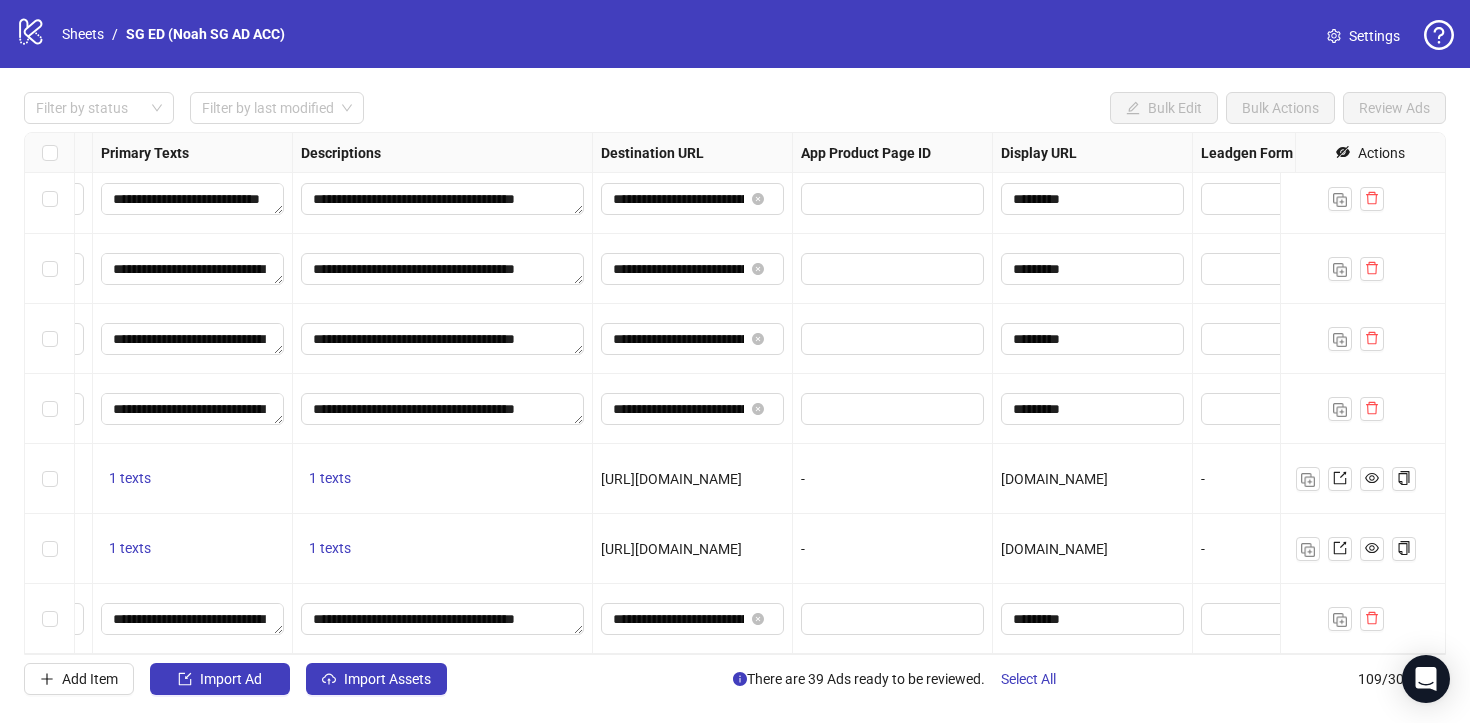 click on "[DOMAIN_NAME]" at bounding box center (1093, 549) 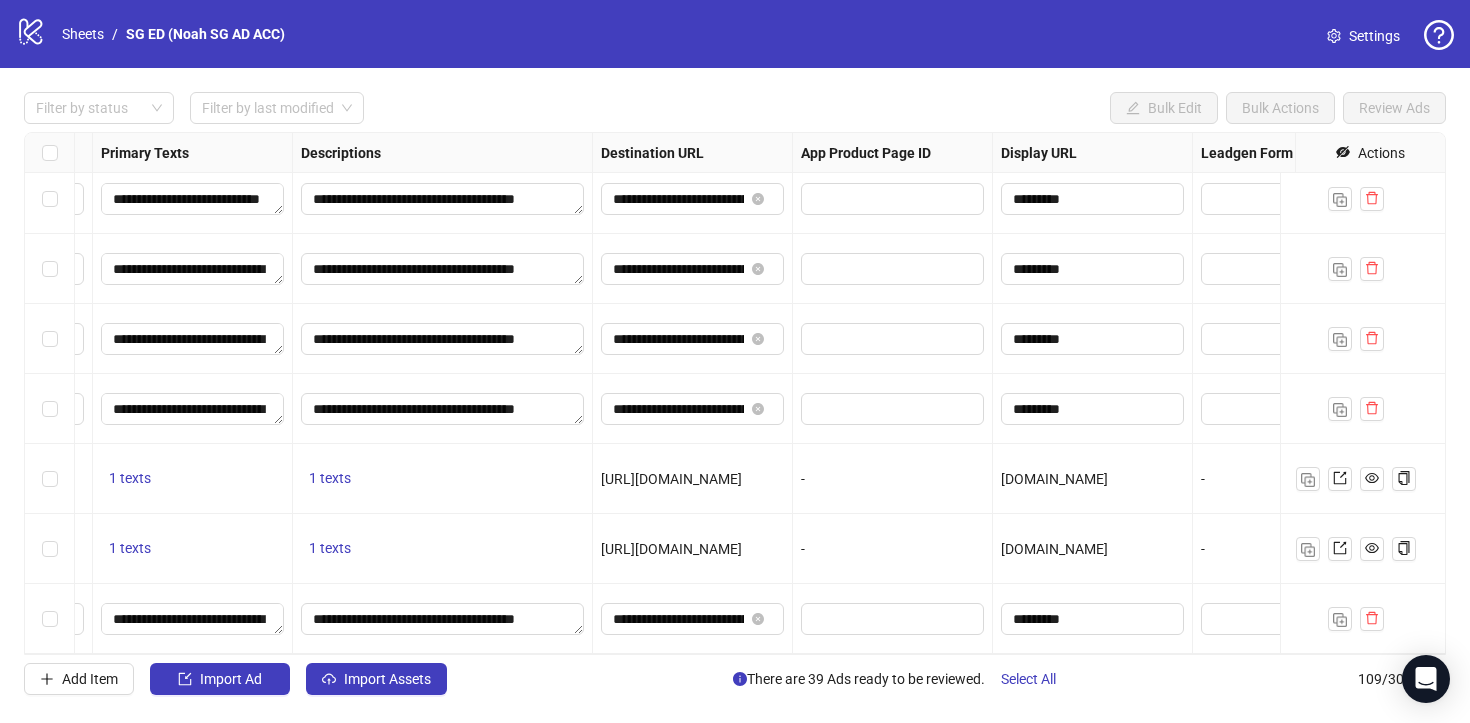 click on "[DOMAIN_NAME]" at bounding box center [1093, 549] 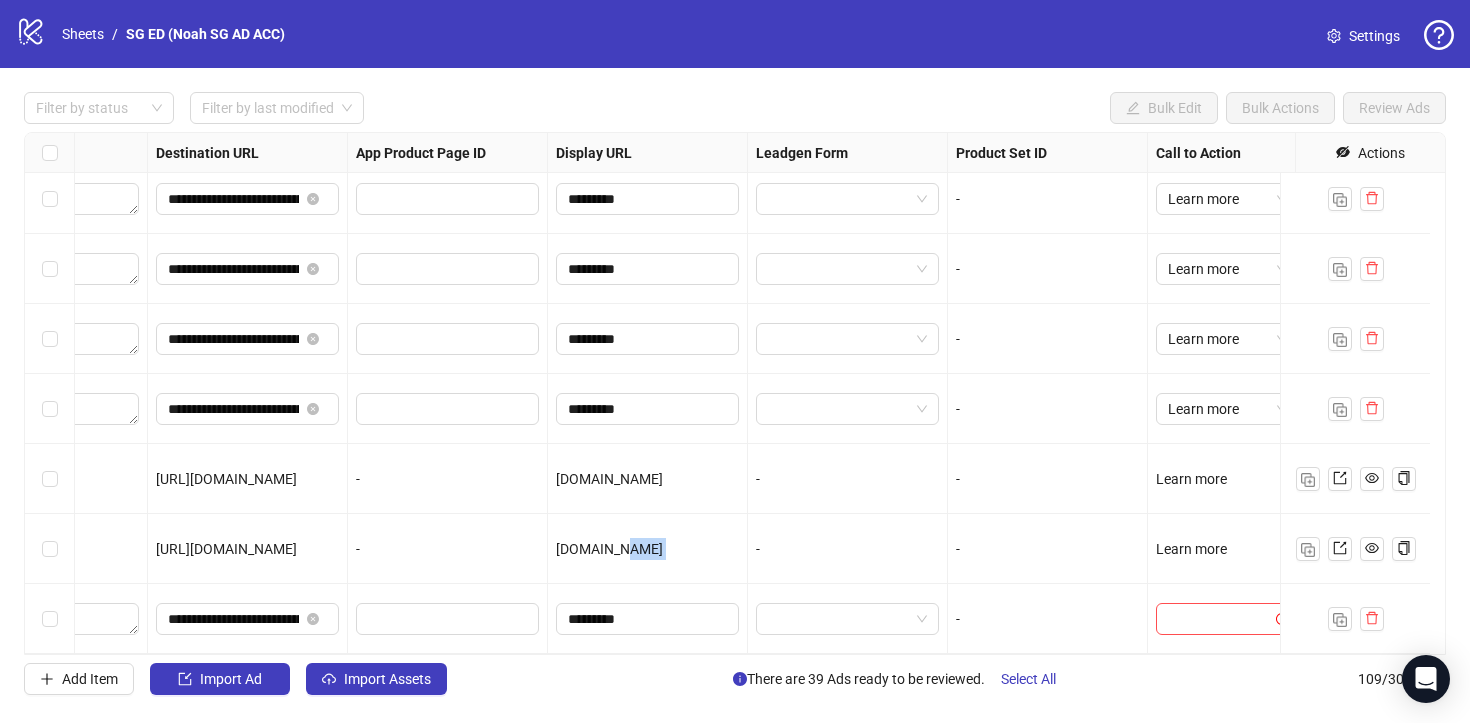 scroll, scrollTop: 7164, scrollLeft: 1865, axis: both 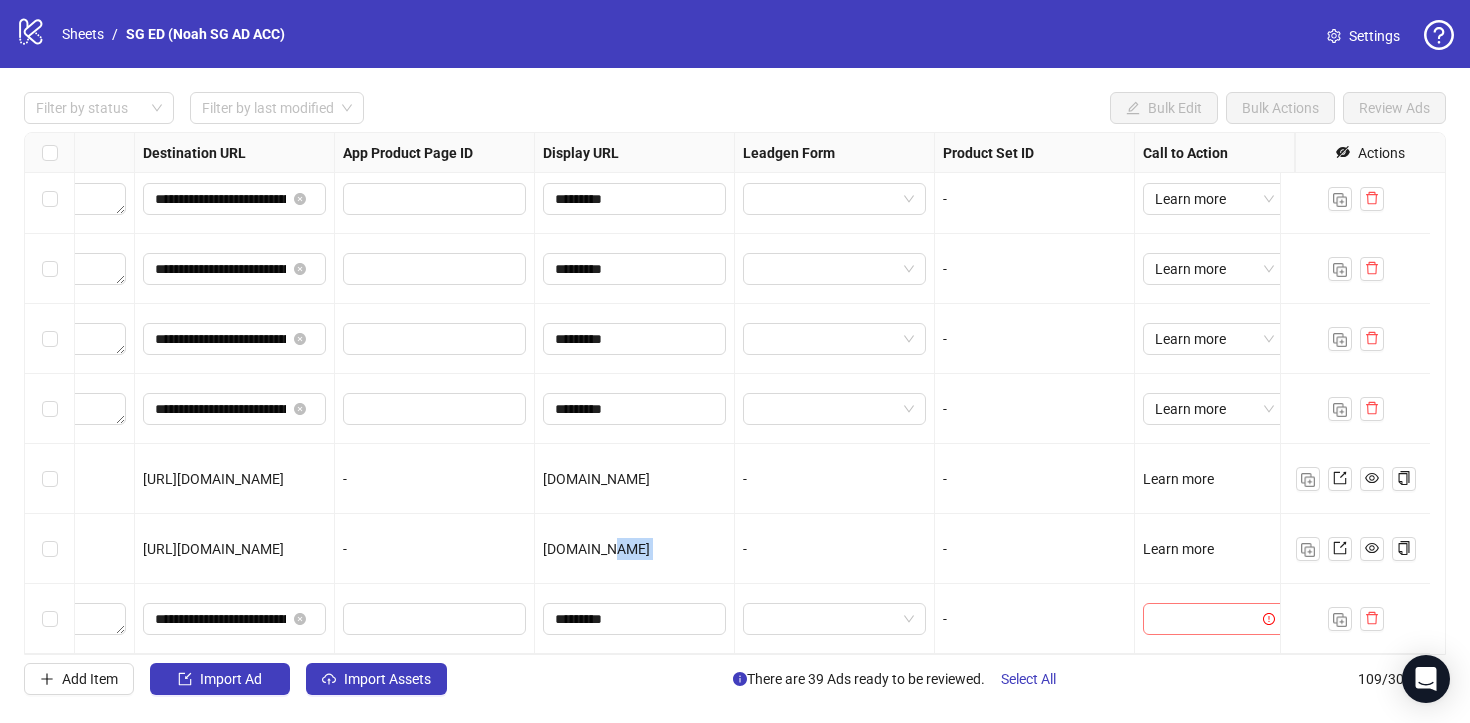 click at bounding box center [1214, 619] 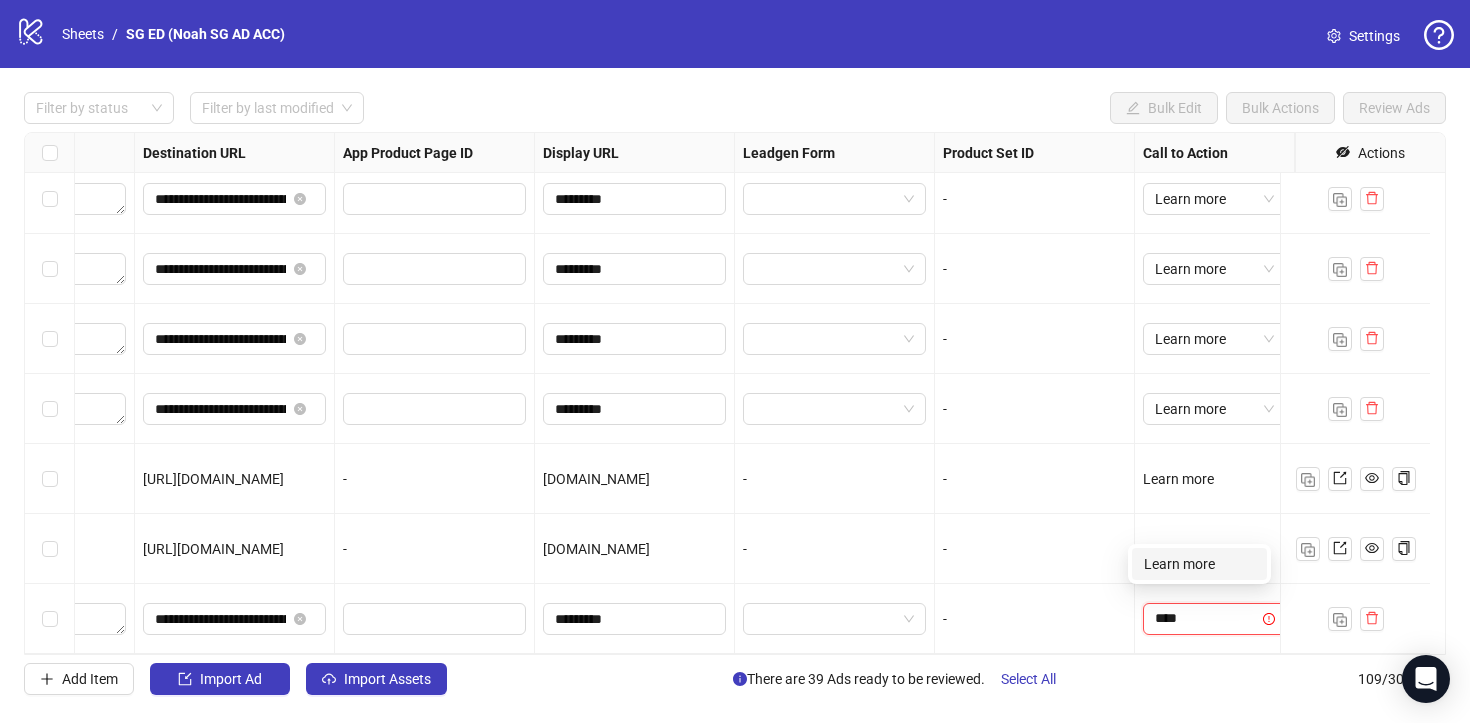 type on "*****" 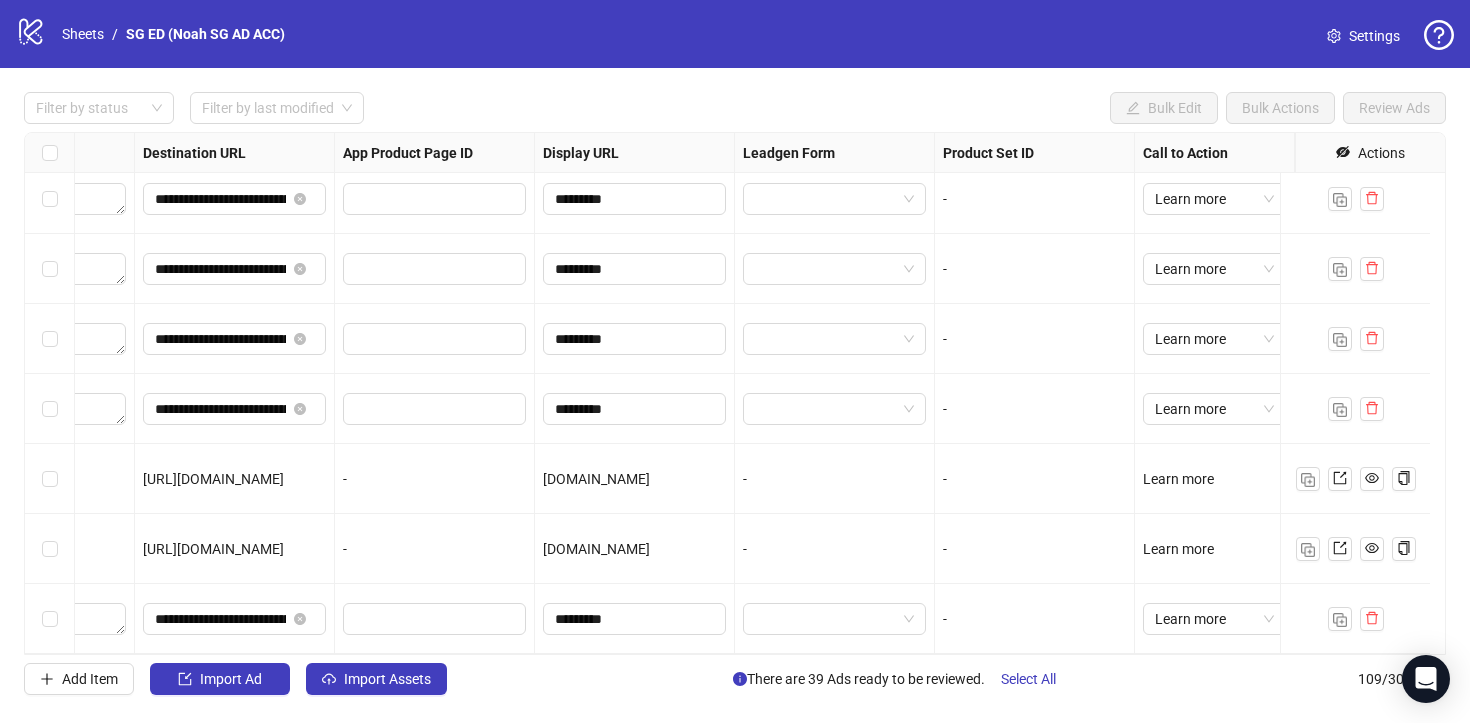 click on "-" at bounding box center (1035, 619) 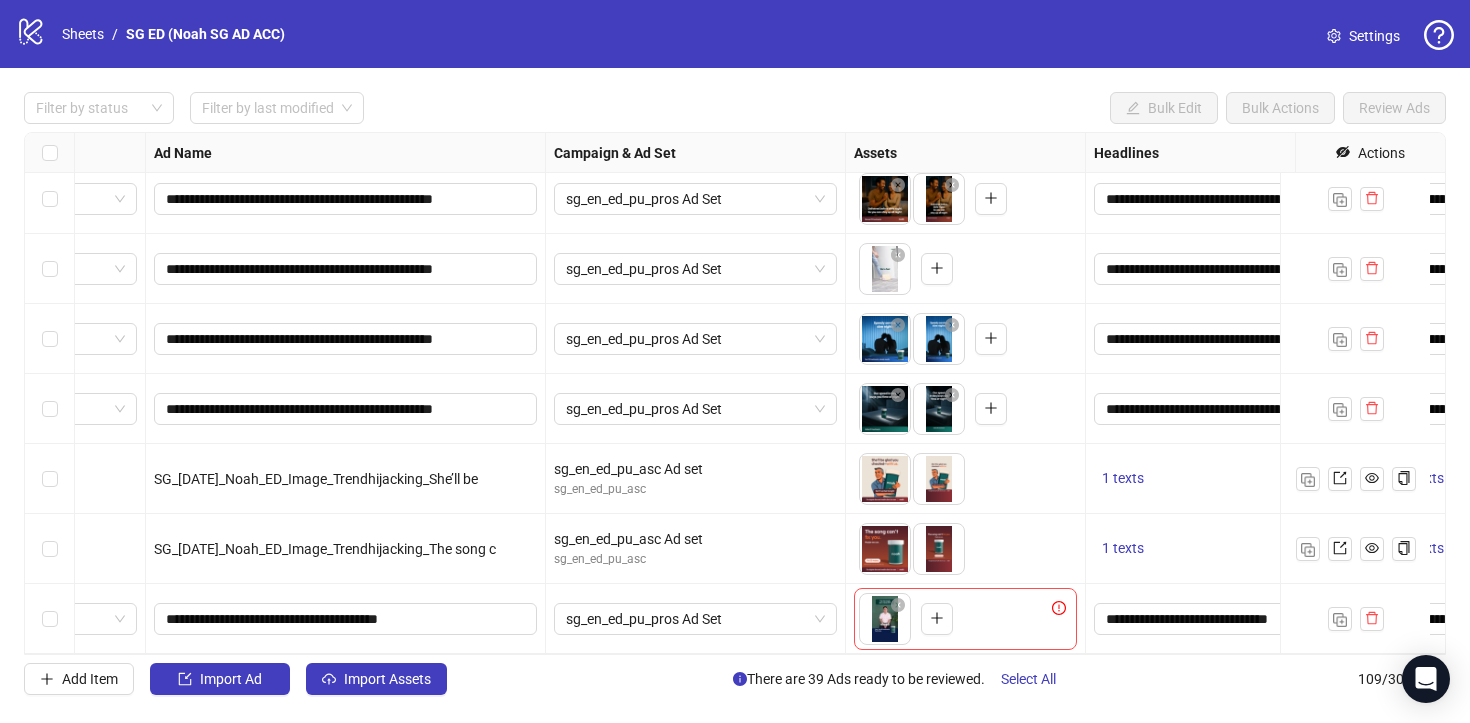 scroll, scrollTop: 7164, scrollLeft: 0, axis: vertical 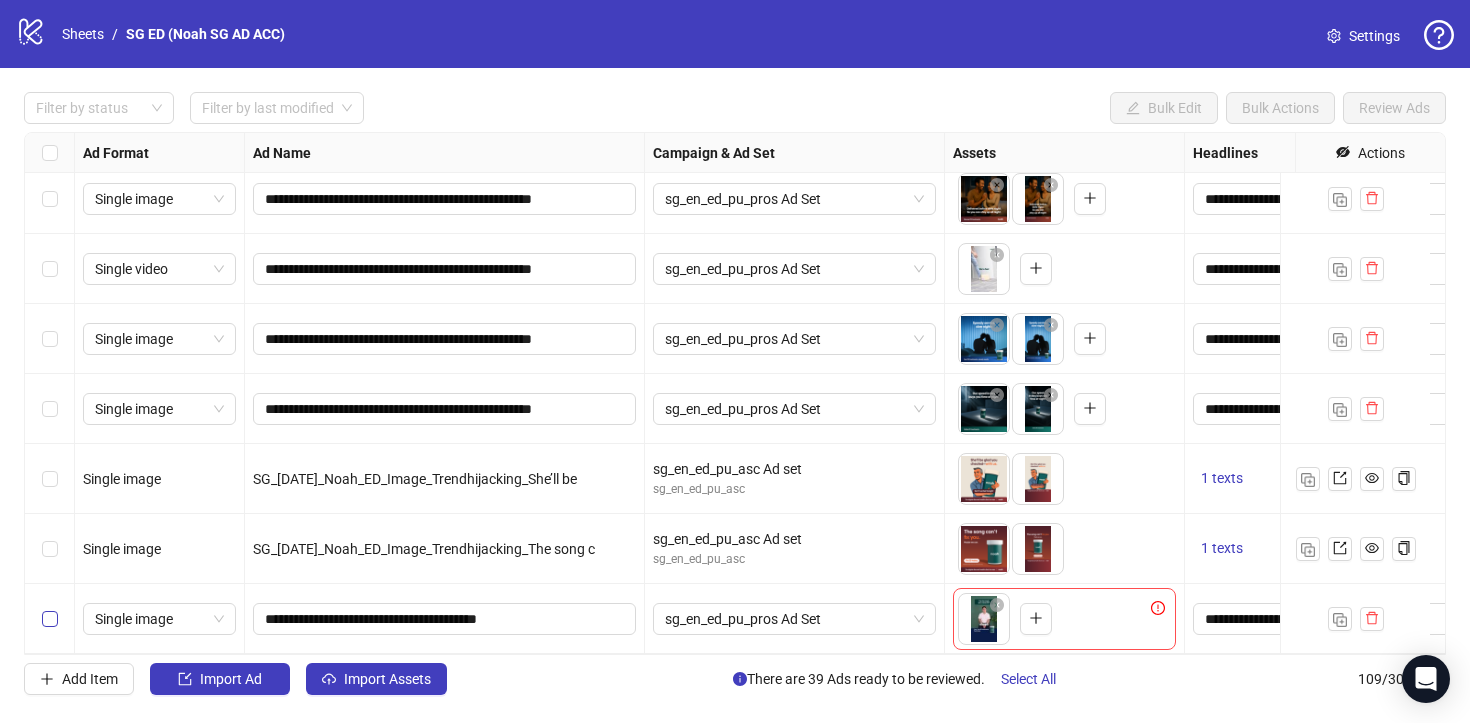 click at bounding box center (50, 619) 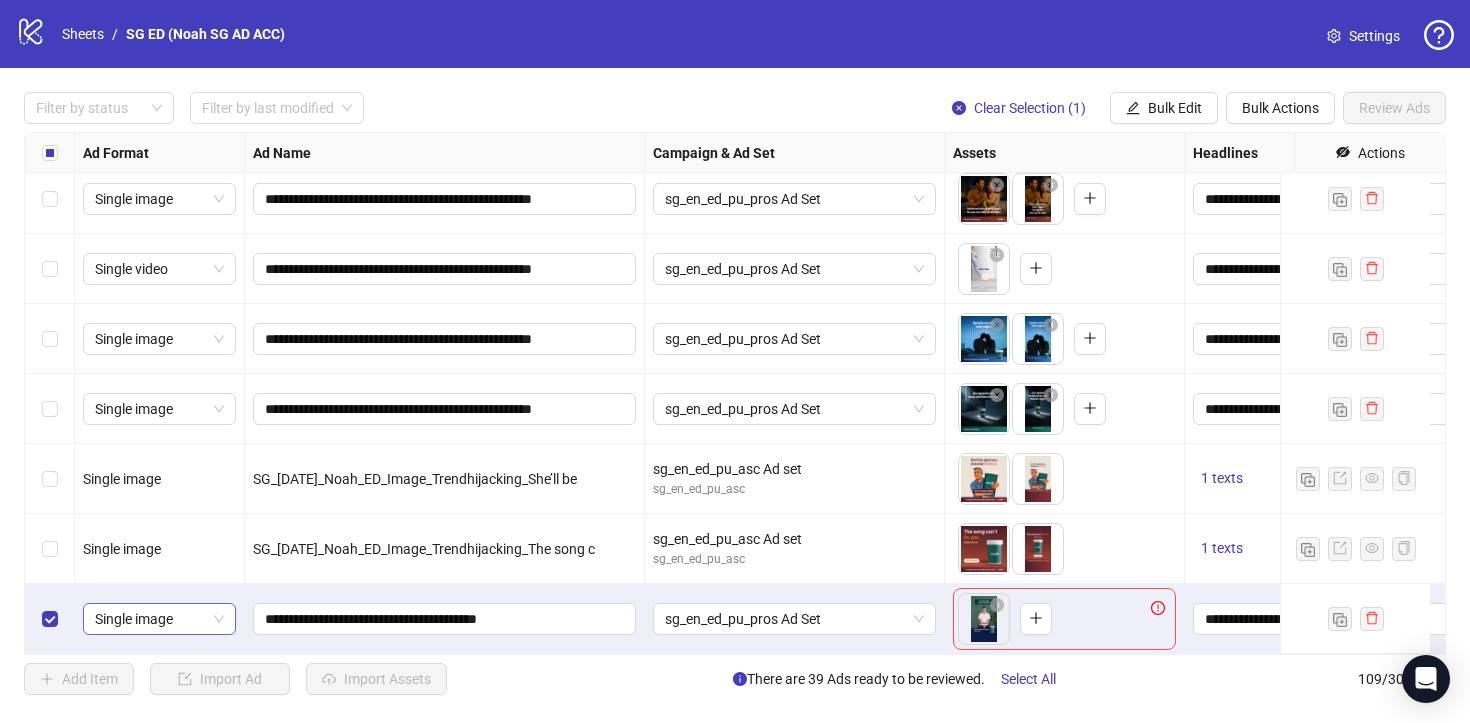 click on "Single image" at bounding box center [159, 619] 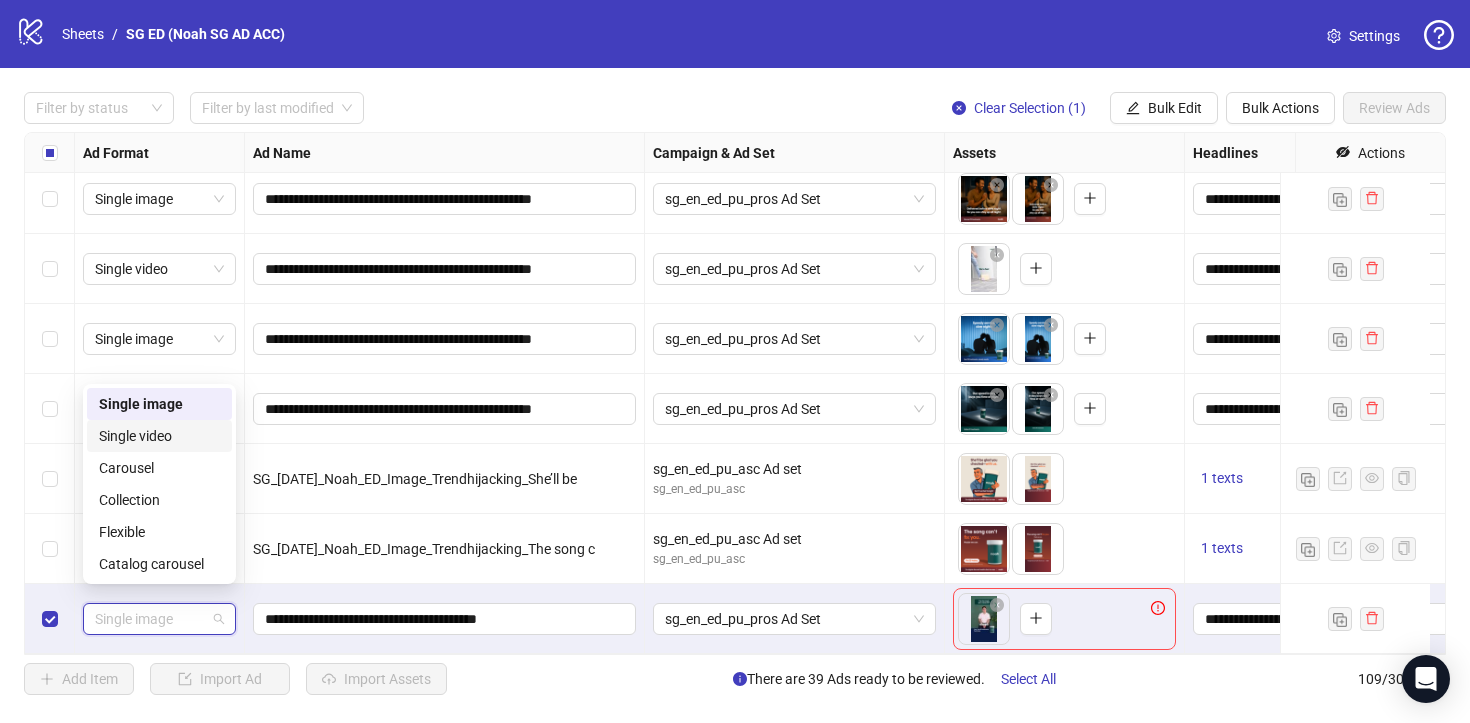 click on "Single video" at bounding box center (159, 436) 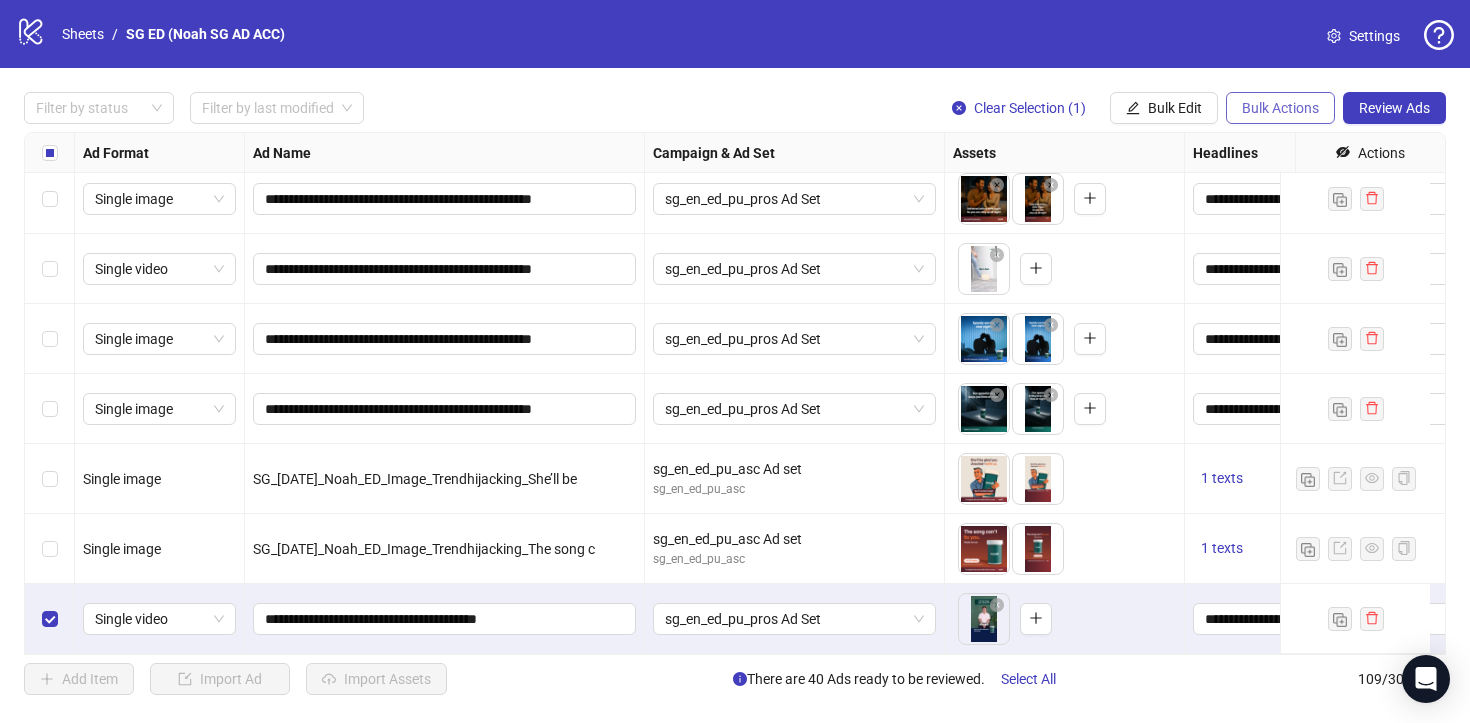 click on "Bulk Actions" at bounding box center (1280, 108) 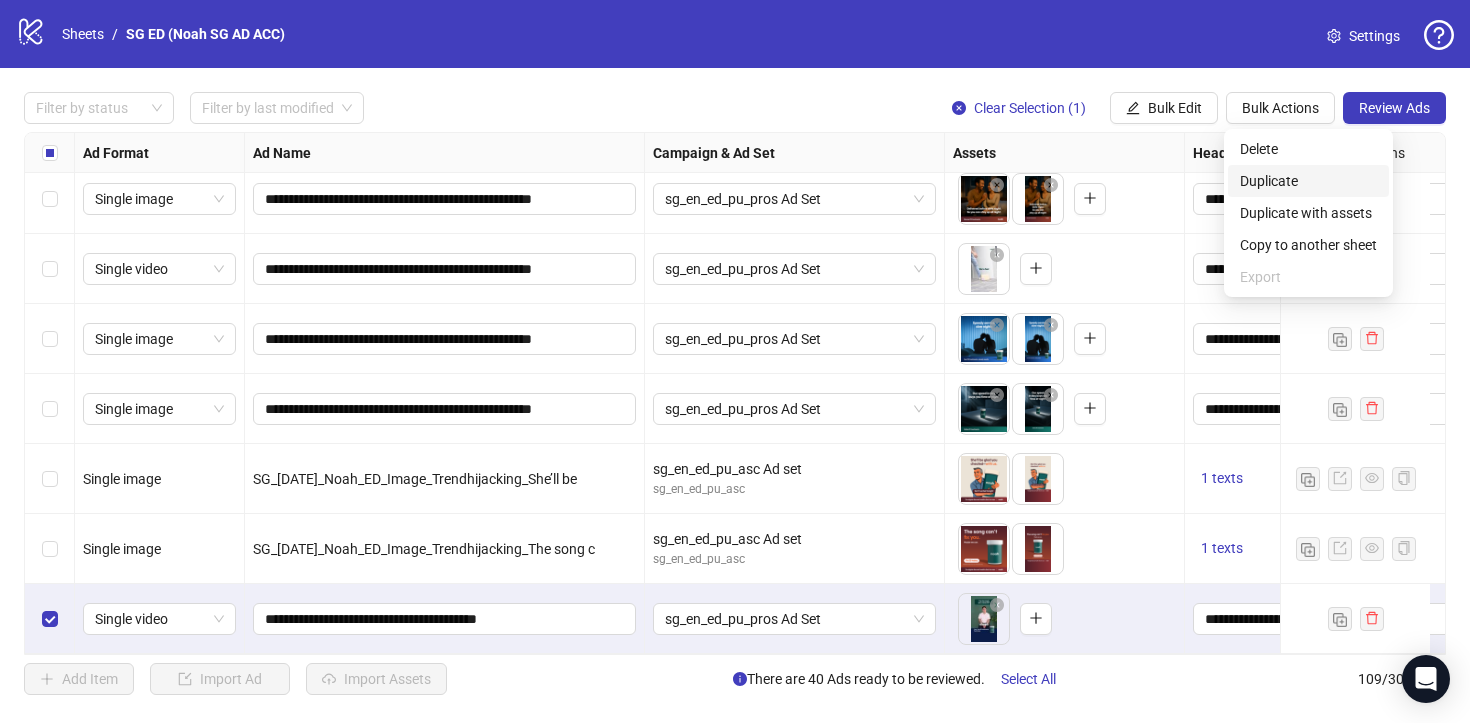 click on "Duplicate" at bounding box center (1308, 181) 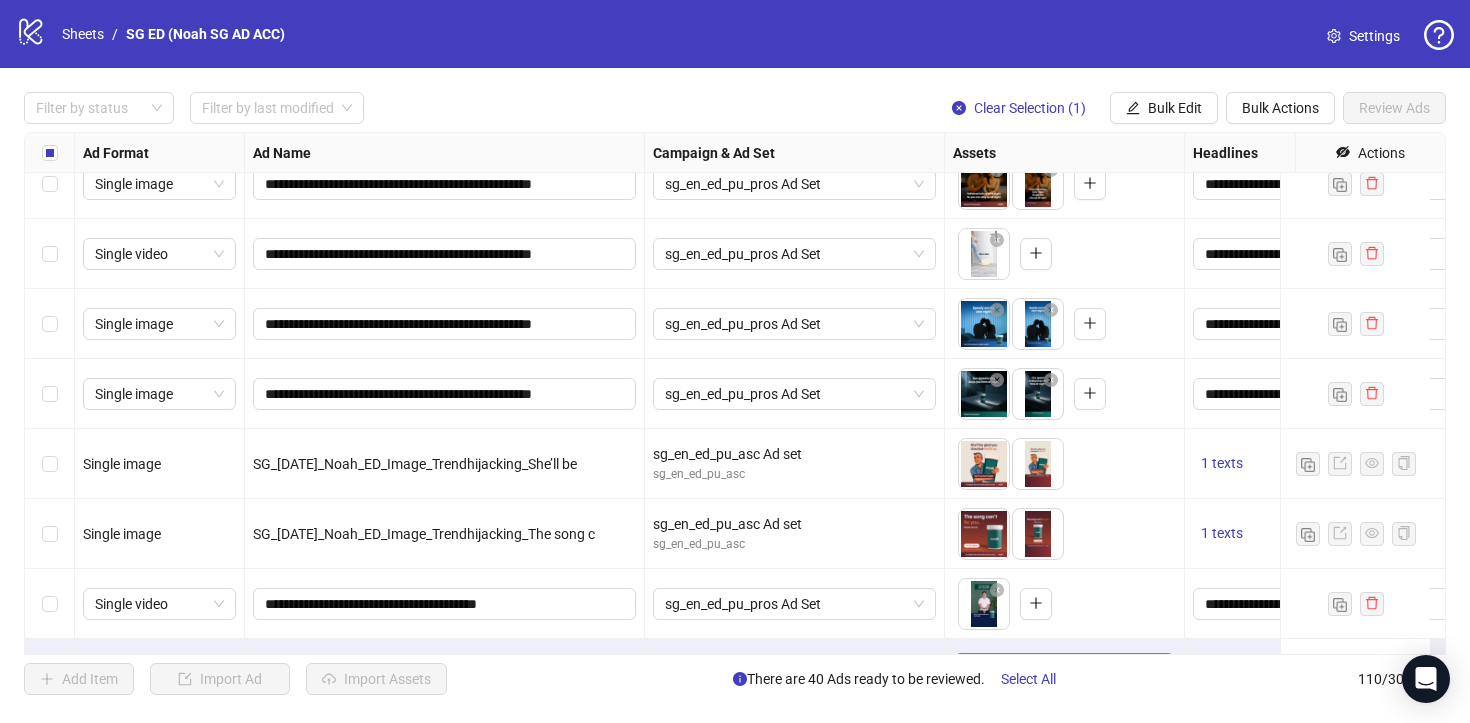 scroll, scrollTop: 7234, scrollLeft: 0, axis: vertical 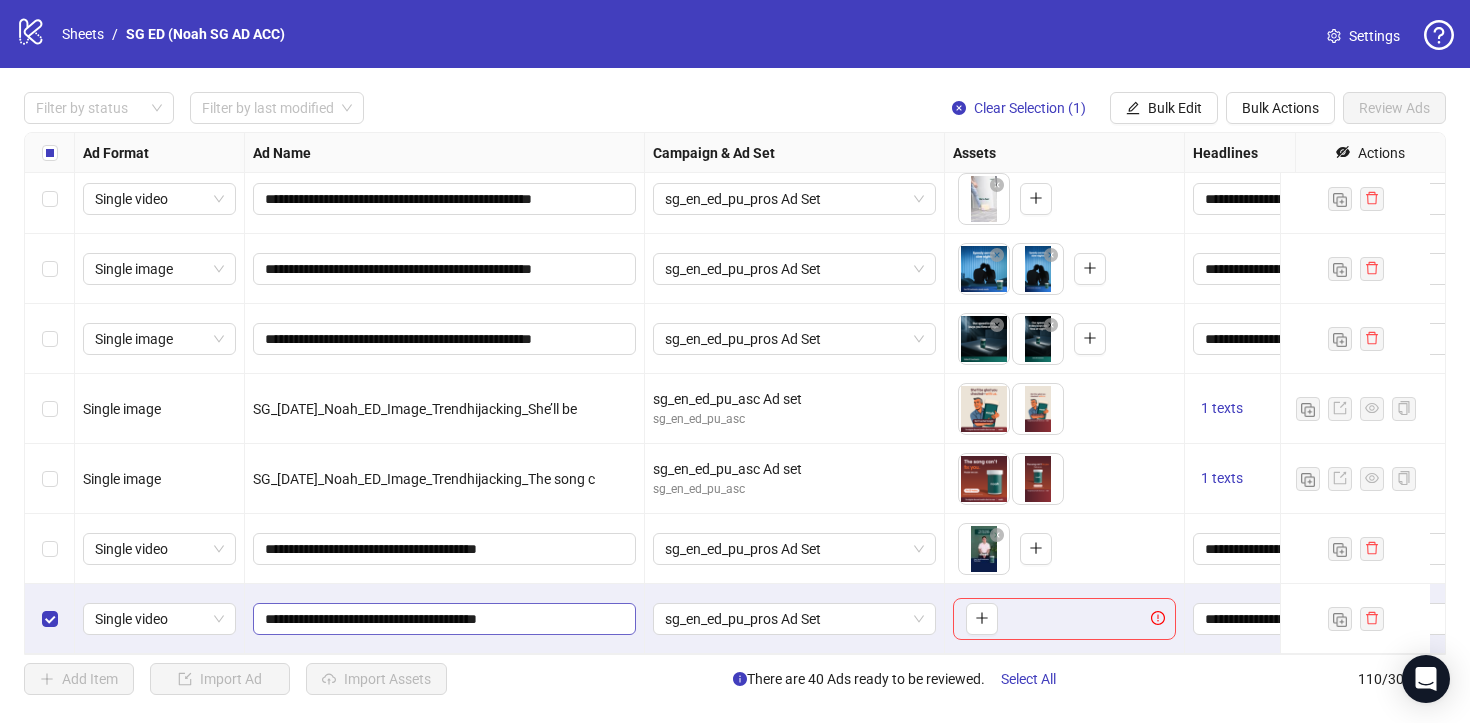 click on "**********" at bounding box center [444, 619] 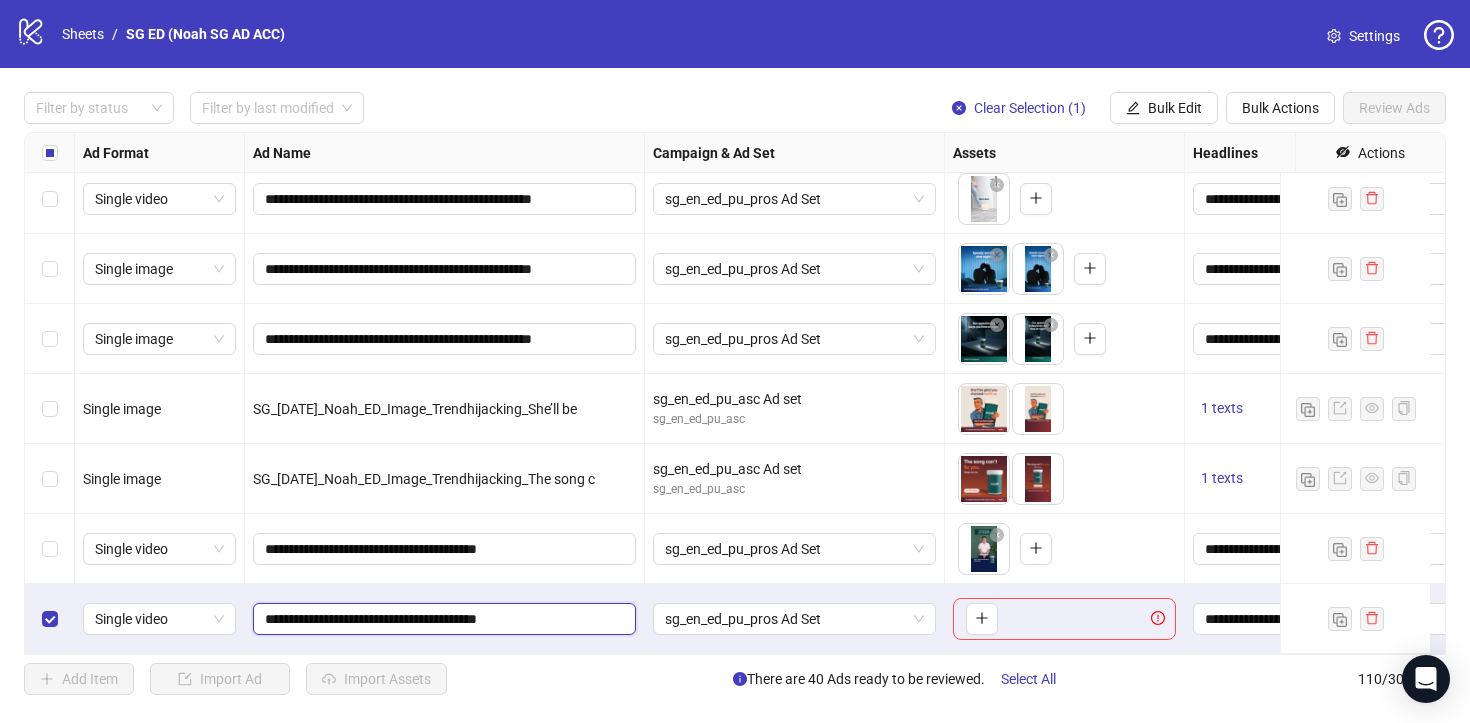 click on "**********" at bounding box center (442, 619) 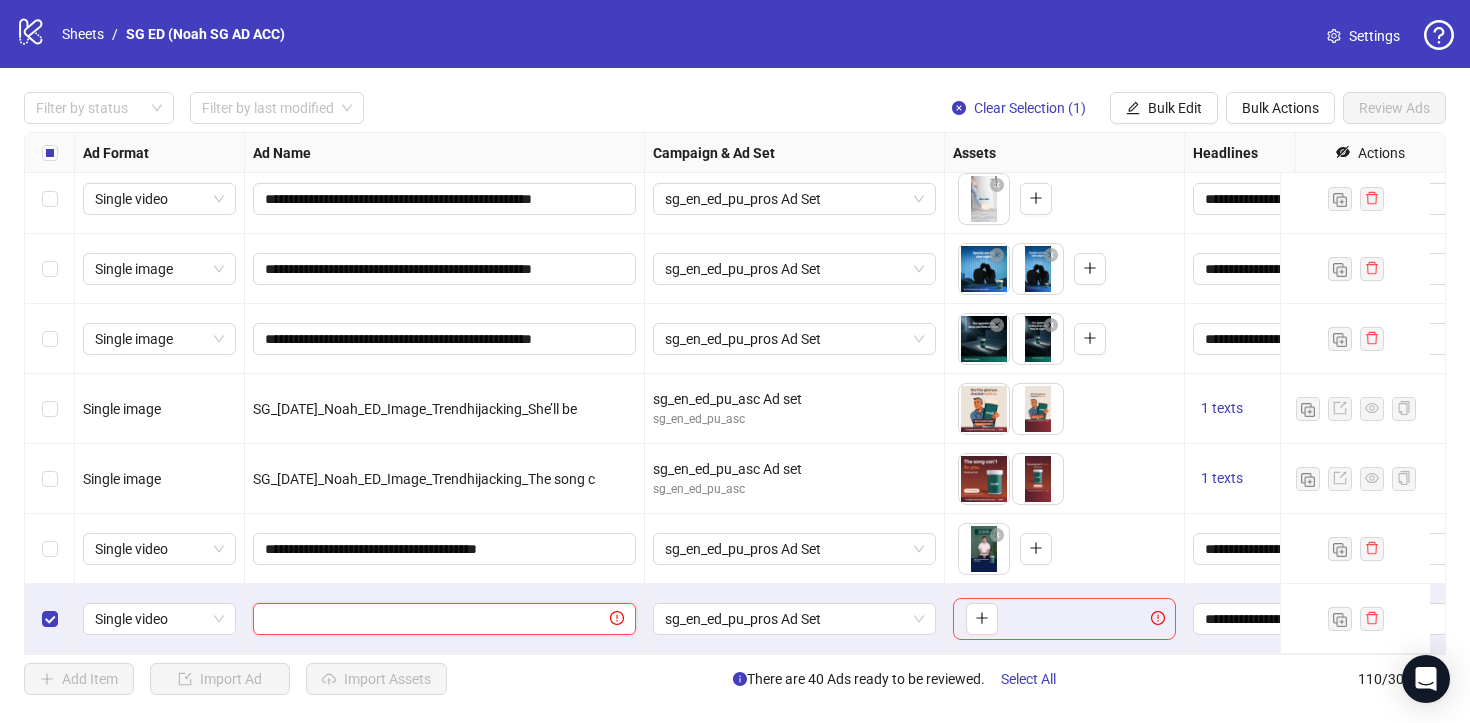 paste on "**********" 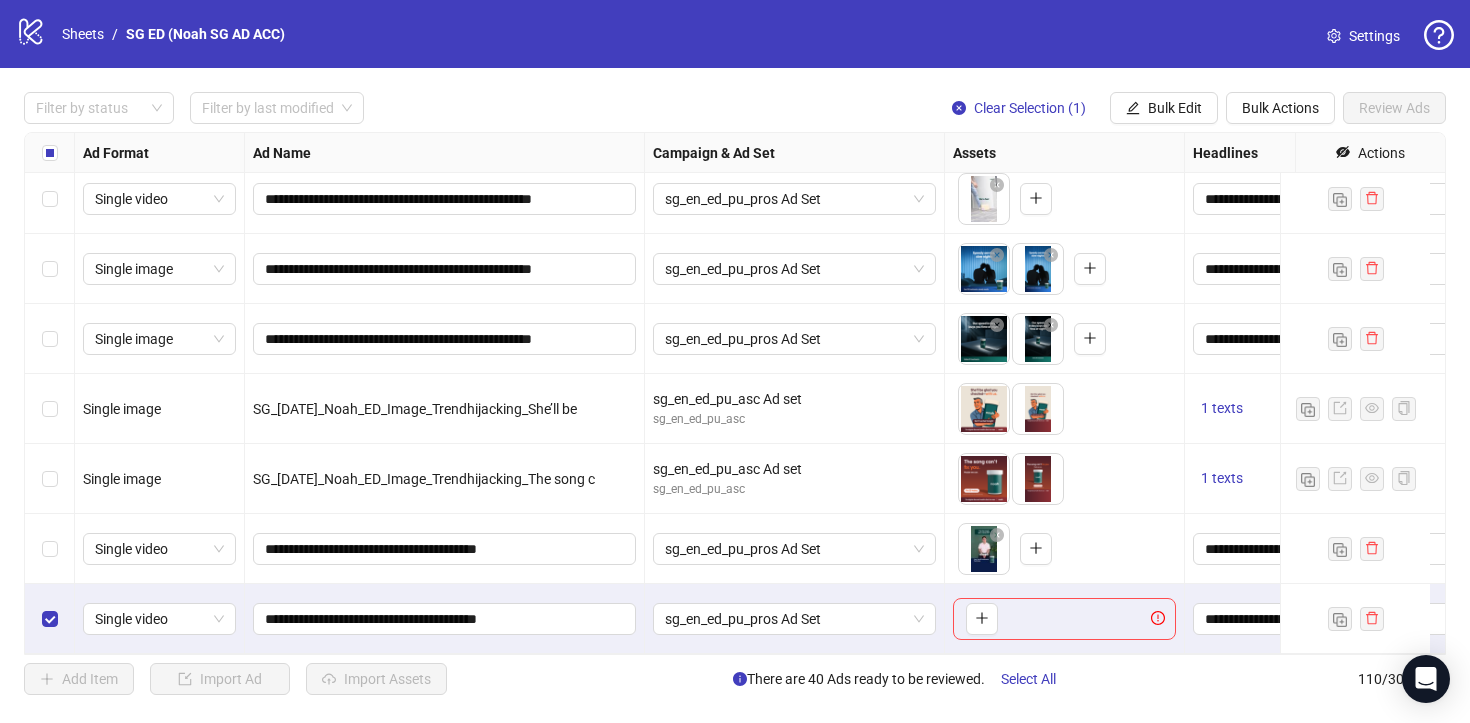 click on "**********" at bounding box center (445, 549) 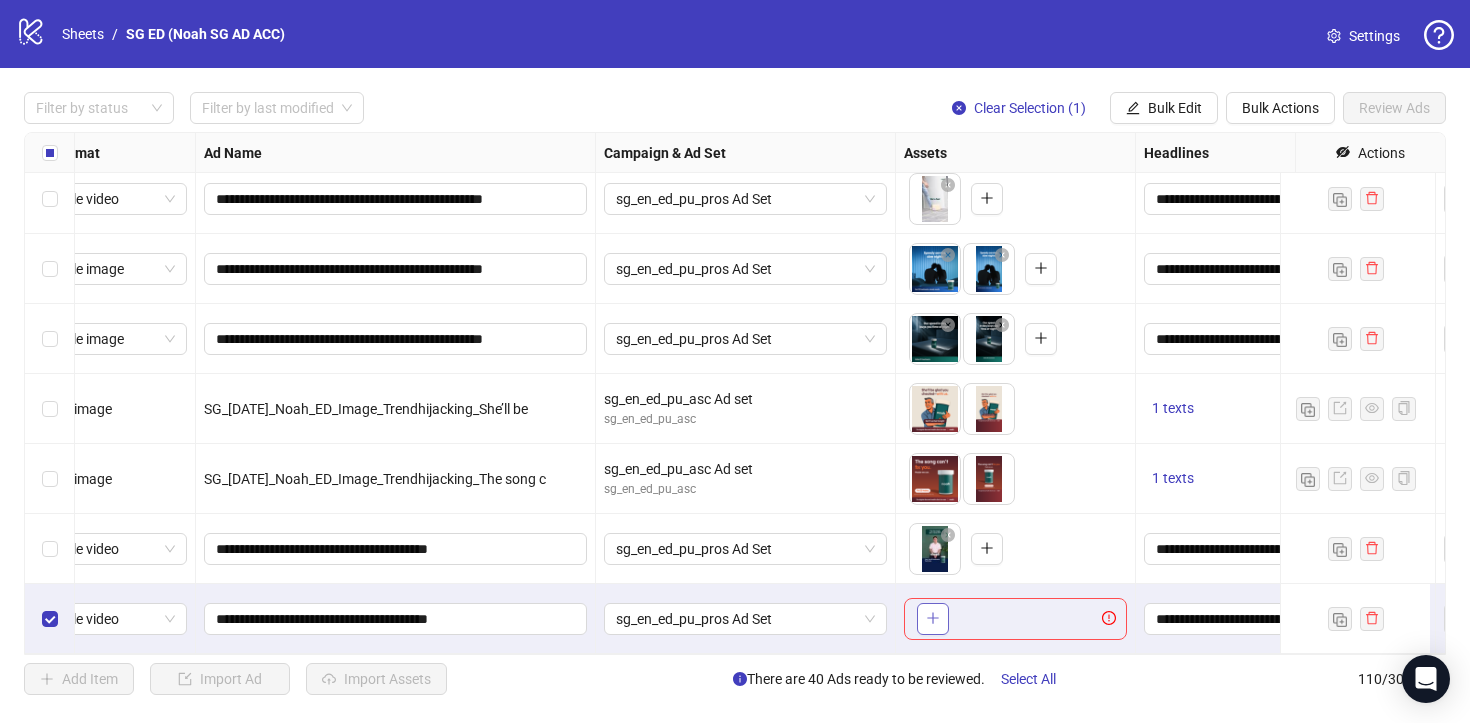 click at bounding box center (933, 619) 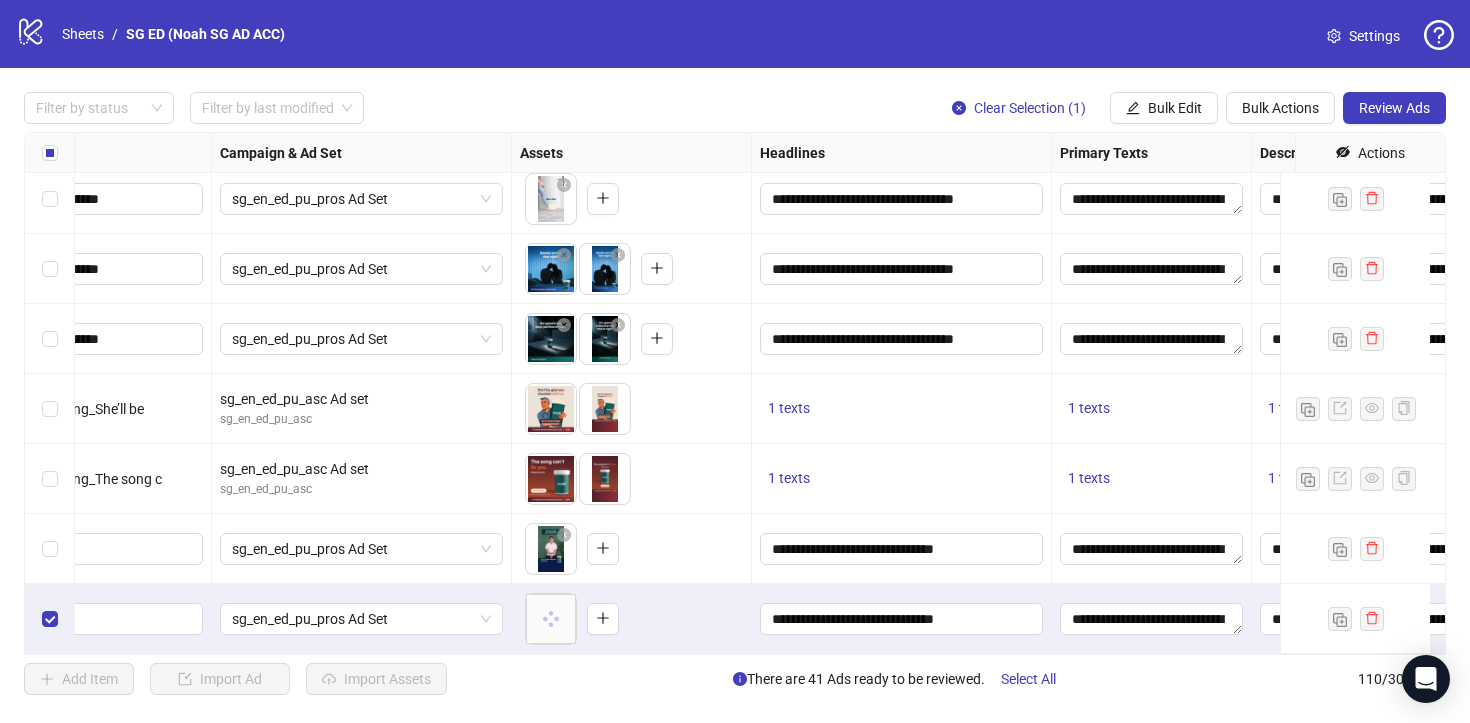 scroll, scrollTop: 7234, scrollLeft: 629, axis: both 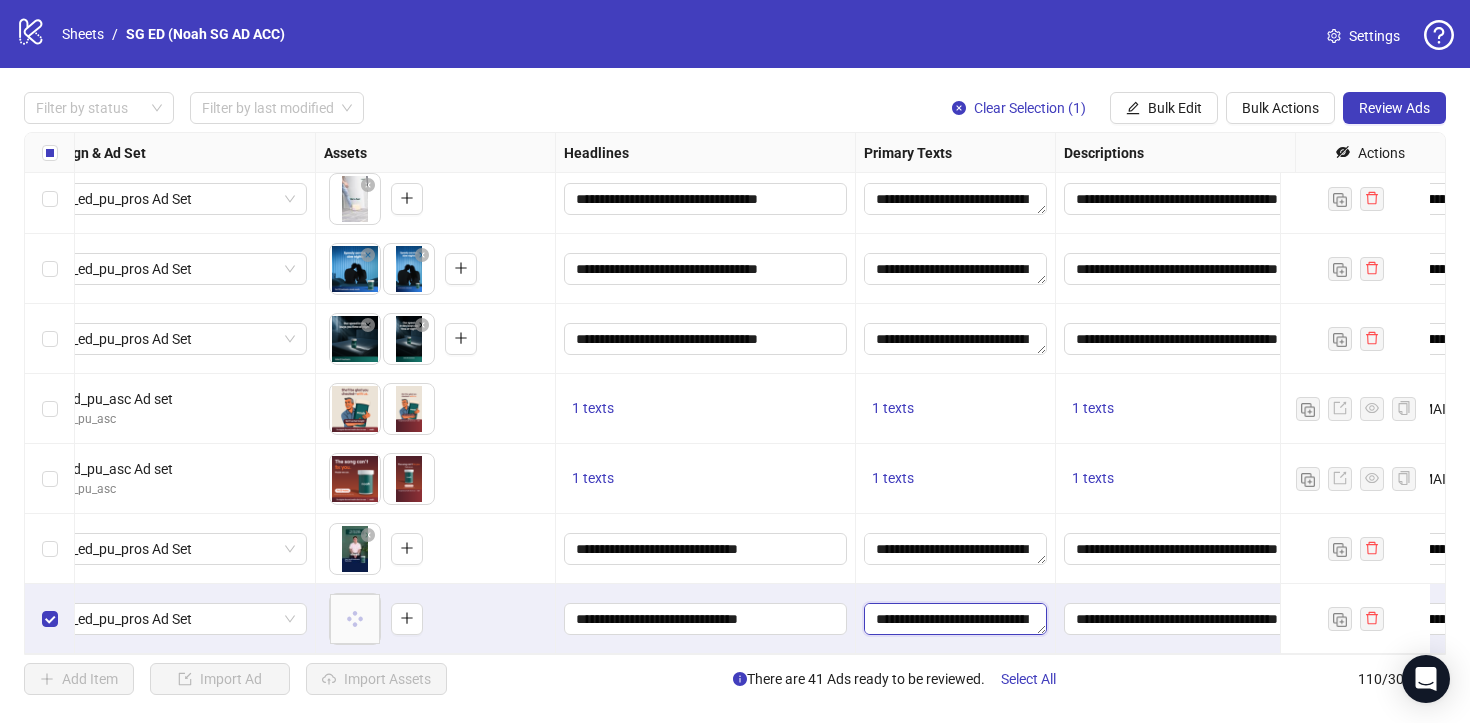 click on "**********" at bounding box center (955, 619) 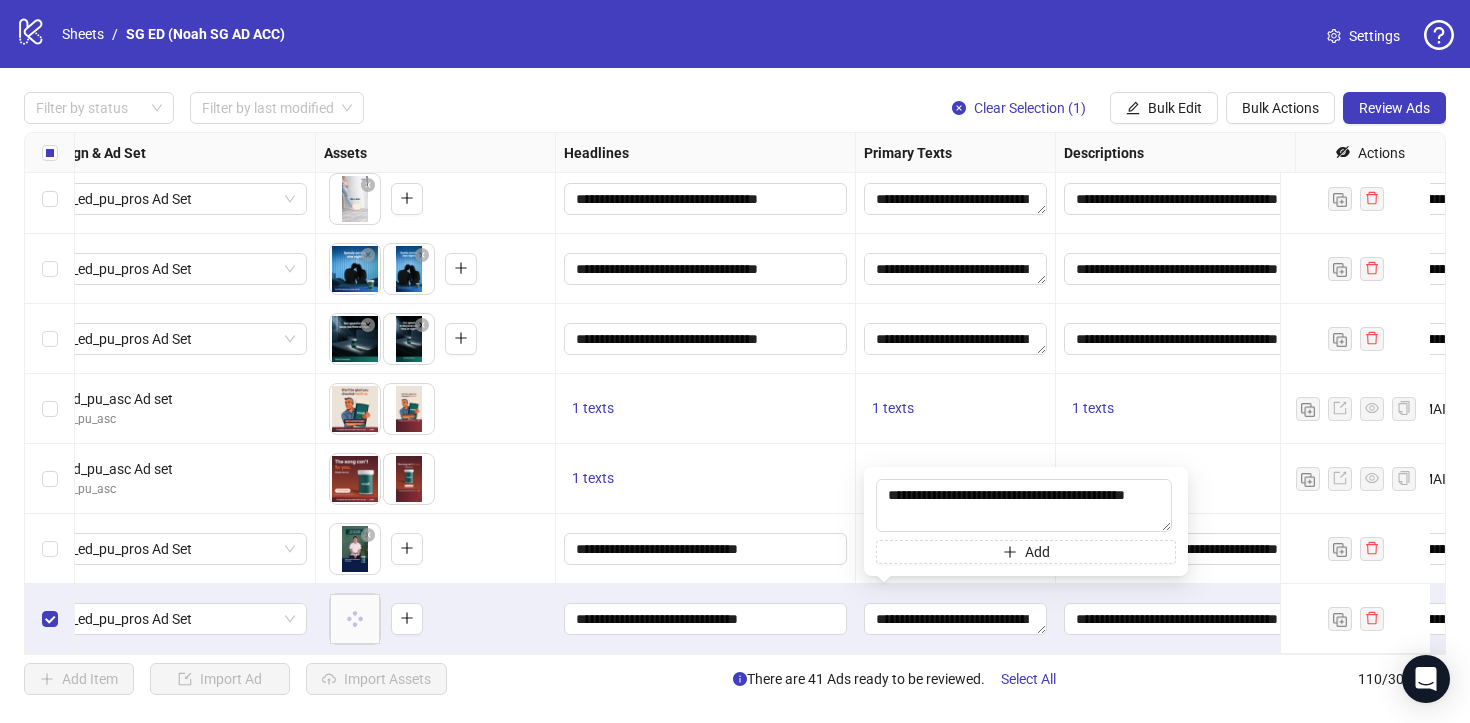 drag, startPoint x: 976, startPoint y: 521, endPoint x: 849, endPoint y: 483, distance: 132.56319 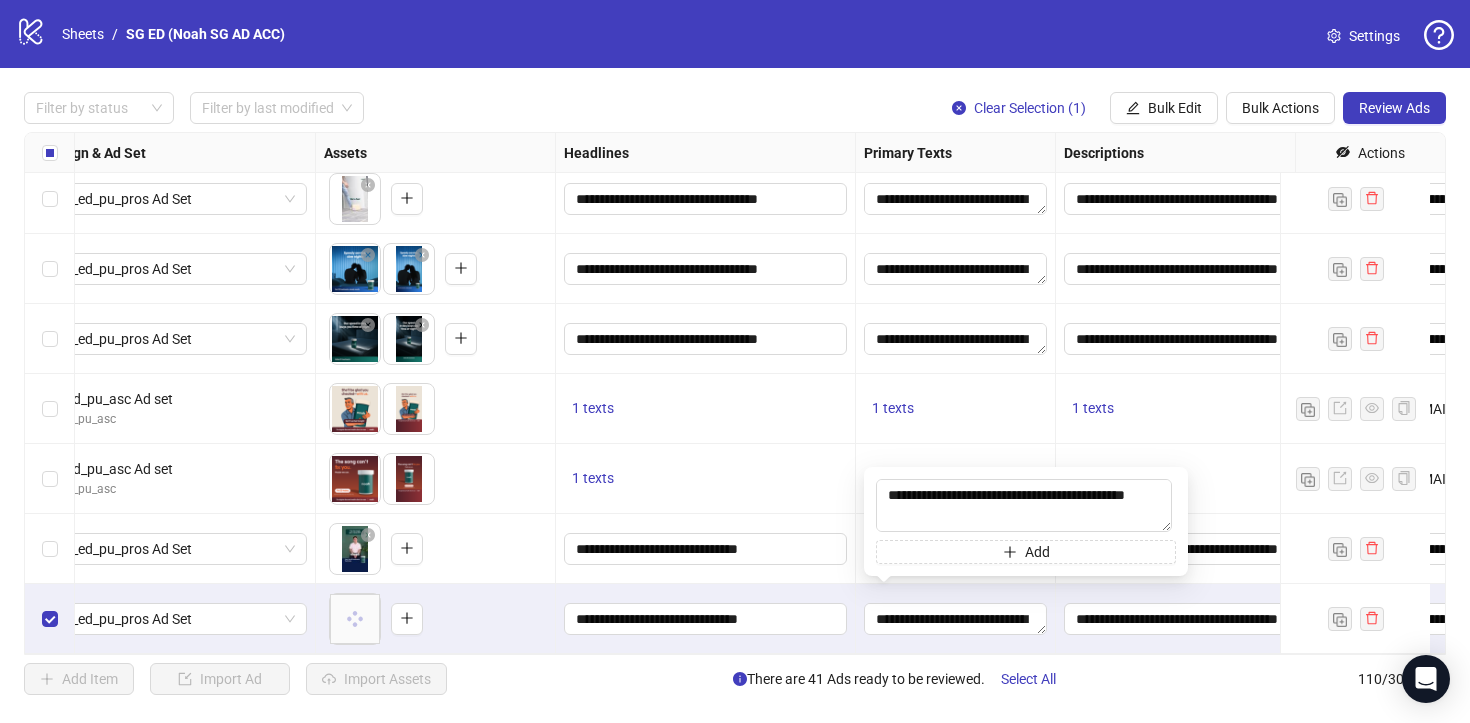 type on "**********" 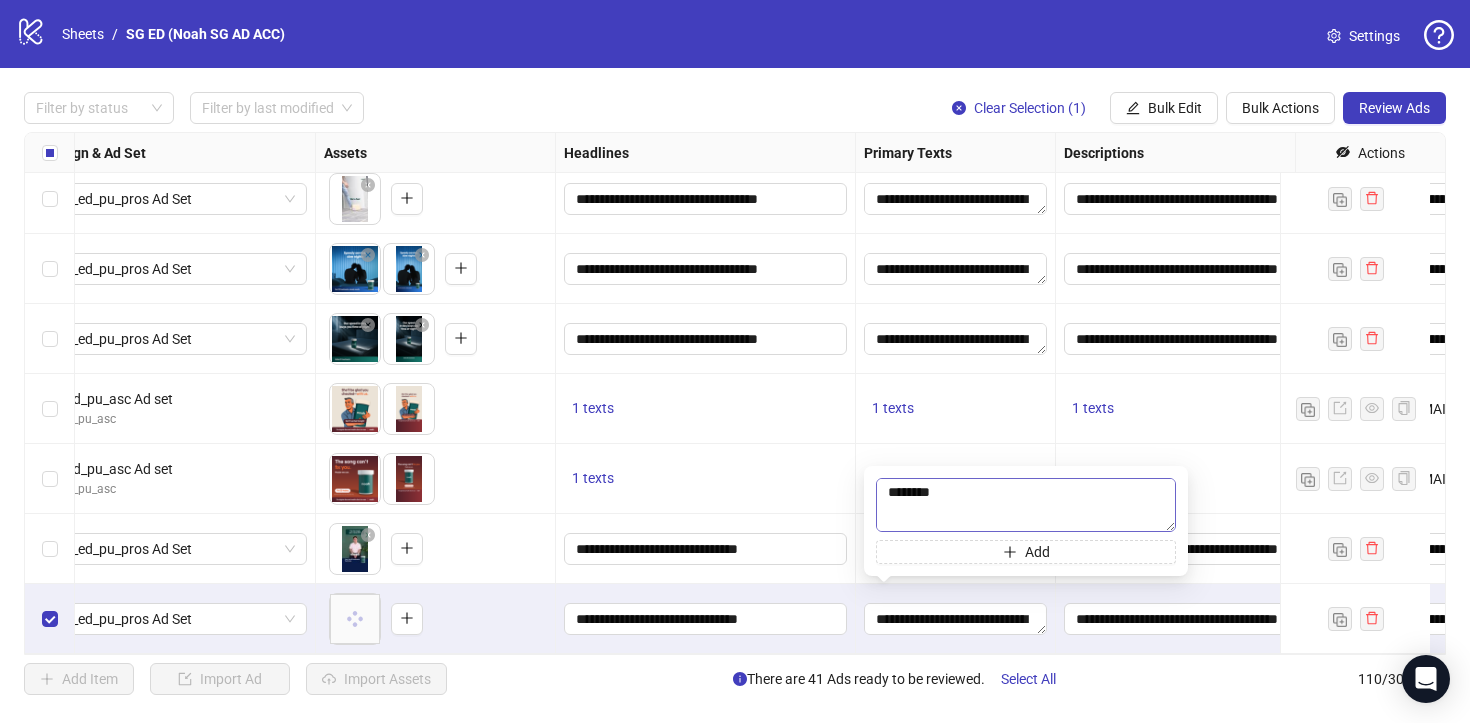 scroll, scrollTop: 23, scrollLeft: 0, axis: vertical 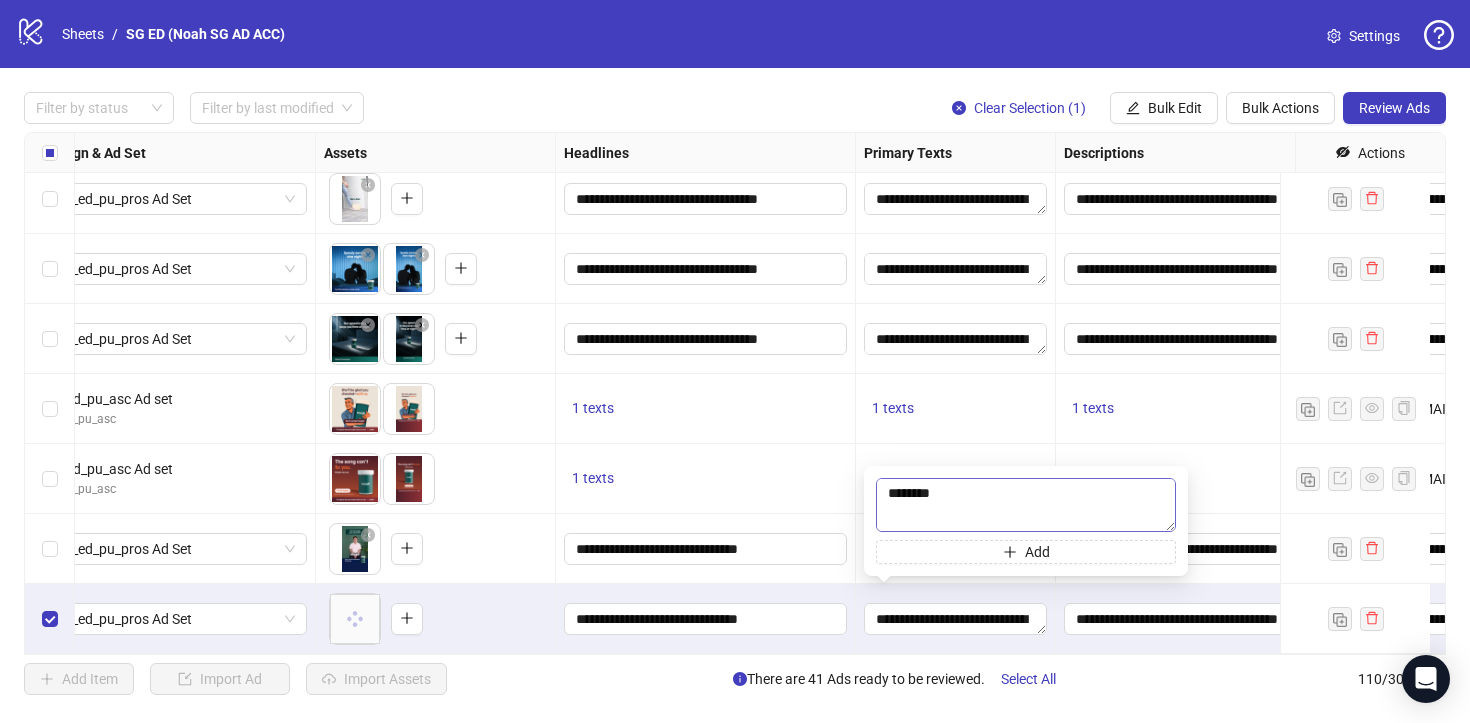 click on "**********" at bounding box center (1026, 505) 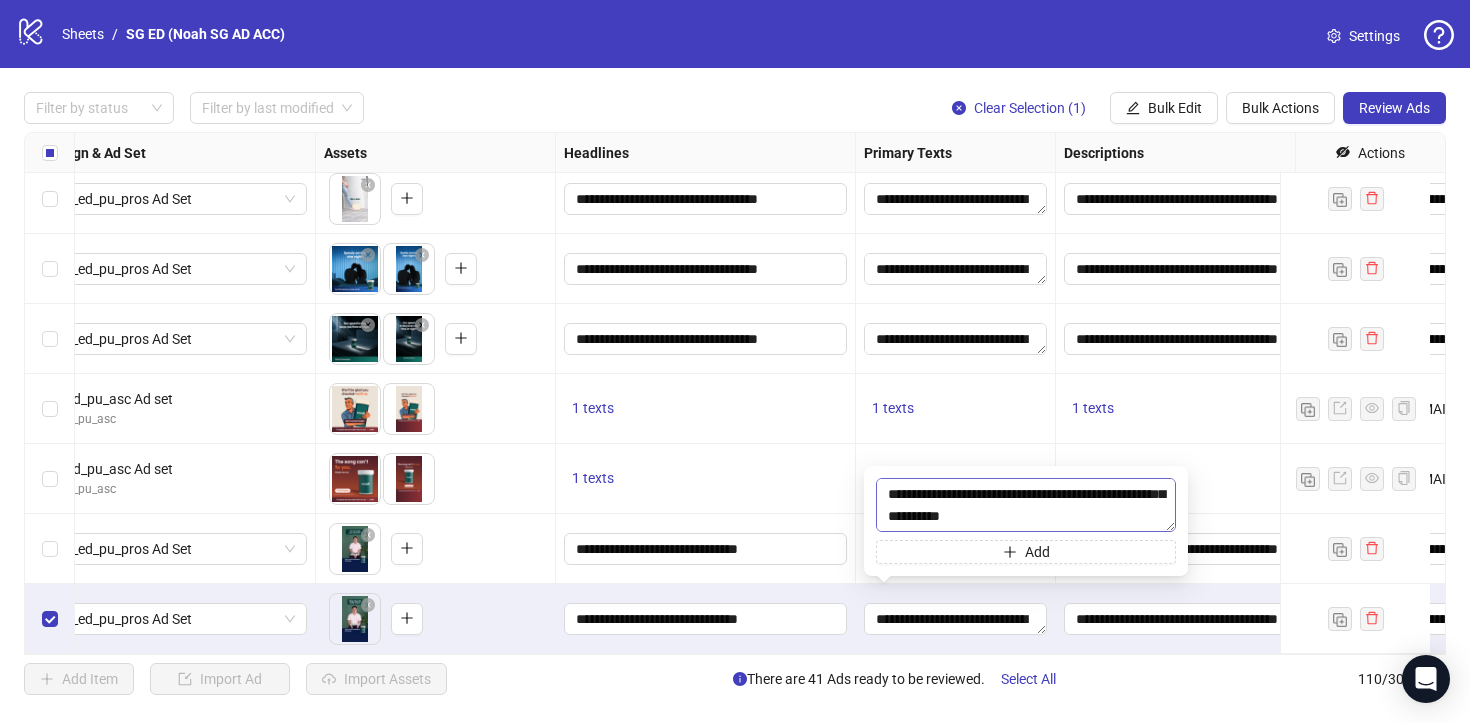 scroll, scrollTop: 154, scrollLeft: 0, axis: vertical 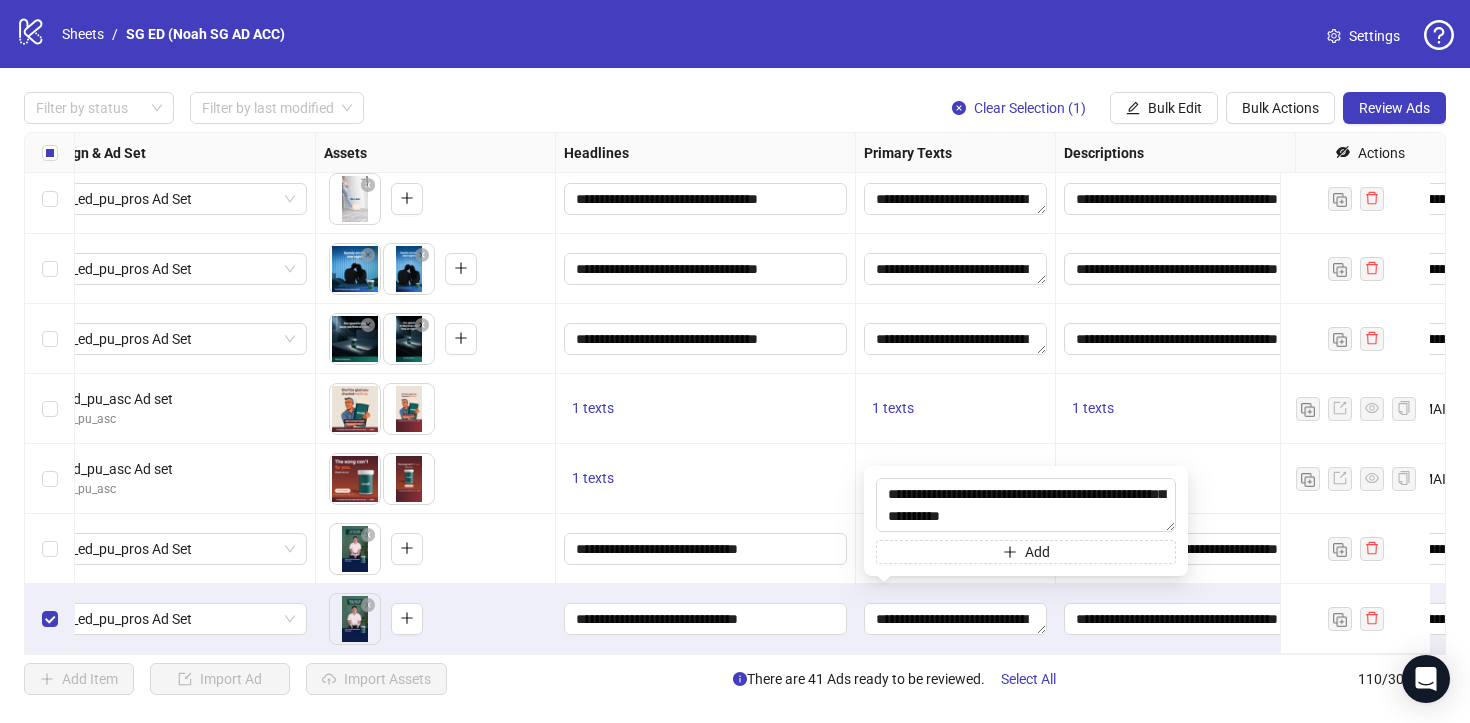 click on "**********" at bounding box center (706, 619) 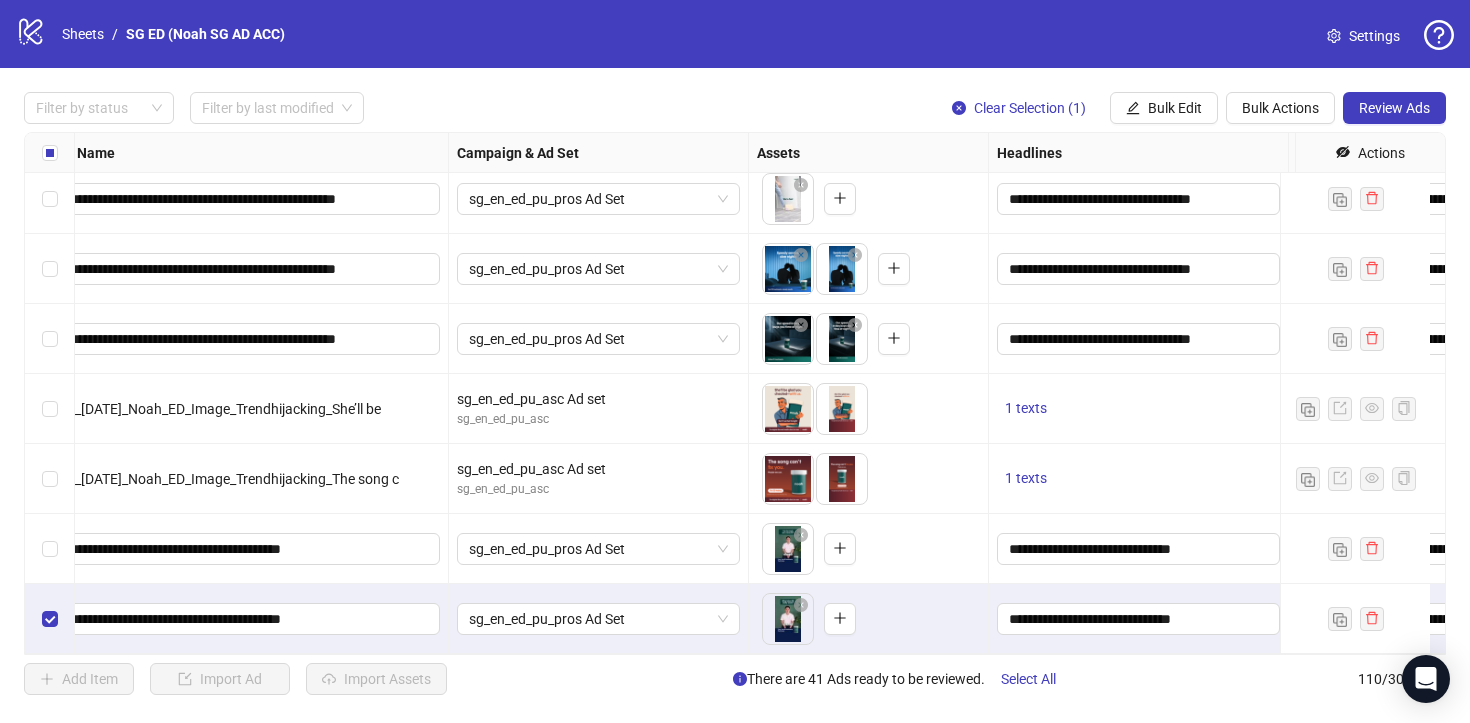 scroll, scrollTop: 7234, scrollLeft: 0, axis: vertical 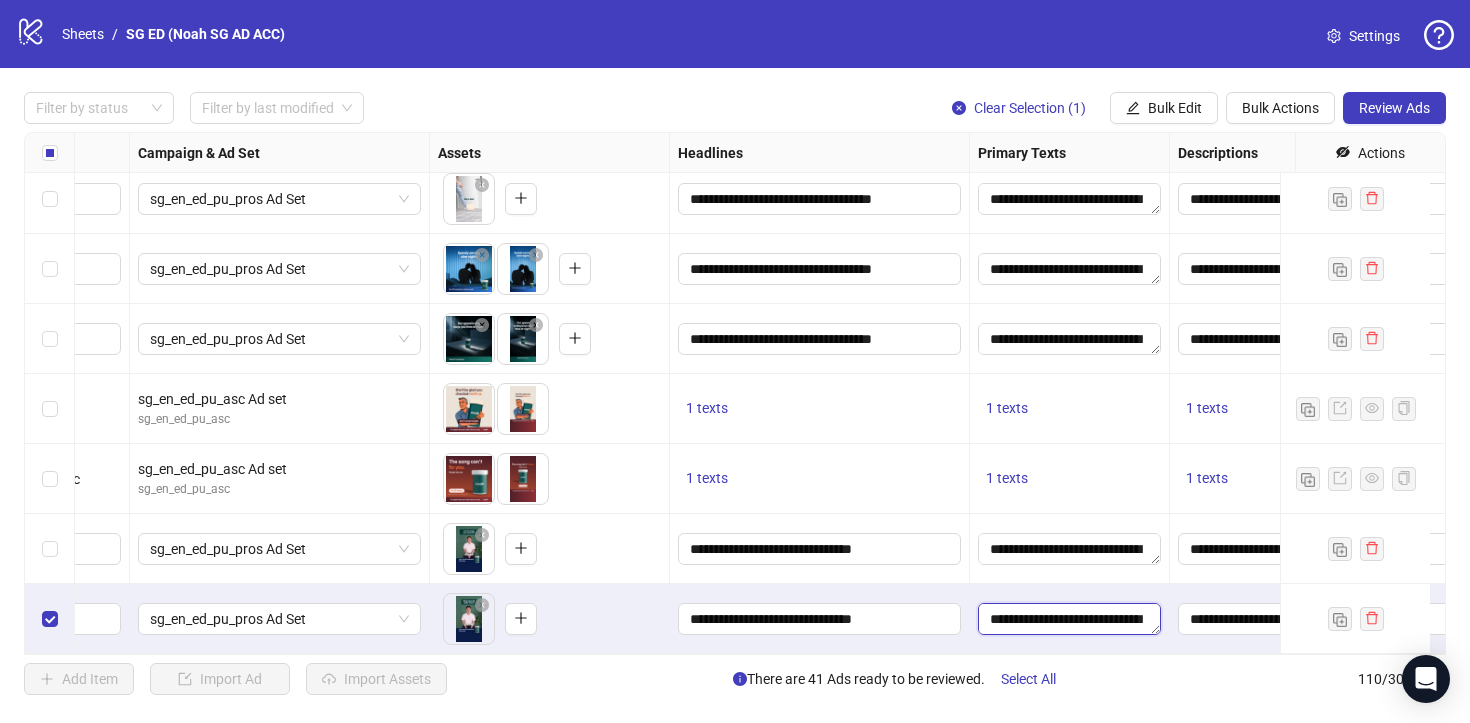 click on "**********" at bounding box center (1069, 619) 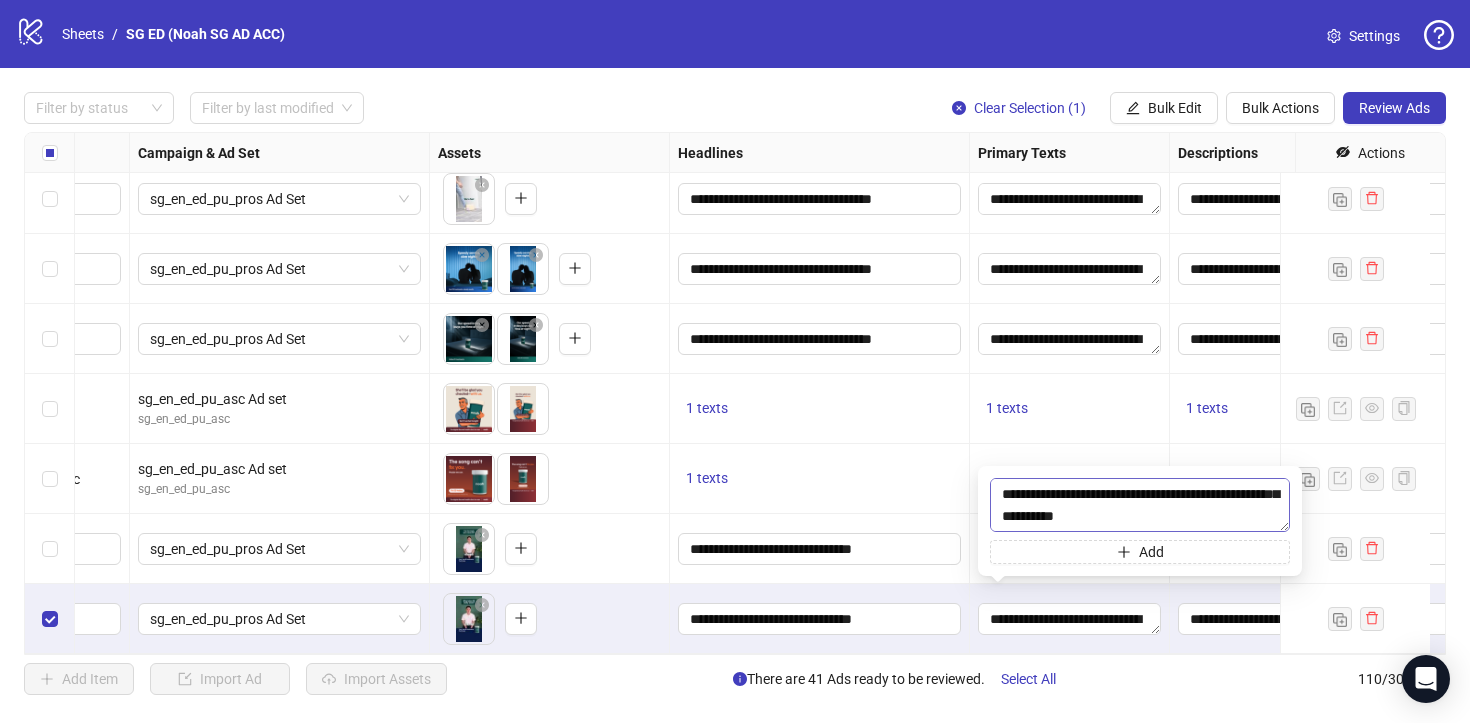scroll, scrollTop: 154, scrollLeft: 0, axis: vertical 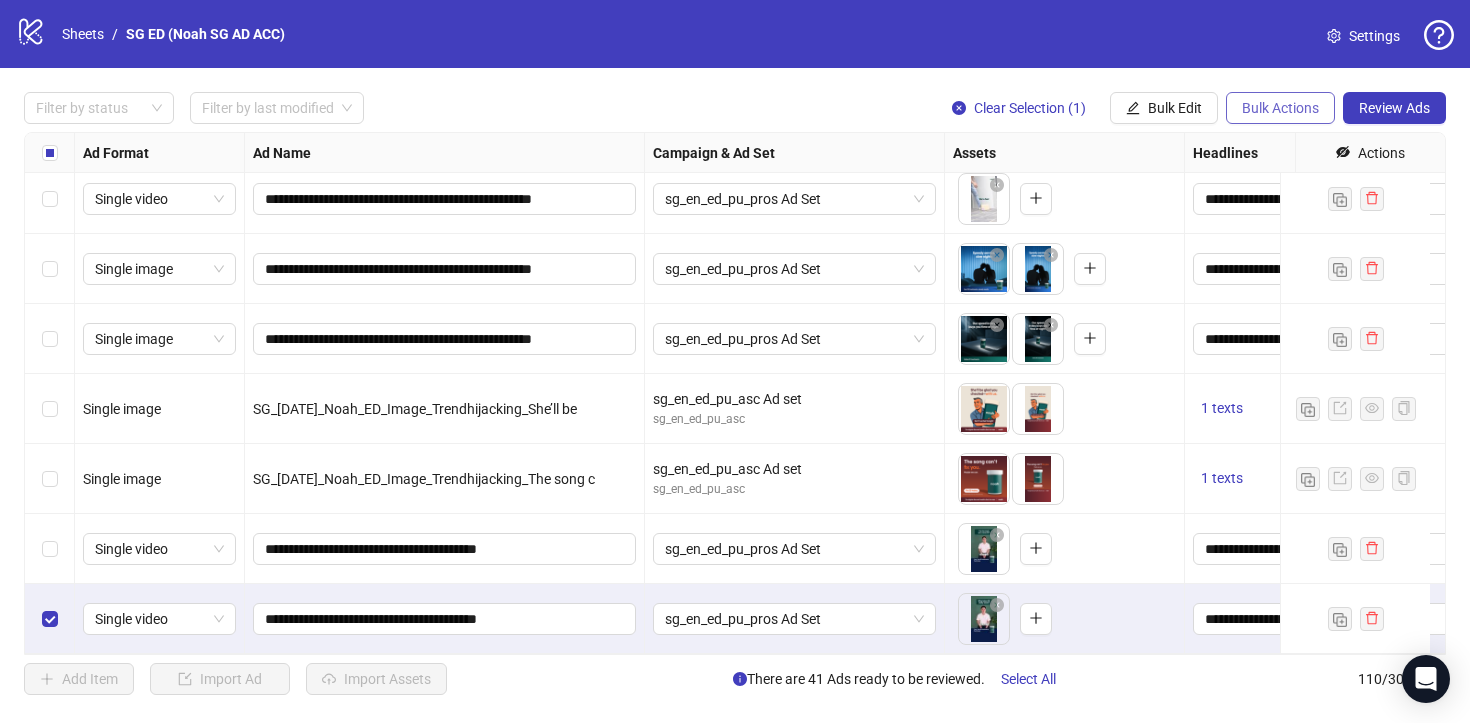 click on "Bulk Actions" at bounding box center [1280, 108] 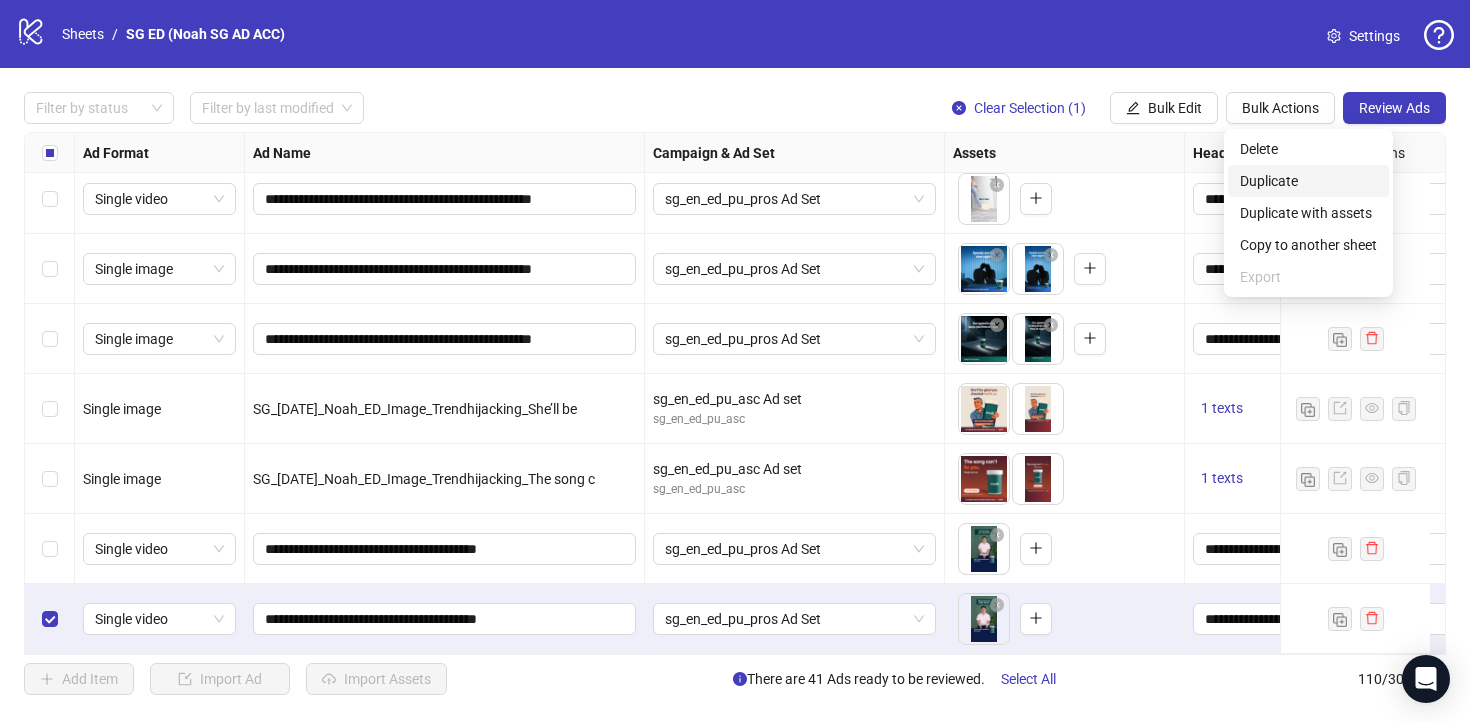 click on "Duplicate" at bounding box center (1308, 181) 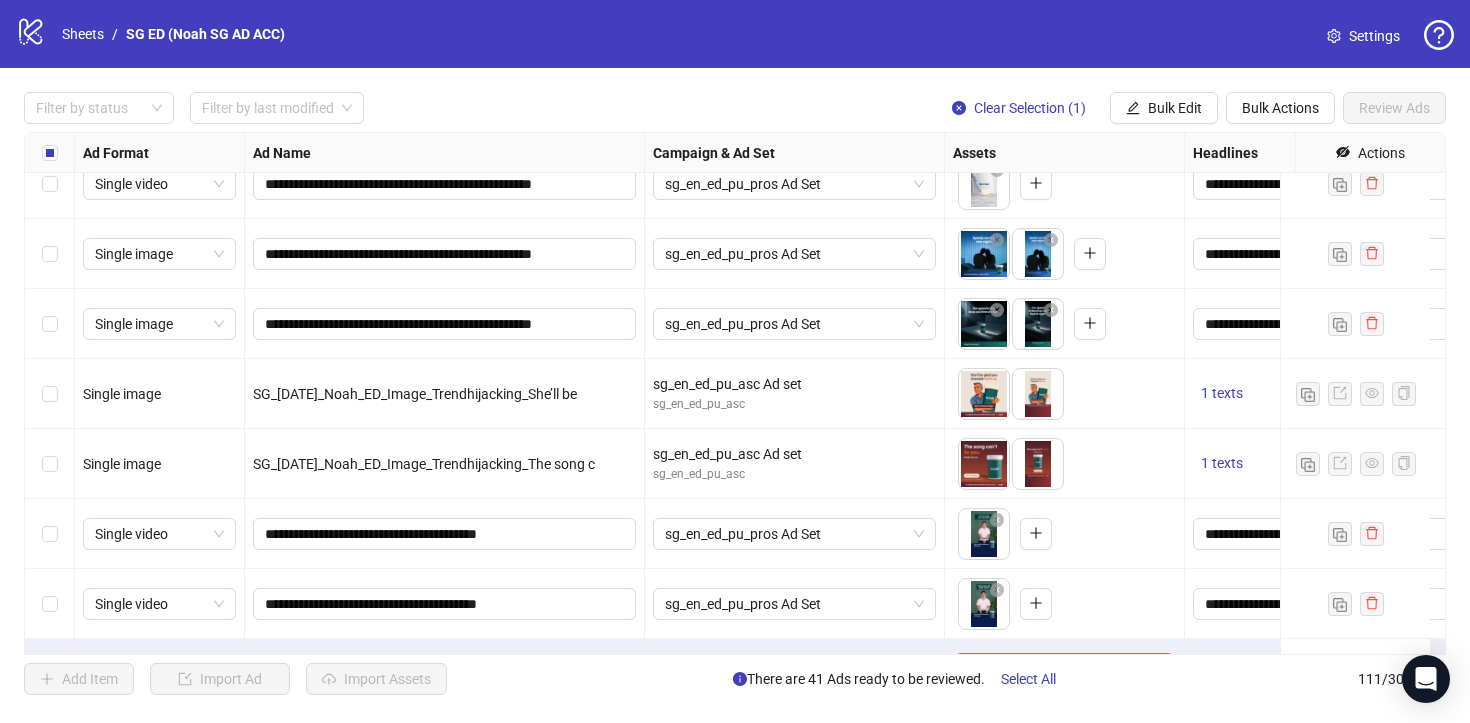 scroll, scrollTop: 7304, scrollLeft: 0, axis: vertical 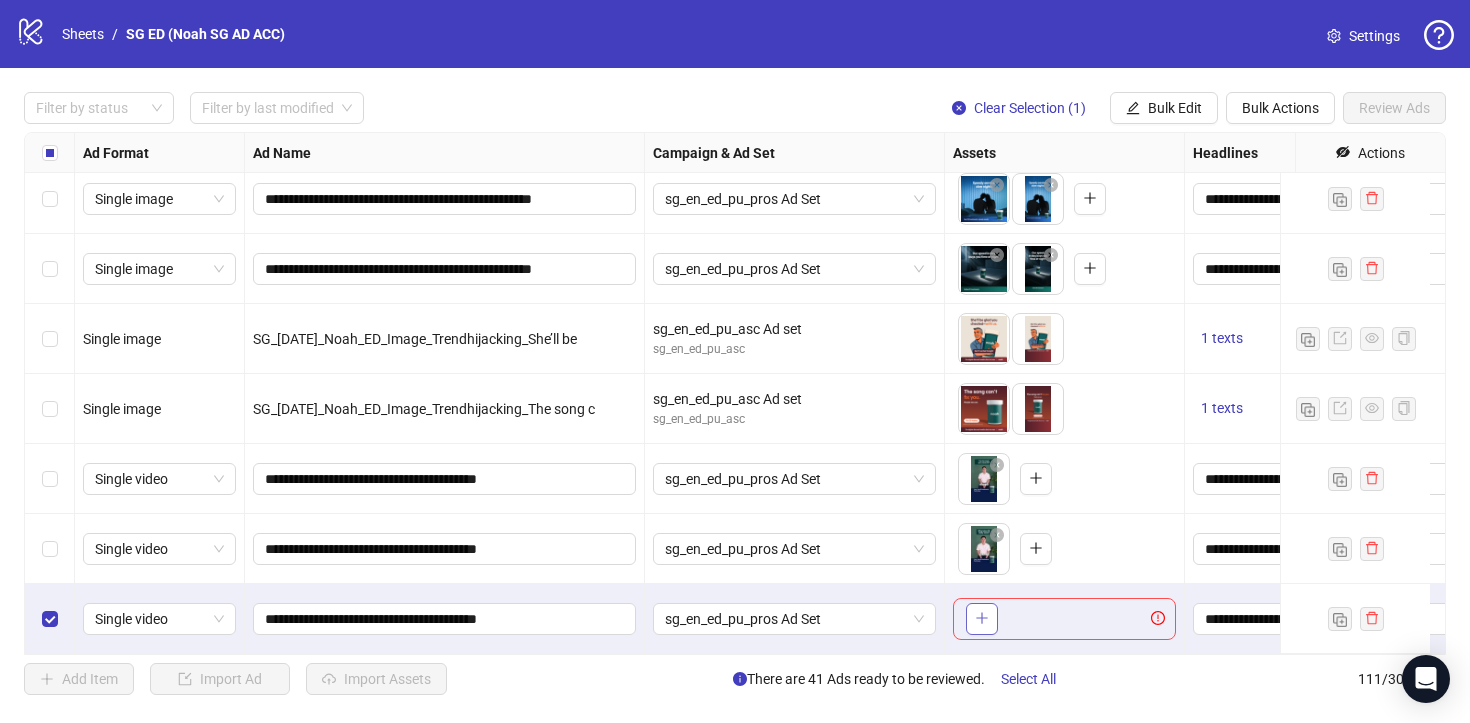 click at bounding box center (982, 618) 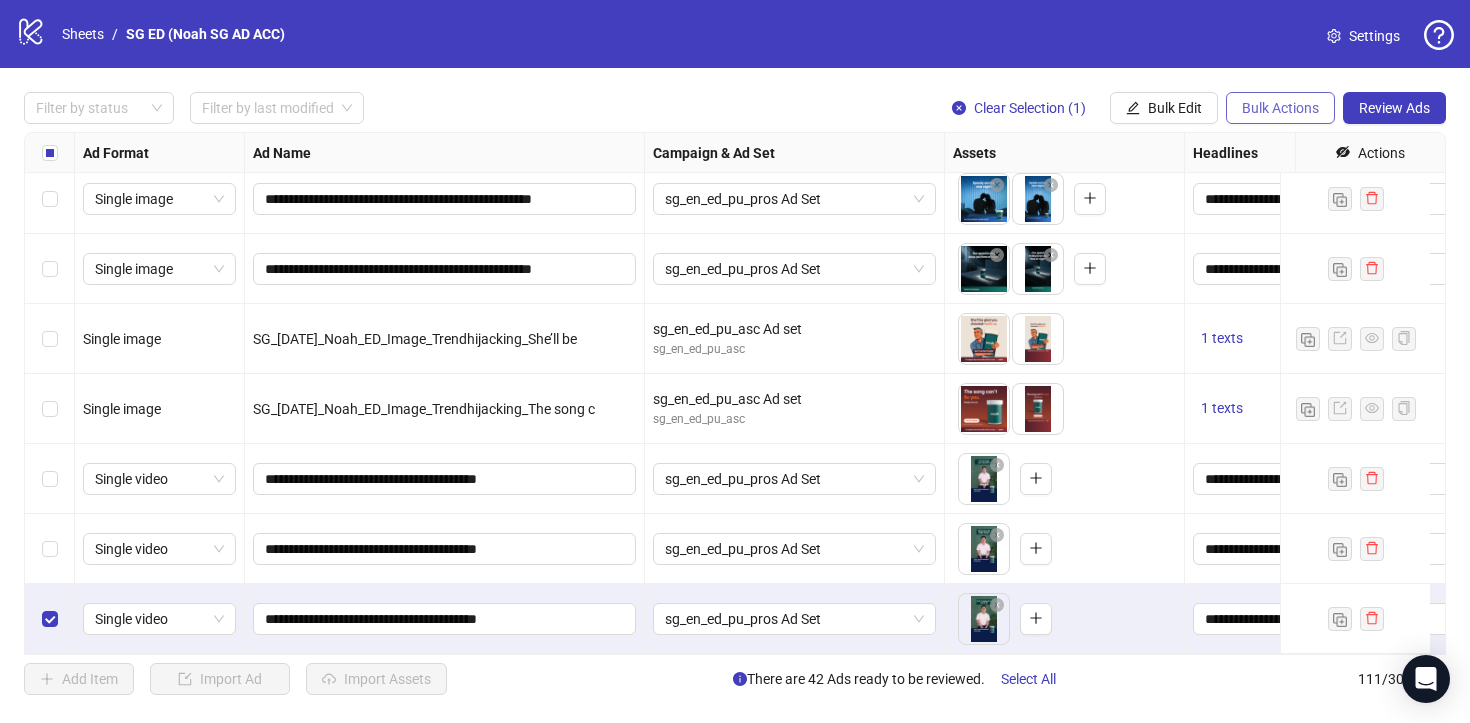 click on "Bulk Actions" at bounding box center [1280, 108] 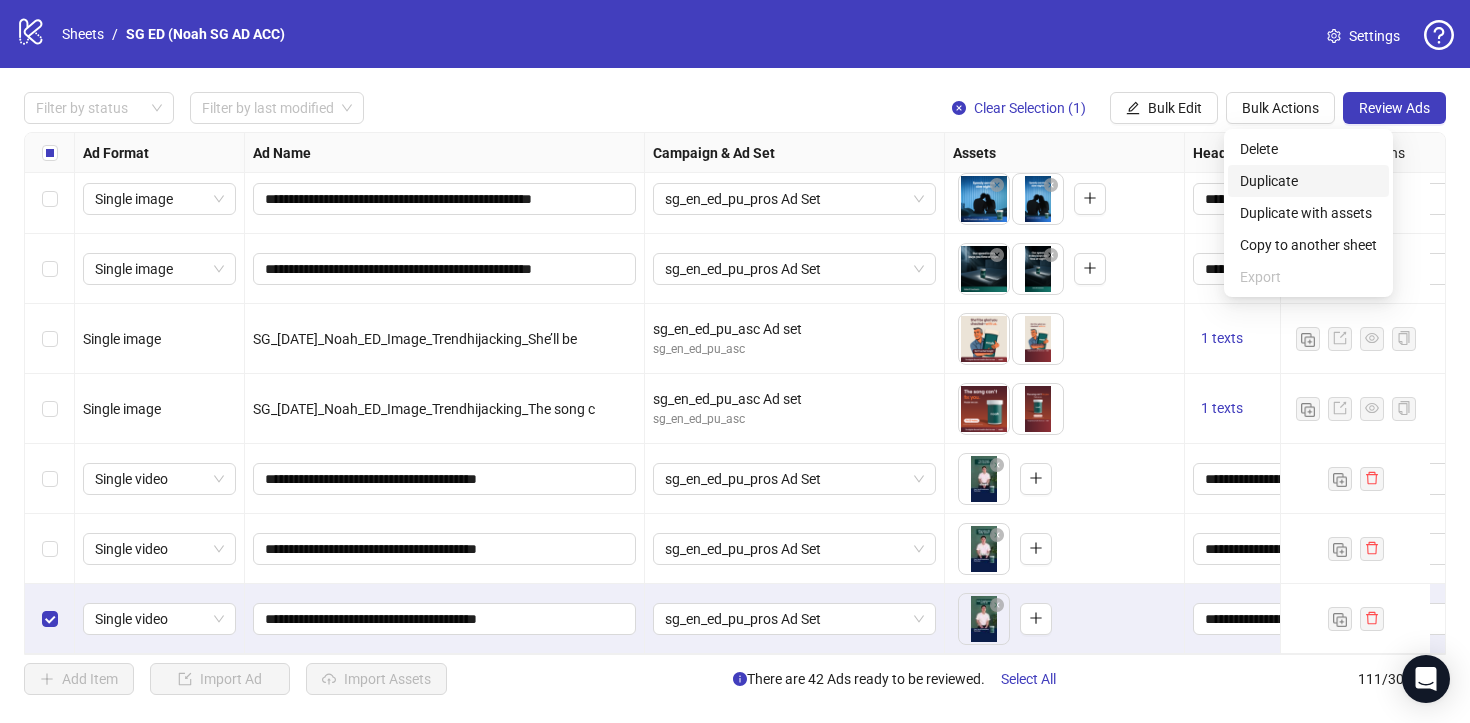 click on "Duplicate" at bounding box center [1308, 181] 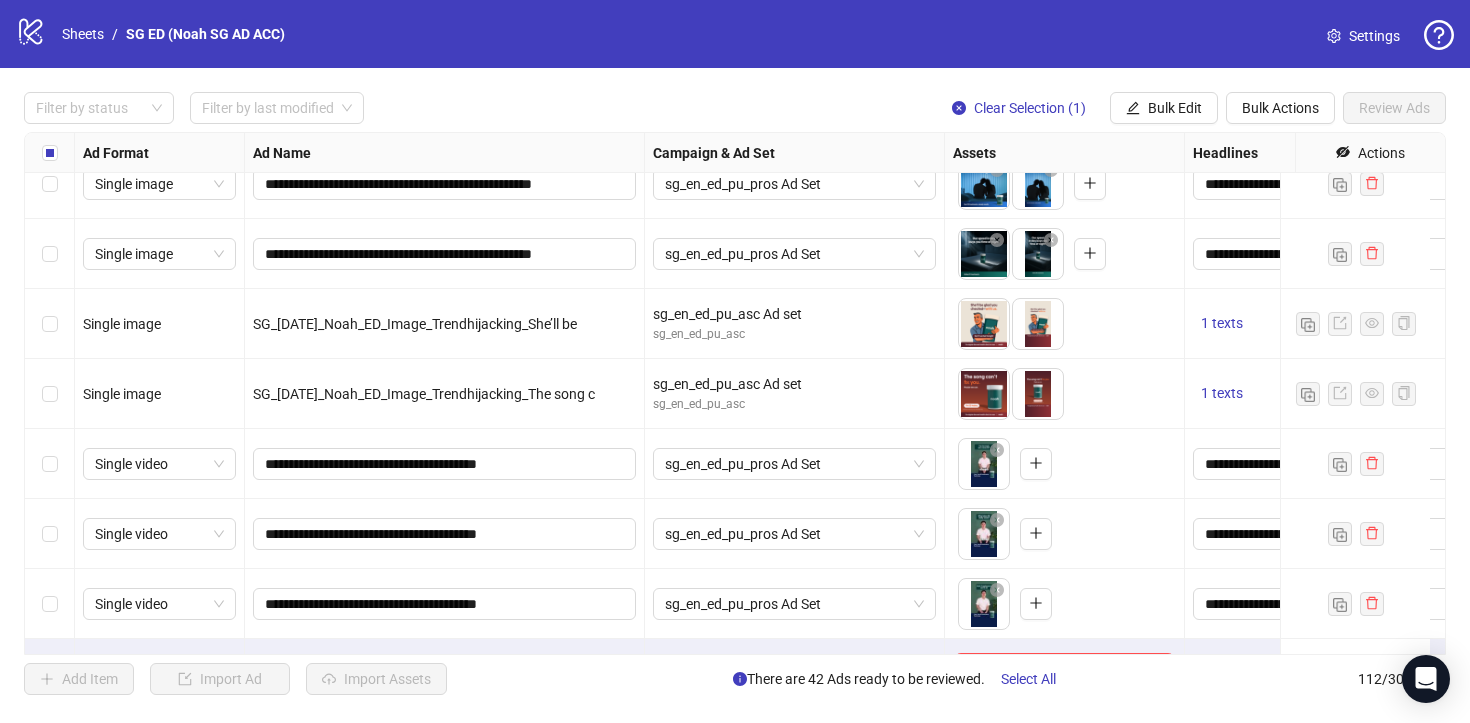 scroll, scrollTop: 7374, scrollLeft: 0, axis: vertical 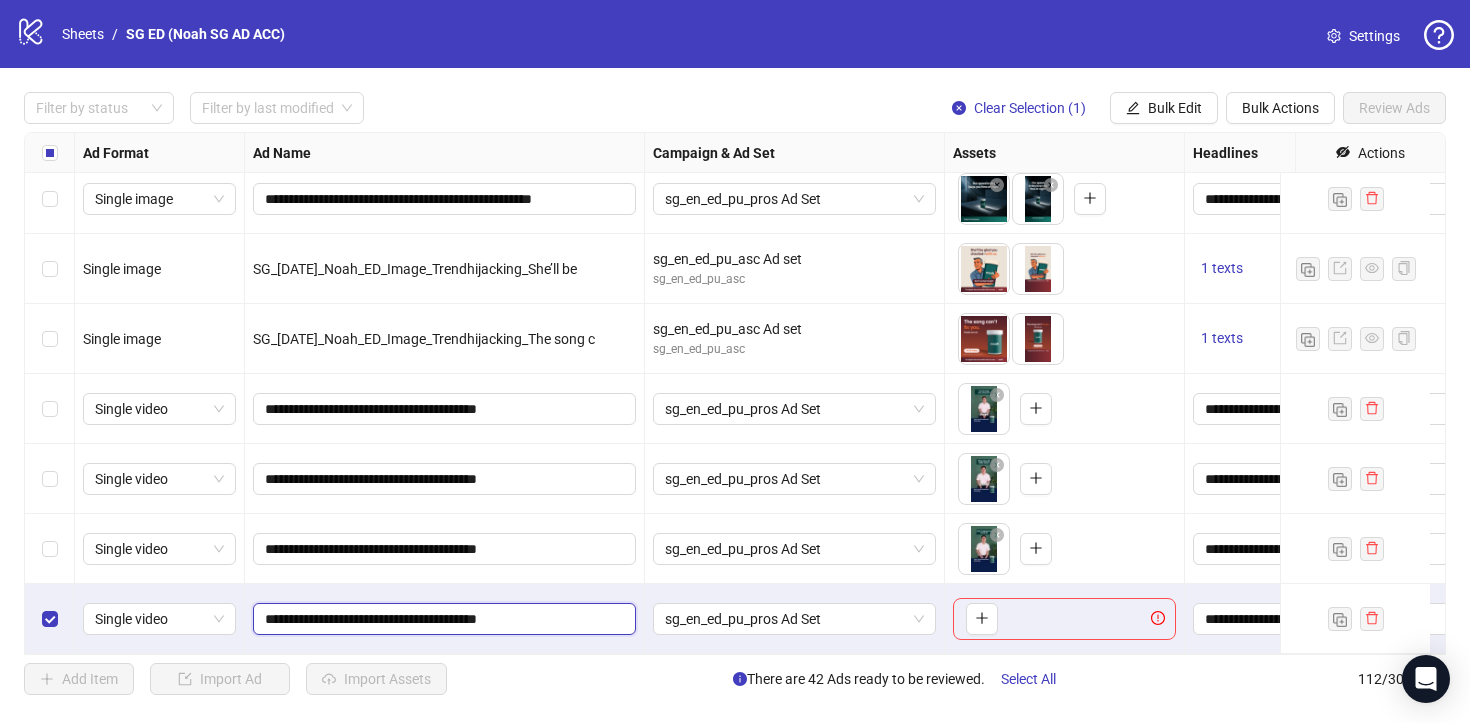 click on "**********" at bounding box center (442, 619) 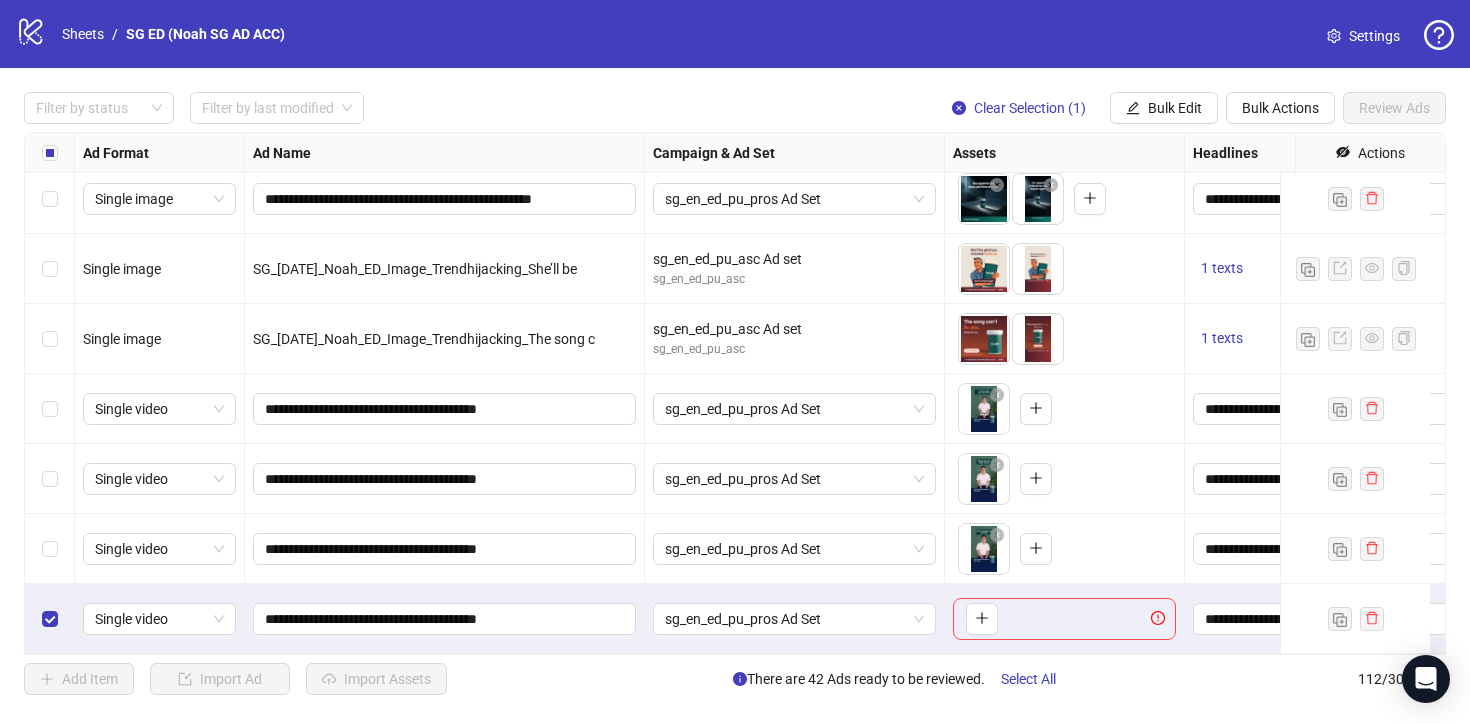 click on "**********" at bounding box center [445, 549] 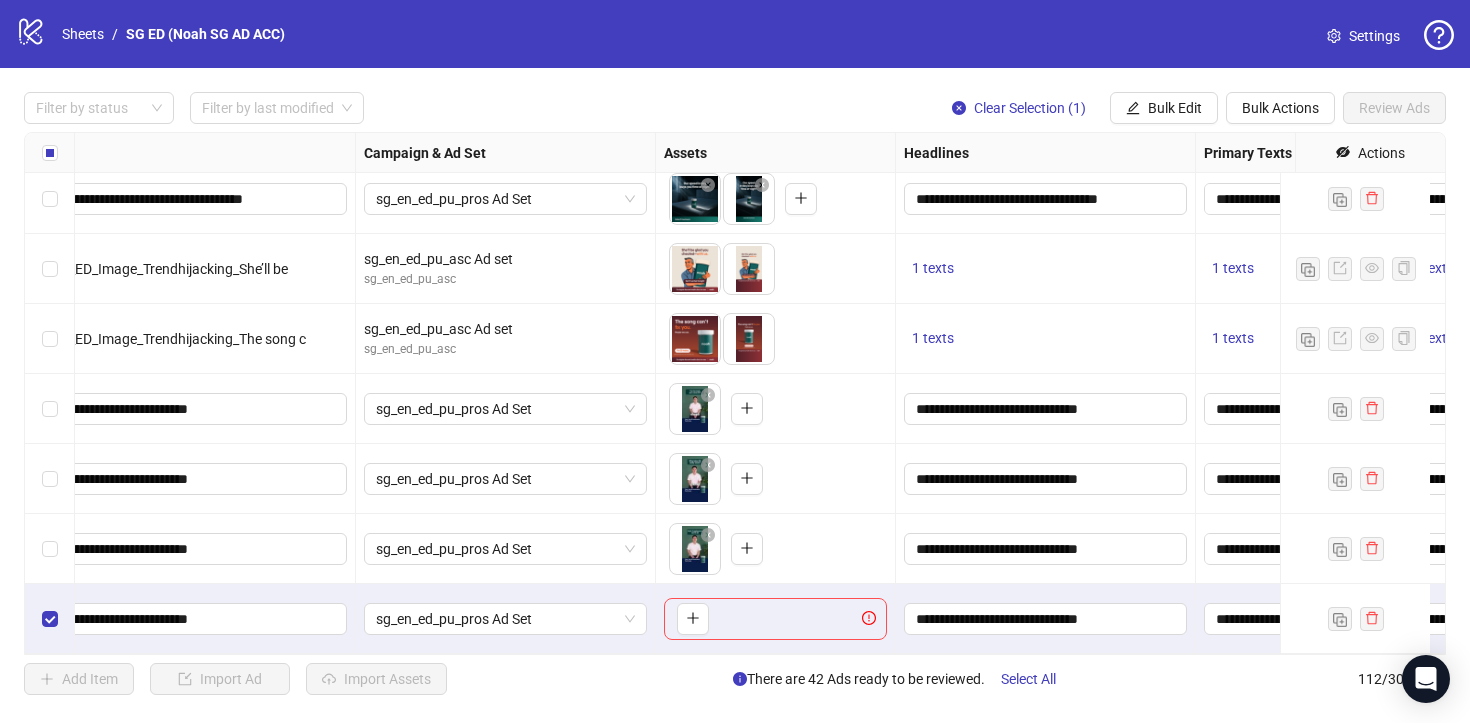 scroll, scrollTop: 7374, scrollLeft: 516, axis: both 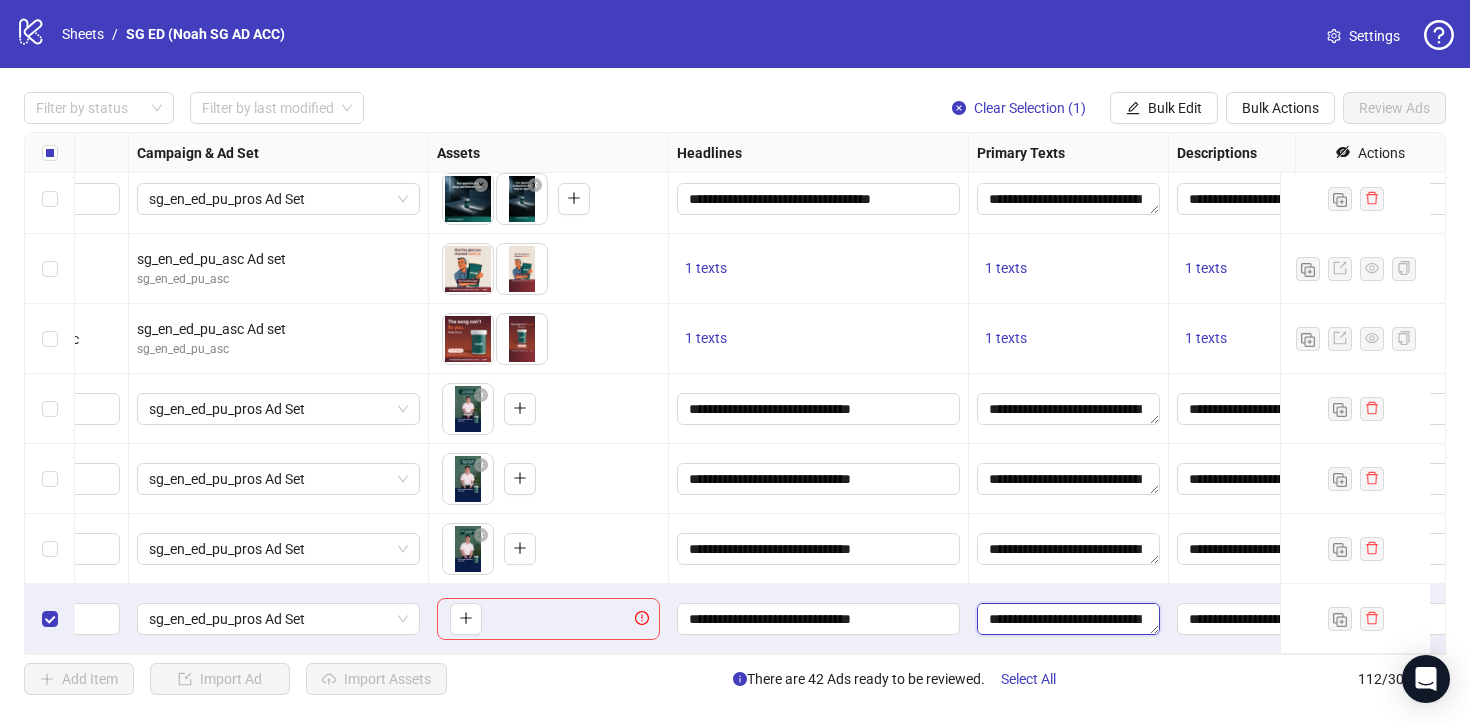 click on "**********" at bounding box center (1068, 619) 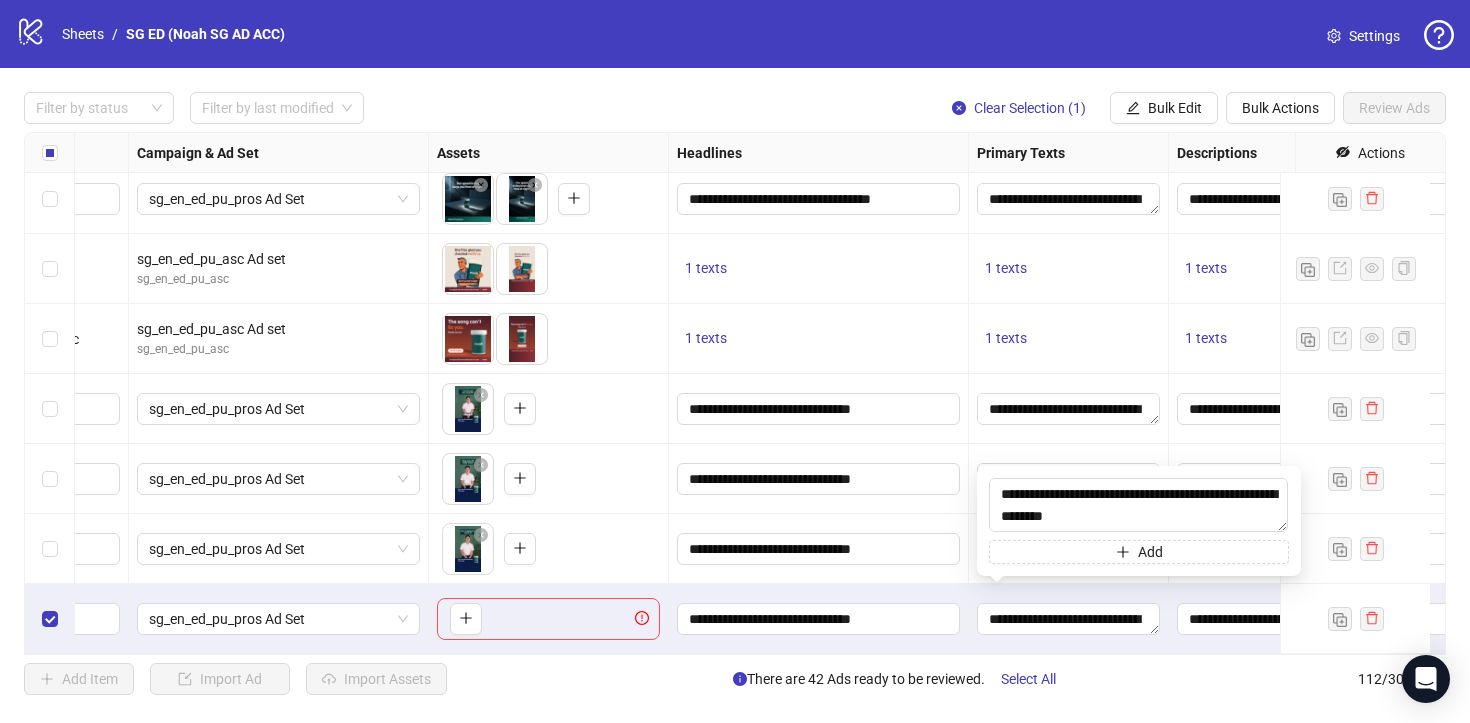 drag, startPoint x: 1114, startPoint y: 514, endPoint x: 988, endPoint y: 477, distance: 131.32022 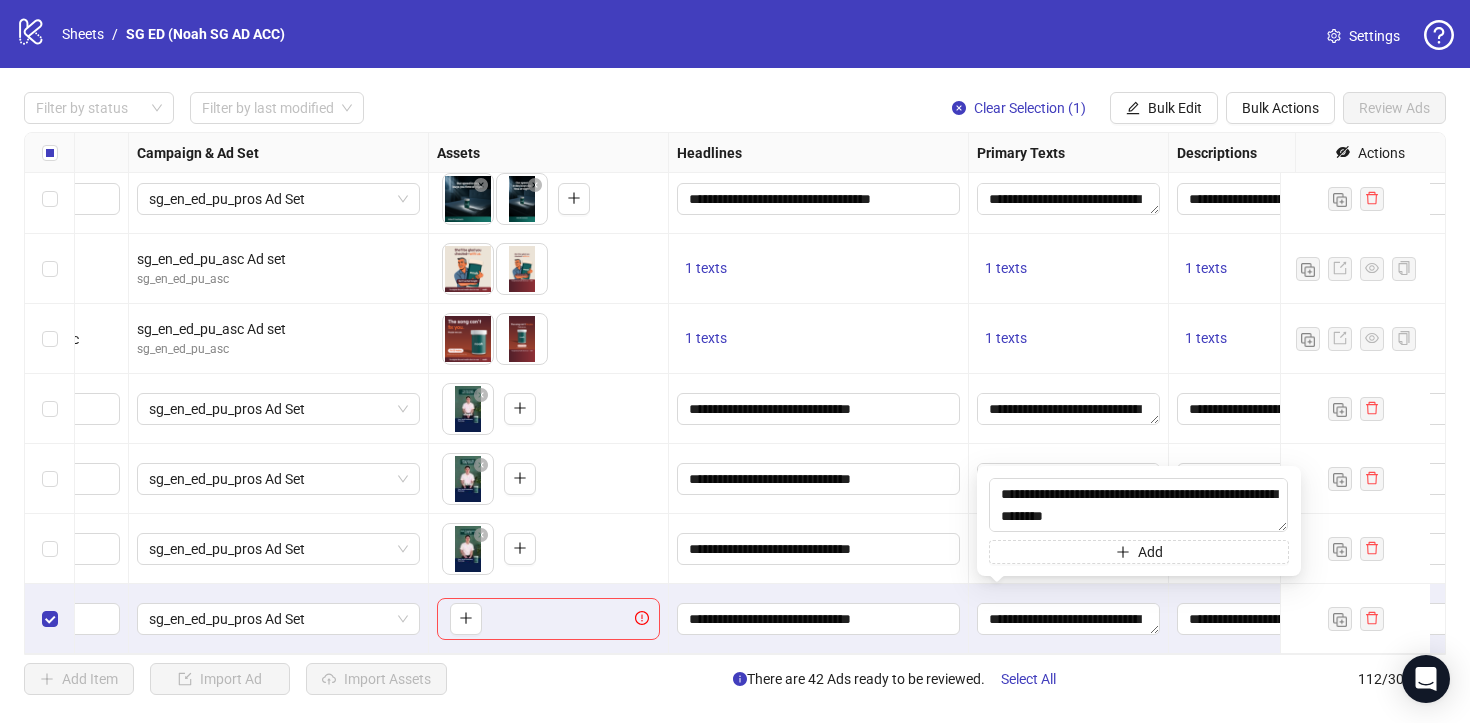 click on "**********" at bounding box center [1139, 521] 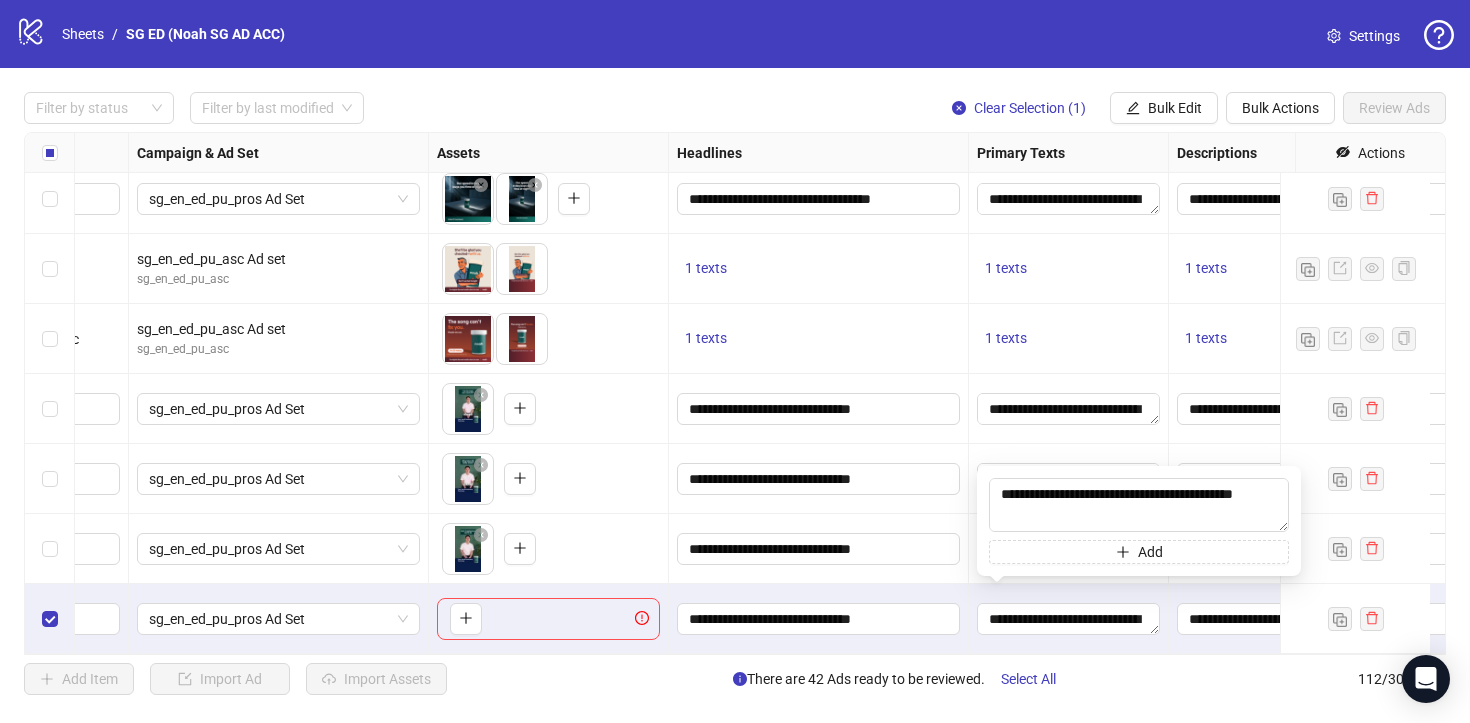 click on "**********" at bounding box center [819, 549] 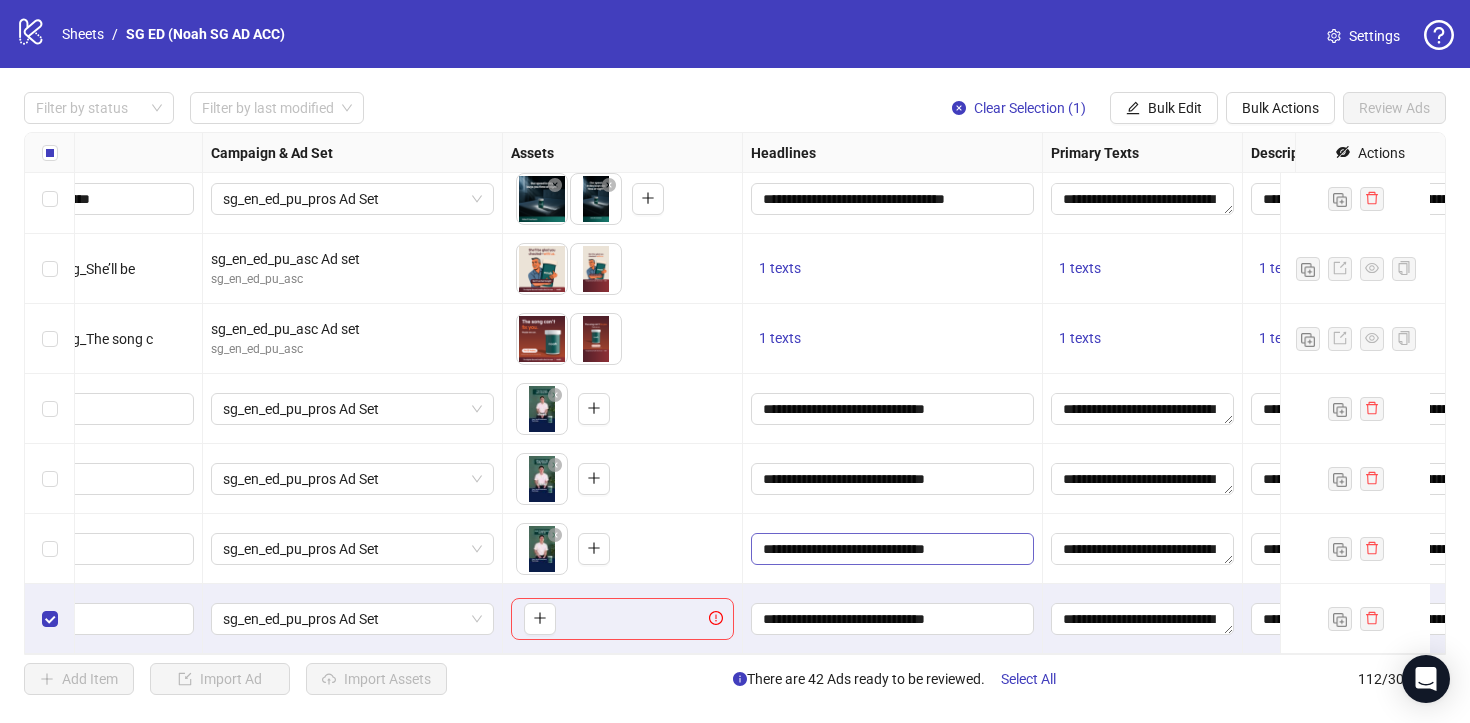 scroll, scrollTop: 7374, scrollLeft: 437, axis: both 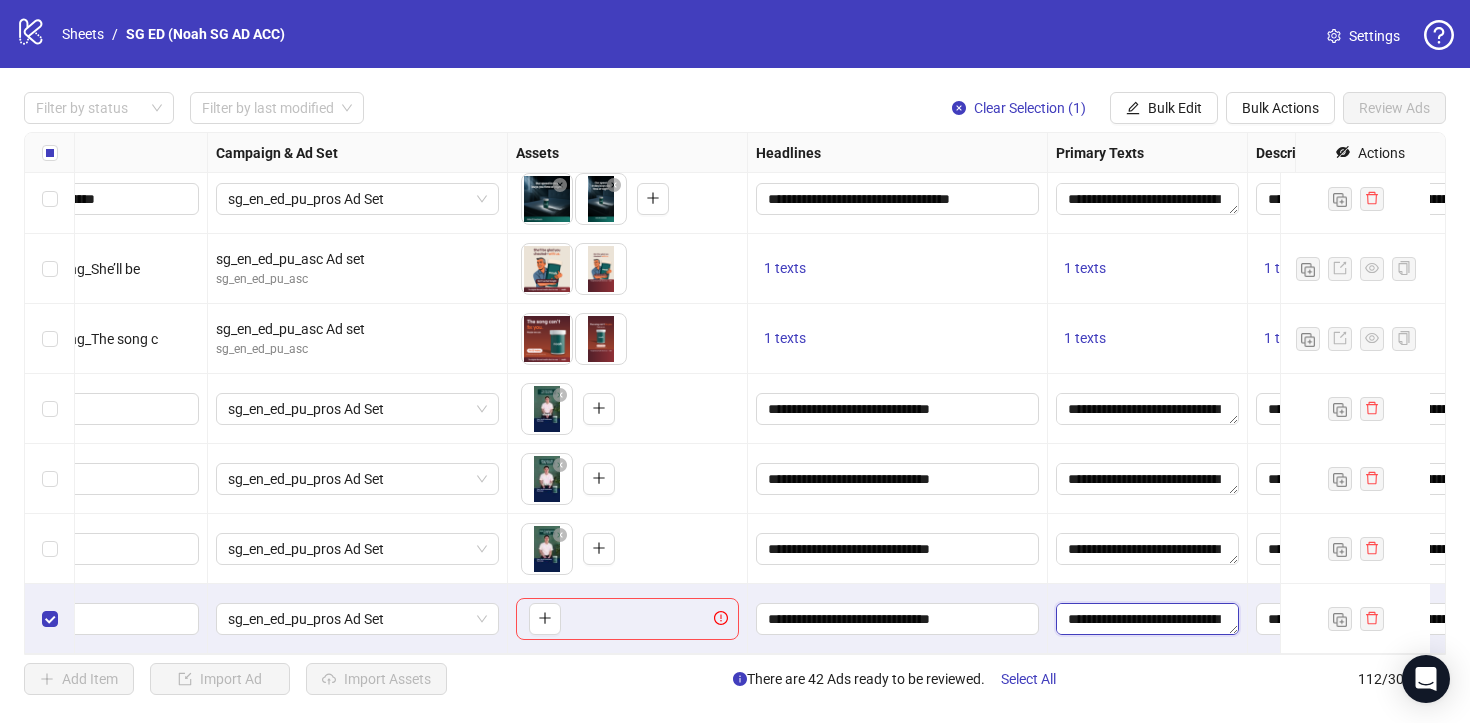click on "**********" at bounding box center [1147, 619] 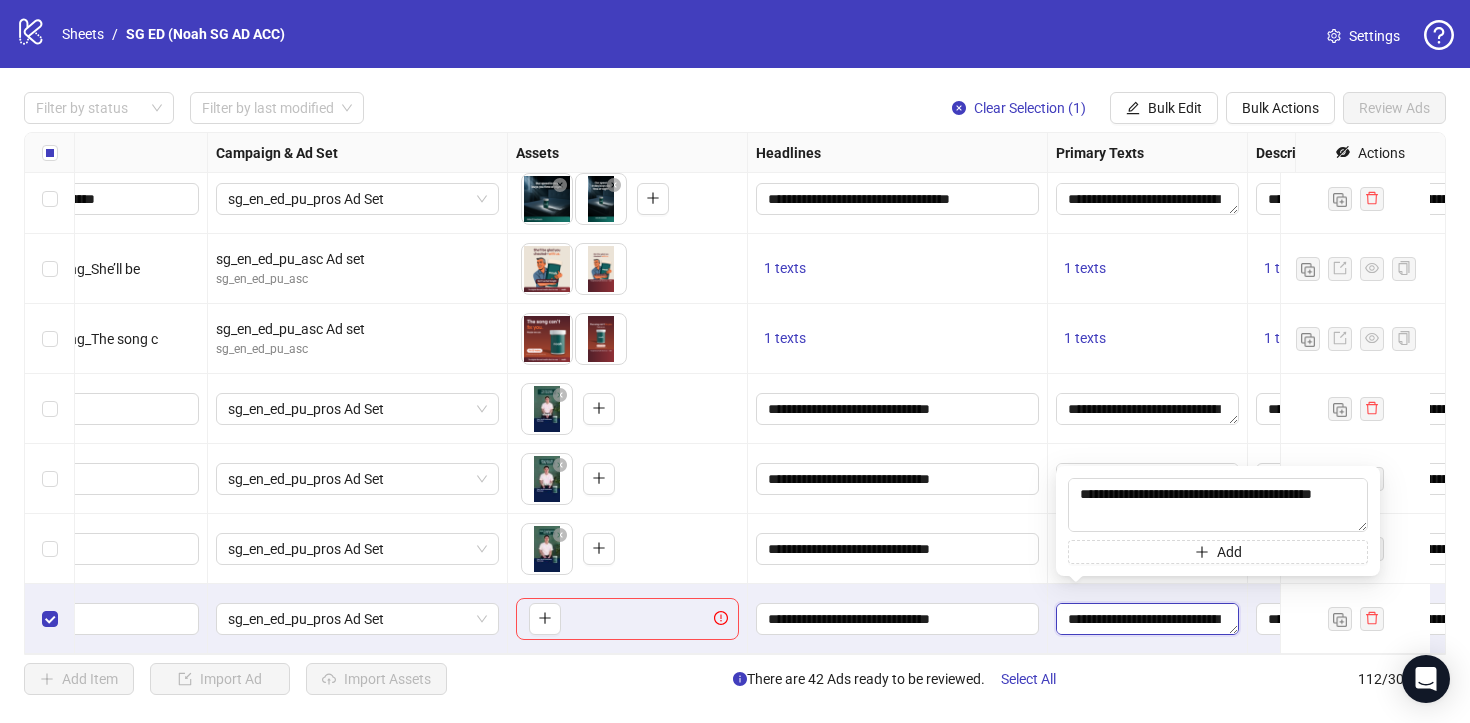 click on "**********" at bounding box center [1147, 619] 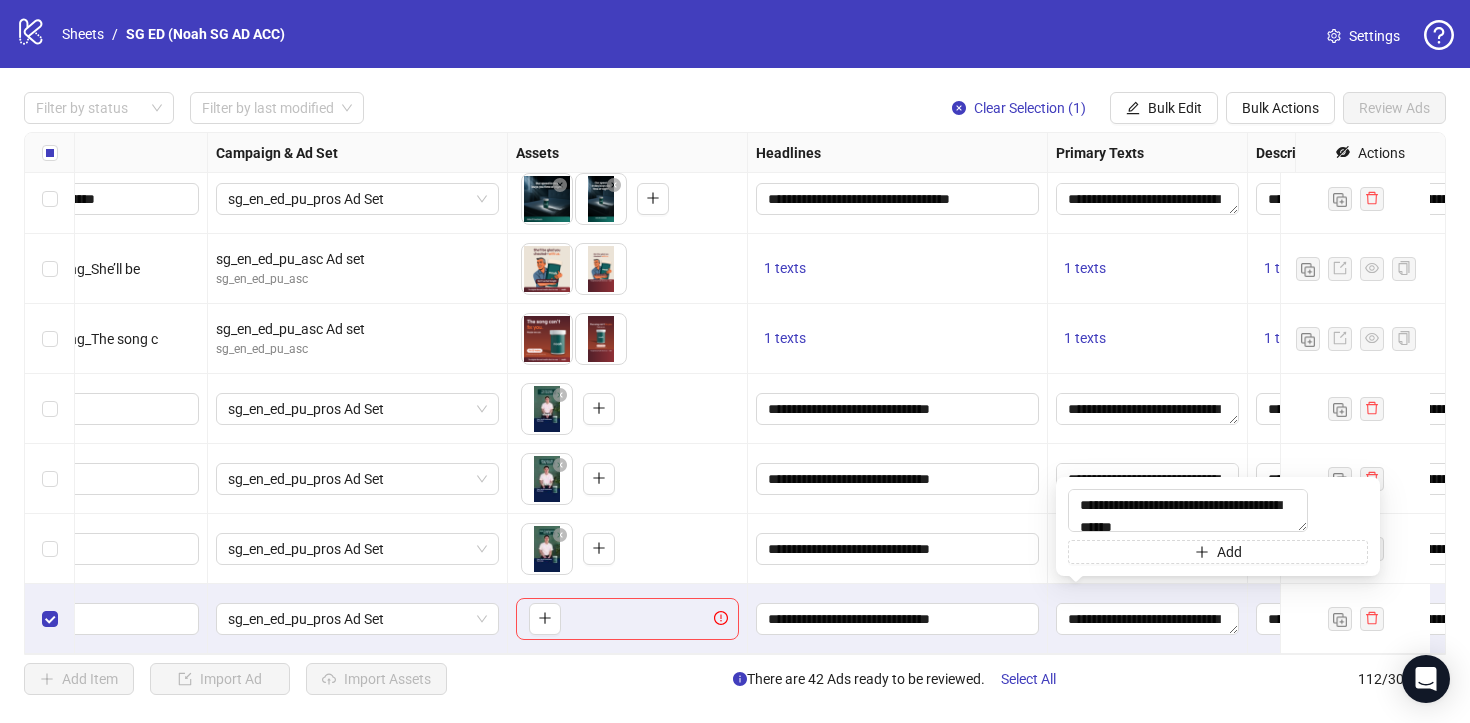 click on "**********" at bounding box center [898, 549] 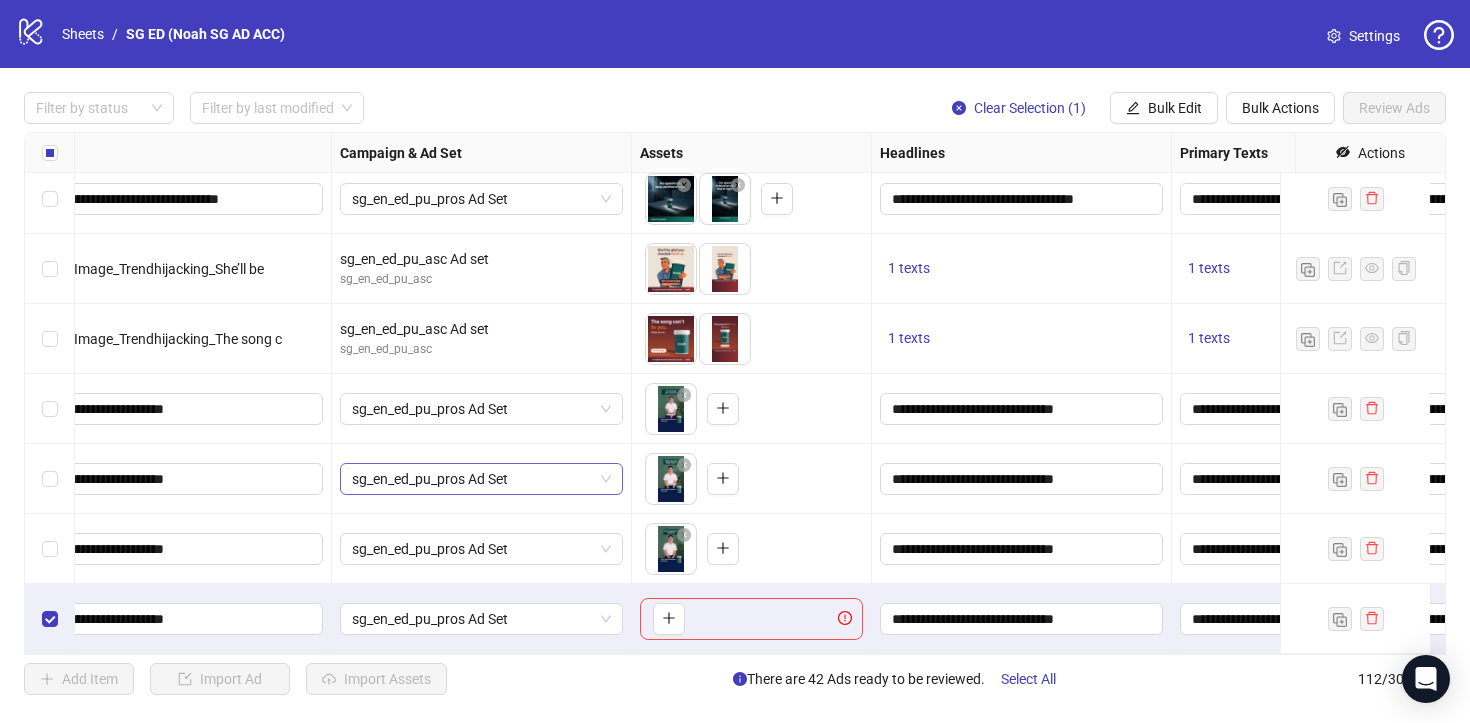 scroll, scrollTop: 7374, scrollLeft: 155, axis: both 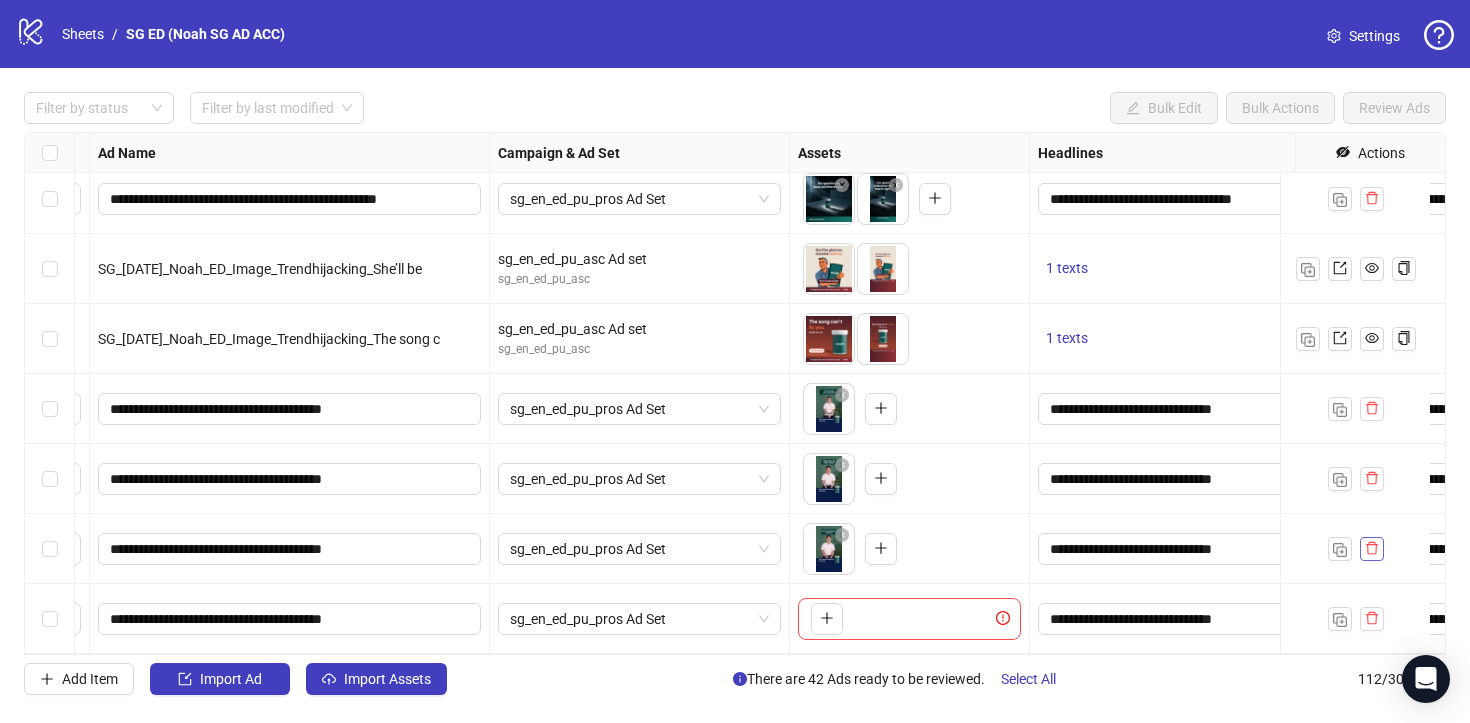 click at bounding box center [1372, 549] 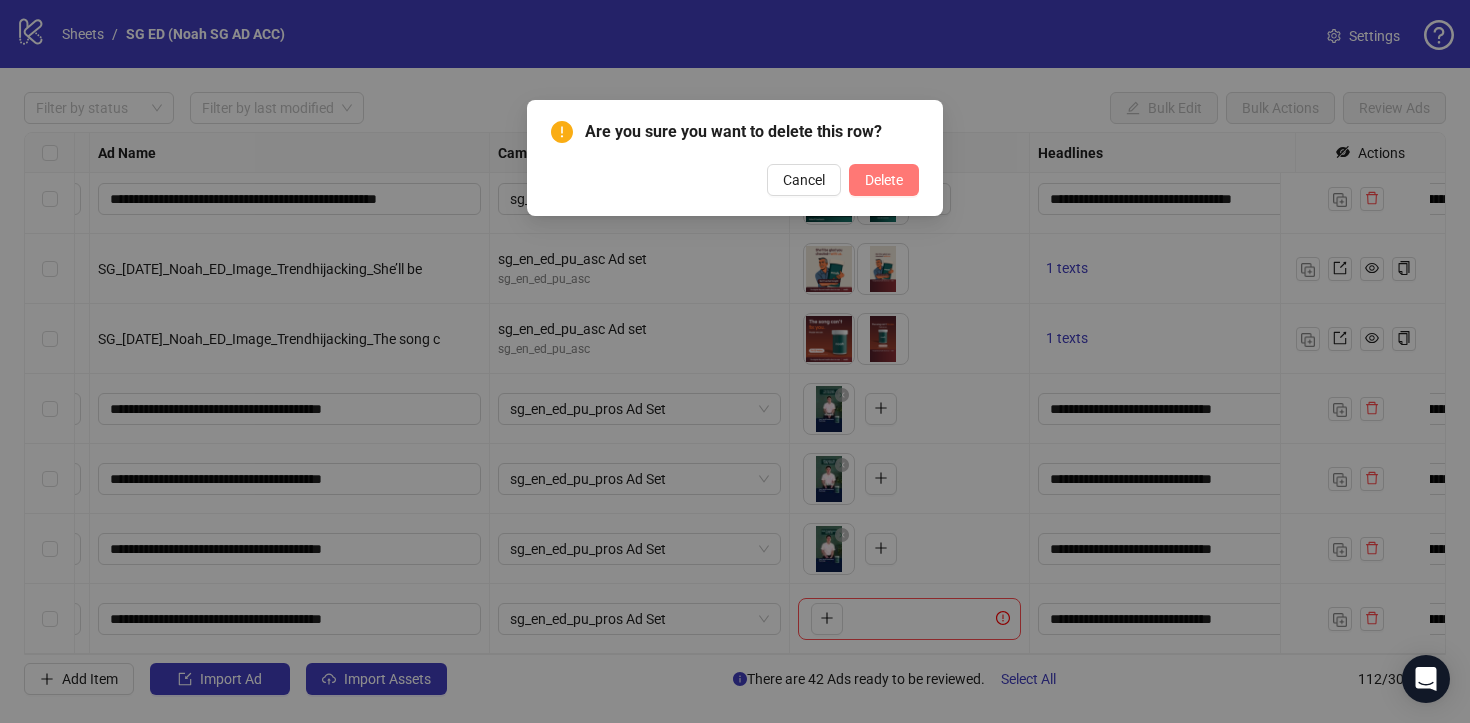click on "Delete" at bounding box center [884, 180] 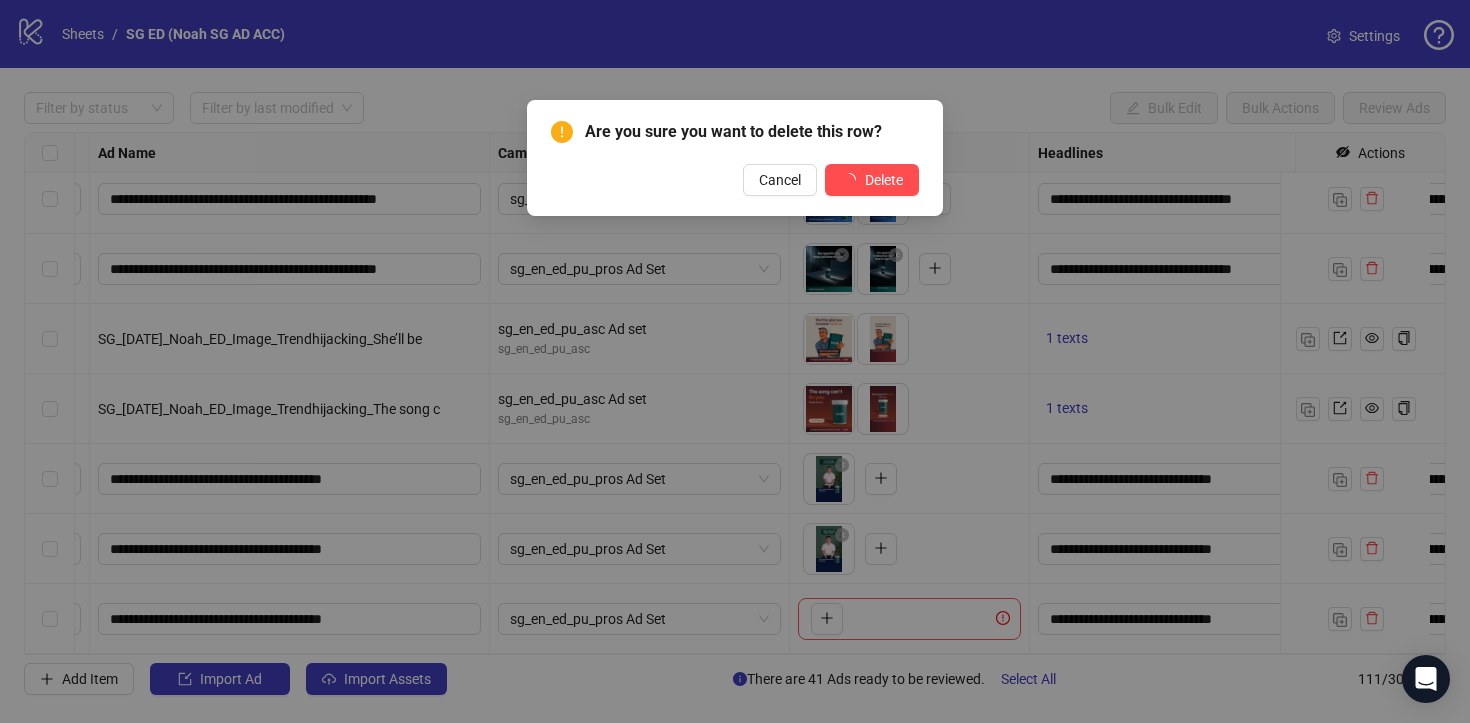 scroll, scrollTop: 7304, scrollLeft: 155, axis: both 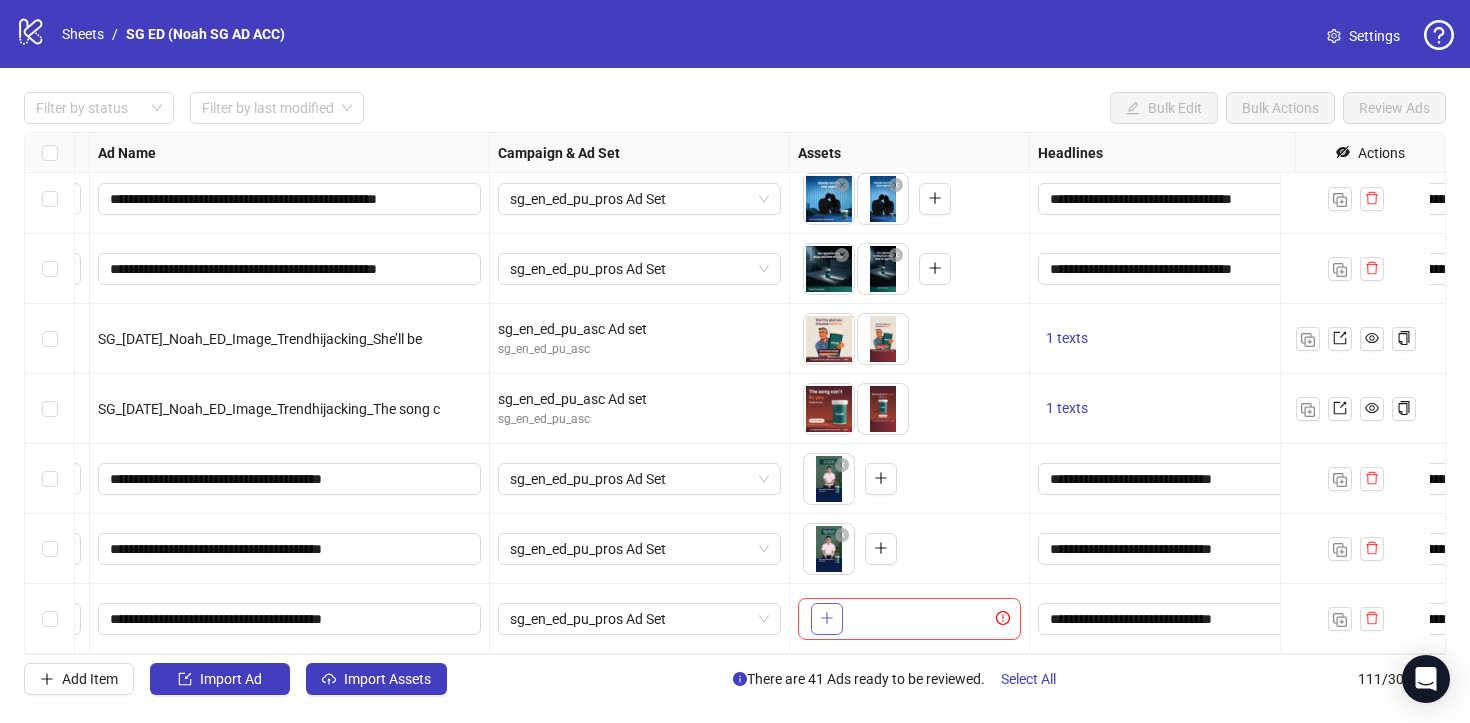 click at bounding box center (827, 619) 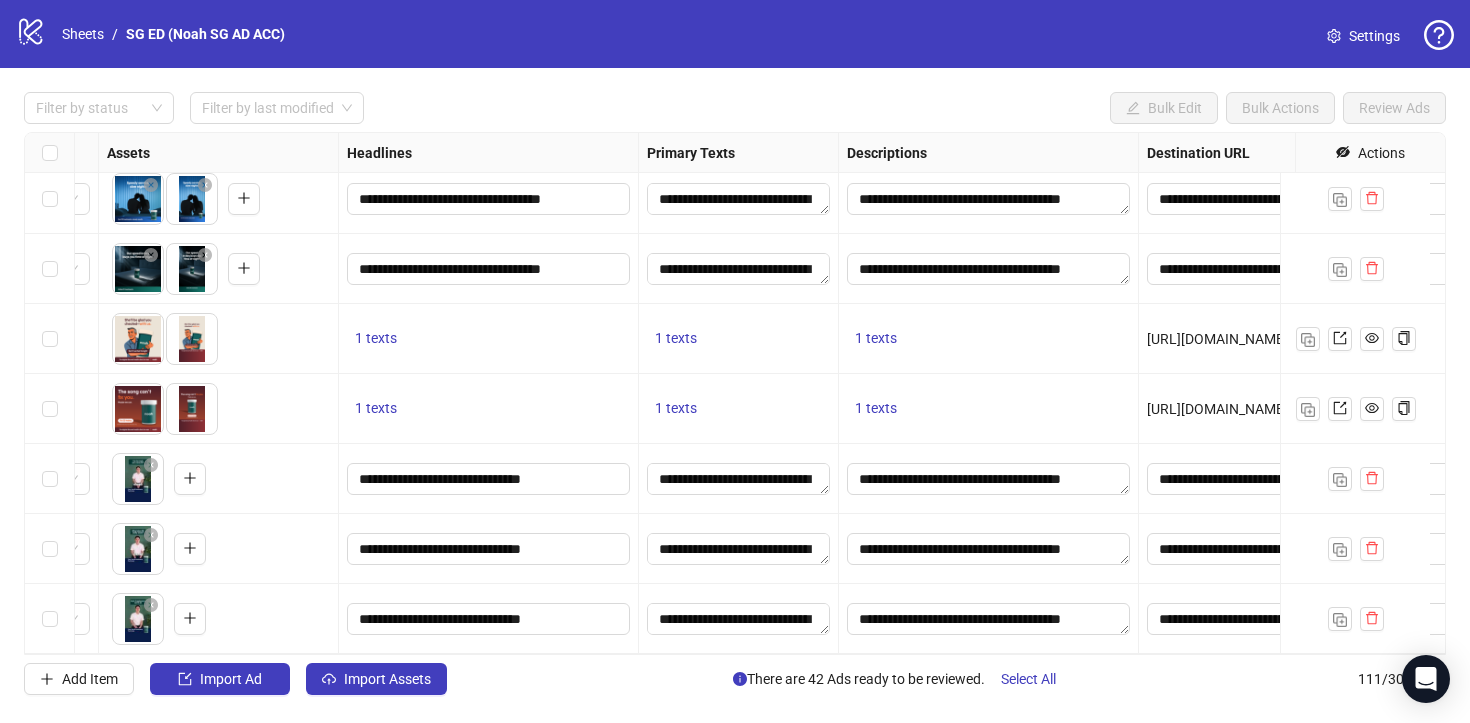 scroll, scrollTop: 7304, scrollLeft: 0, axis: vertical 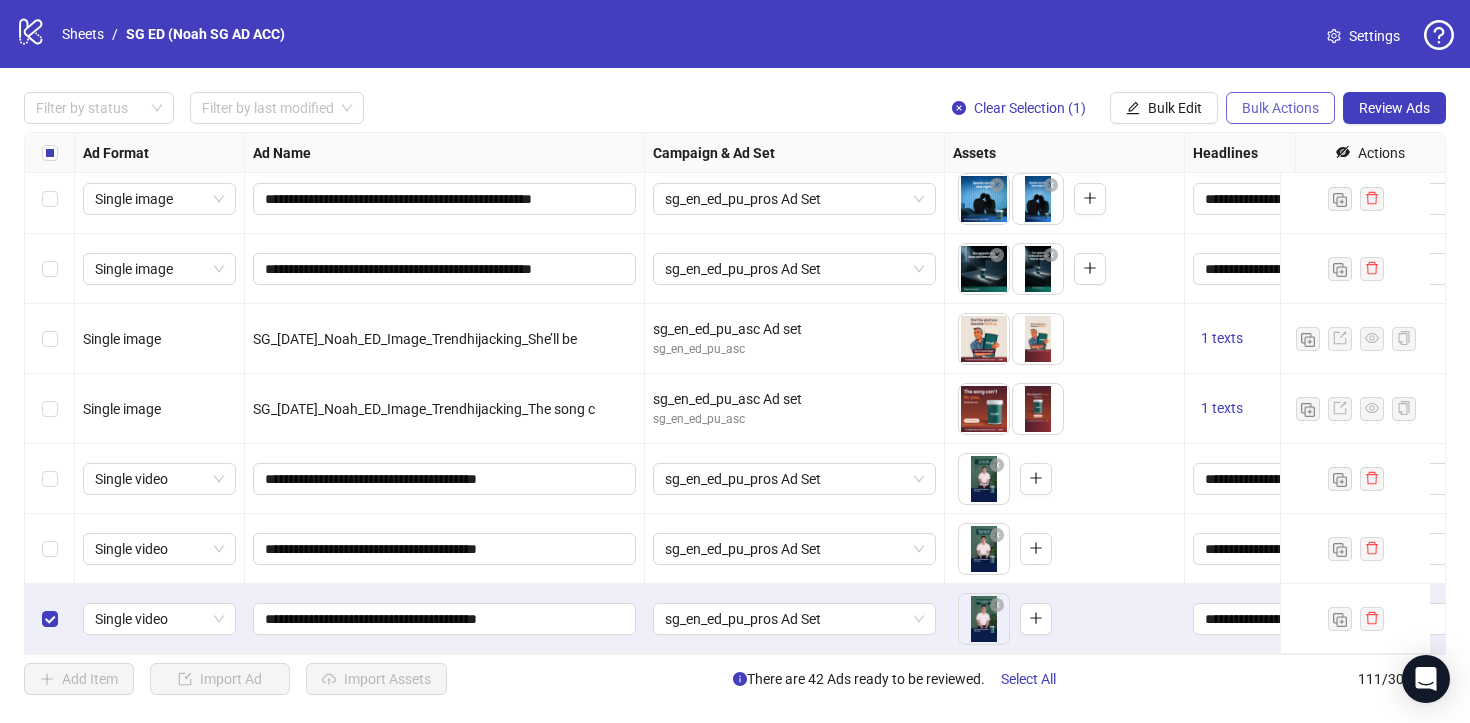 click on "Bulk Actions" at bounding box center [1280, 108] 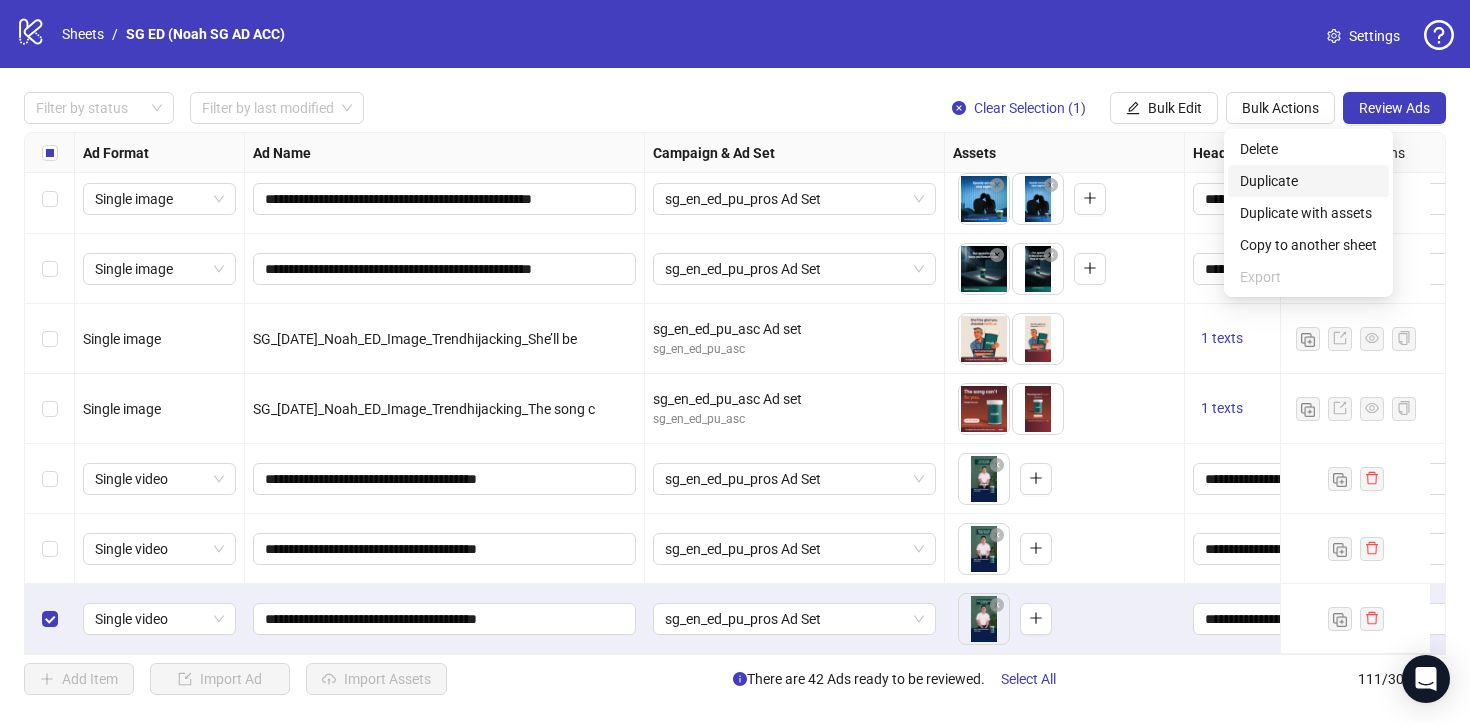click on "Duplicate" at bounding box center (1308, 181) 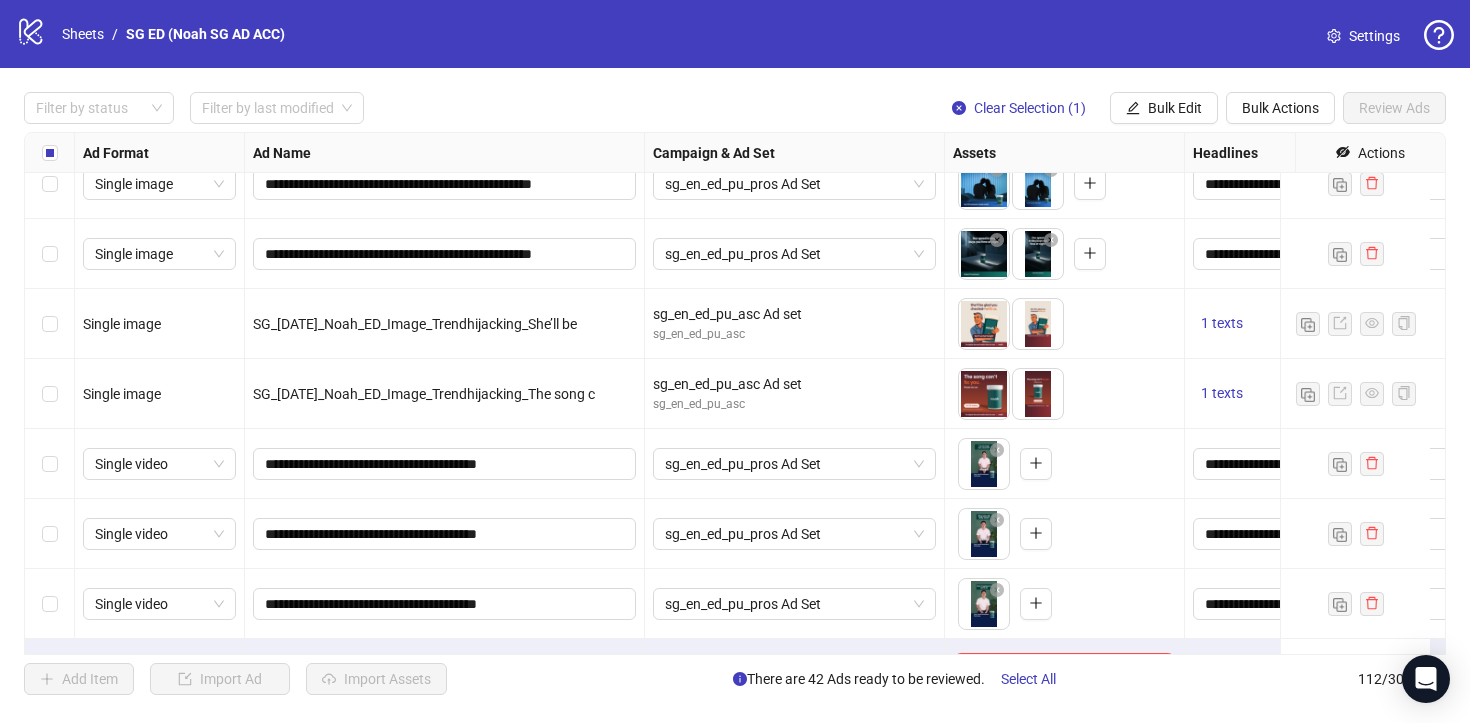 scroll, scrollTop: 7374, scrollLeft: 0, axis: vertical 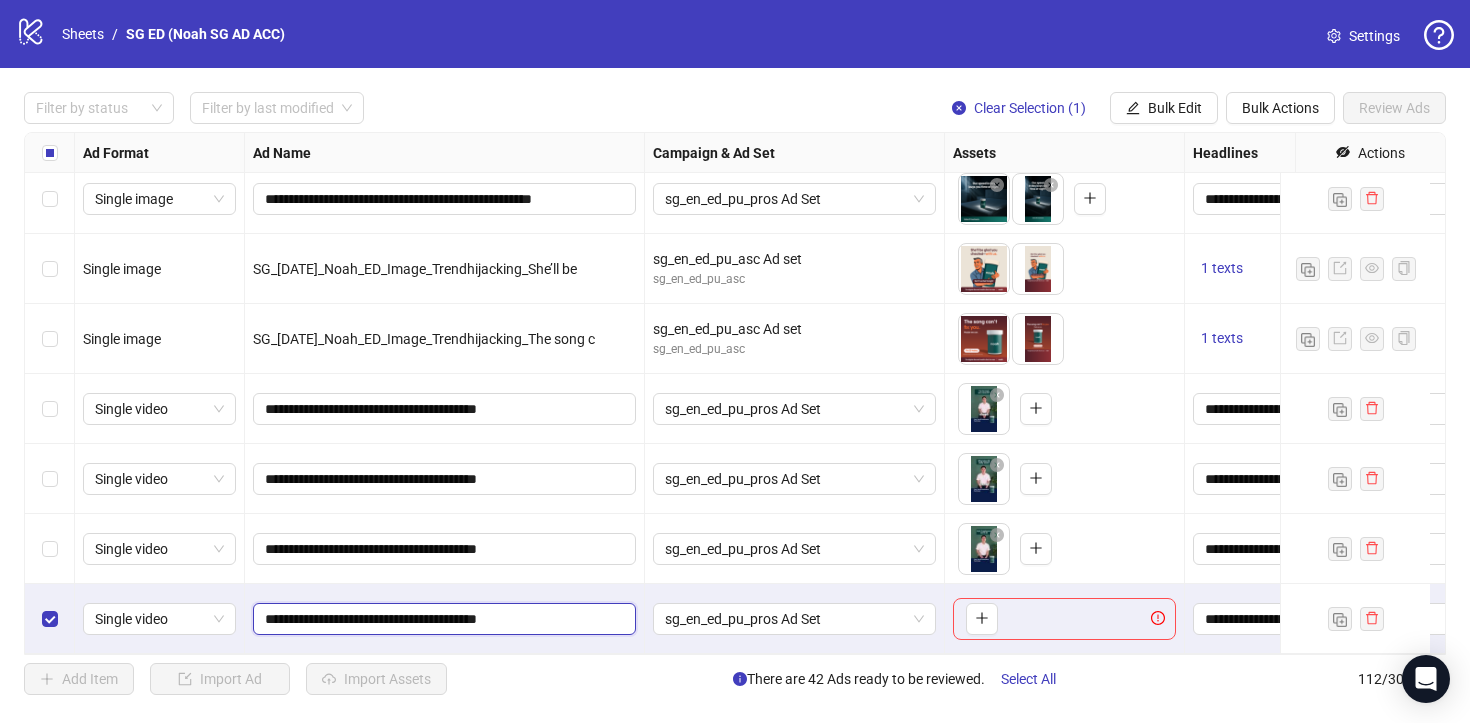 click on "**********" at bounding box center (442, 619) 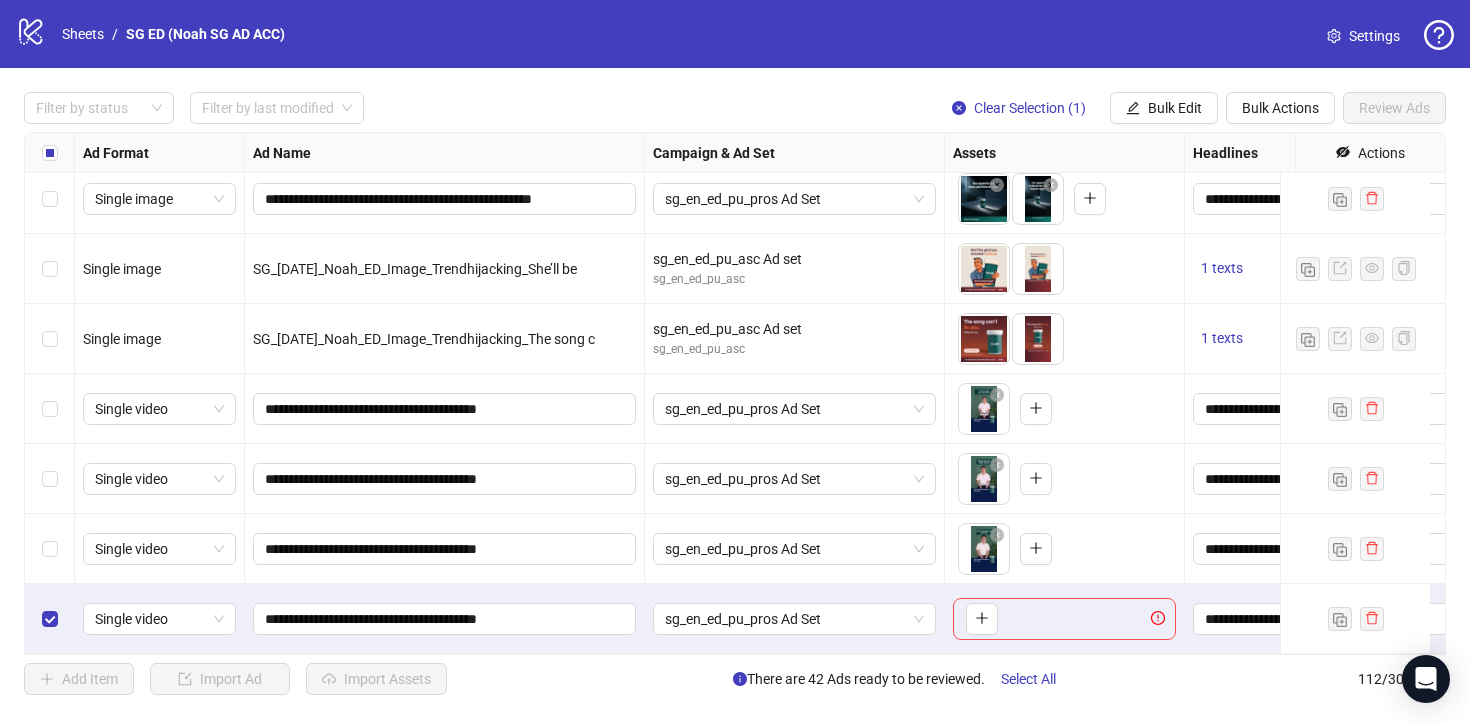 click on "sg_en_ed_pu_pros Ad Set" at bounding box center (795, 619) 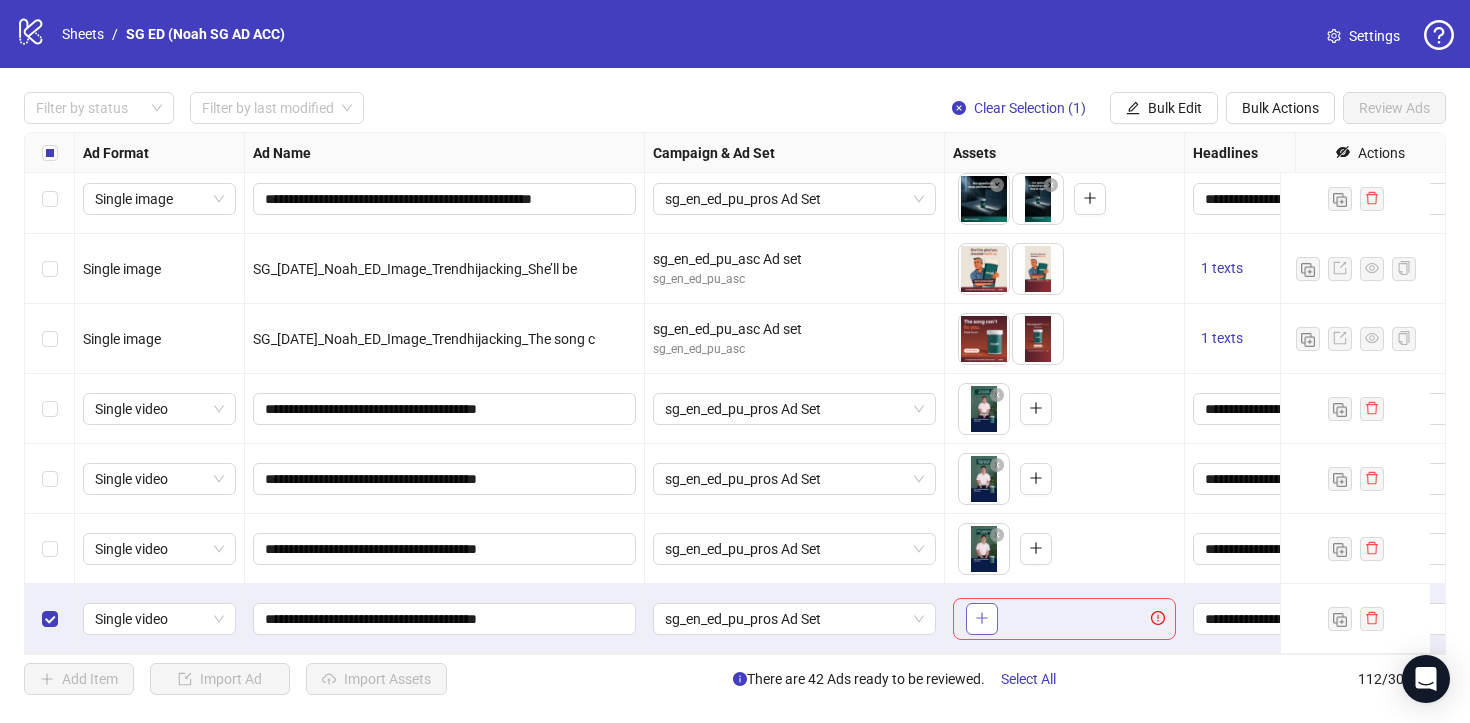 click 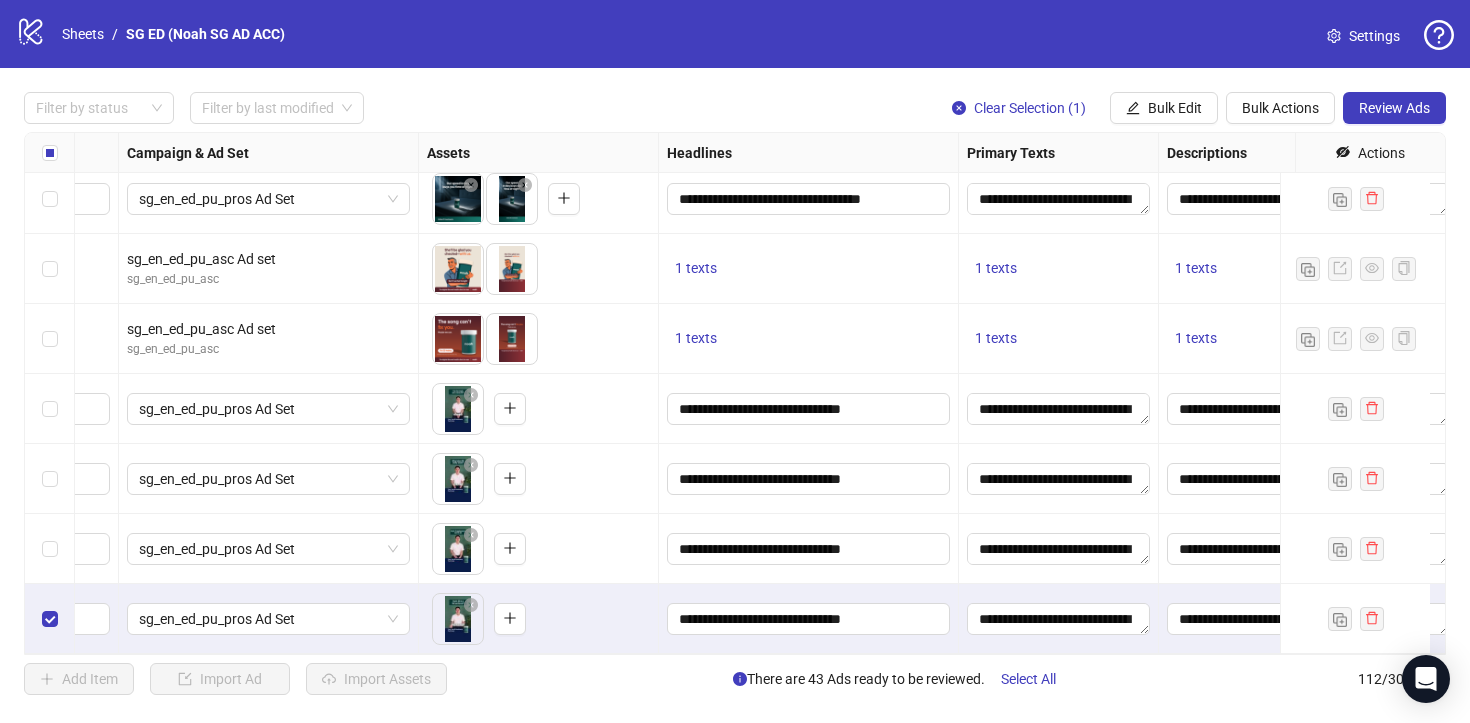 scroll, scrollTop: 7374, scrollLeft: 561, axis: both 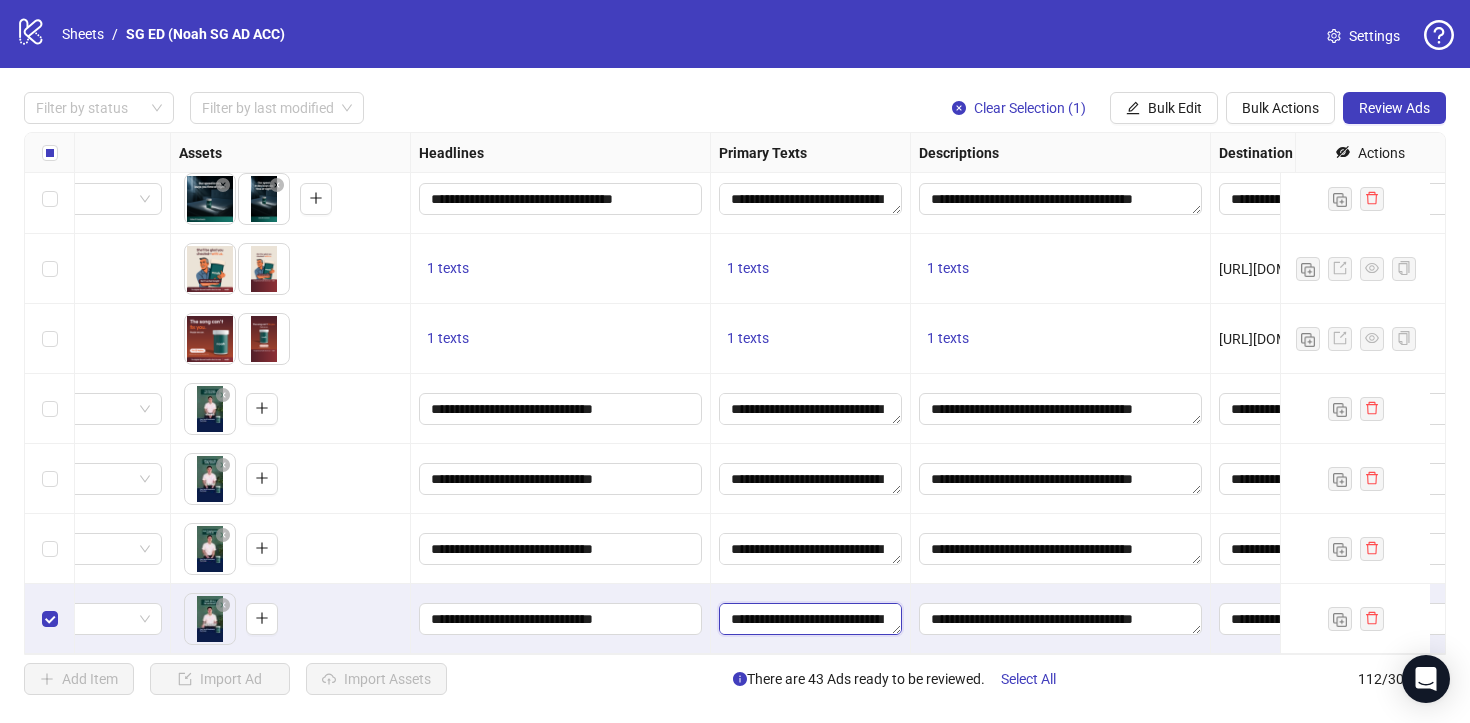click on "**********" at bounding box center (810, 619) 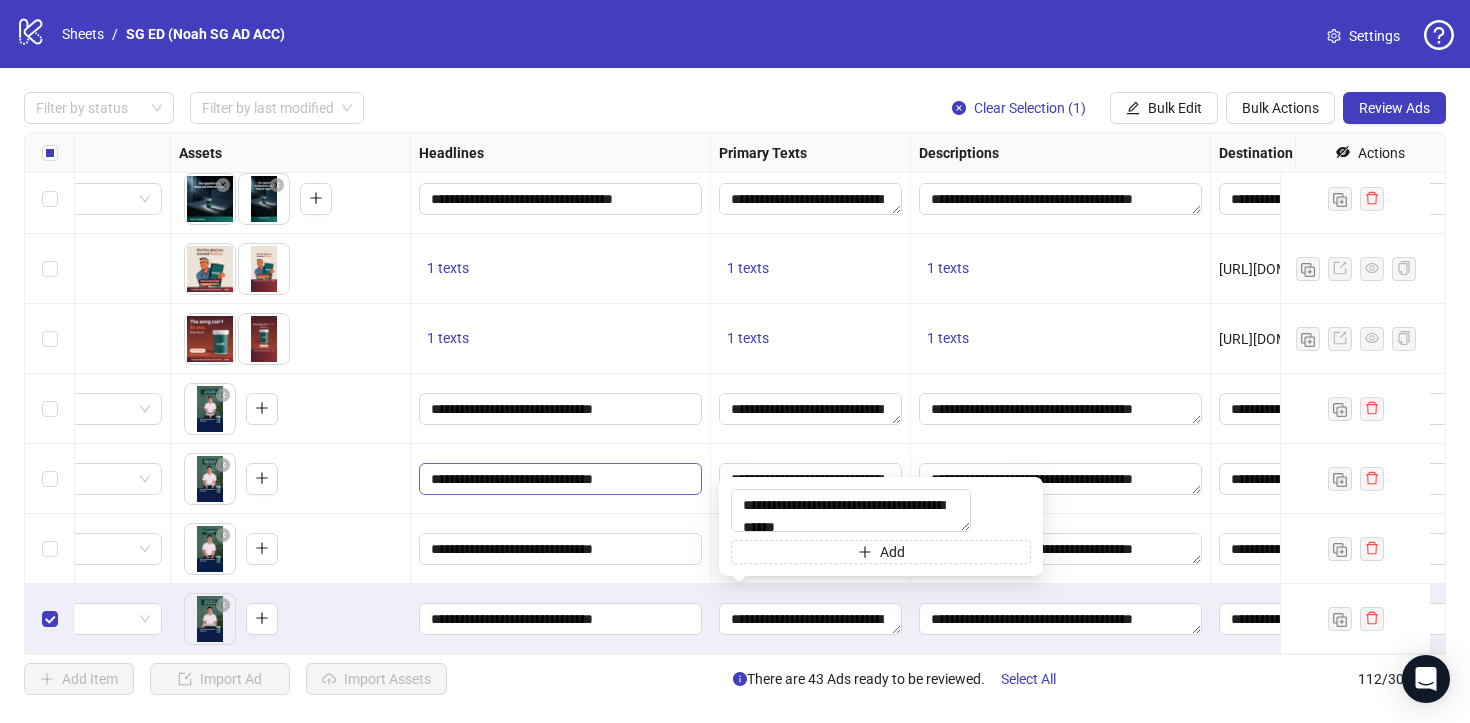drag, startPoint x: 765, startPoint y: 503, endPoint x: 687, endPoint y: 463, distance: 87.658424 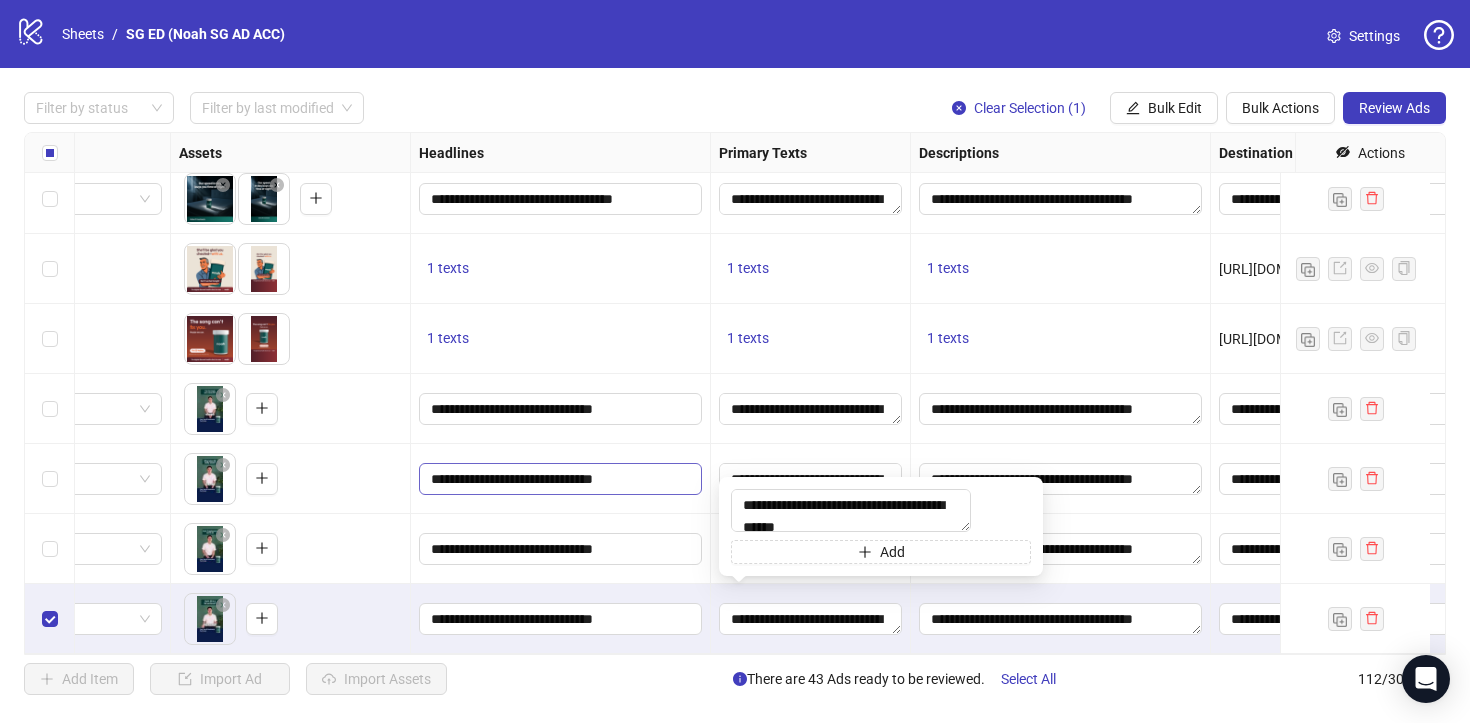 click on "**********" at bounding box center [735, 361] 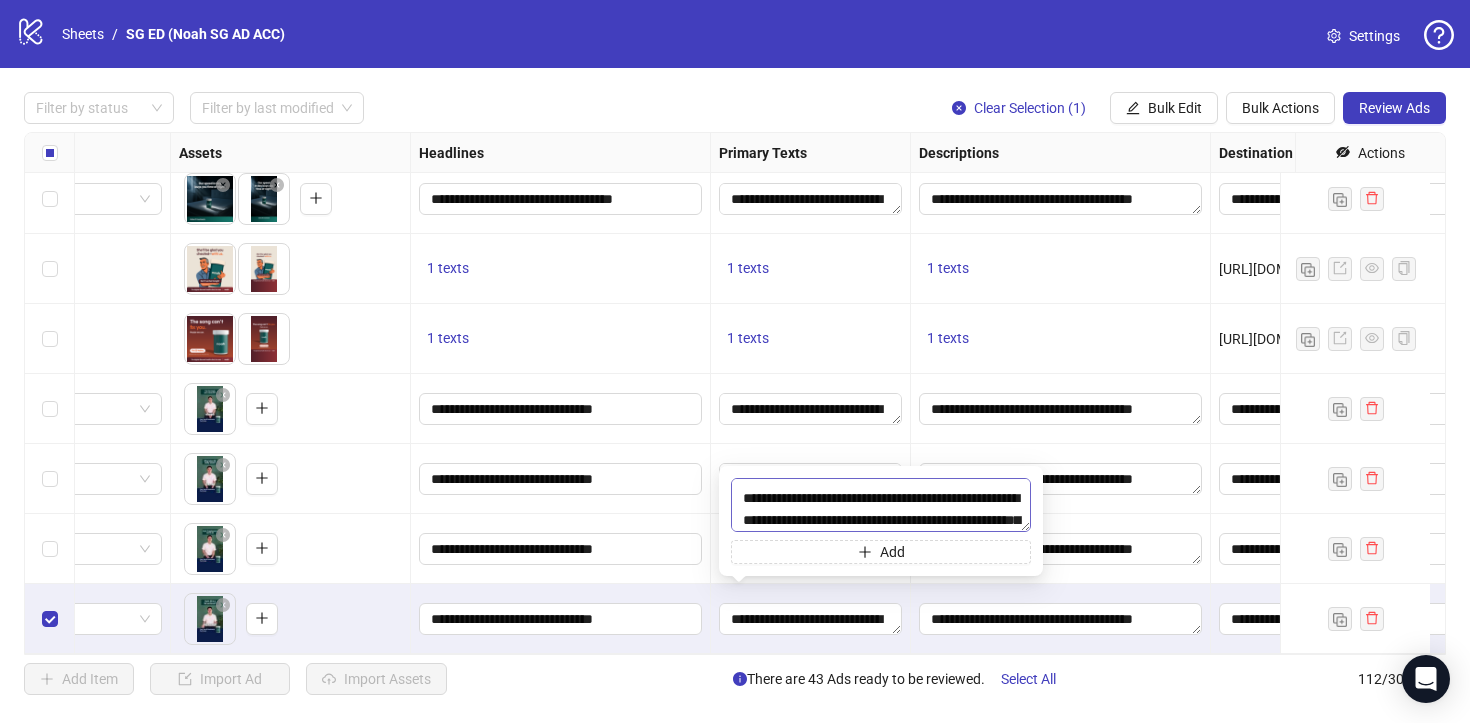 scroll, scrollTop: 41, scrollLeft: 0, axis: vertical 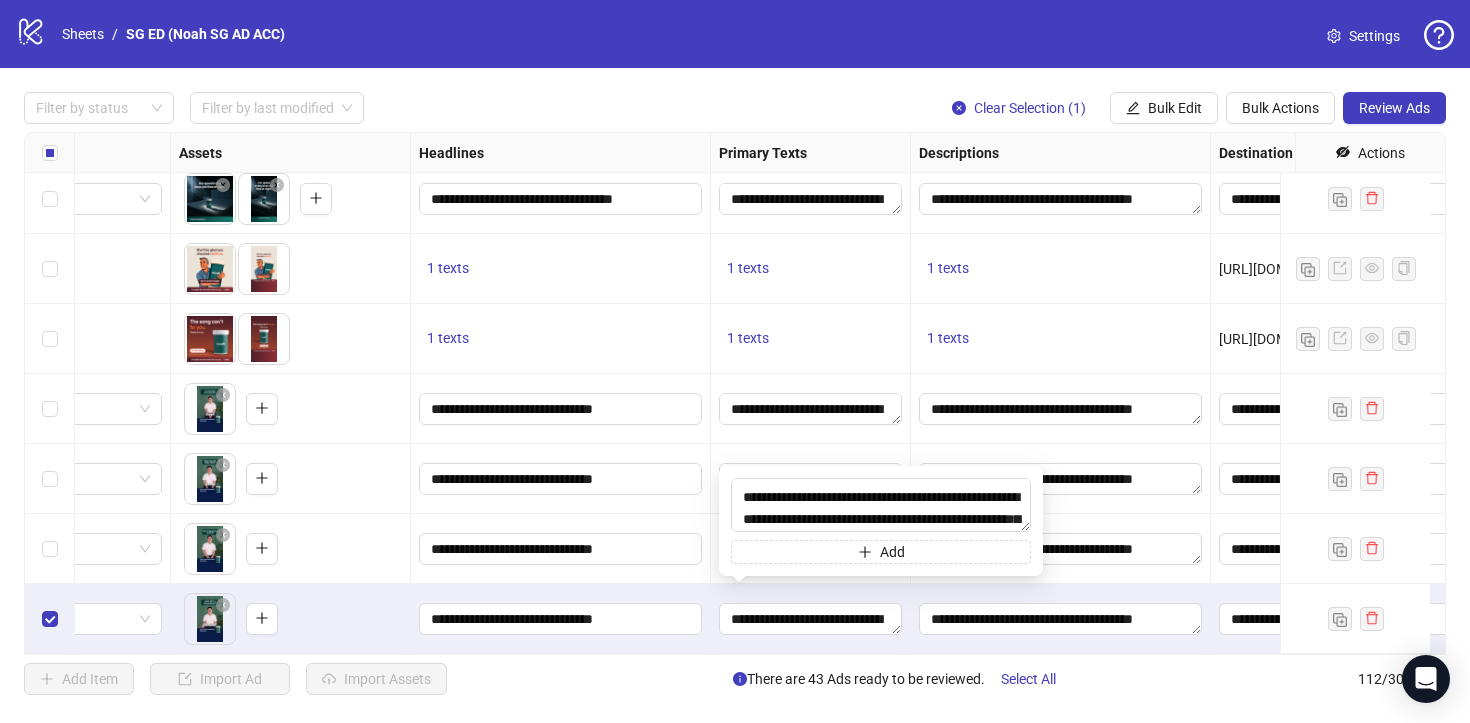 click on "**********" at bounding box center (561, 619) 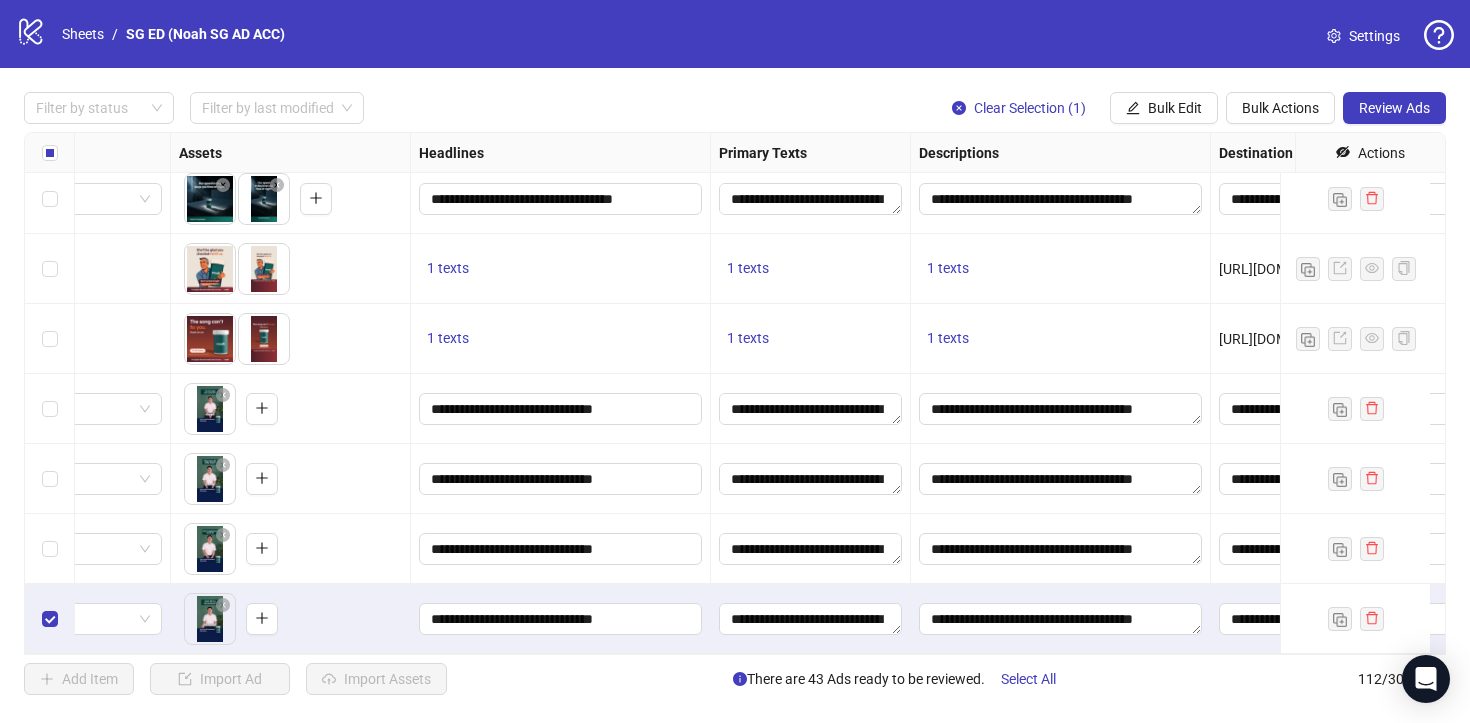 scroll, scrollTop: 7374, scrollLeft: 0, axis: vertical 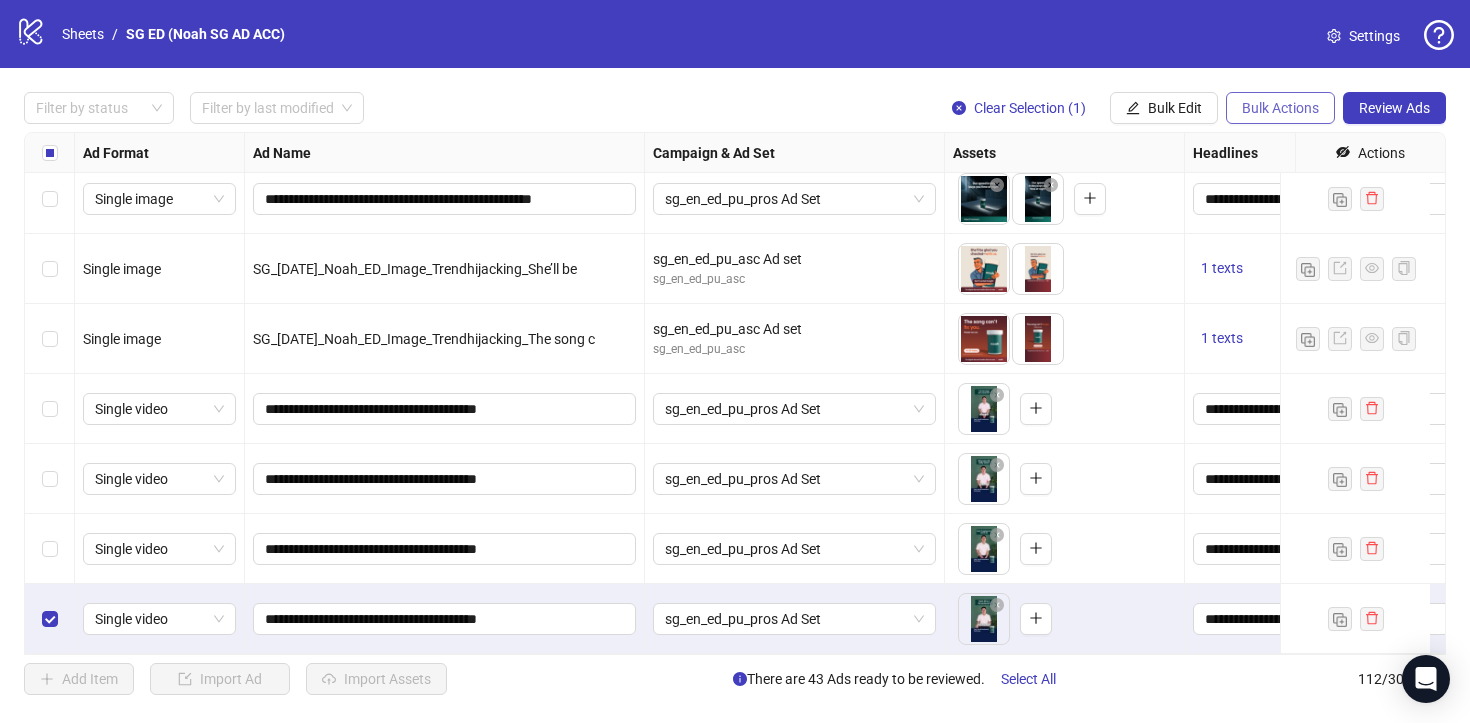 click on "Bulk Actions" at bounding box center (1280, 108) 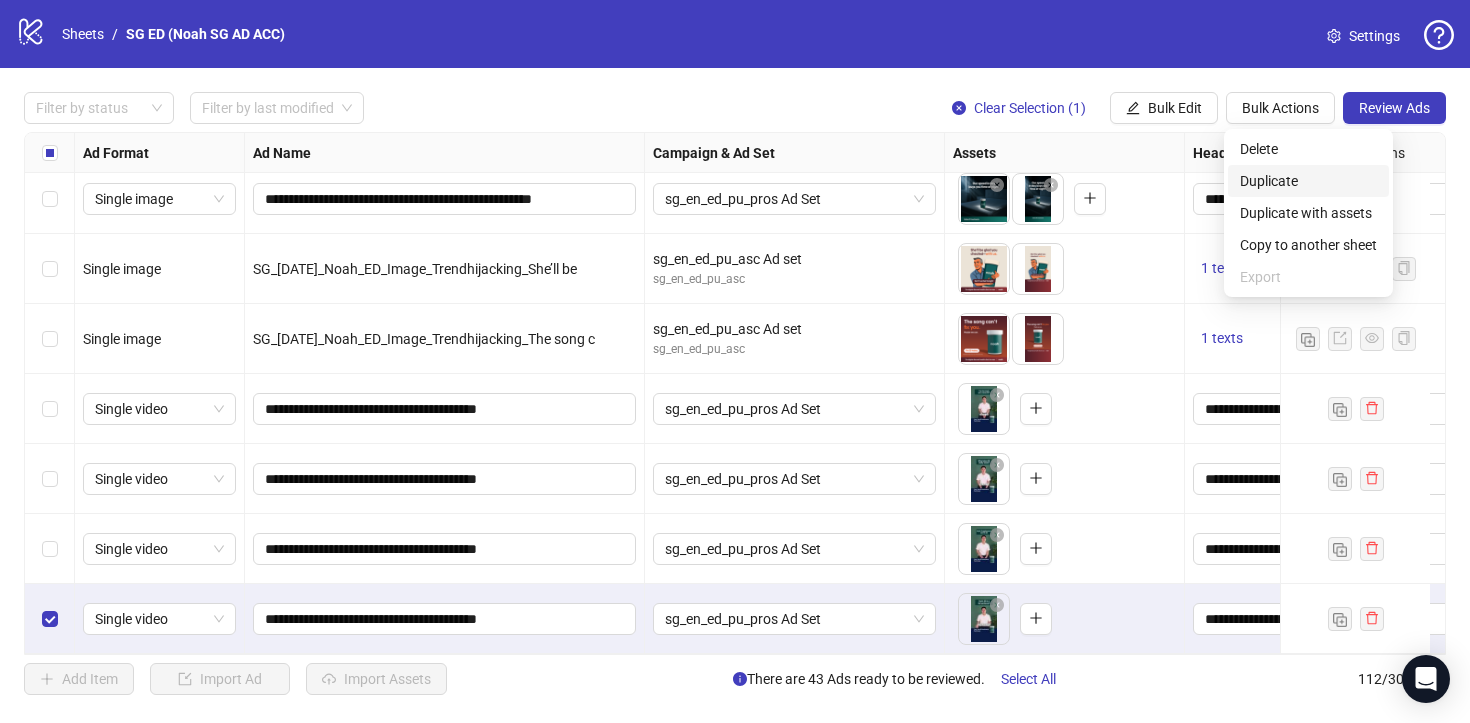 click on "Duplicate" at bounding box center [1308, 181] 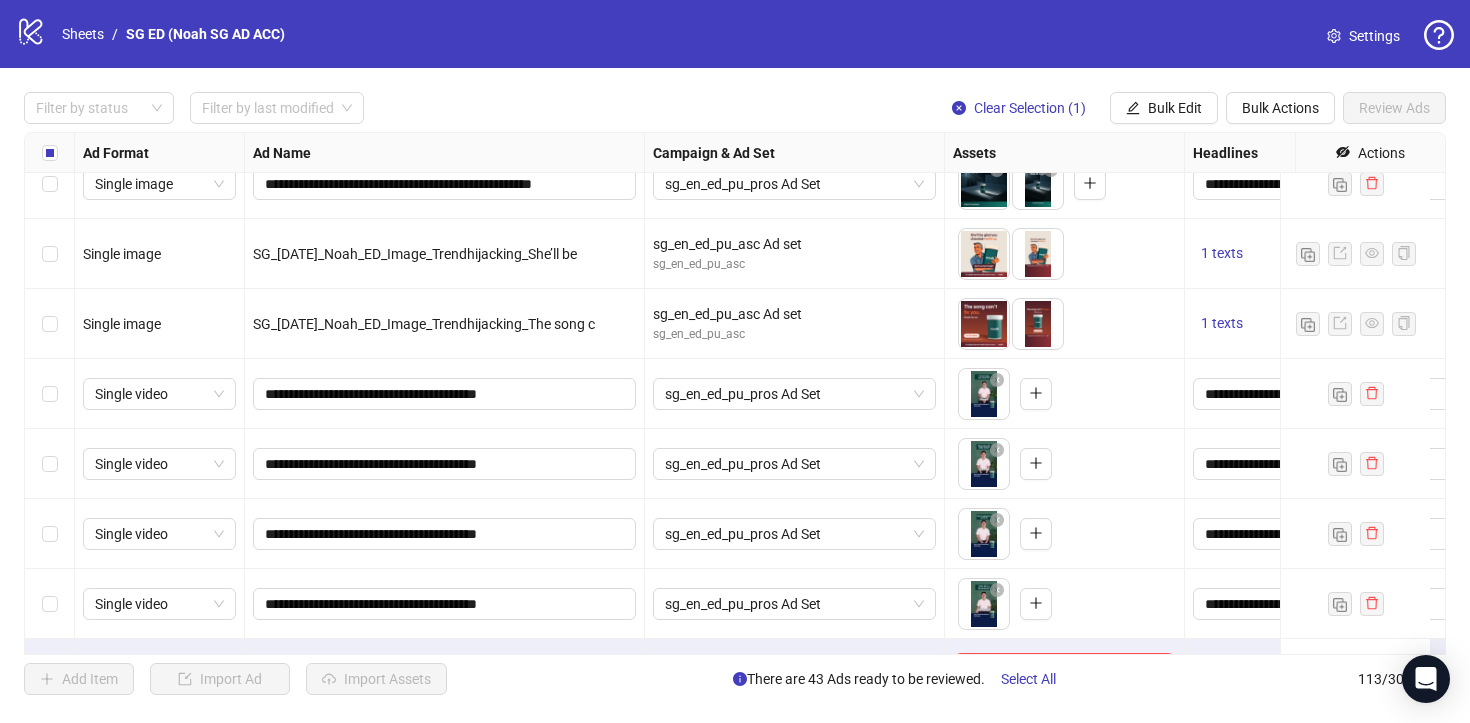 scroll, scrollTop: 7444, scrollLeft: 0, axis: vertical 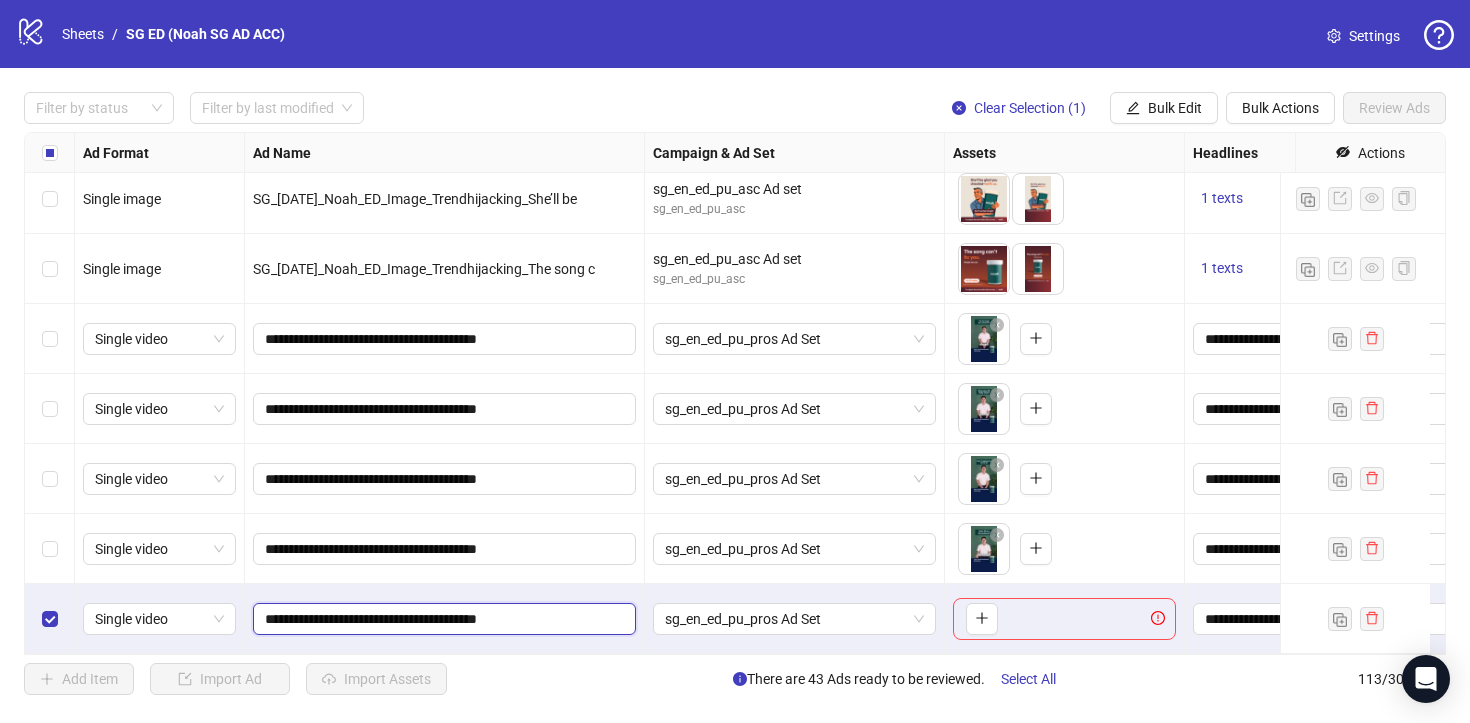 click on "**********" at bounding box center [442, 619] 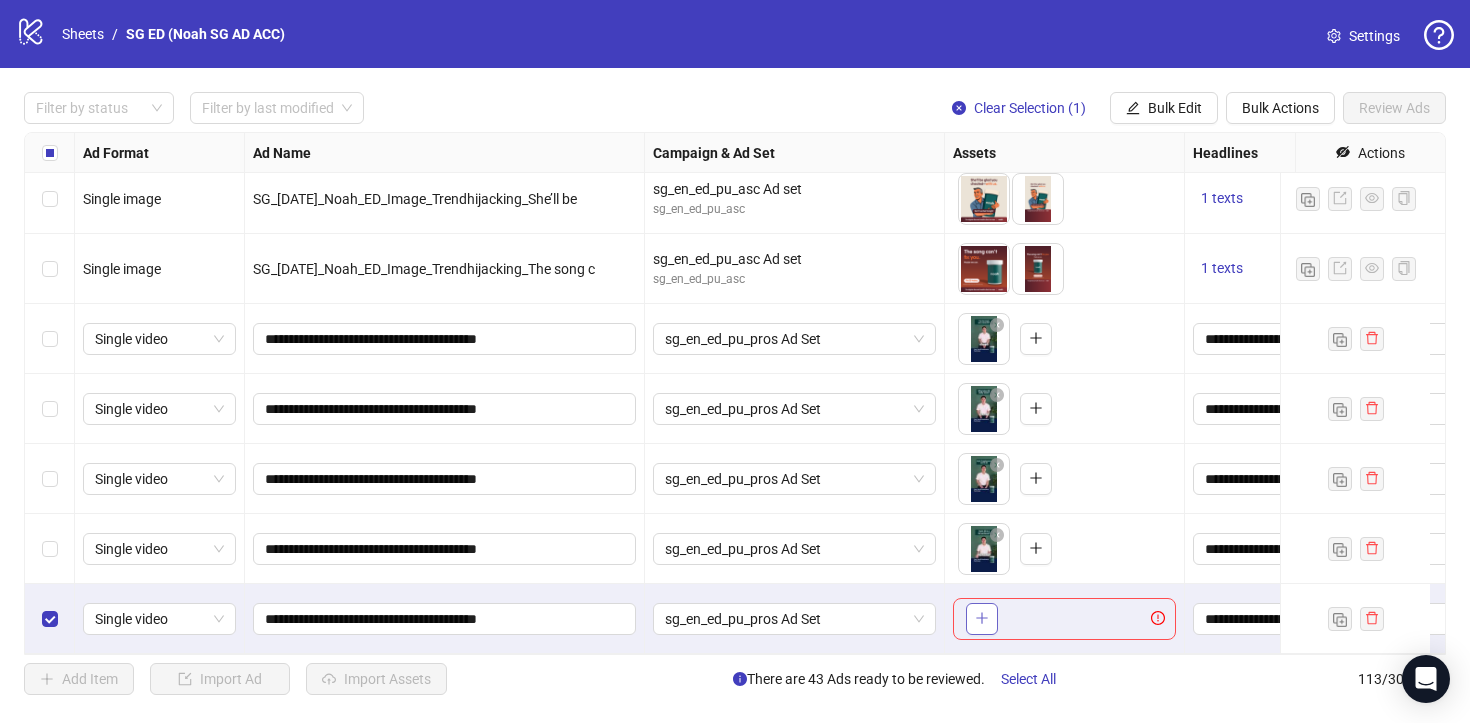 click at bounding box center [982, 619] 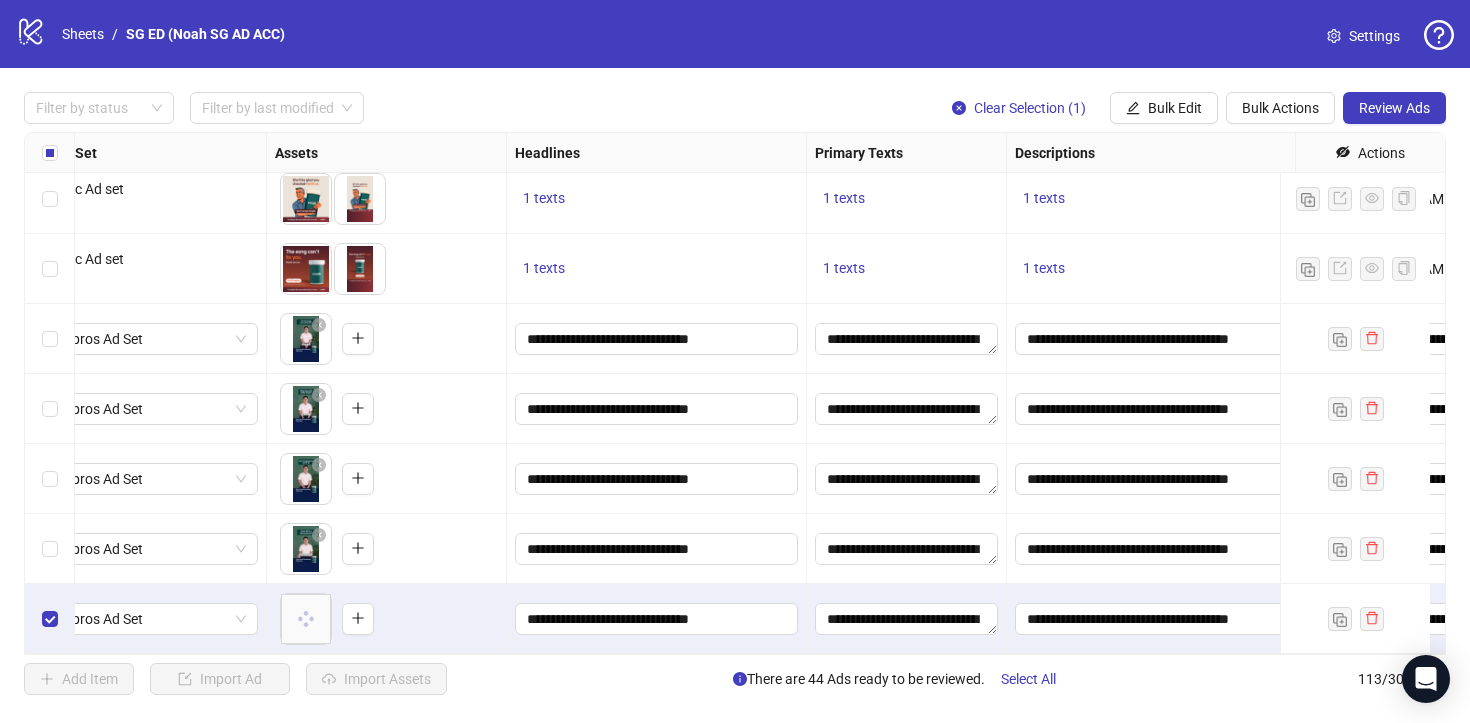 scroll, scrollTop: 7444, scrollLeft: 699, axis: both 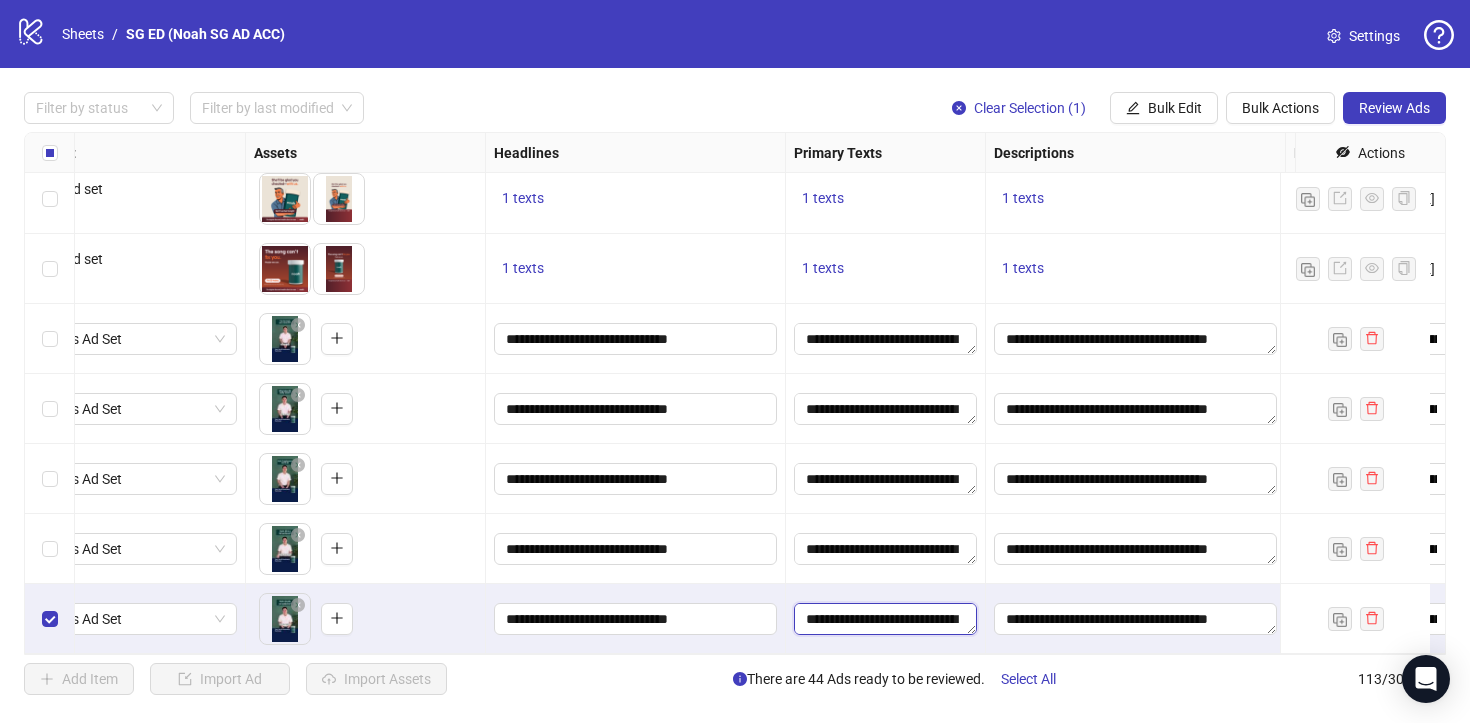 click on "**********" at bounding box center (885, 619) 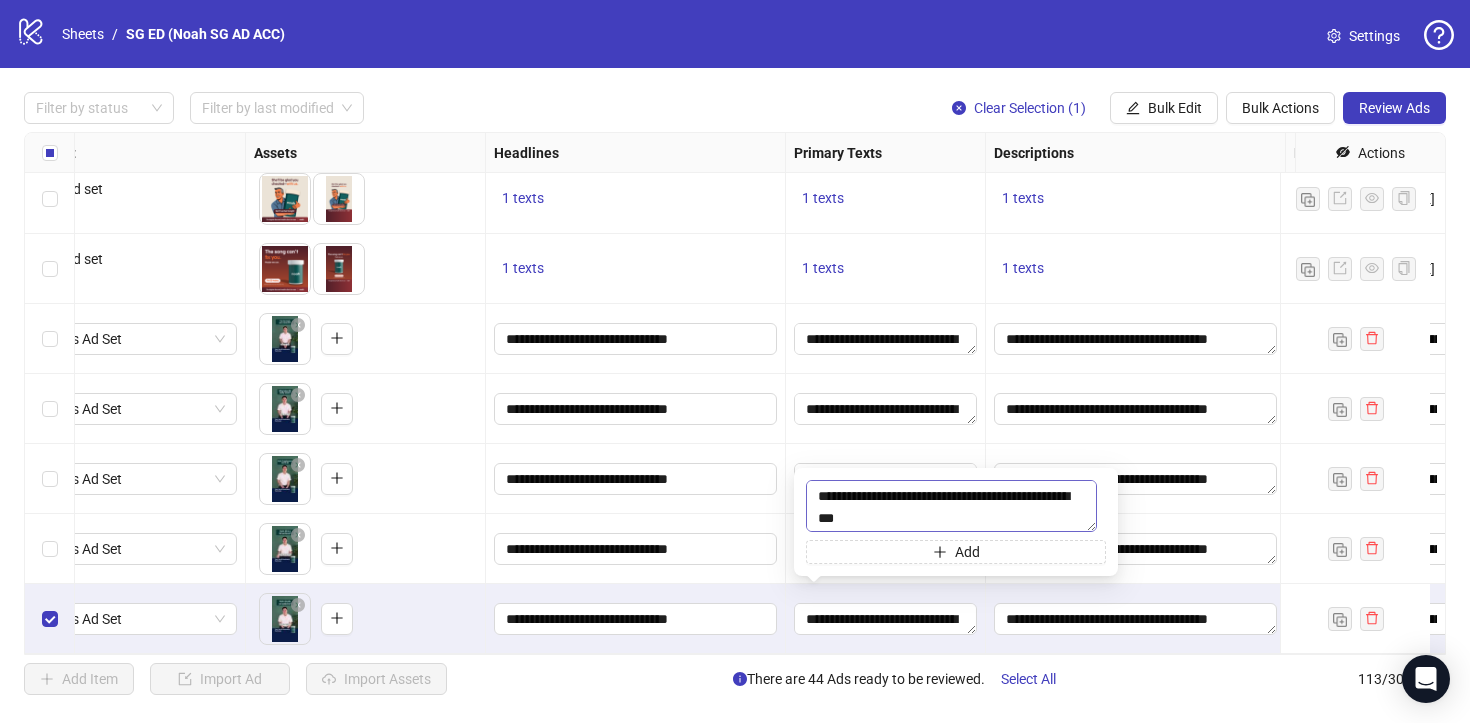 click on "**********" at bounding box center [951, 506] 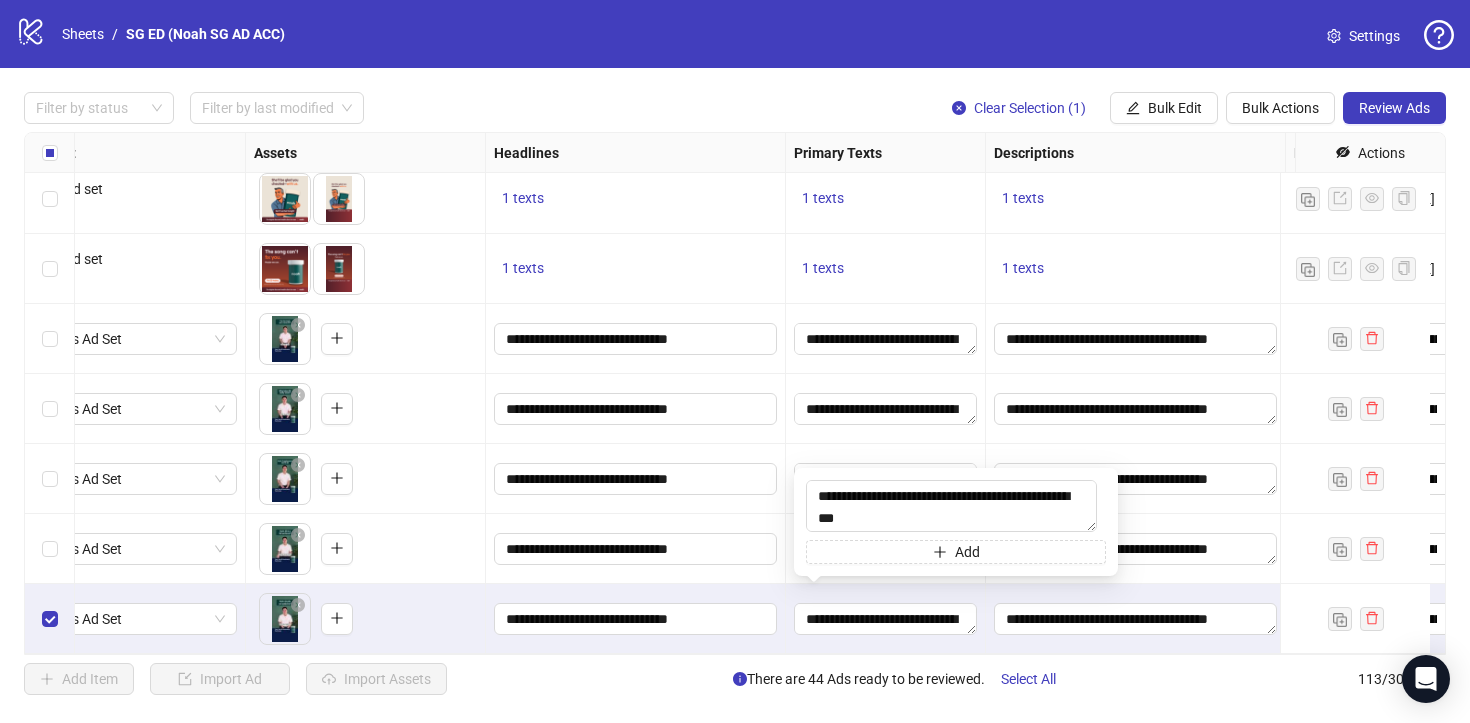 drag, startPoint x: 880, startPoint y: 513, endPoint x: 777, endPoint y: 479, distance: 108.46658 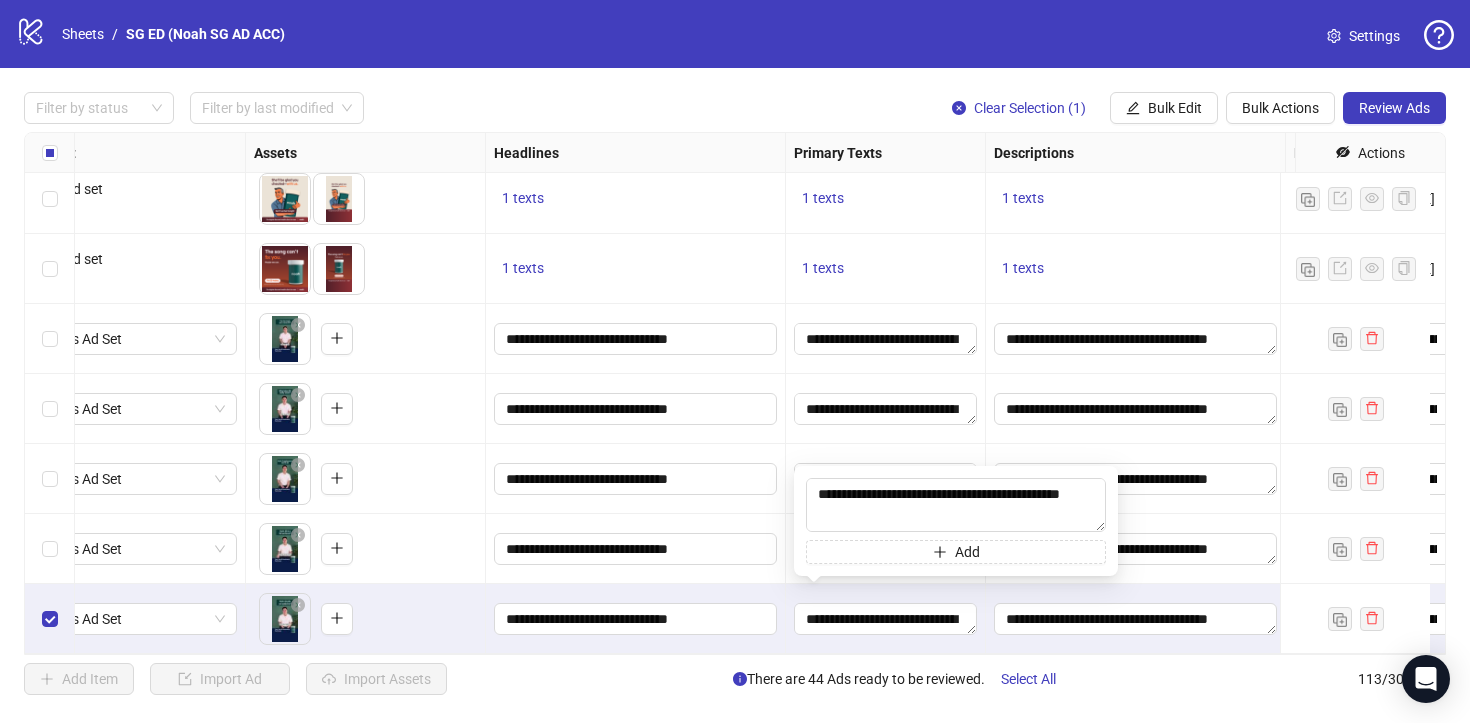 click on "**********" at bounding box center (636, 549) 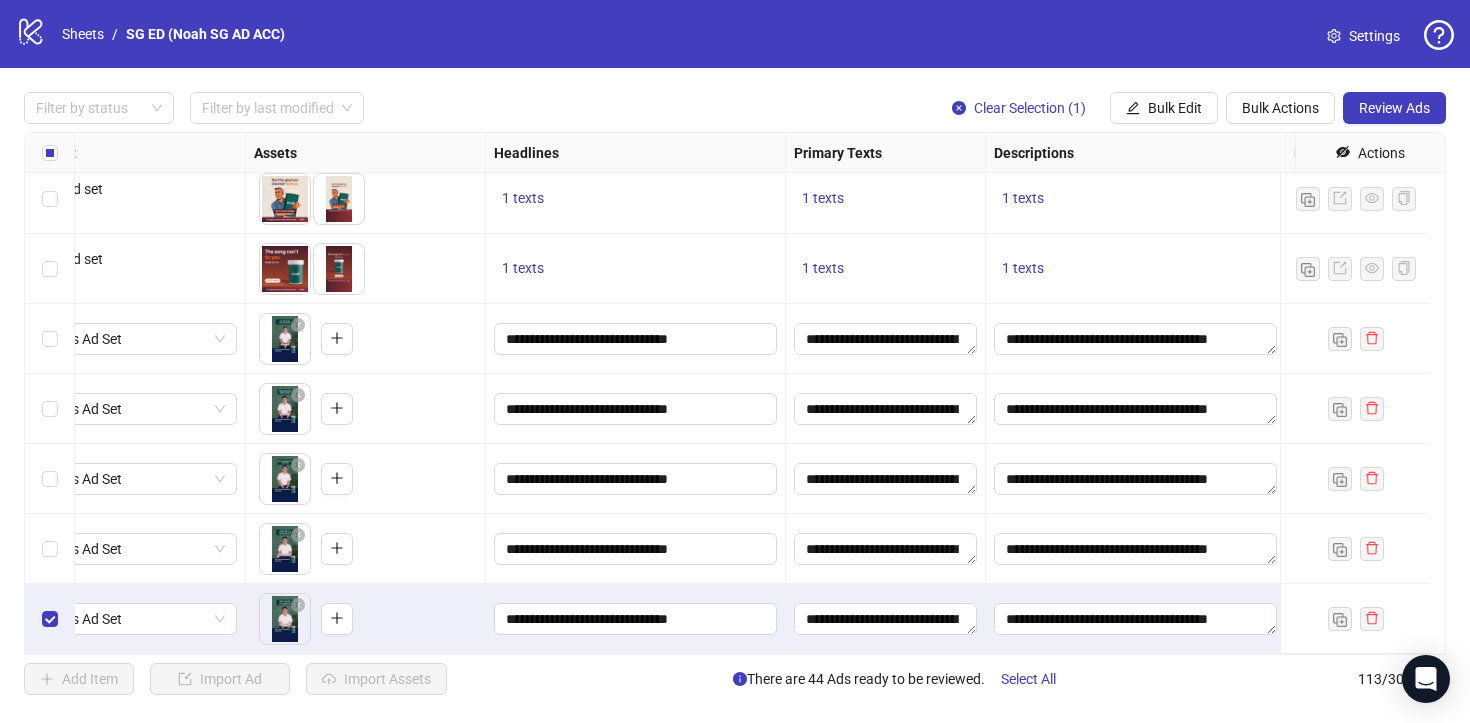 scroll, scrollTop: 7444, scrollLeft: 0, axis: vertical 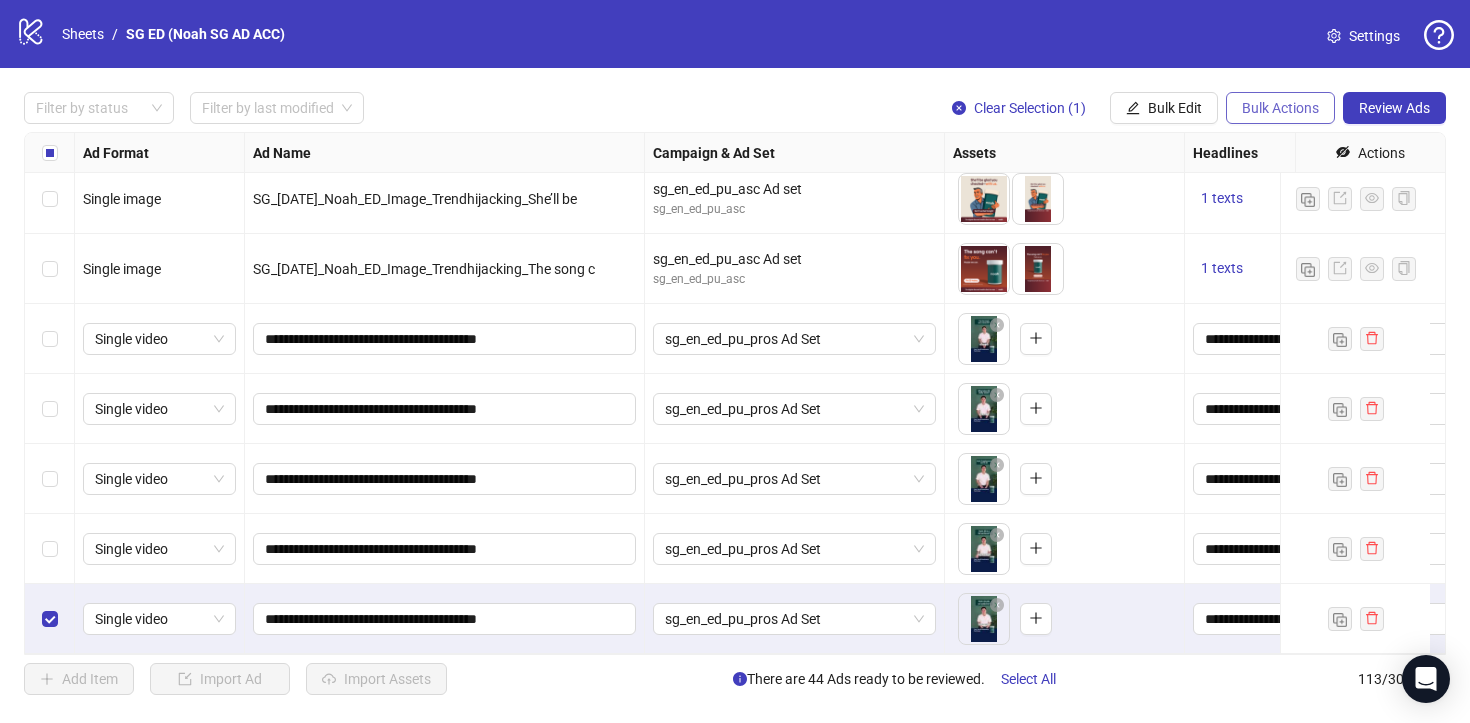 click on "Bulk Actions" at bounding box center [1280, 108] 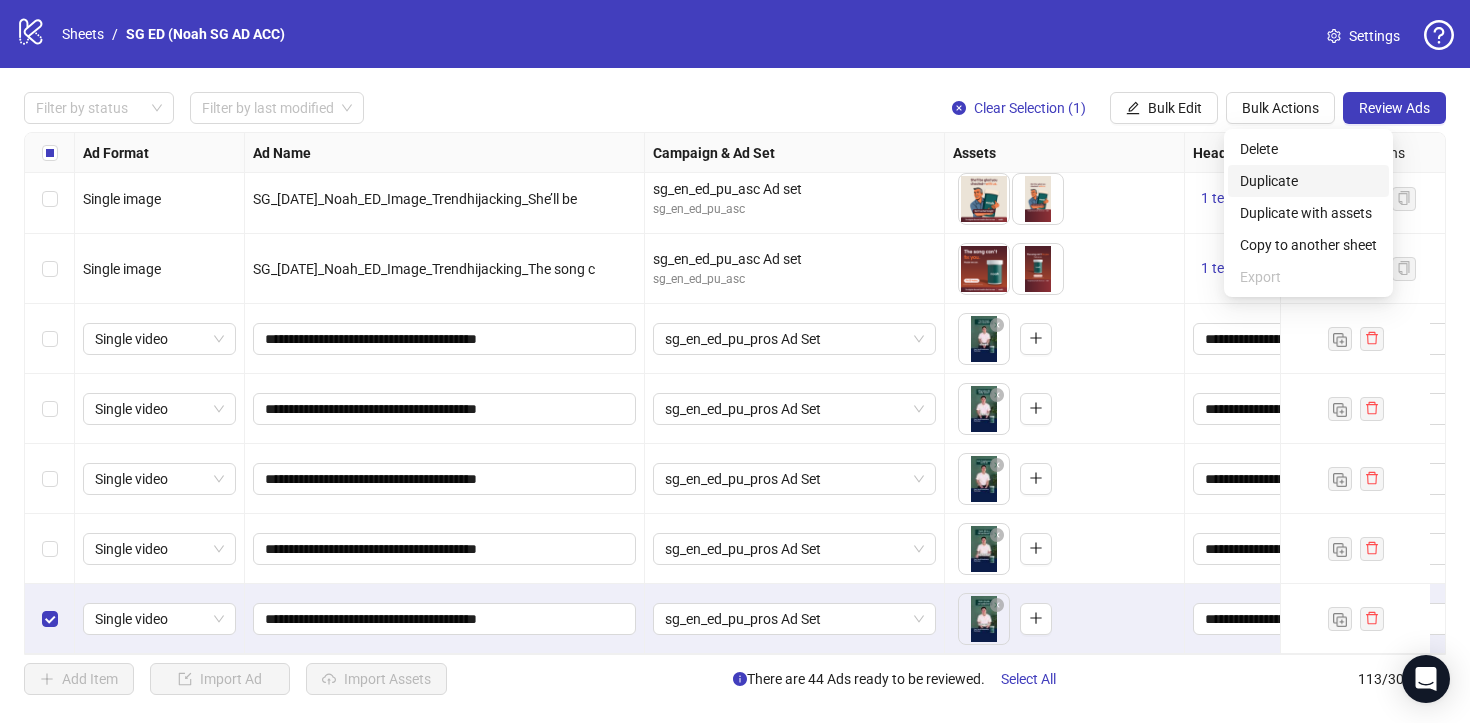 click on "Duplicate" at bounding box center (1308, 181) 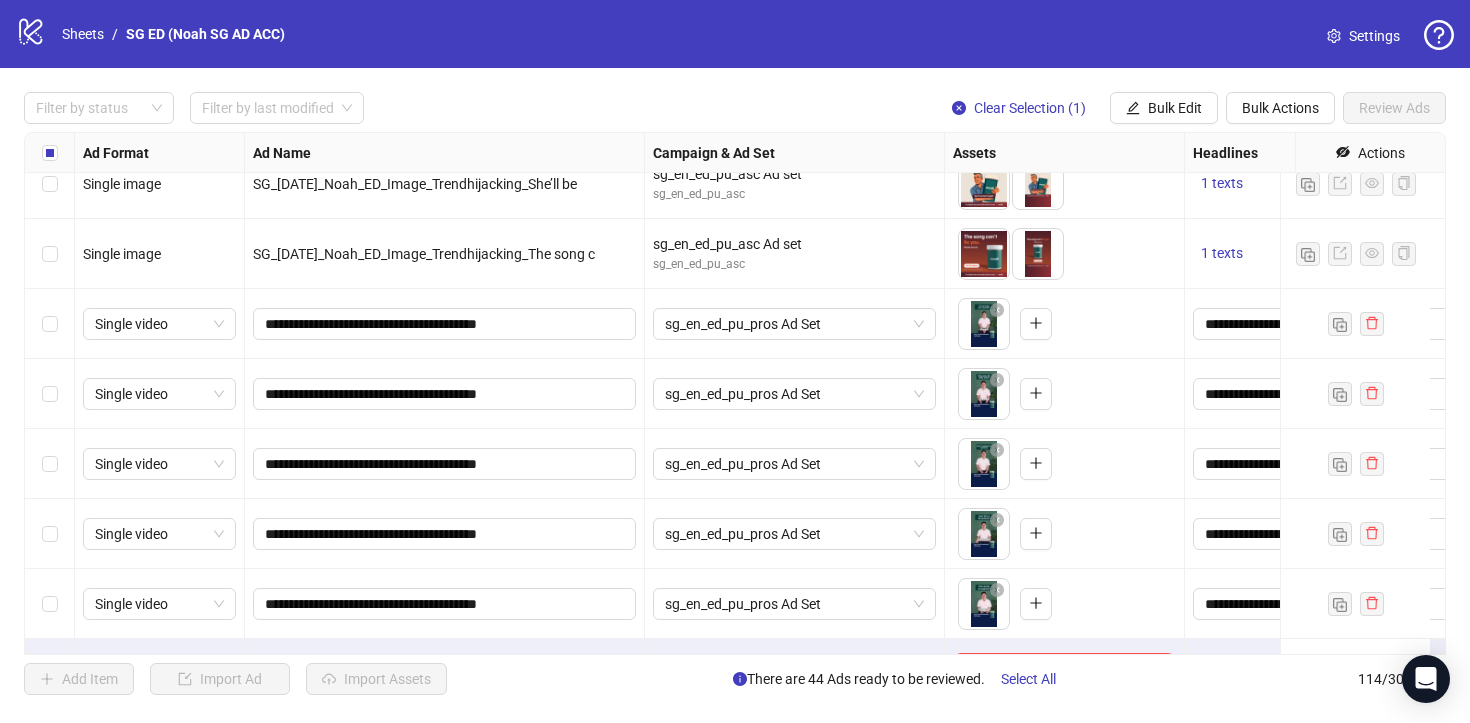 scroll, scrollTop: 7514, scrollLeft: 0, axis: vertical 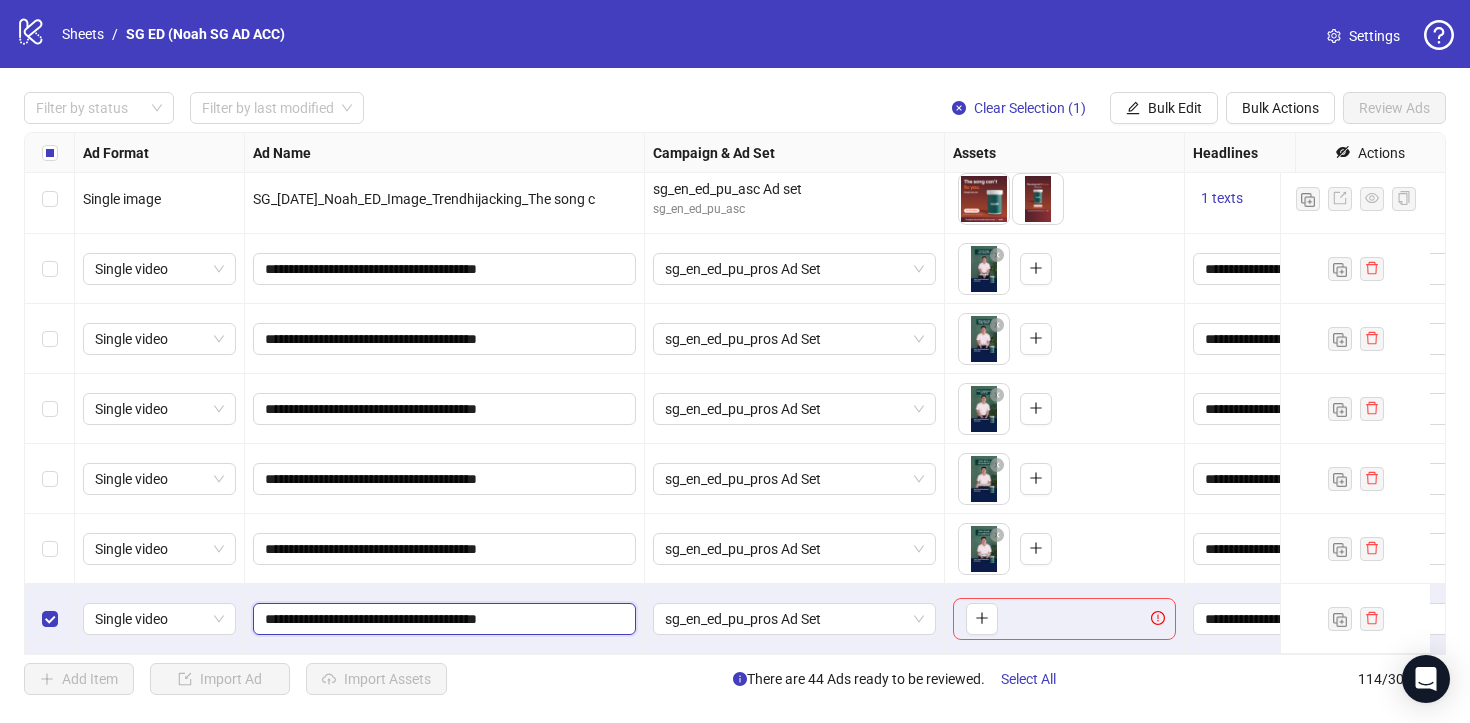 click on "**********" at bounding box center [442, 619] 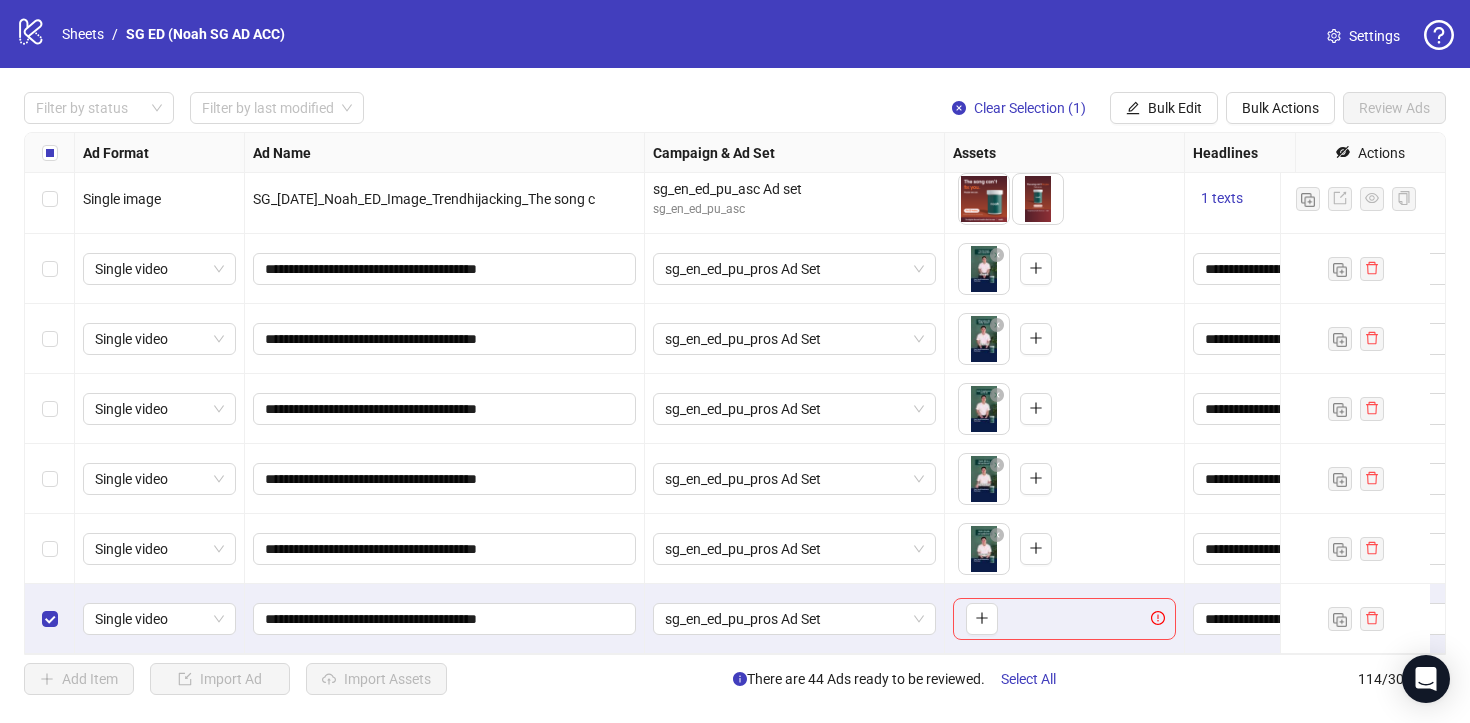 click on "**********" at bounding box center (445, 549) 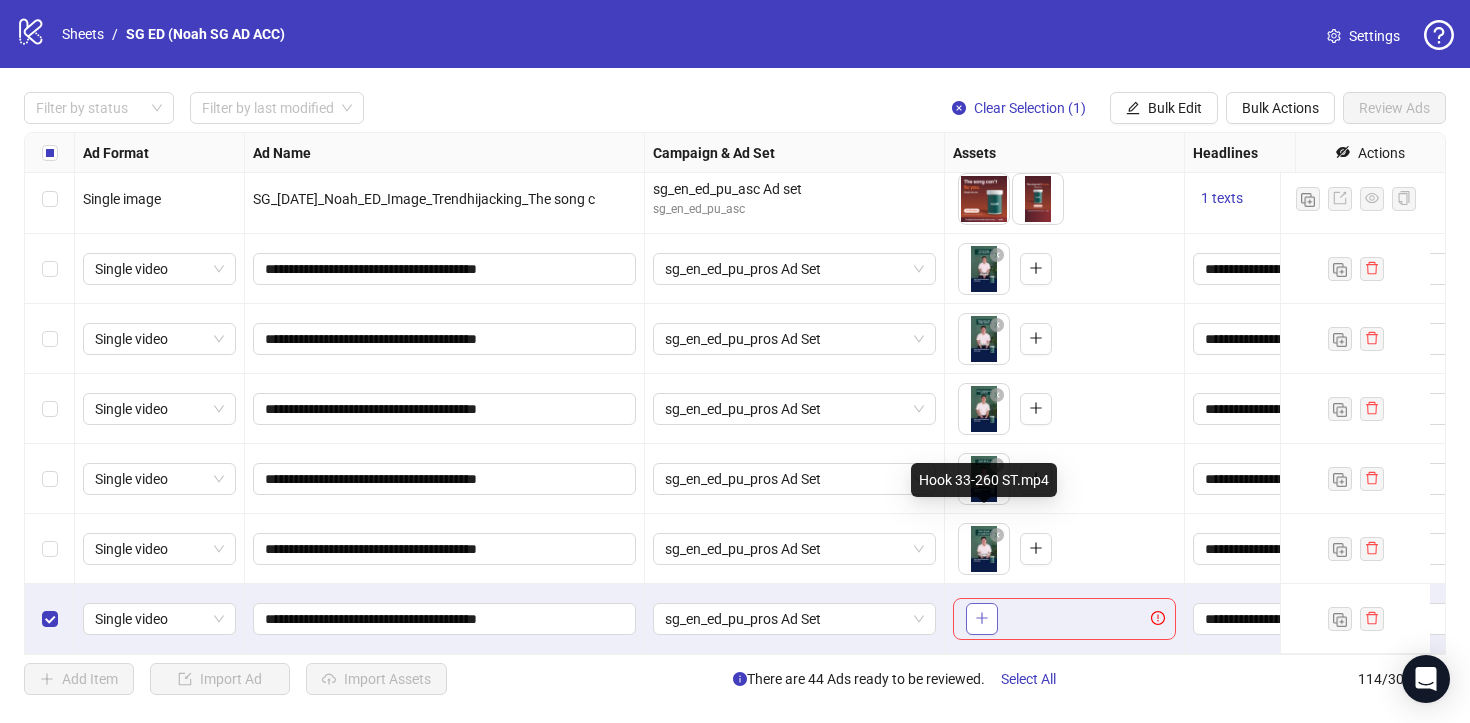 click 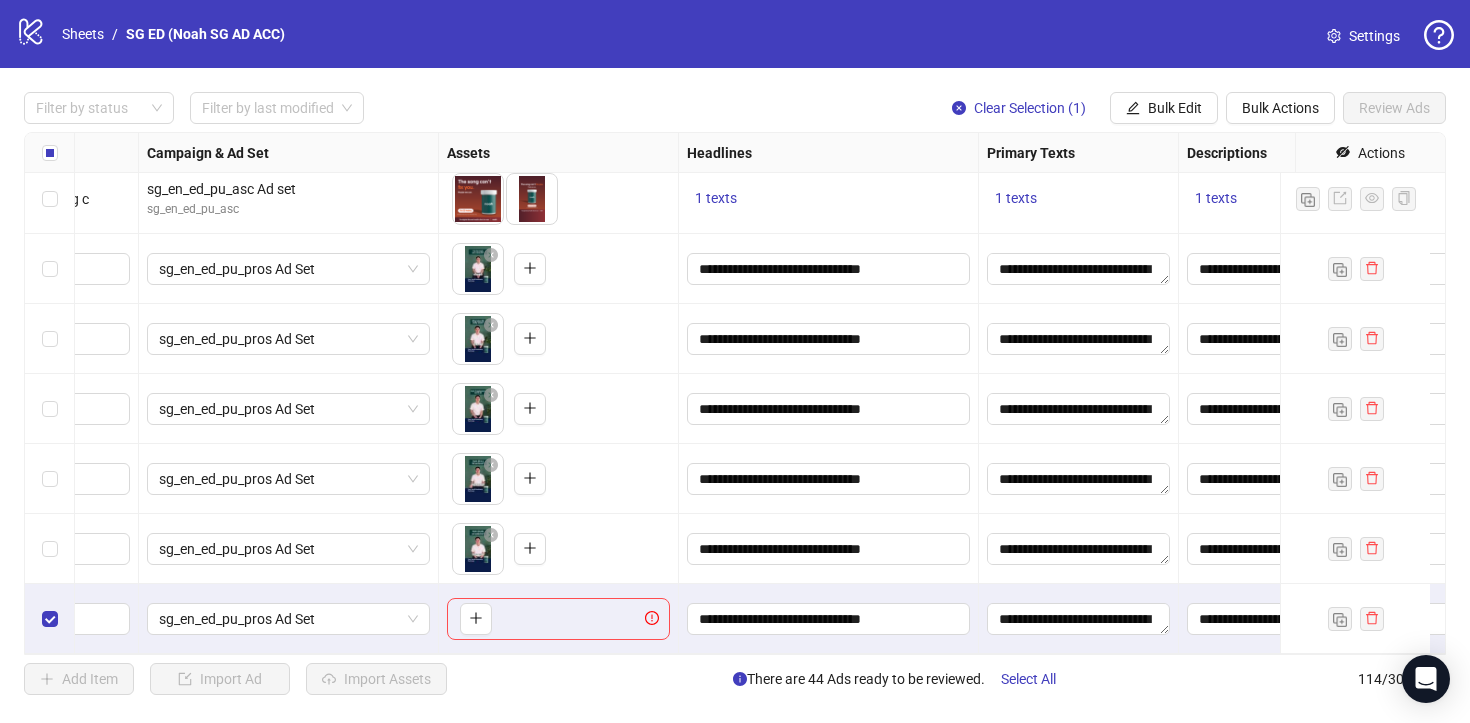 scroll, scrollTop: 7514, scrollLeft: 539, axis: both 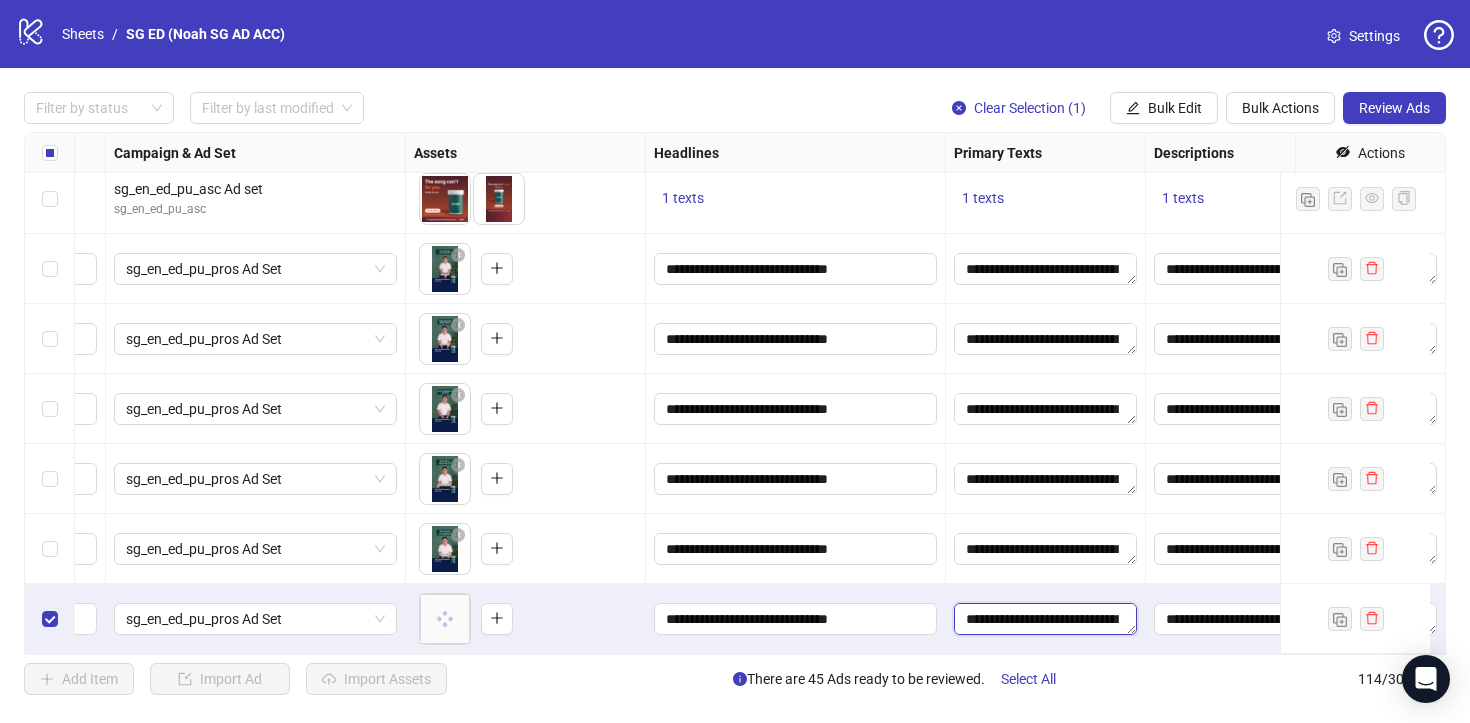 click on "**********" at bounding box center (1045, 619) 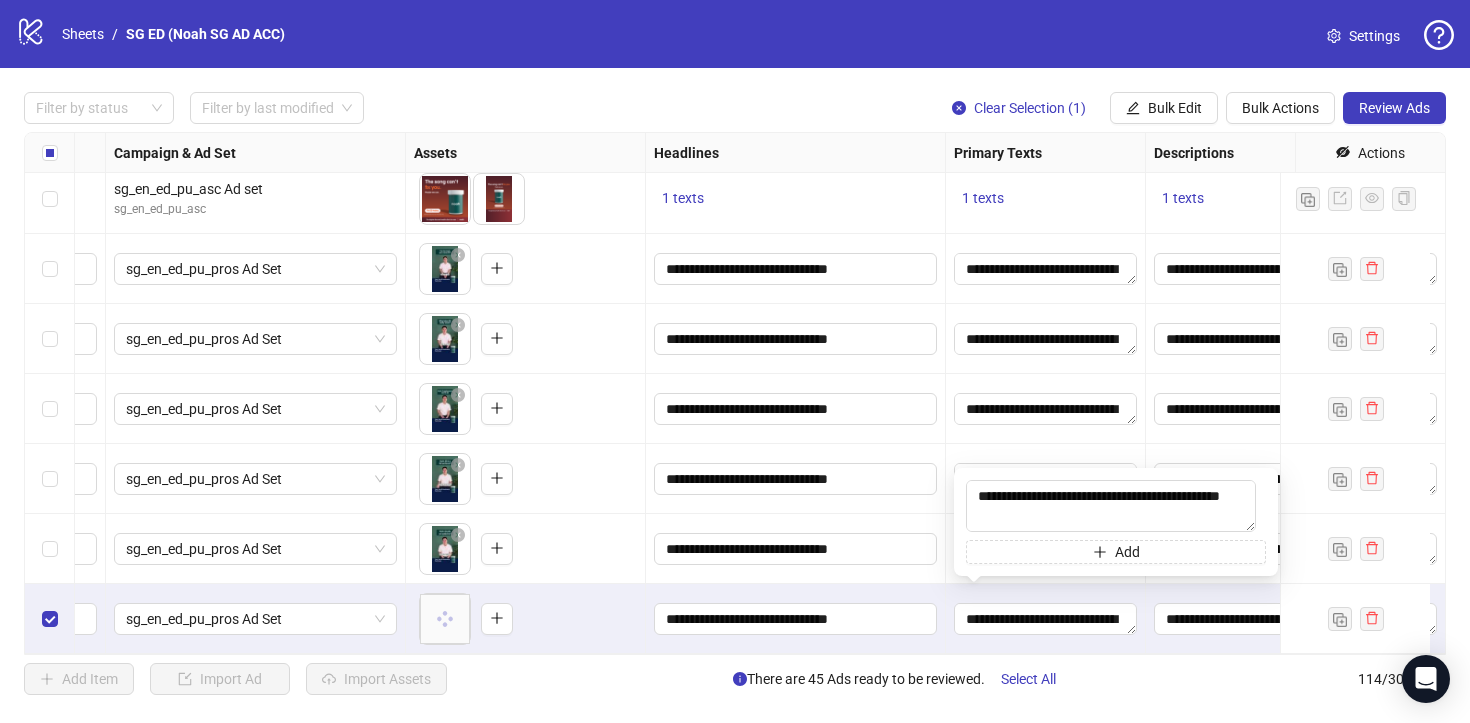 drag, startPoint x: 1050, startPoint y: 524, endPoint x: 969, endPoint y: 472, distance: 96.25487 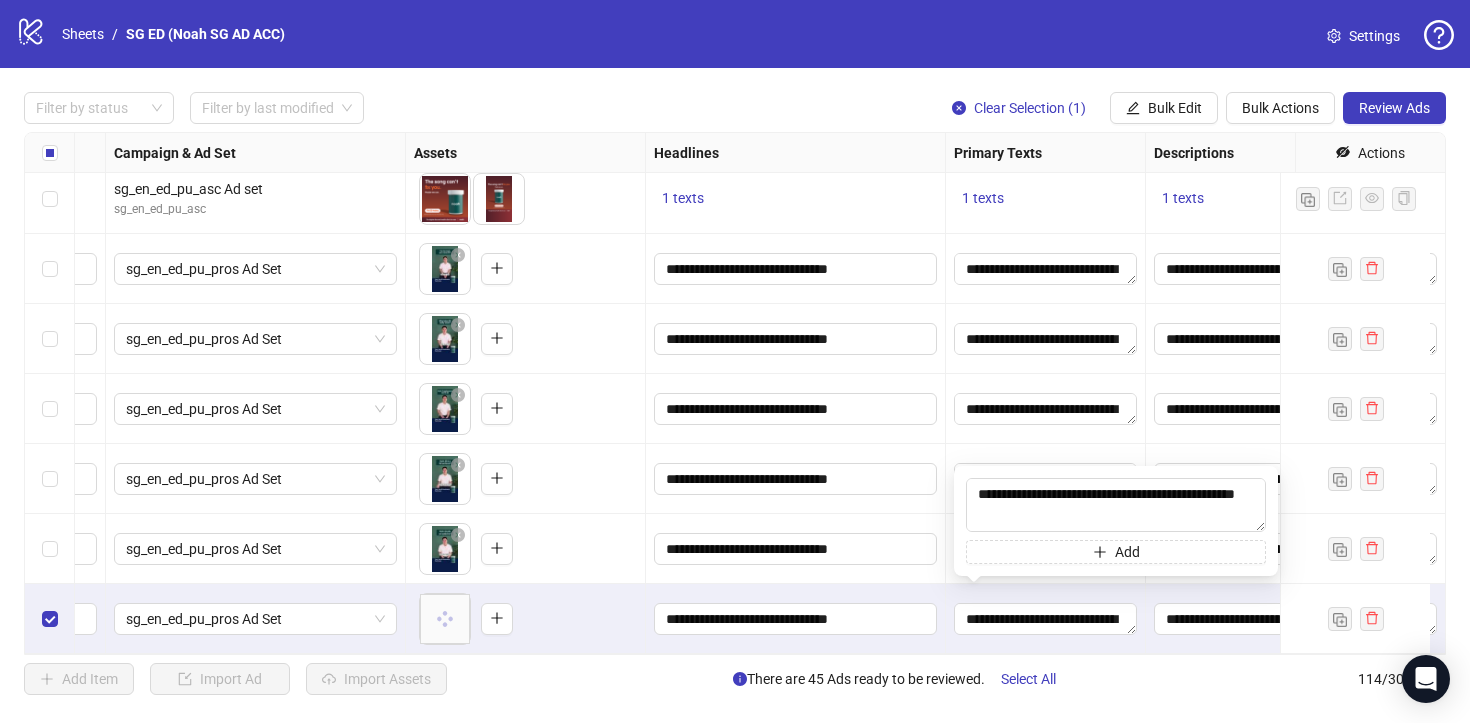 click on "**********" at bounding box center [796, 479] 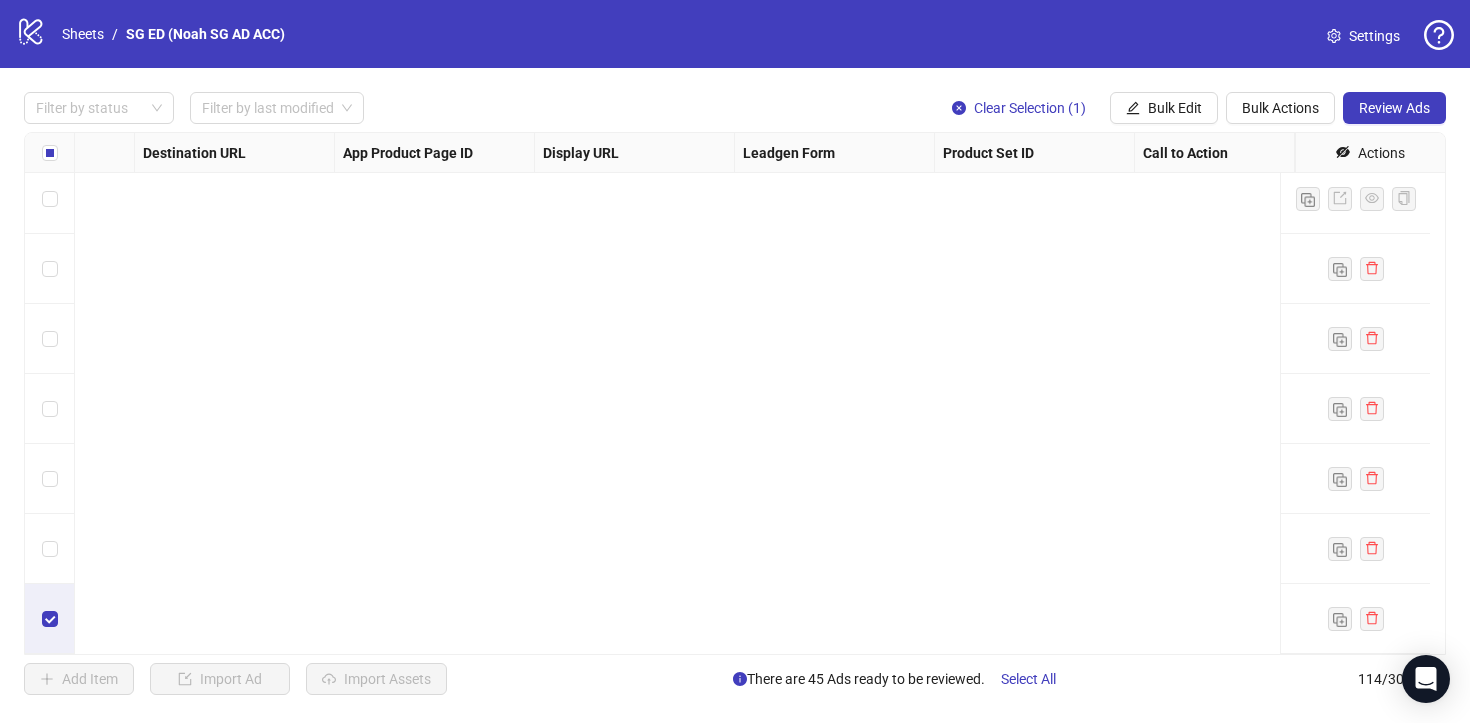 scroll, scrollTop: 7514, scrollLeft: 0, axis: vertical 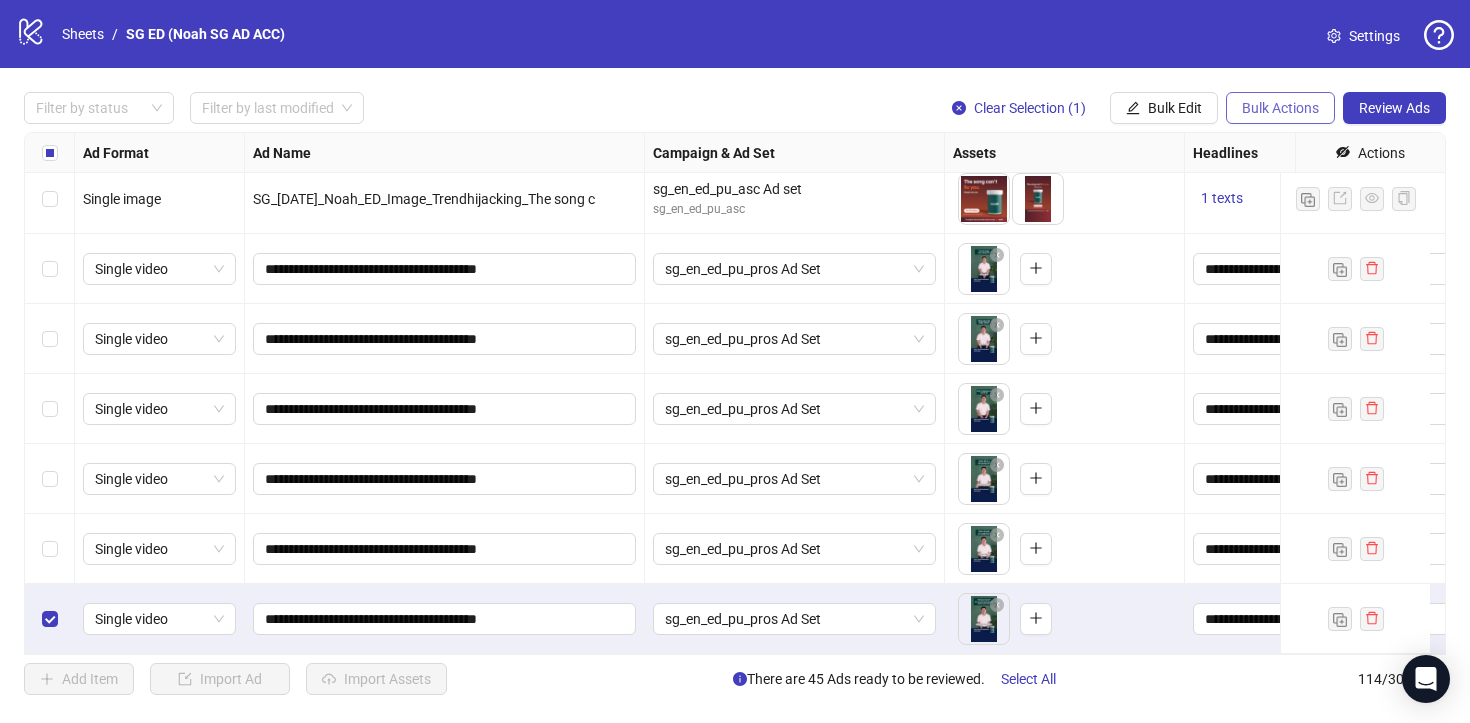 click on "Bulk Actions" at bounding box center (1280, 108) 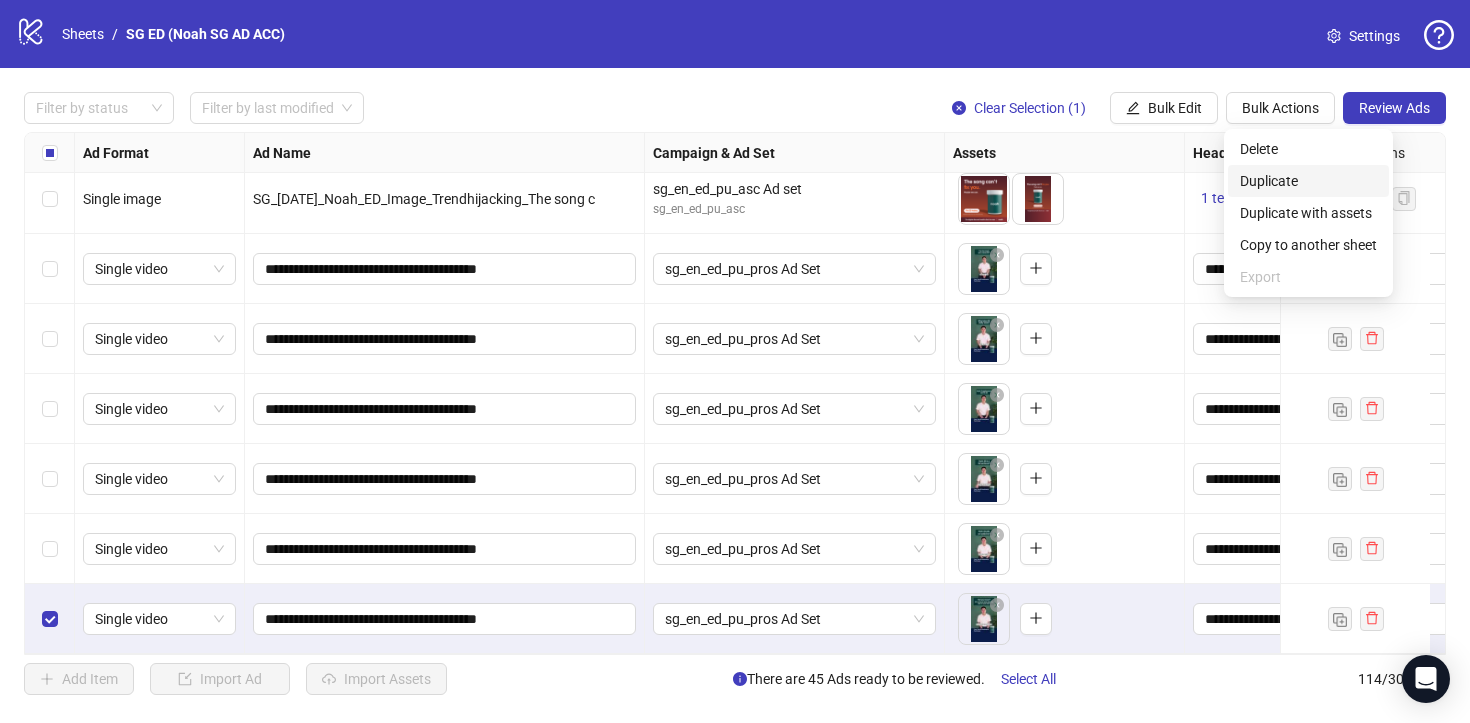 click on "Duplicate" at bounding box center [1308, 181] 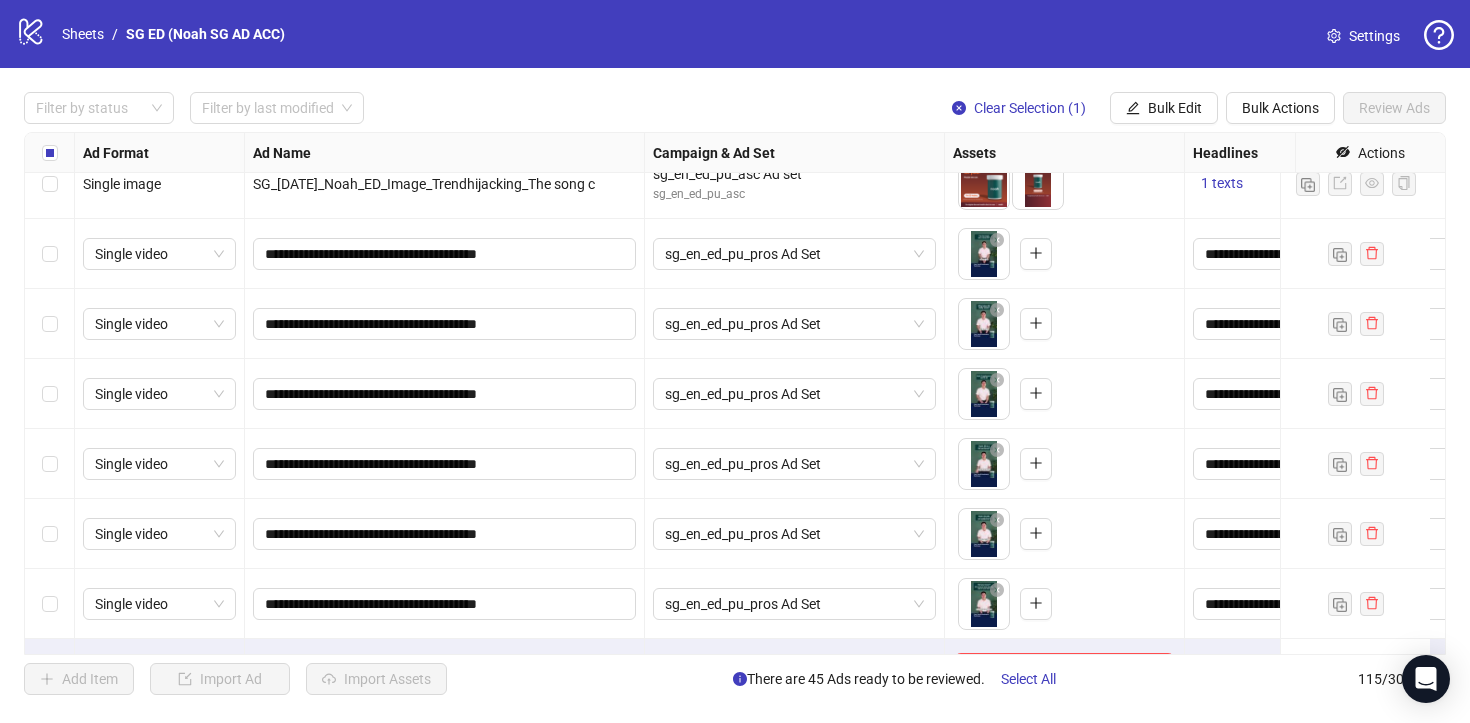 scroll, scrollTop: 7584, scrollLeft: 0, axis: vertical 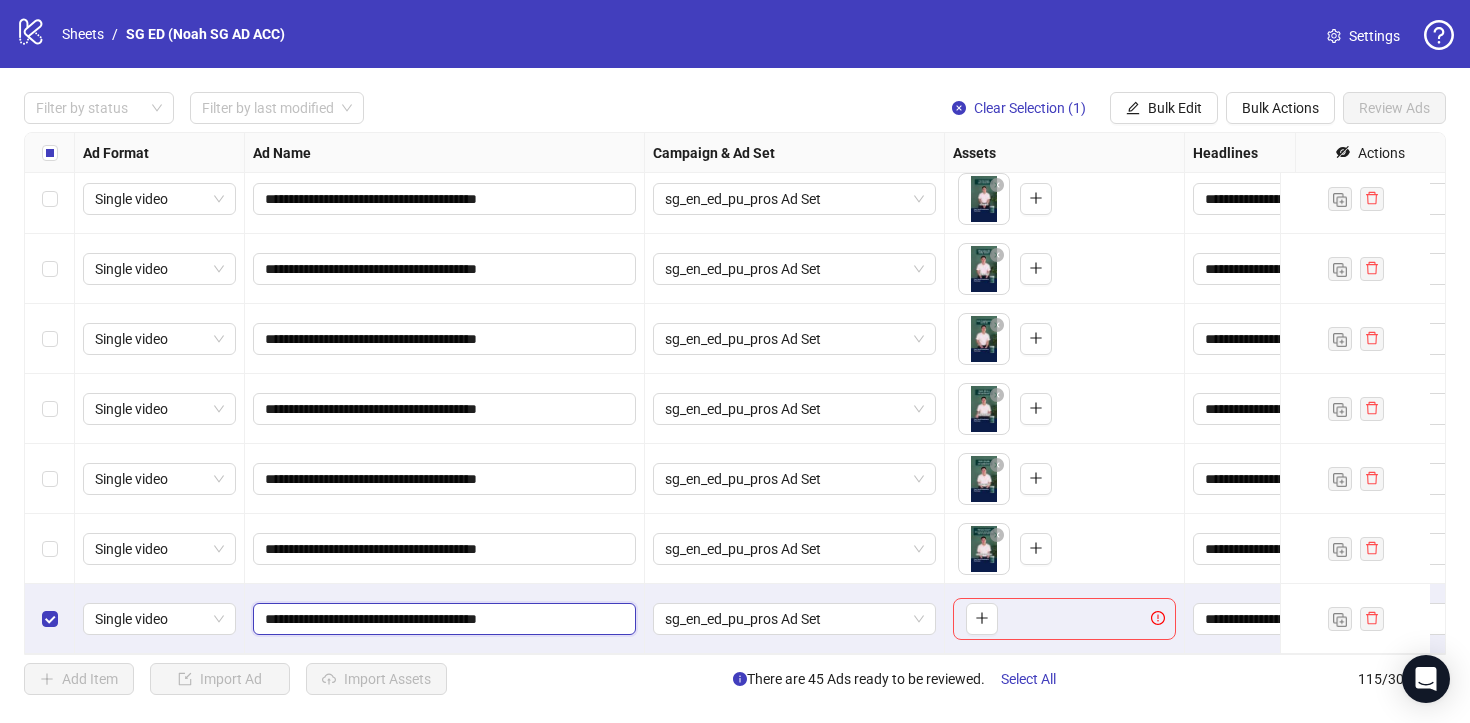click on "**********" at bounding box center (442, 619) 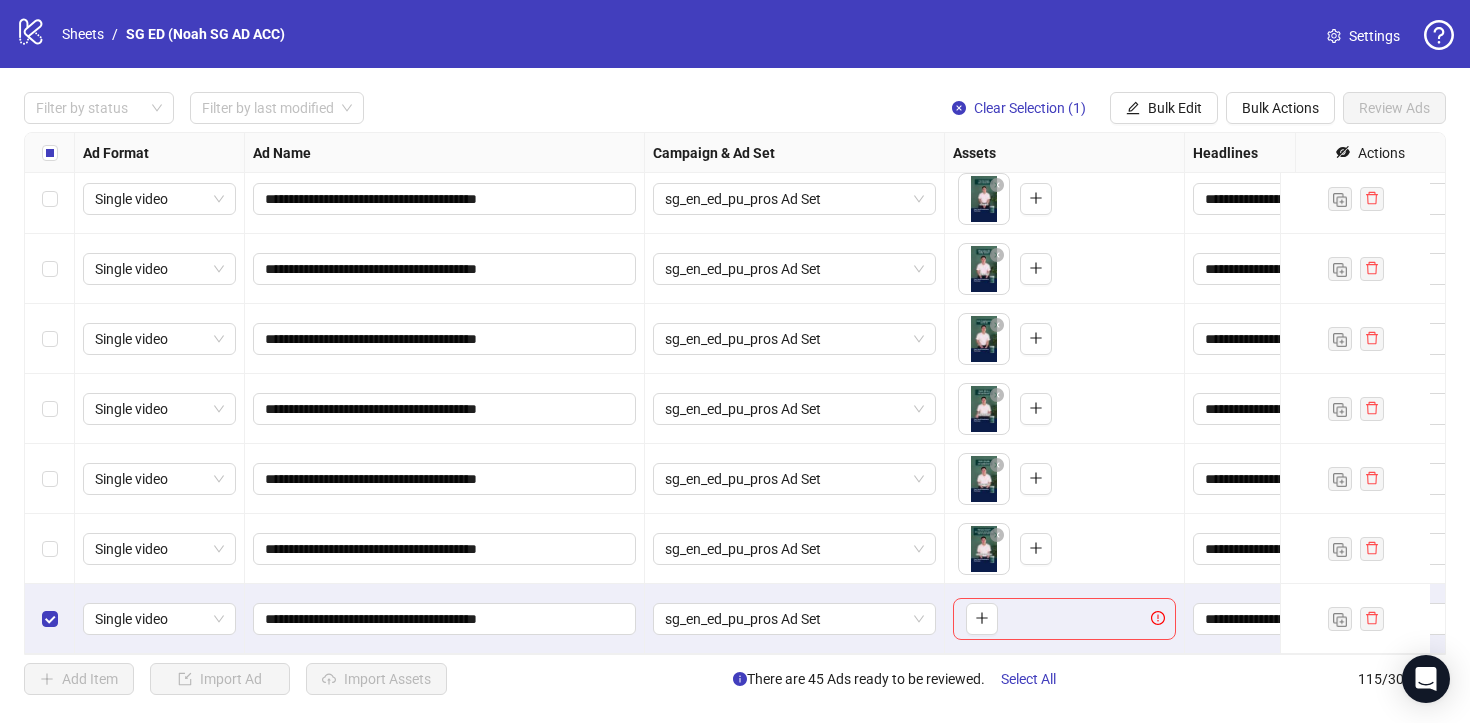 click on "sg_en_ed_pu_pros Ad Set" at bounding box center [795, 619] 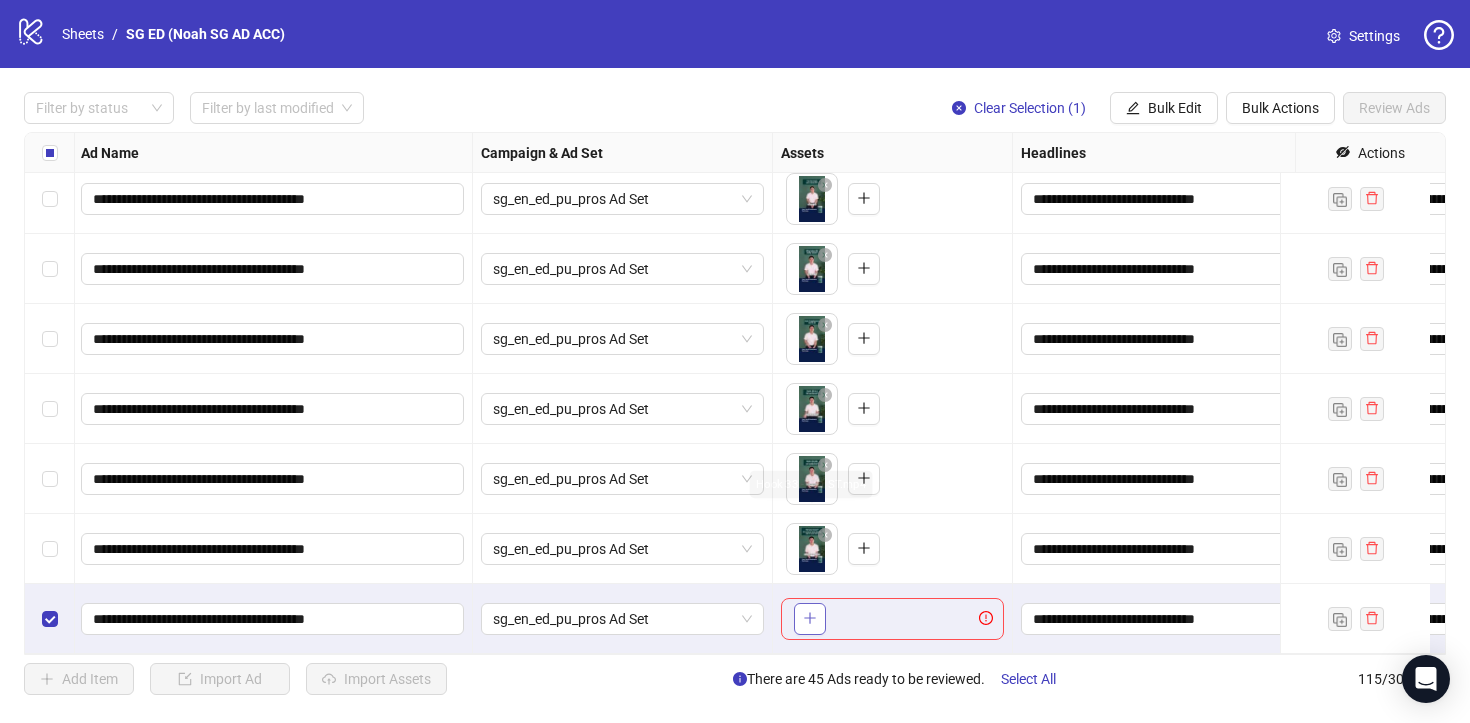 click at bounding box center (810, 619) 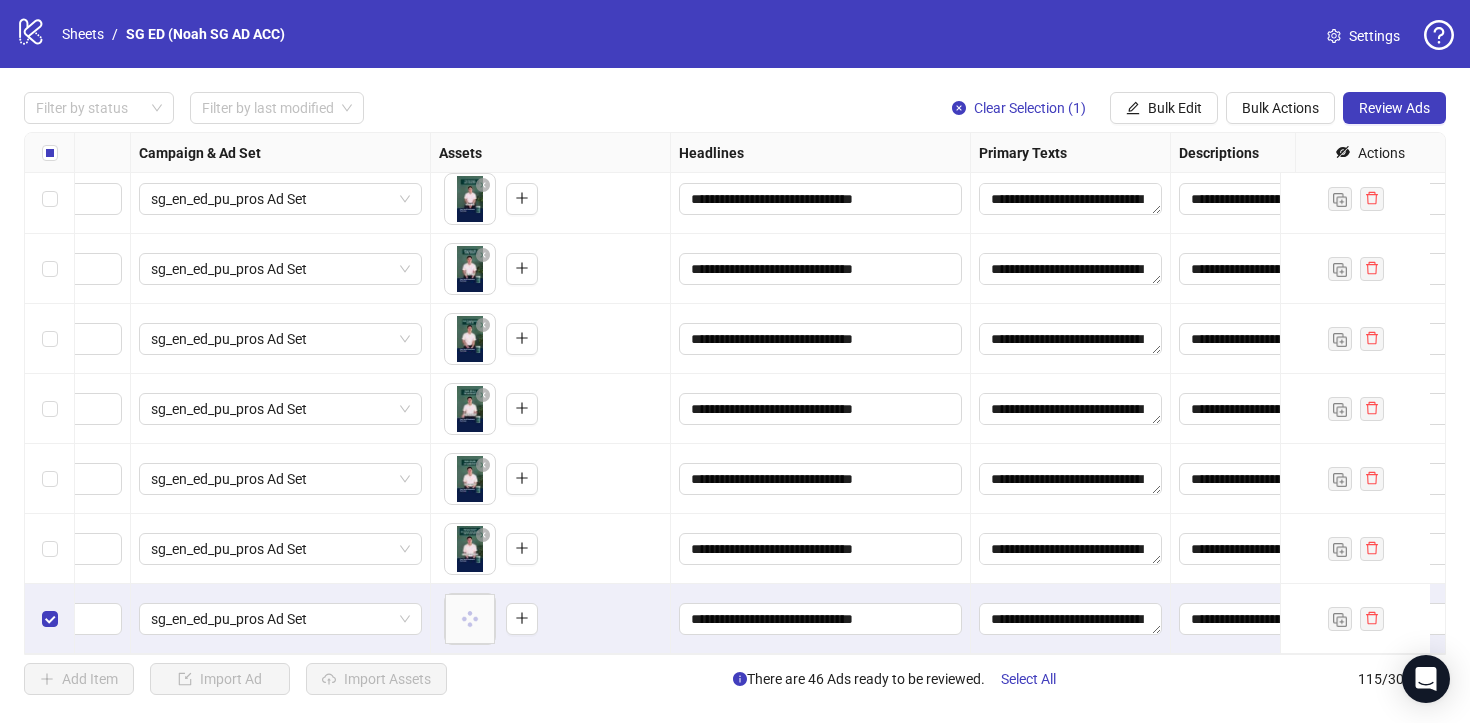 scroll, scrollTop: 7584, scrollLeft: 576, axis: both 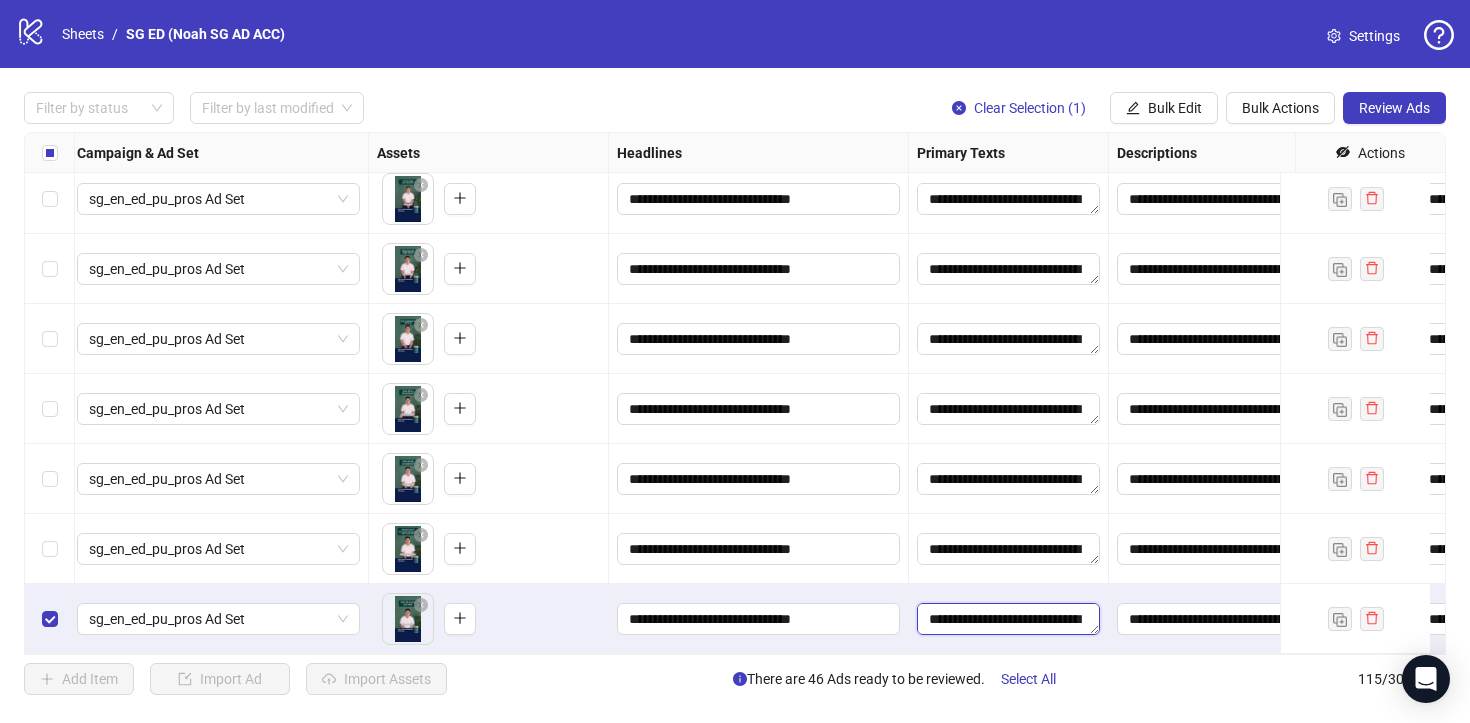 click on "**********" at bounding box center (1008, 619) 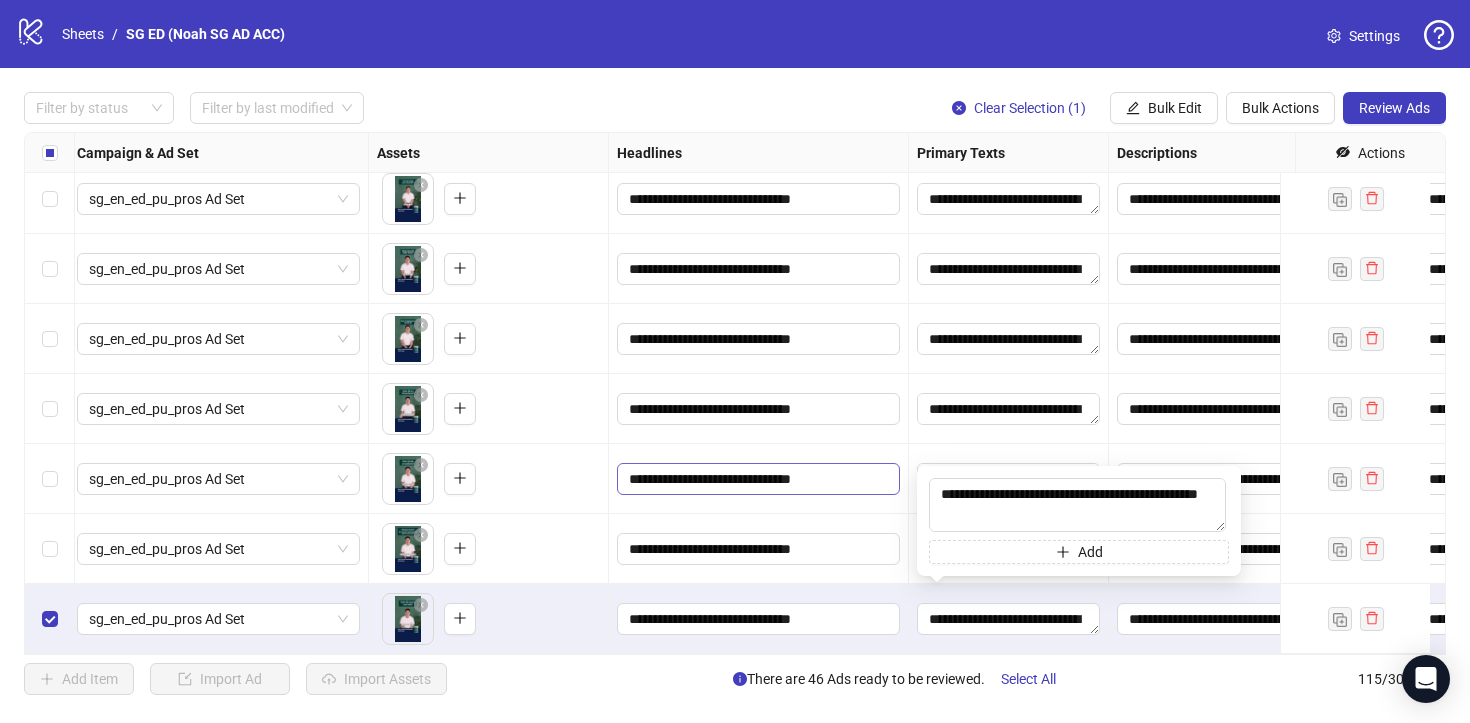 drag, startPoint x: 1018, startPoint y: 521, endPoint x: 887, endPoint y: 469, distance: 140.94325 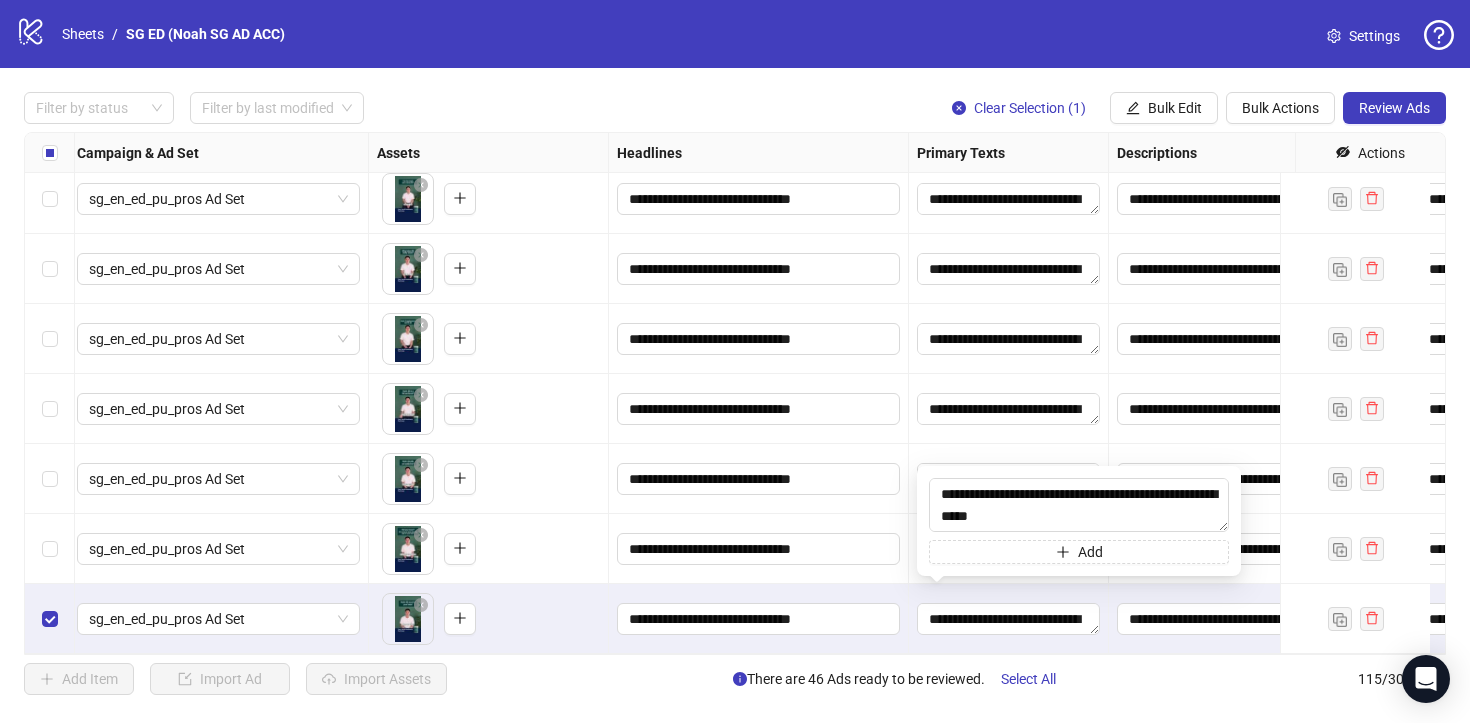click on "**********" at bounding box center (759, 479) 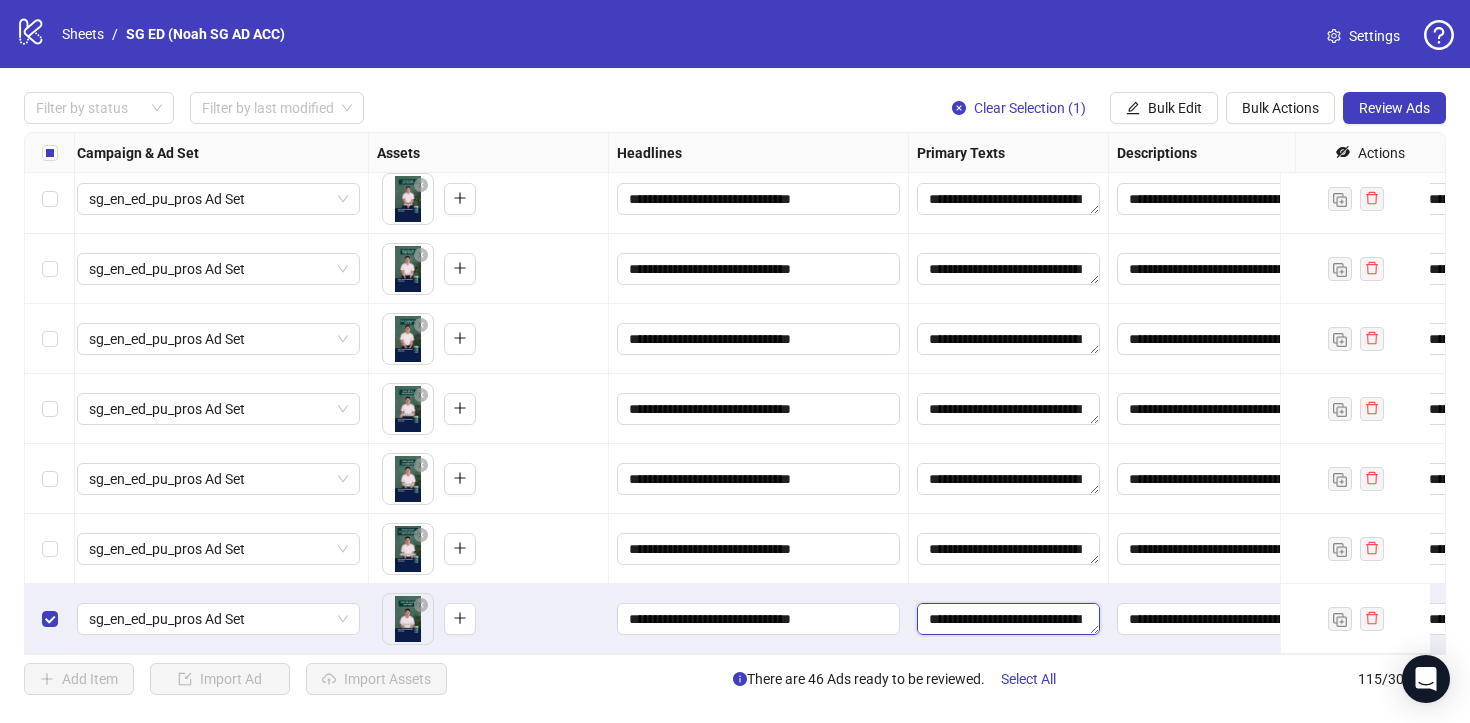 click on "**********" at bounding box center (1008, 619) 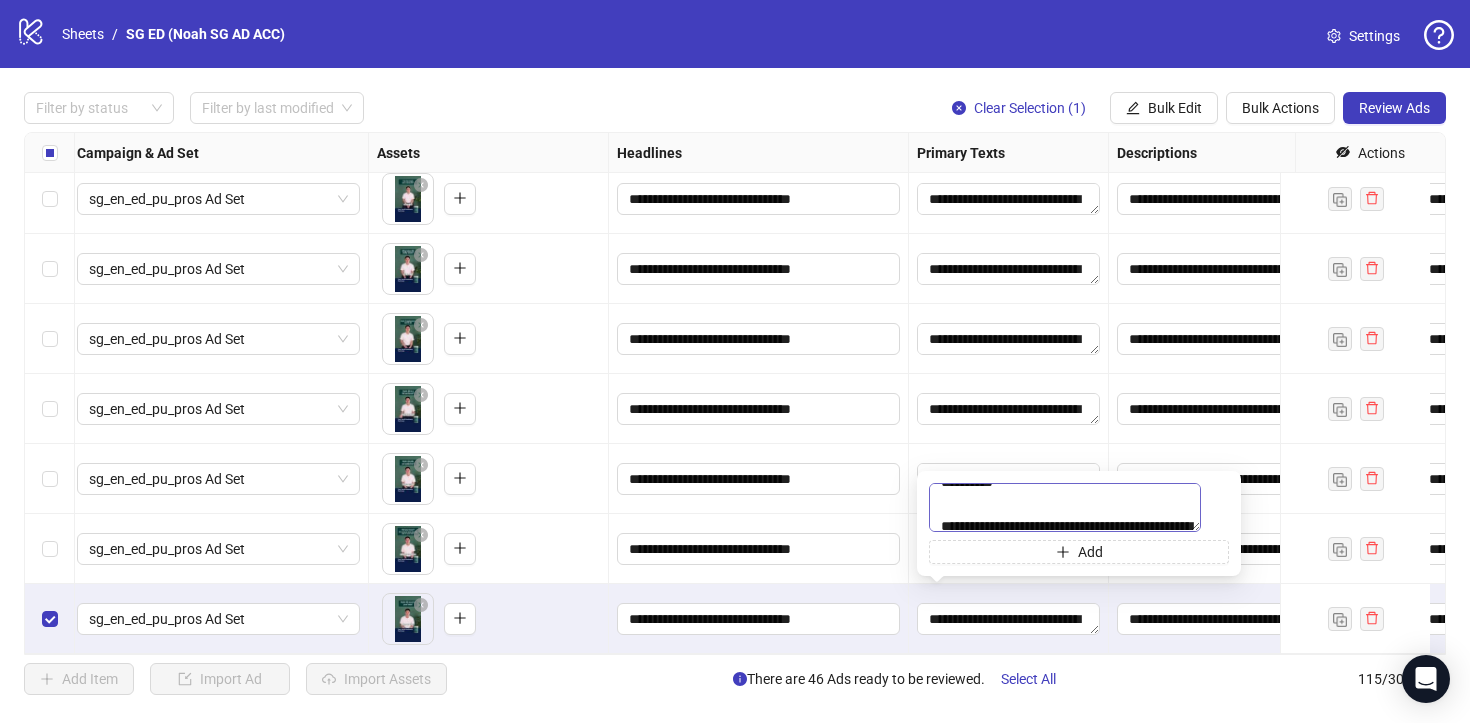 scroll, scrollTop: 0, scrollLeft: 0, axis: both 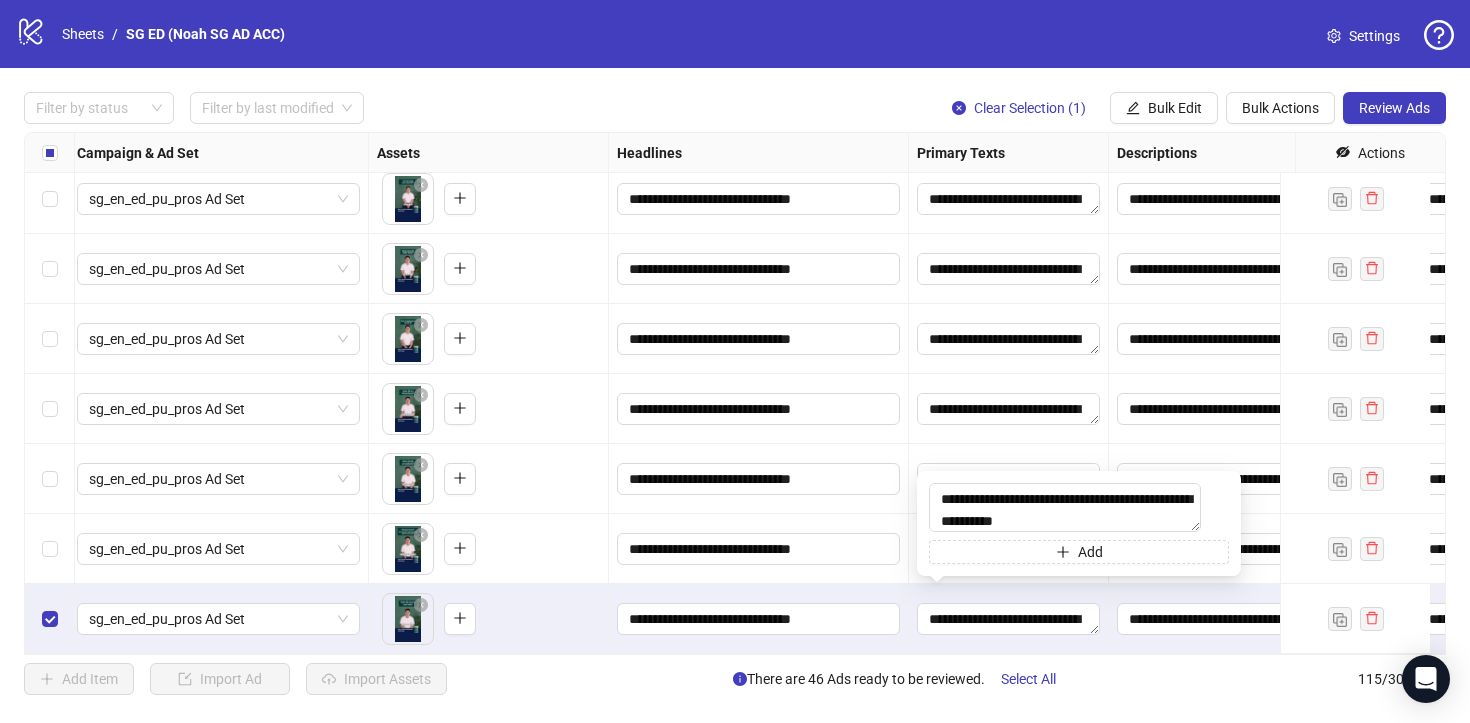 click on "**********" at bounding box center (759, 619) 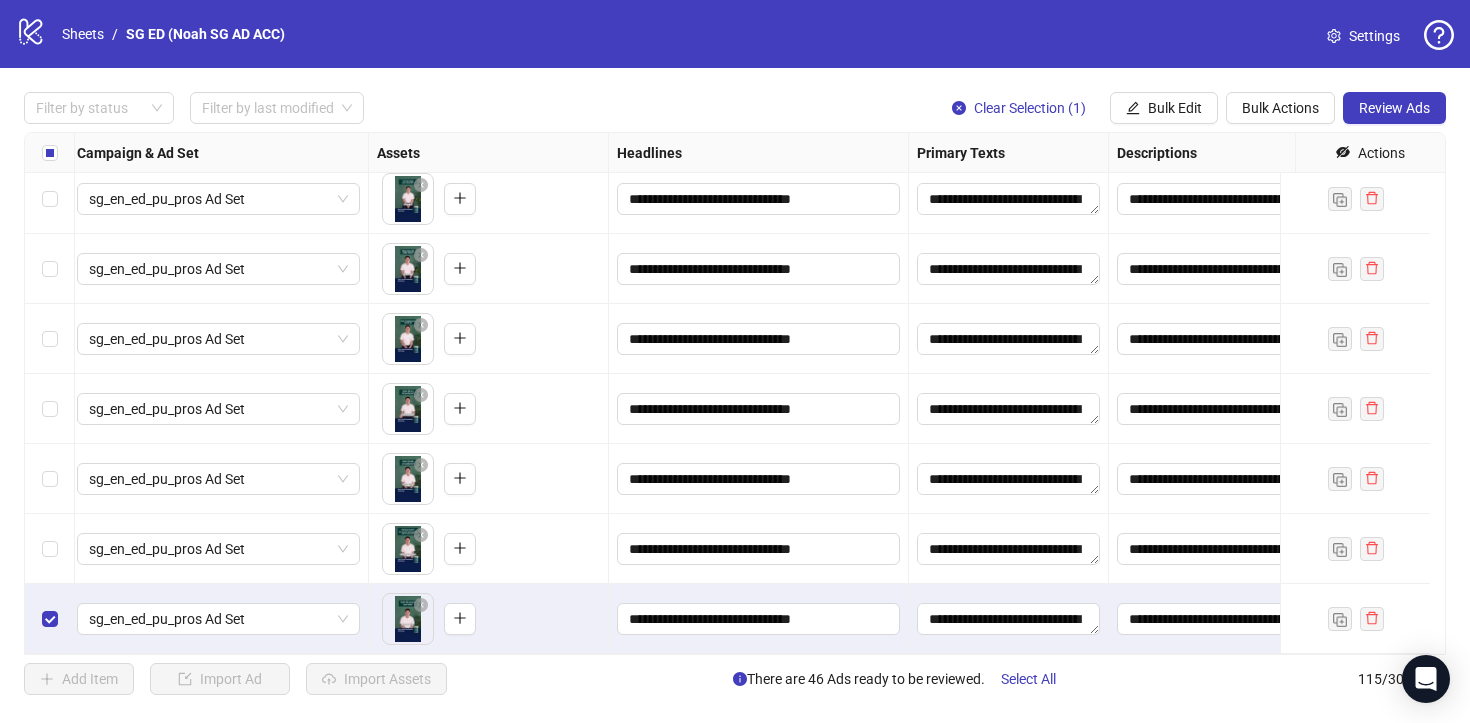 scroll, scrollTop: 7584, scrollLeft: 0, axis: vertical 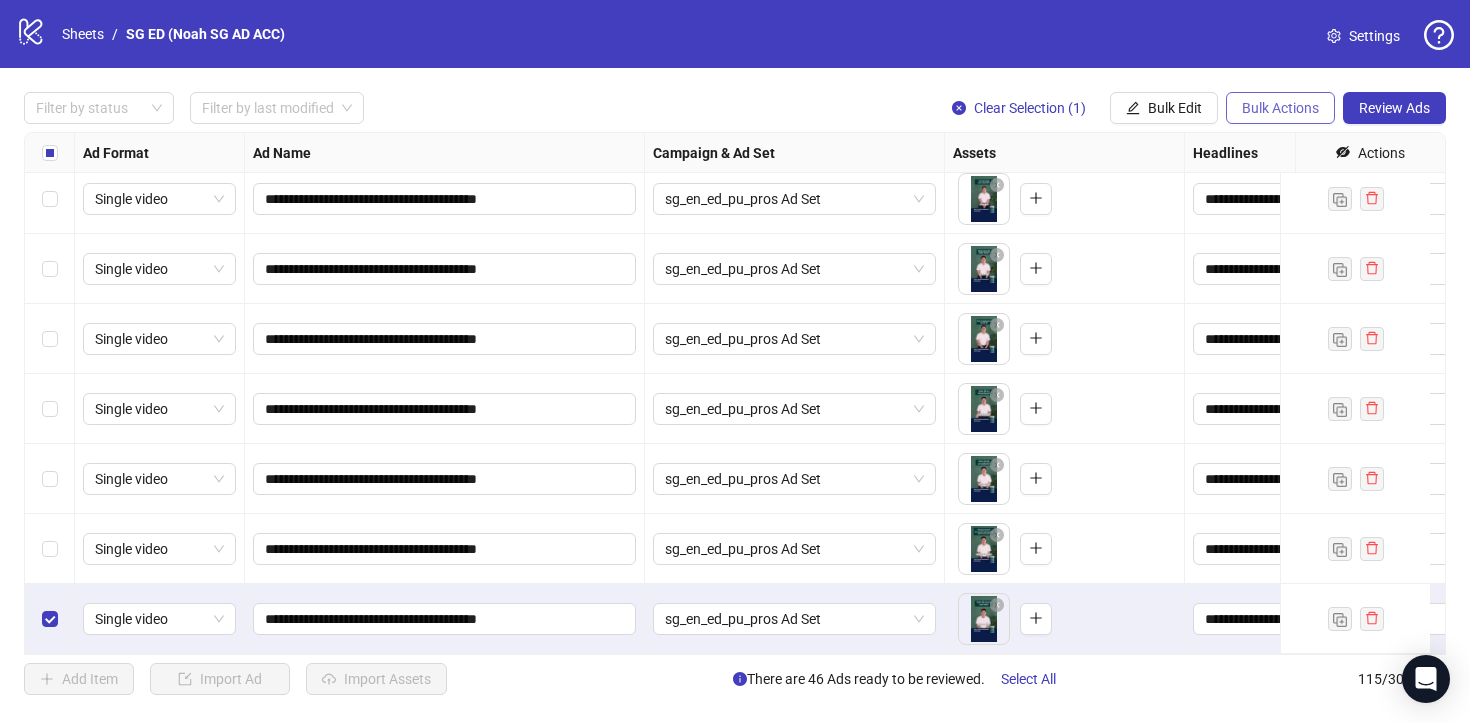 click on "Bulk Actions" at bounding box center (1280, 108) 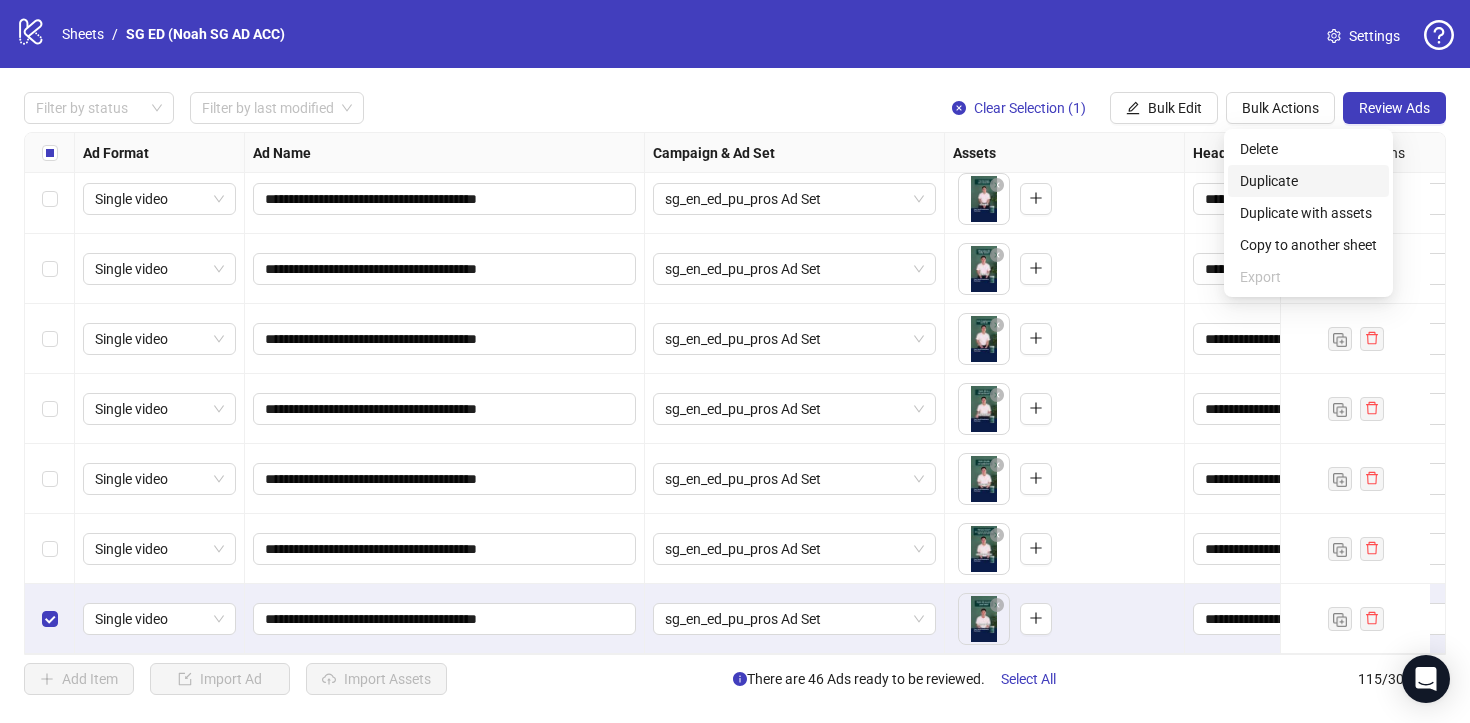 click on "Duplicate" at bounding box center [1308, 181] 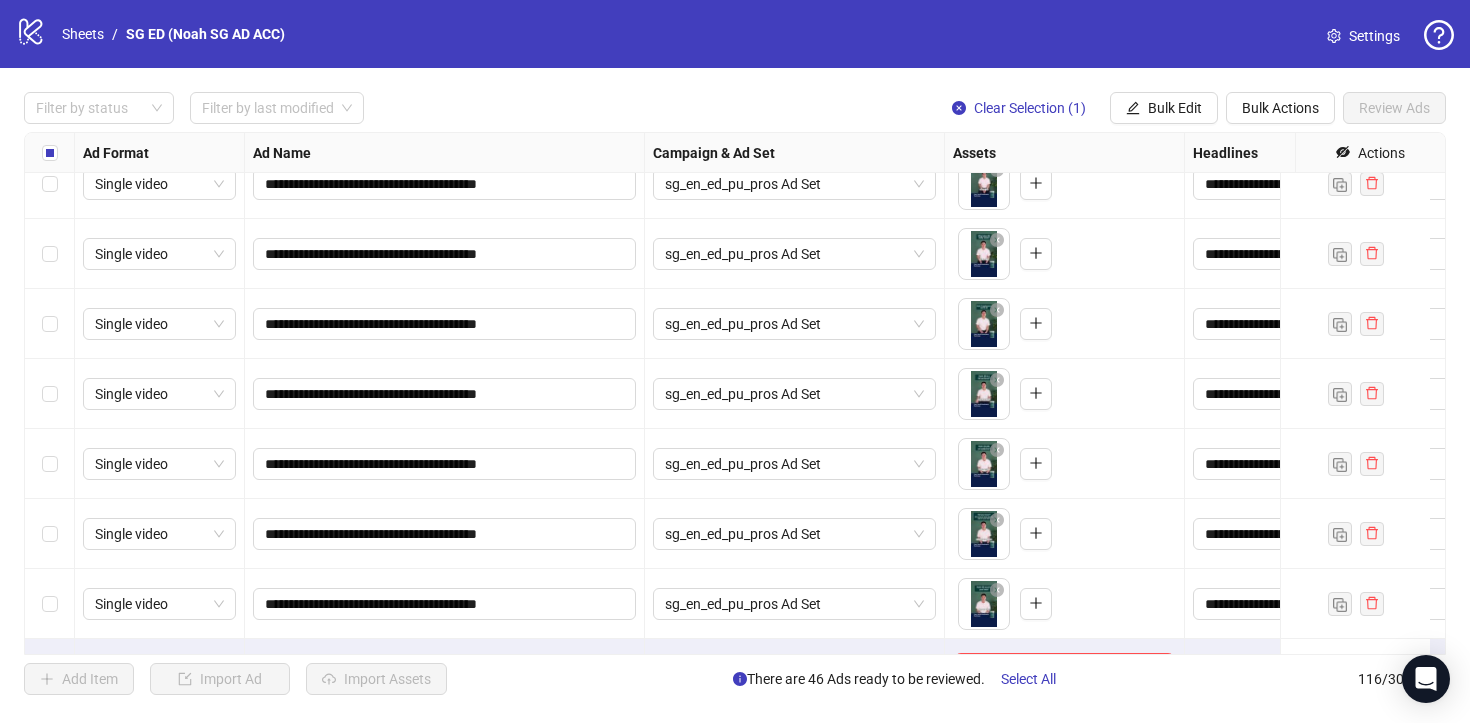 scroll, scrollTop: 7654, scrollLeft: 0, axis: vertical 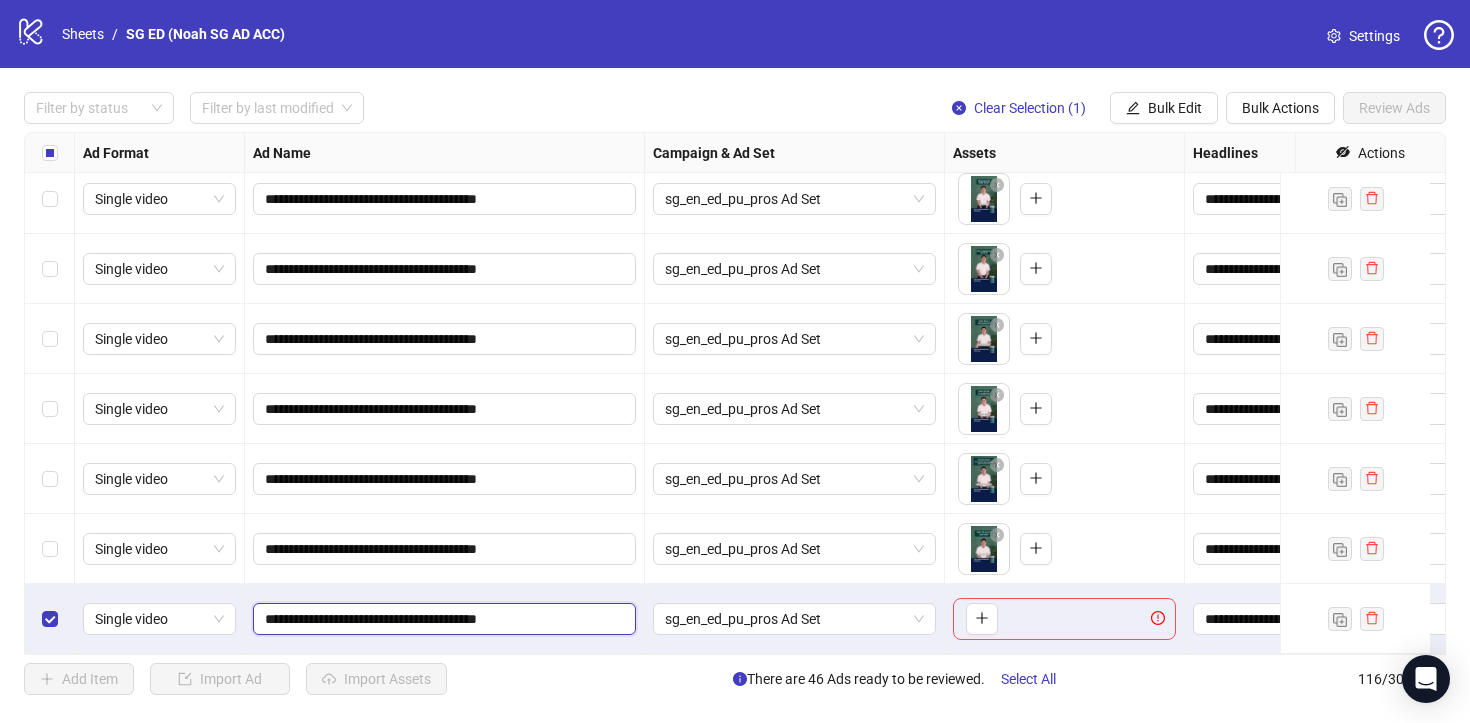 click on "**********" at bounding box center (442, 619) 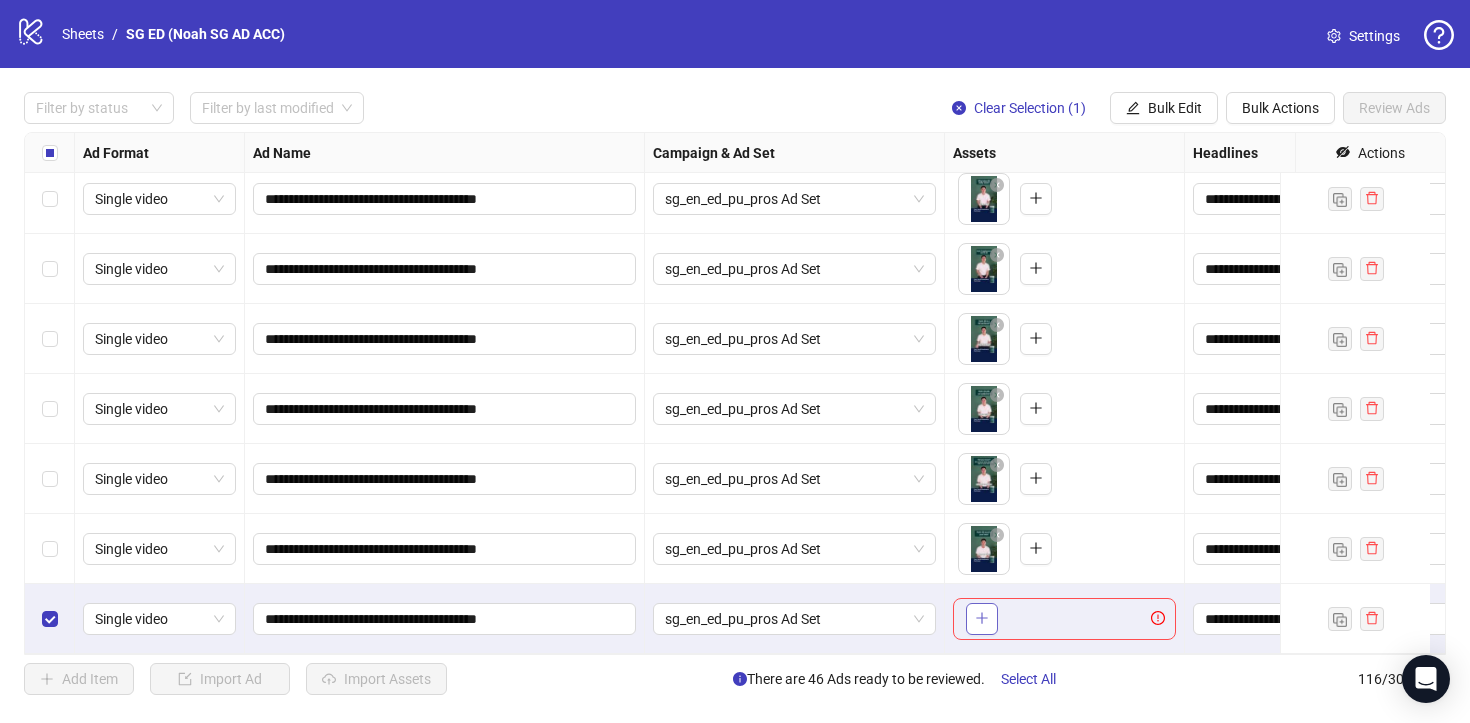 click at bounding box center (982, 619) 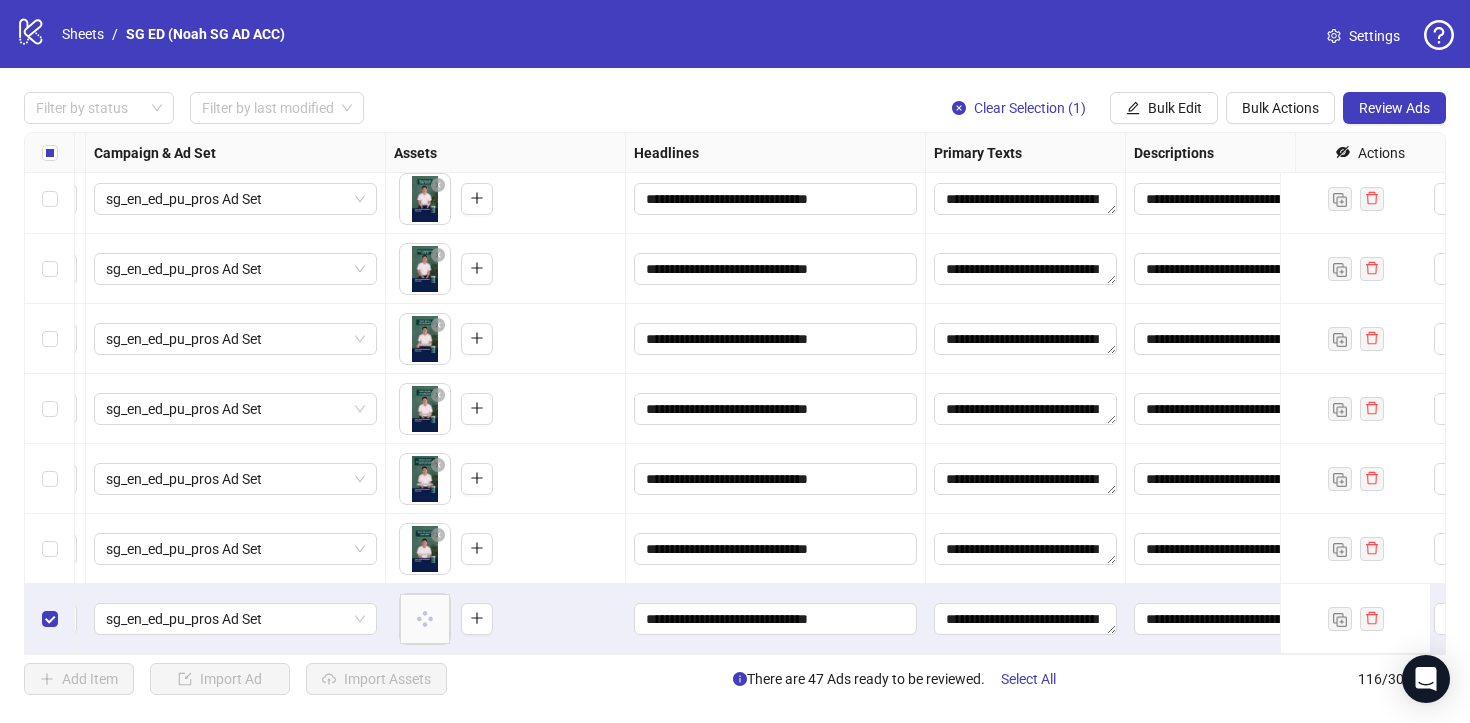 scroll, scrollTop: 7654, scrollLeft: 734, axis: both 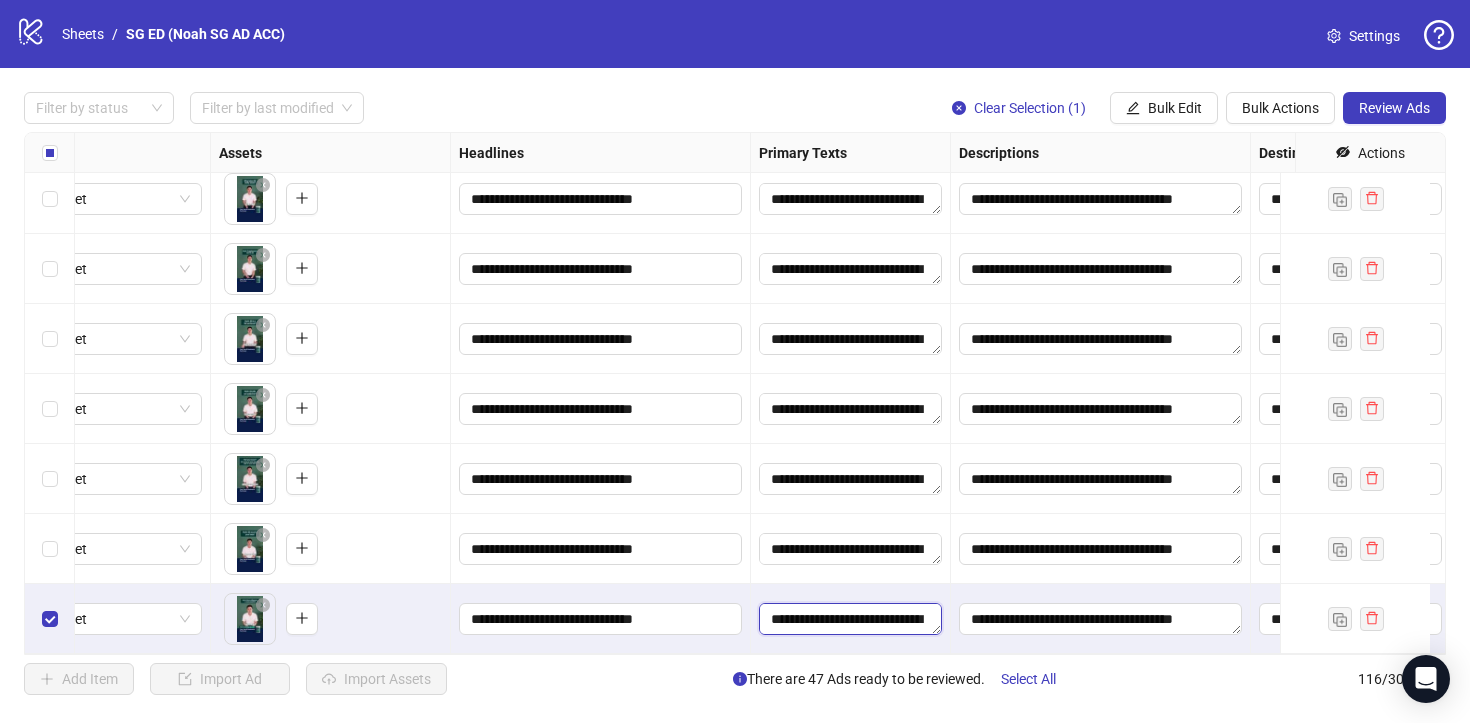 click on "**********" at bounding box center (850, 619) 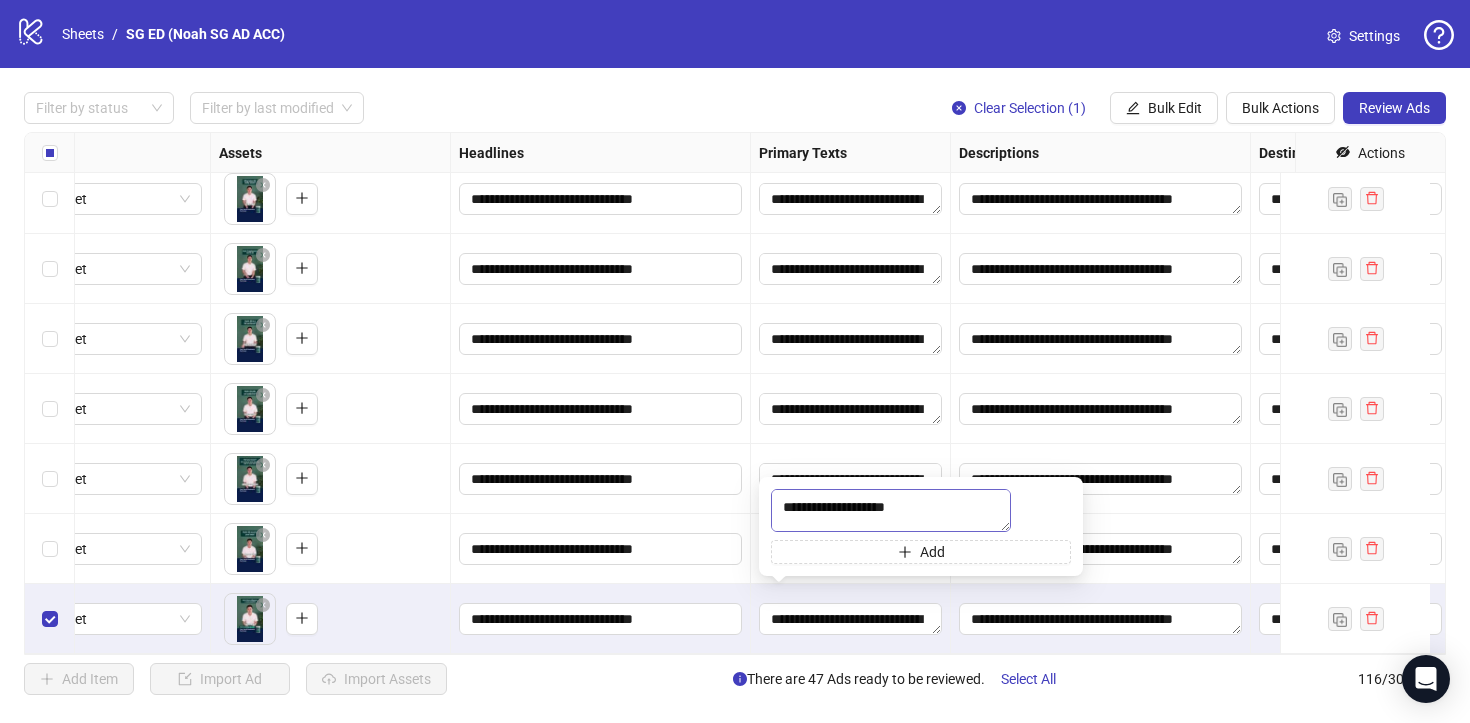 scroll, scrollTop: 21, scrollLeft: 0, axis: vertical 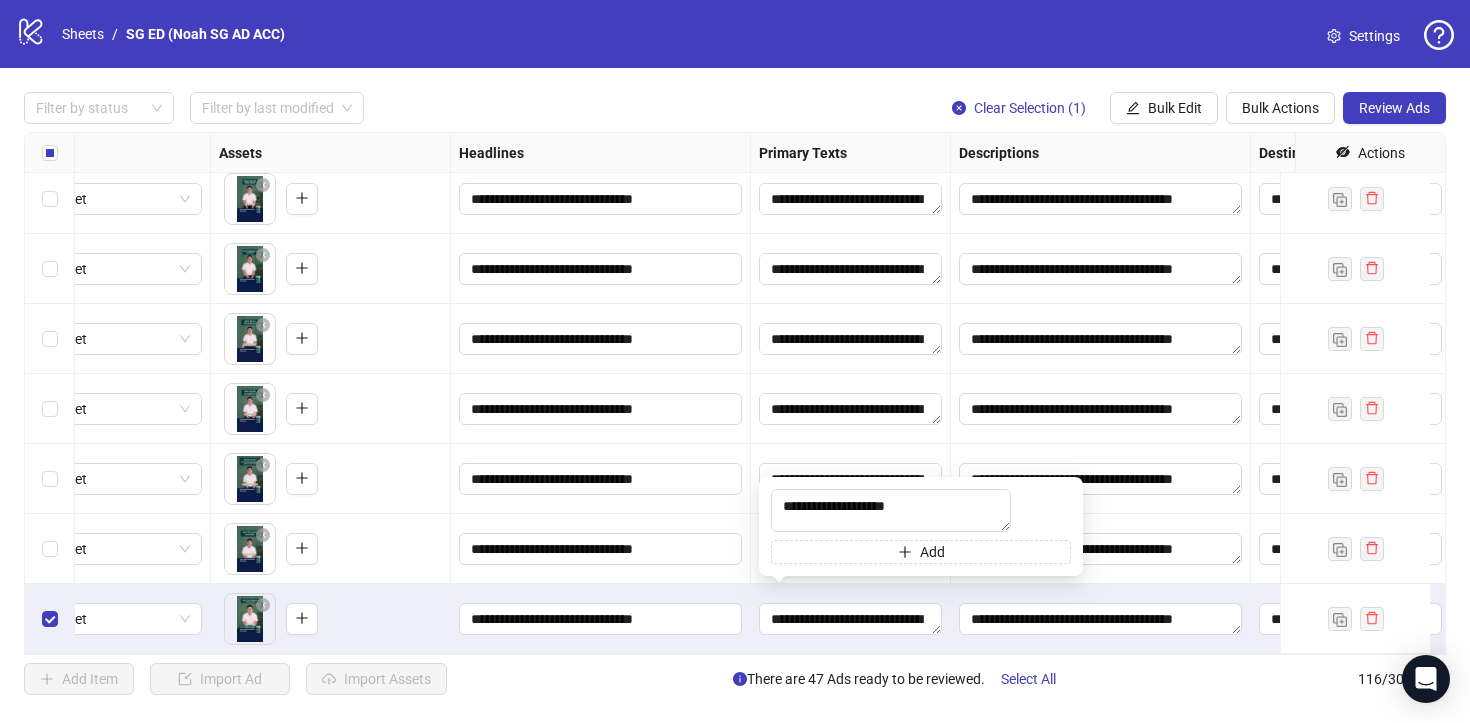 click on "**********" at bounding box center [601, 549] 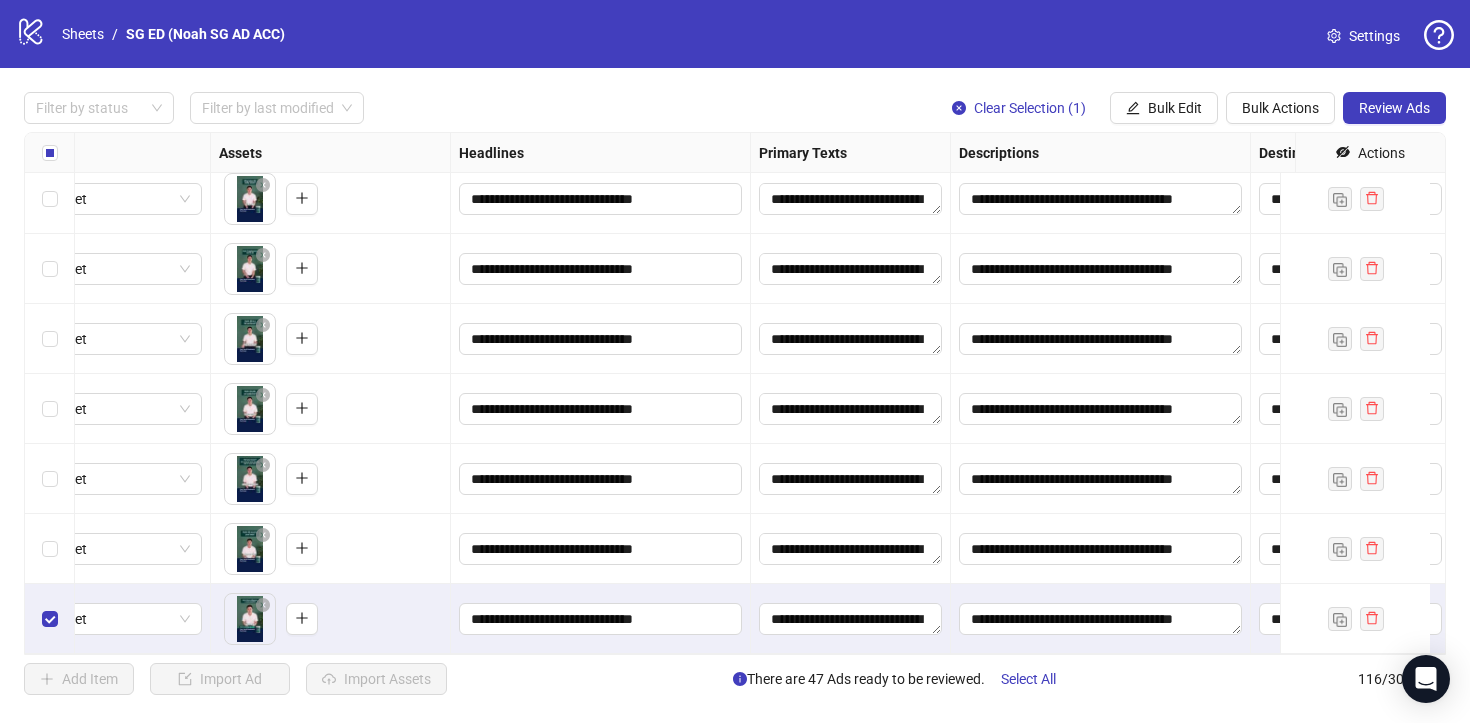 scroll, scrollTop: 7654, scrollLeft: 380, axis: both 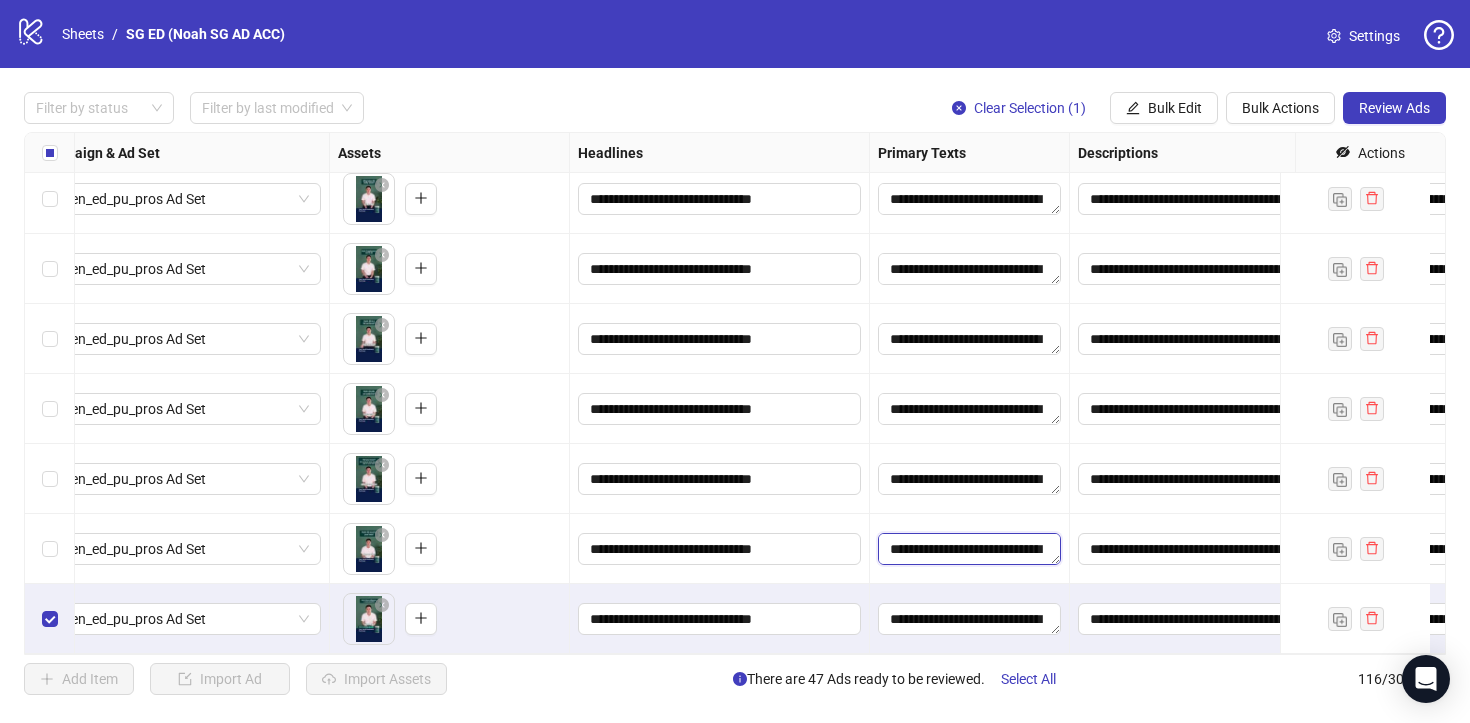 click on "**********" at bounding box center [969, 549] 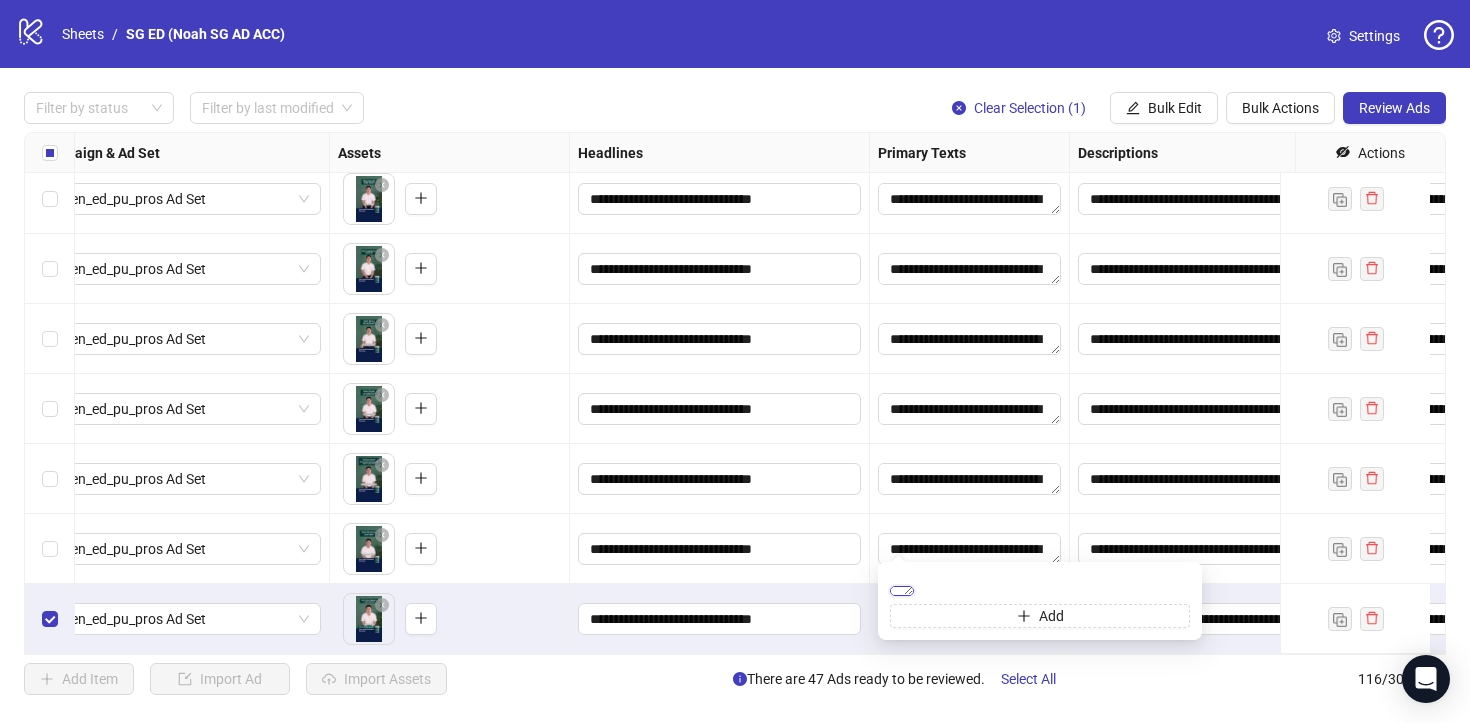 drag, startPoint x: 1064, startPoint y: 608, endPoint x: 864, endPoint y: 557, distance: 206.4001 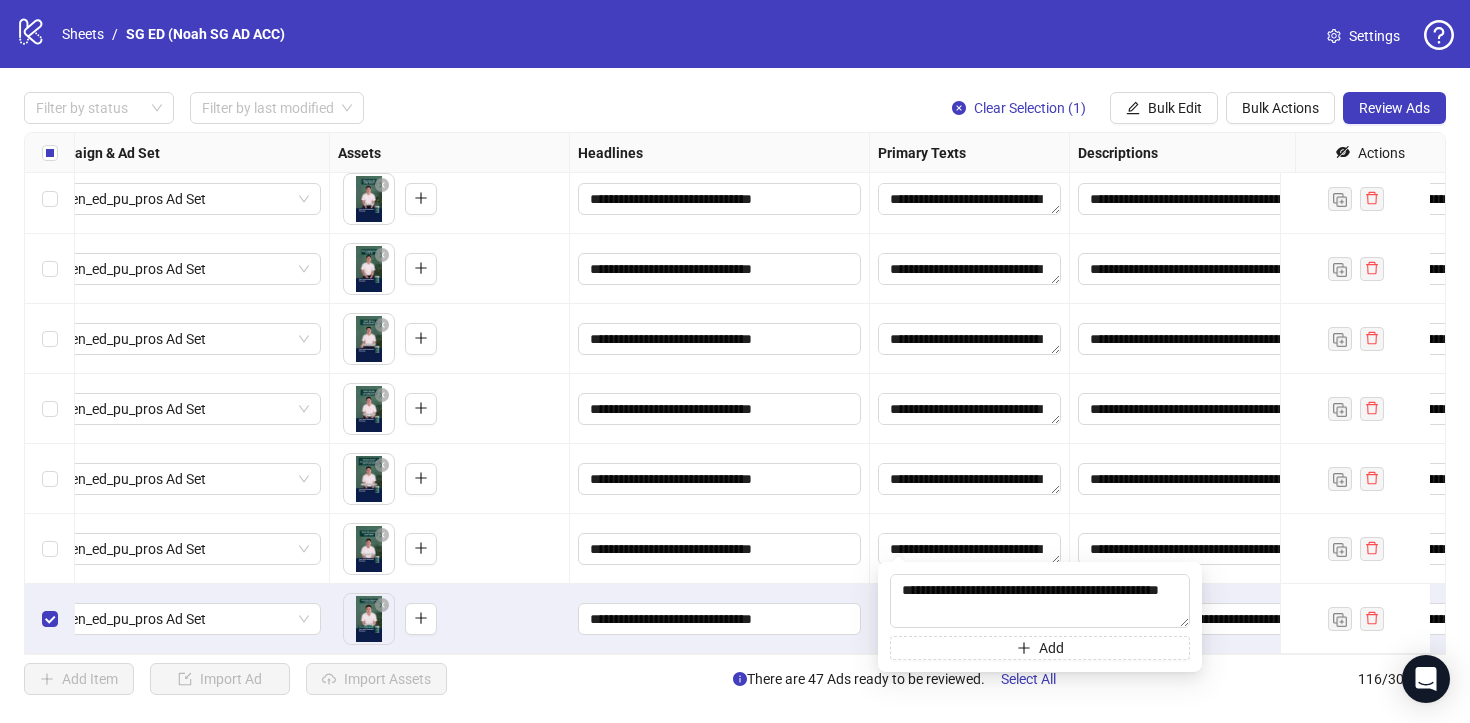 click on "**********" at bounding box center [970, 479] 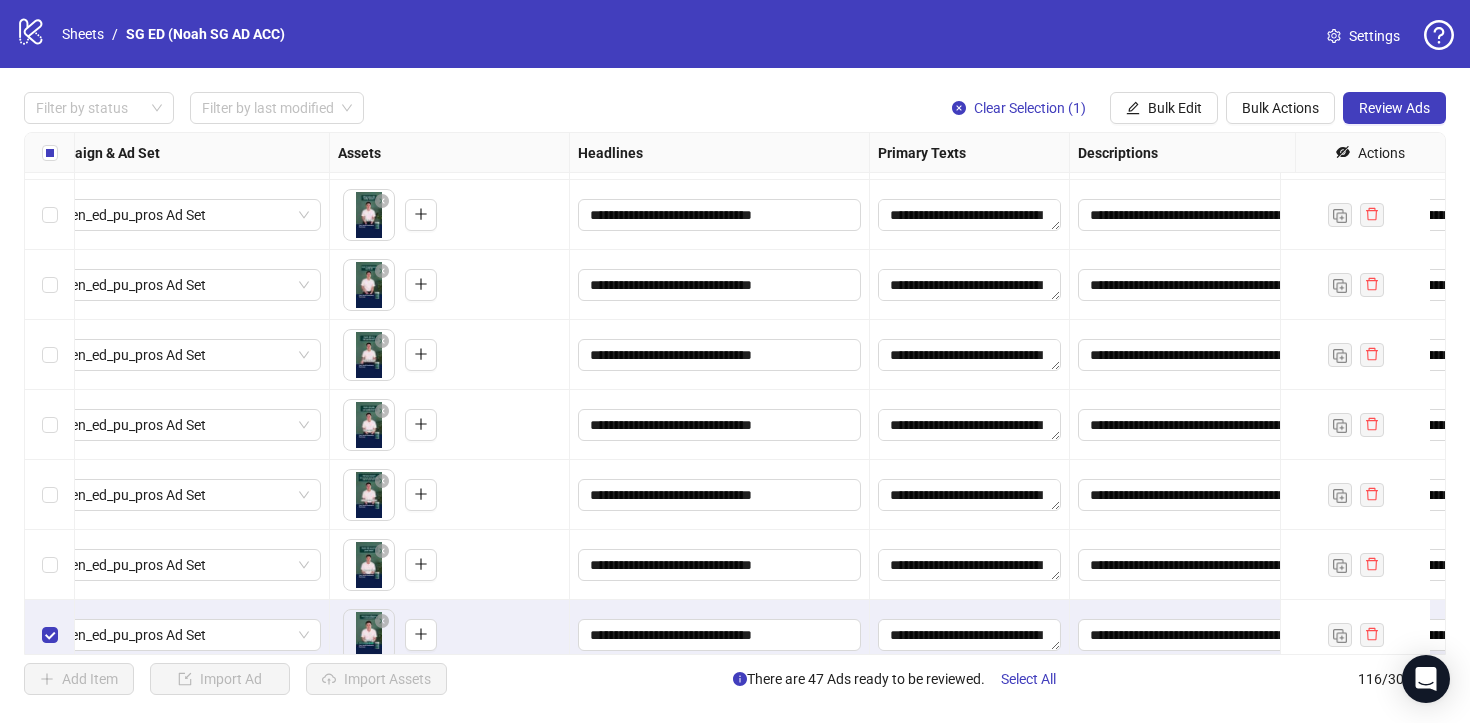 scroll, scrollTop: 7654, scrollLeft: 615, axis: both 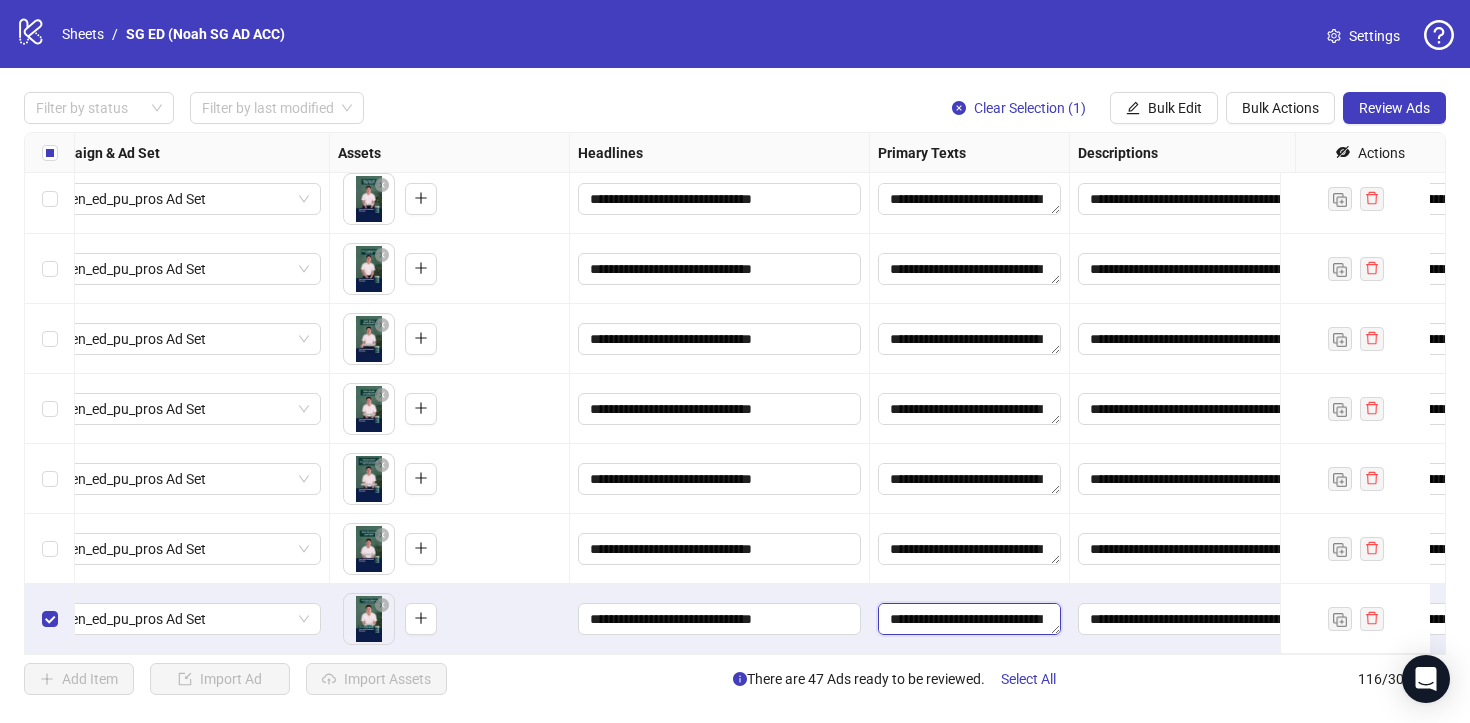 click on "**********" at bounding box center (969, 619) 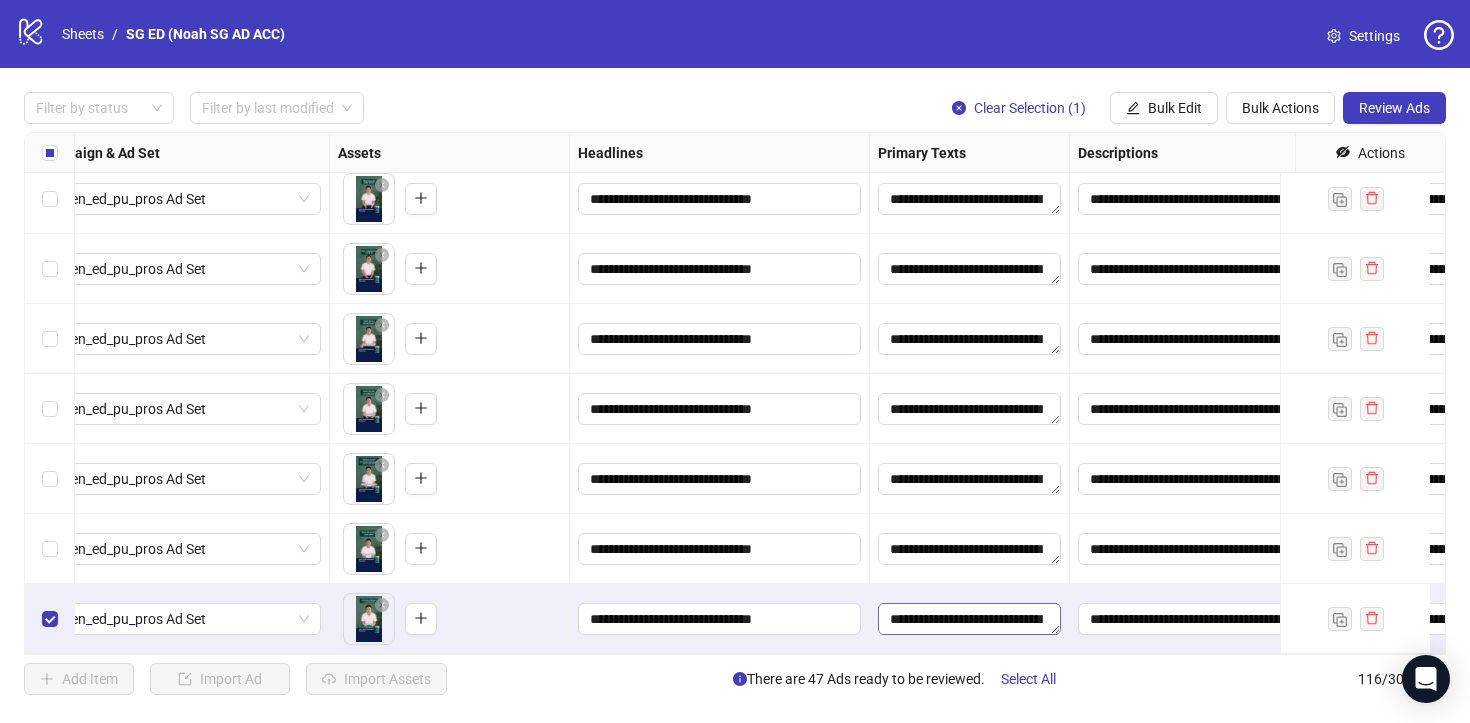 scroll, scrollTop: 6, scrollLeft: 0, axis: vertical 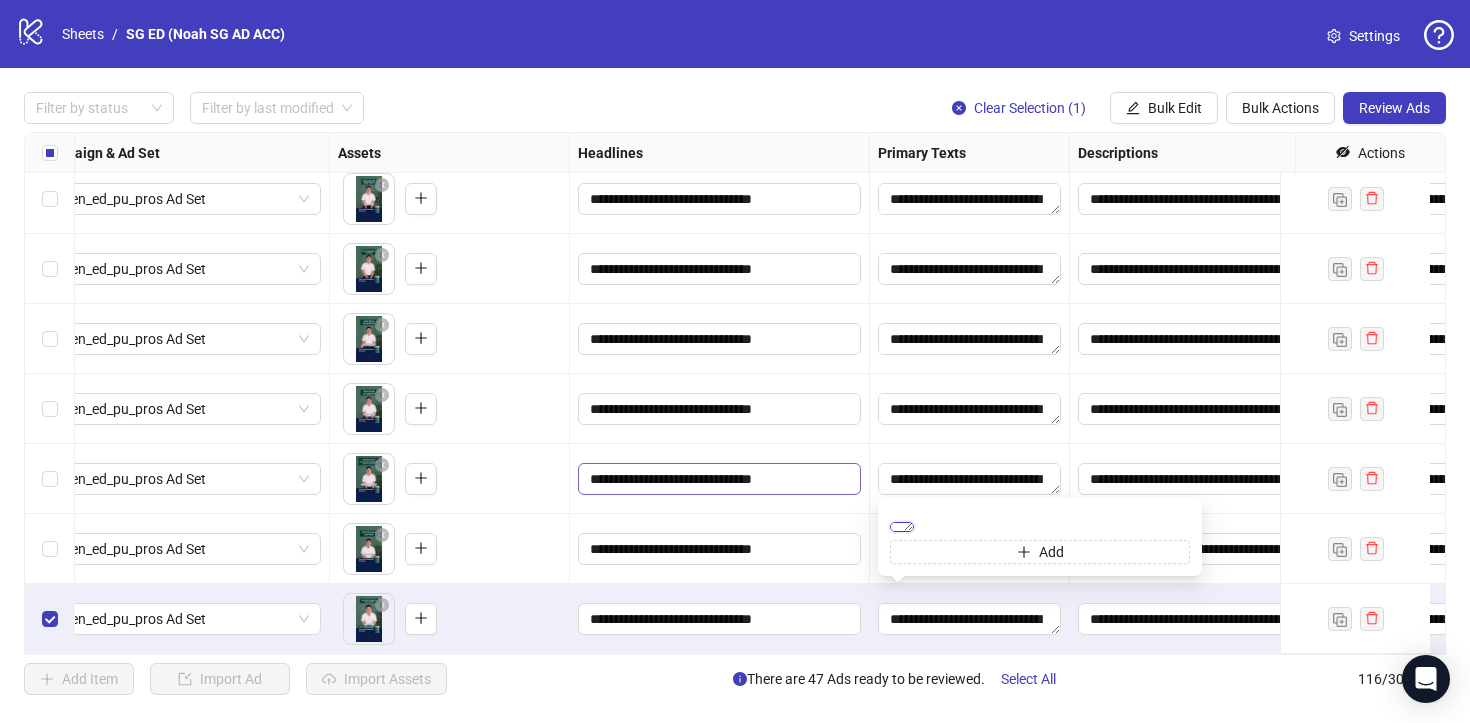 drag, startPoint x: 1081, startPoint y: 505, endPoint x: 831, endPoint y: 454, distance: 255.14897 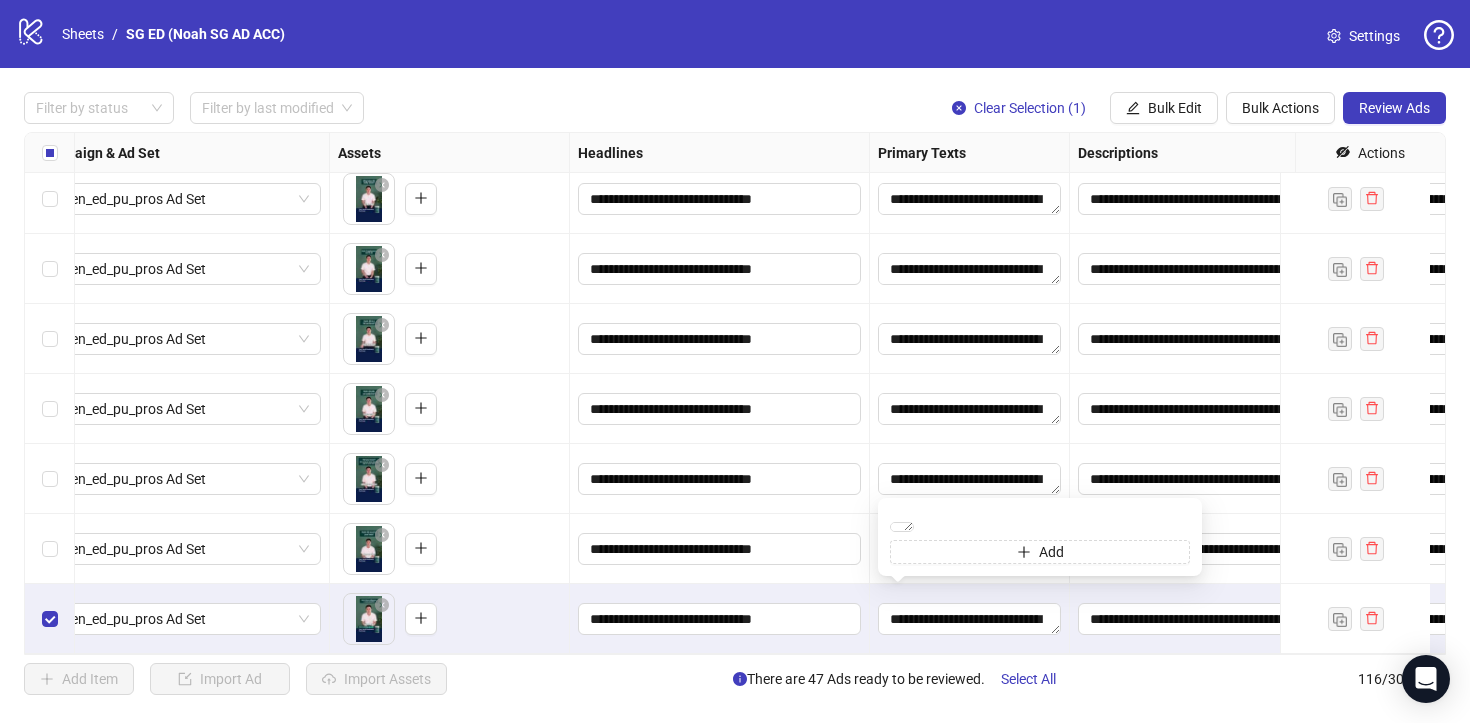 click on "**********" at bounding box center [720, 479] 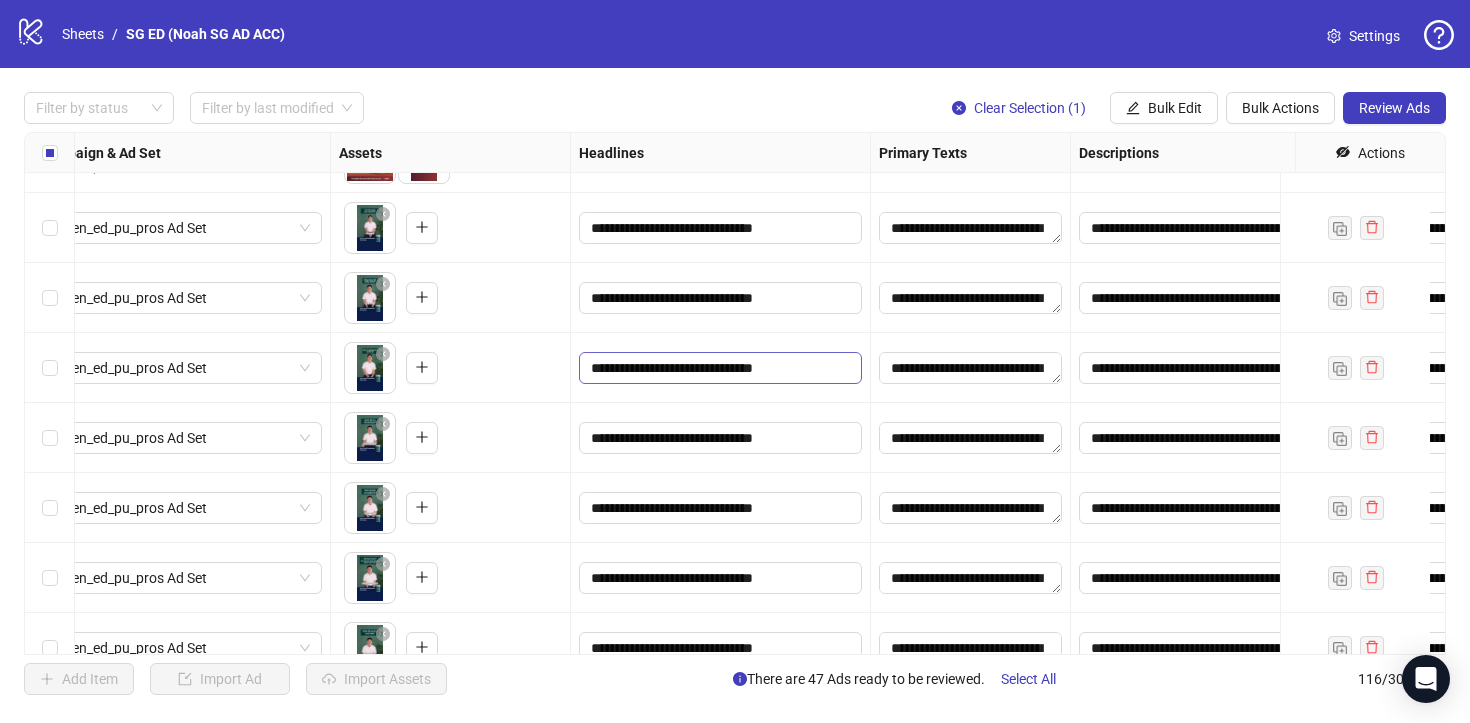 scroll, scrollTop: 7654, scrollLeft: 614, axis: both 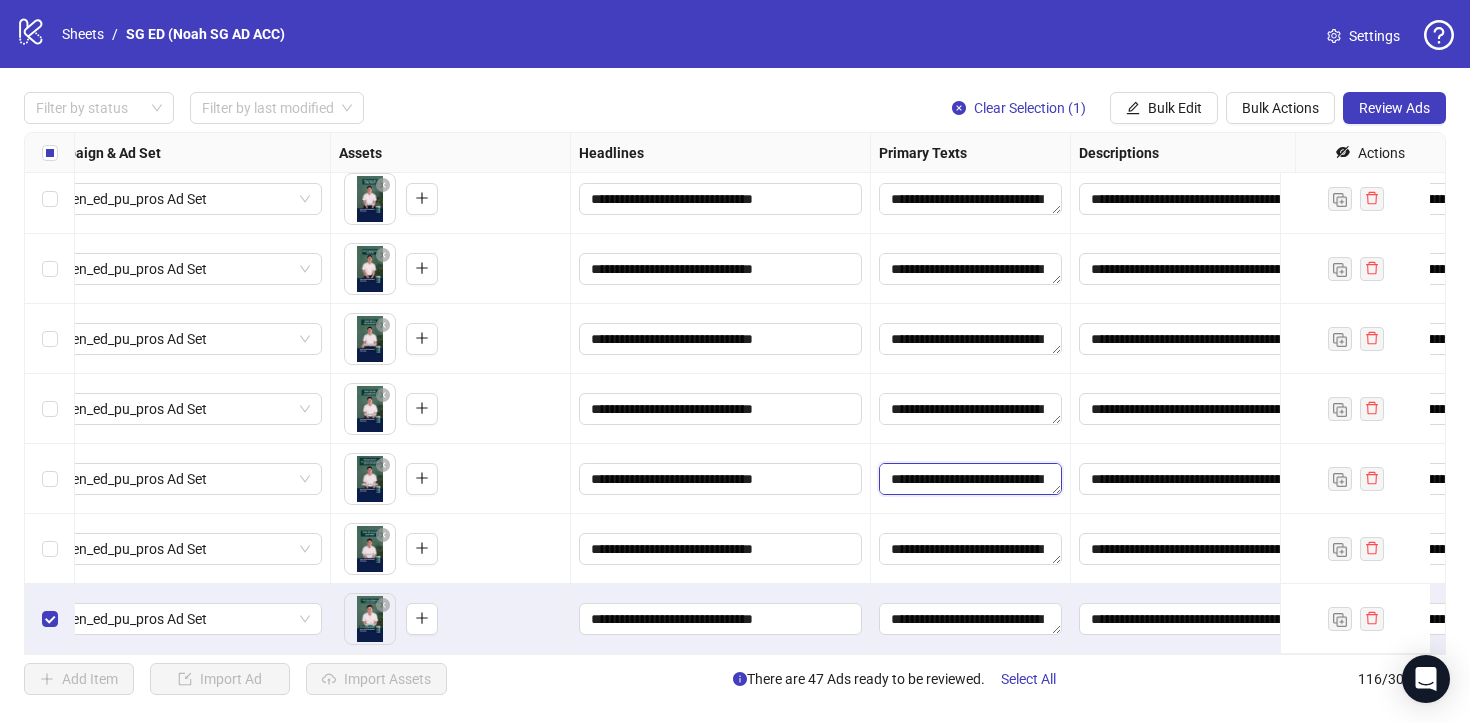click on "**********" at bounding box center (970, 479) 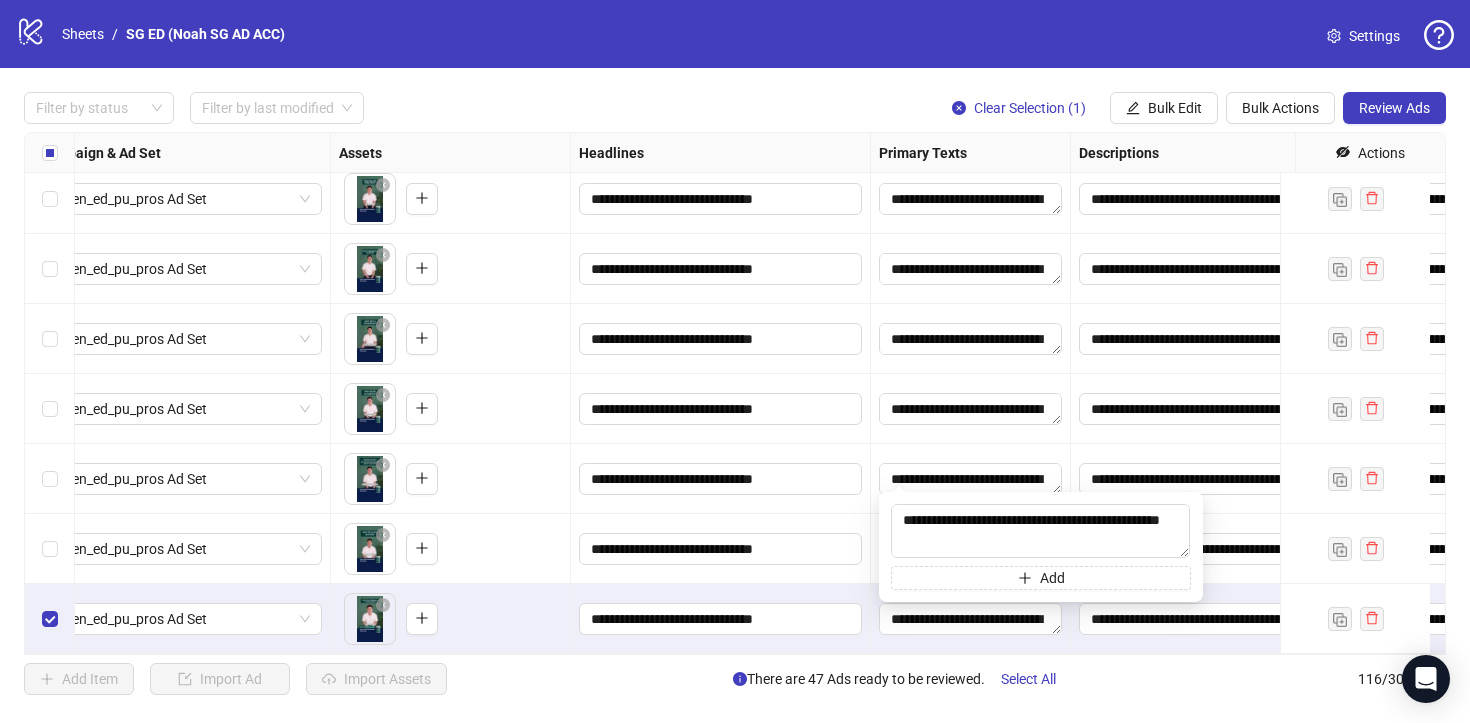 drag, startPoint x: 956, startPoint y: 539, endPoint x: 878, endPoint y: 509, distance: 83.57033 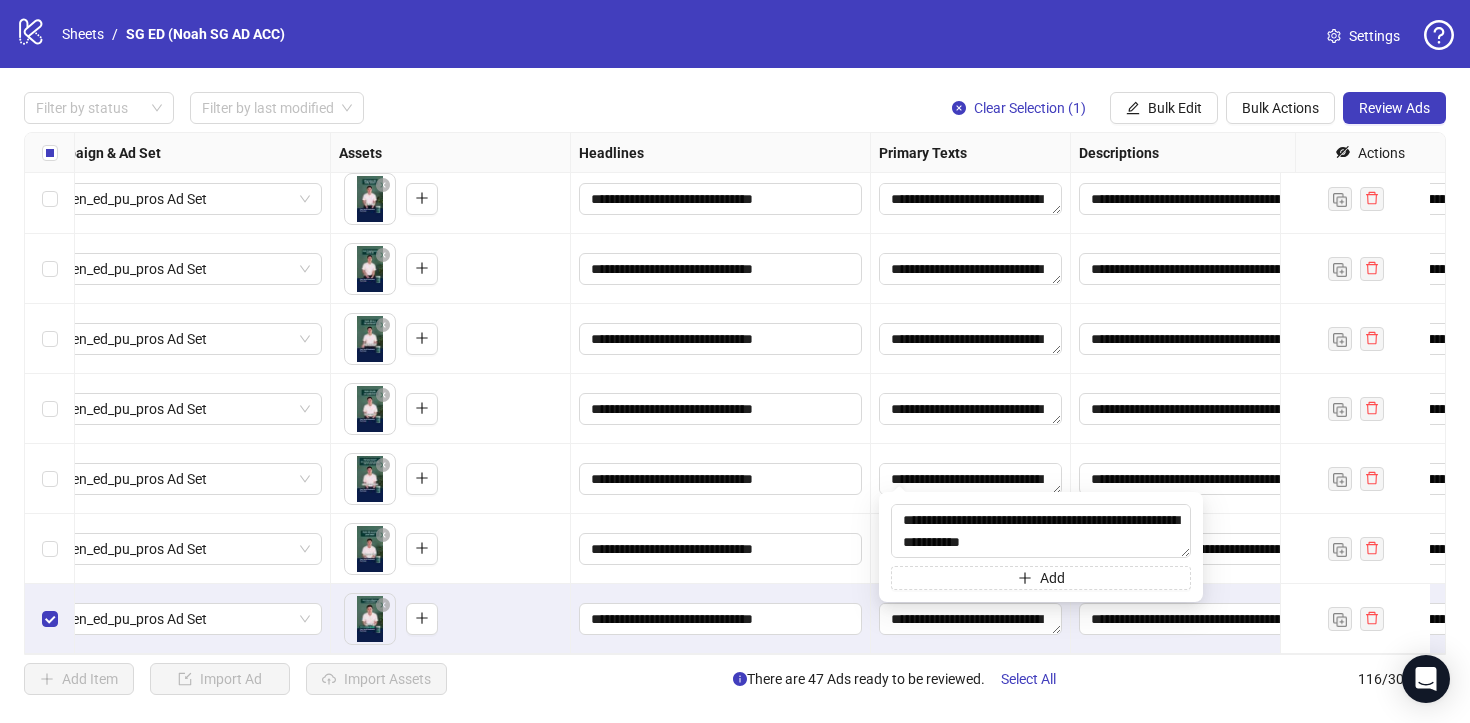 click on "**********" at bounding box center (971, 479) 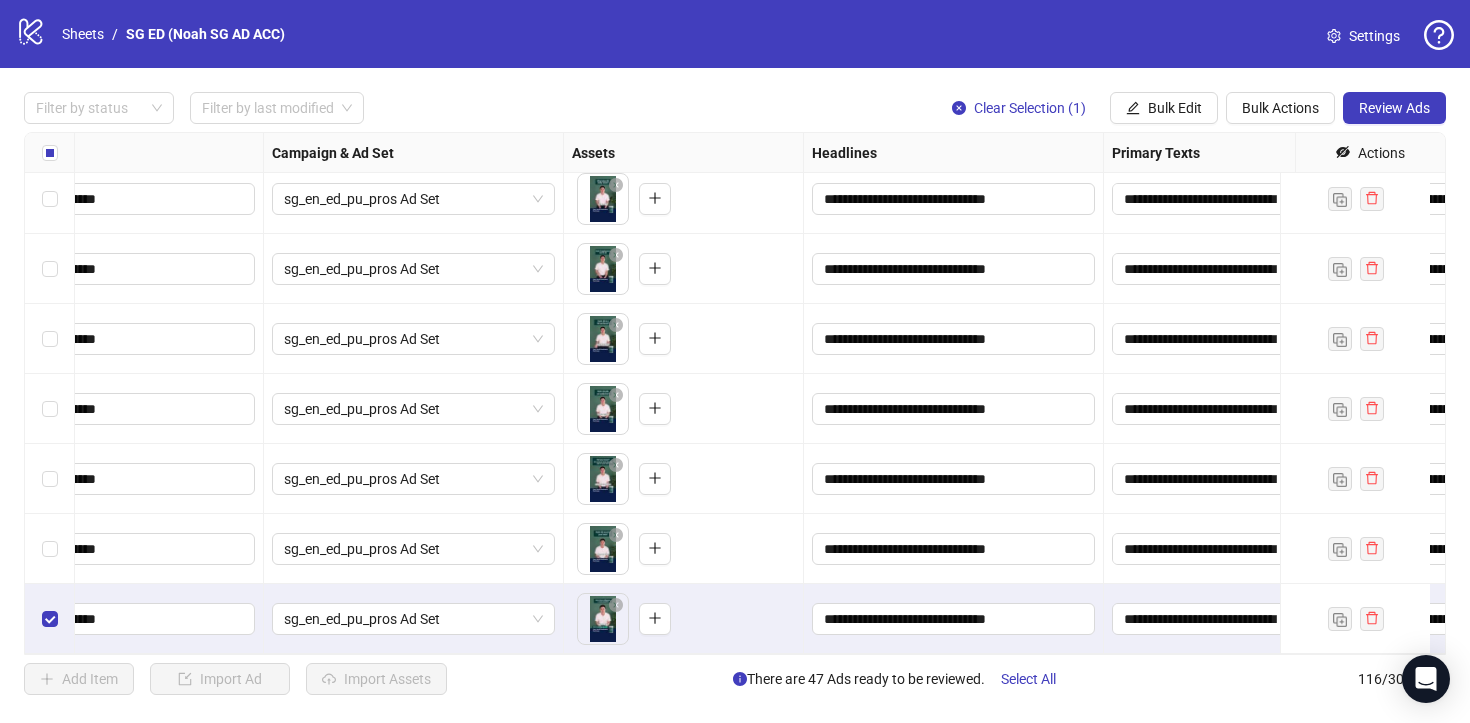 scroll, scrollTop: 7654, scrollLeft: 385, axis: both 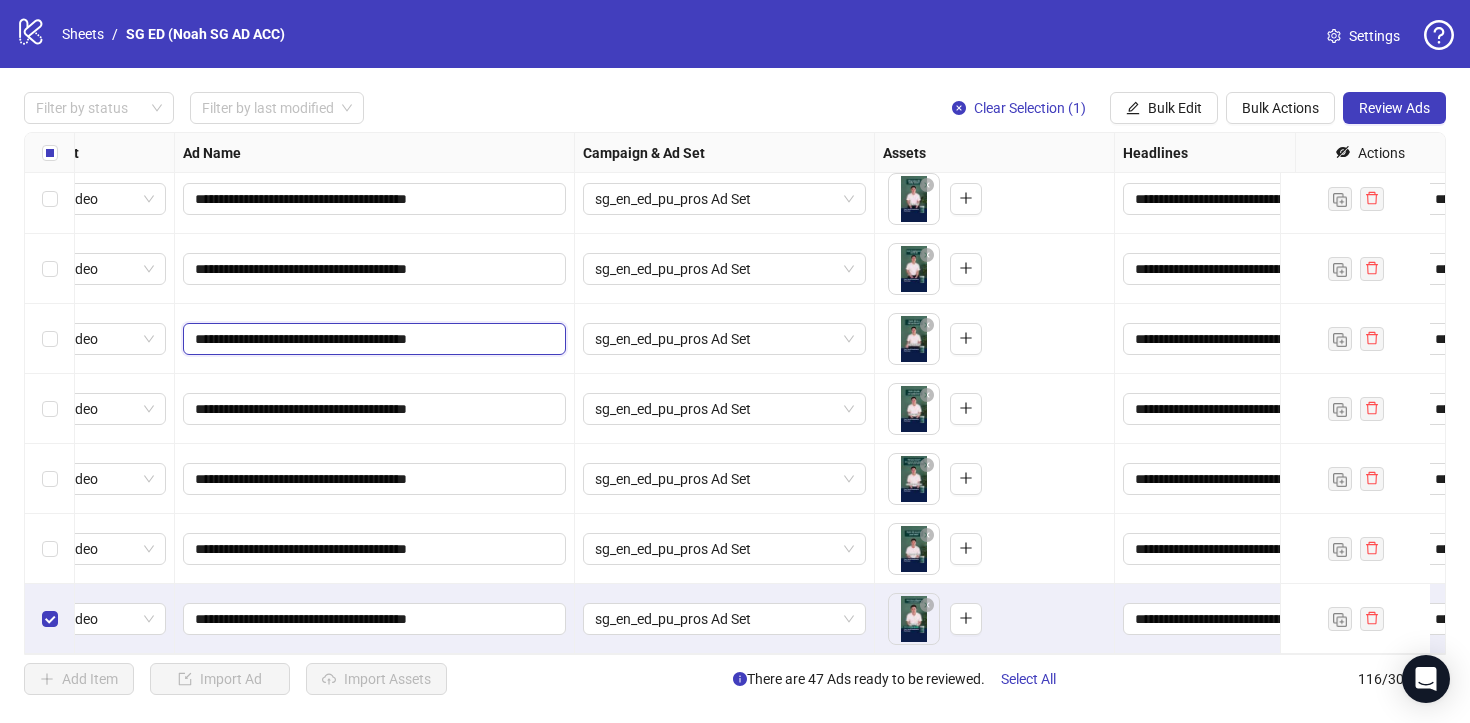 click on "**********" at bounding box center (372, 339) 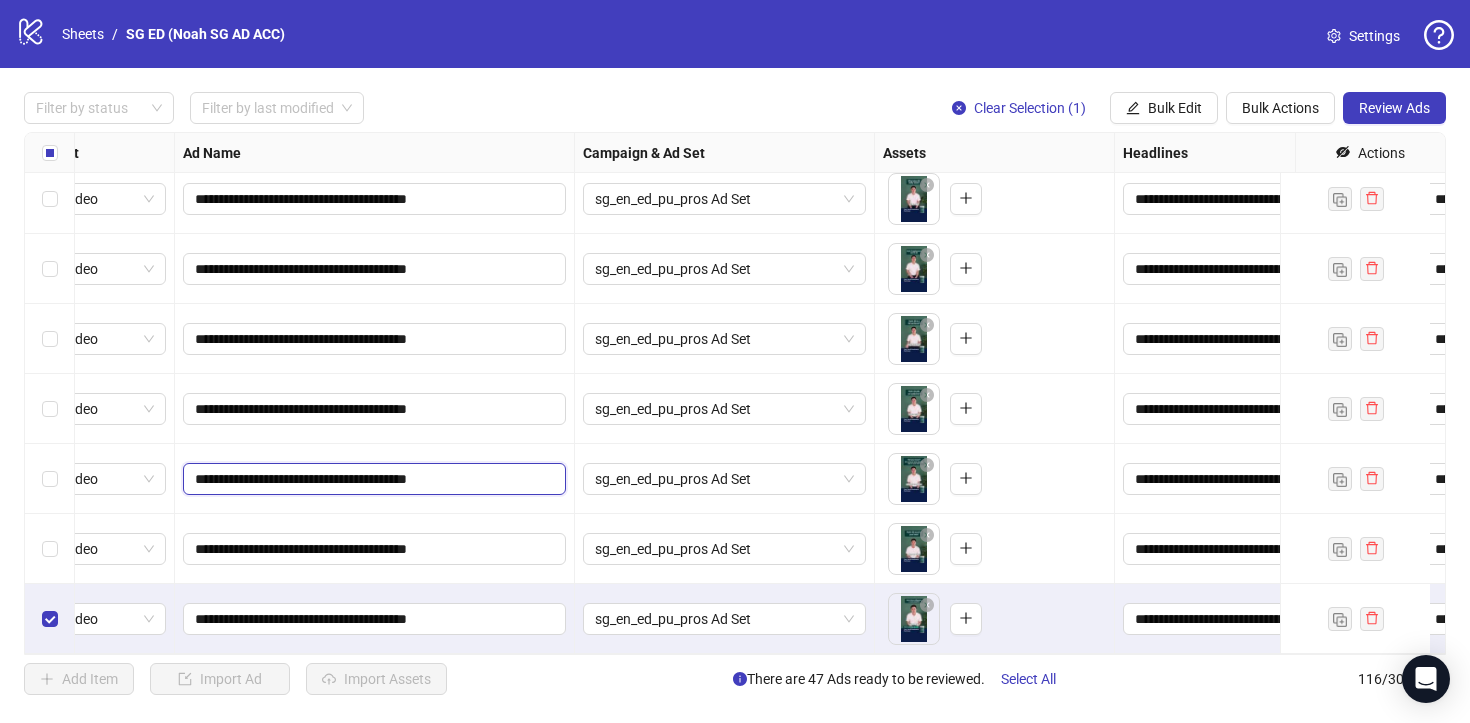 click on "**********" at bounding box center [372, 479] 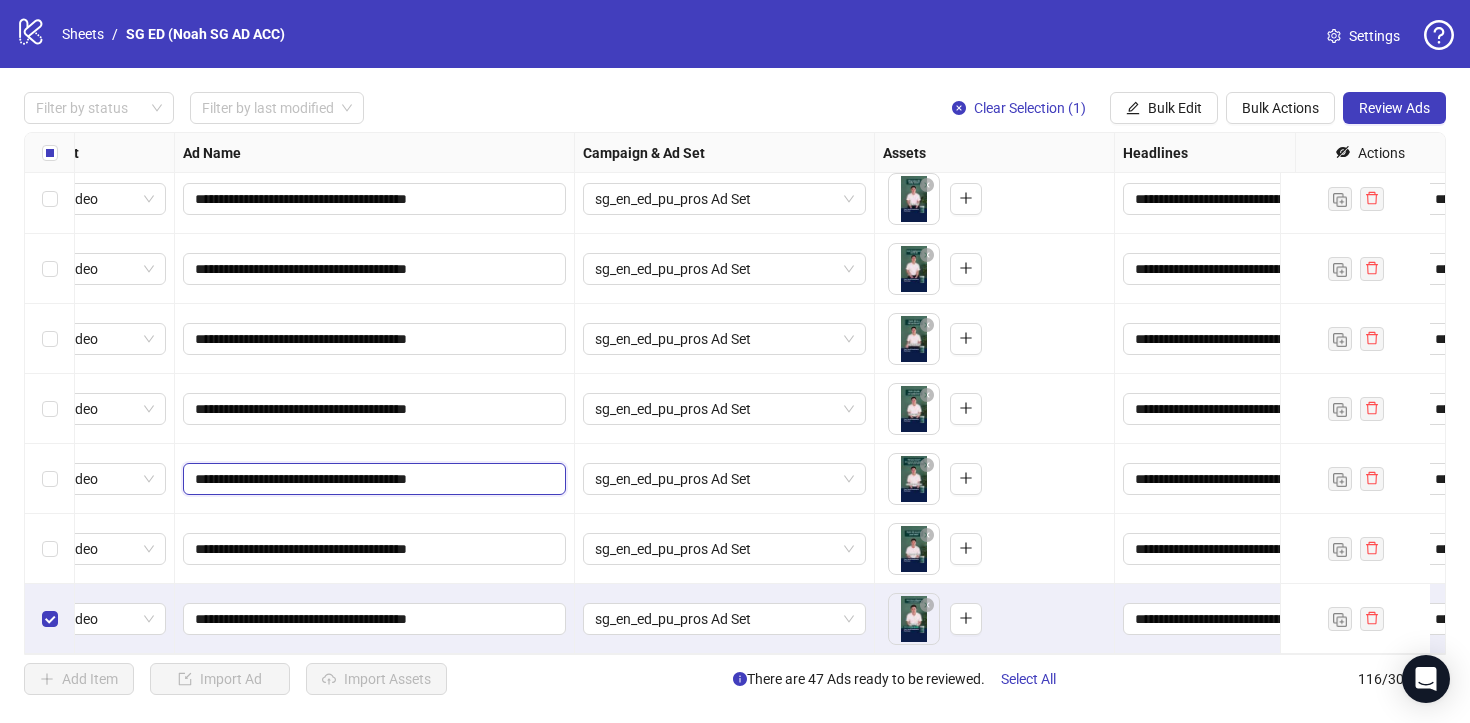 click on "**********" at bounding box center (372, 479) 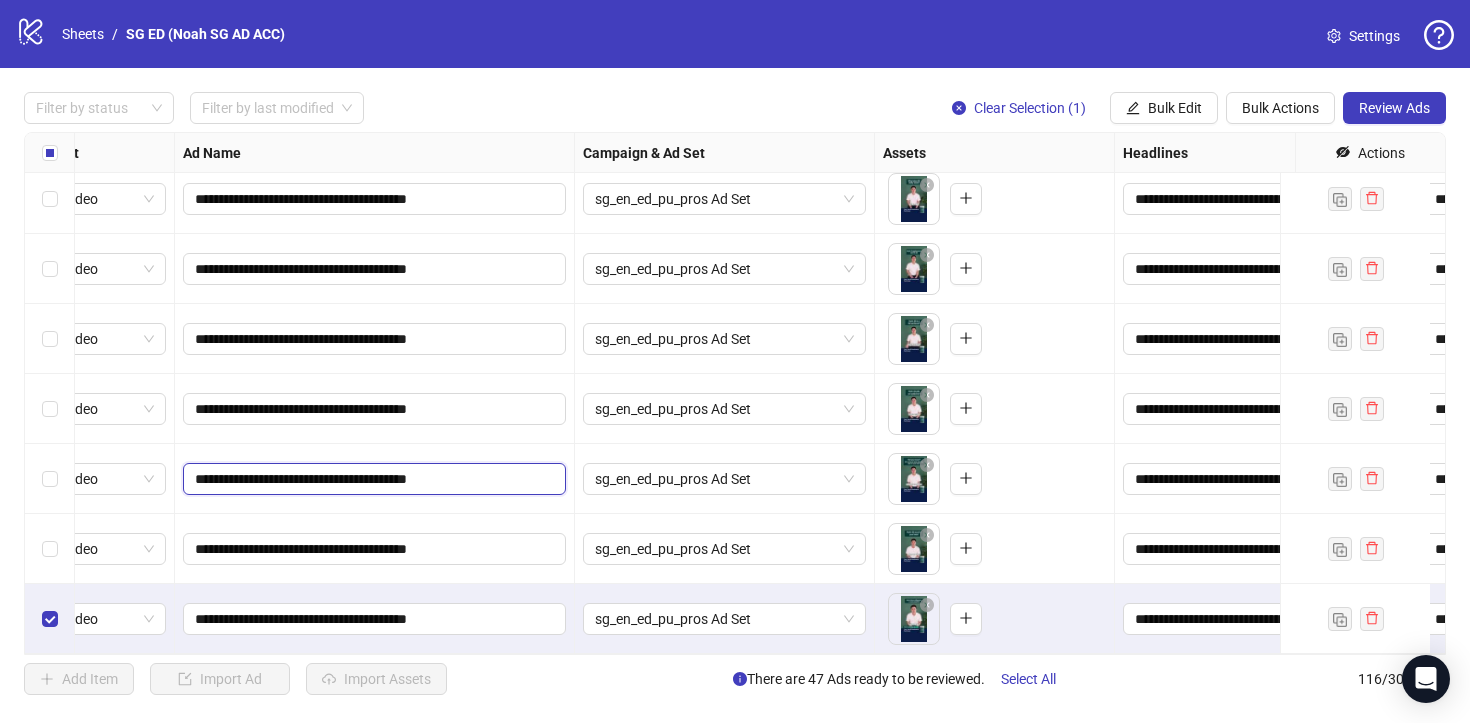 paste on "*" 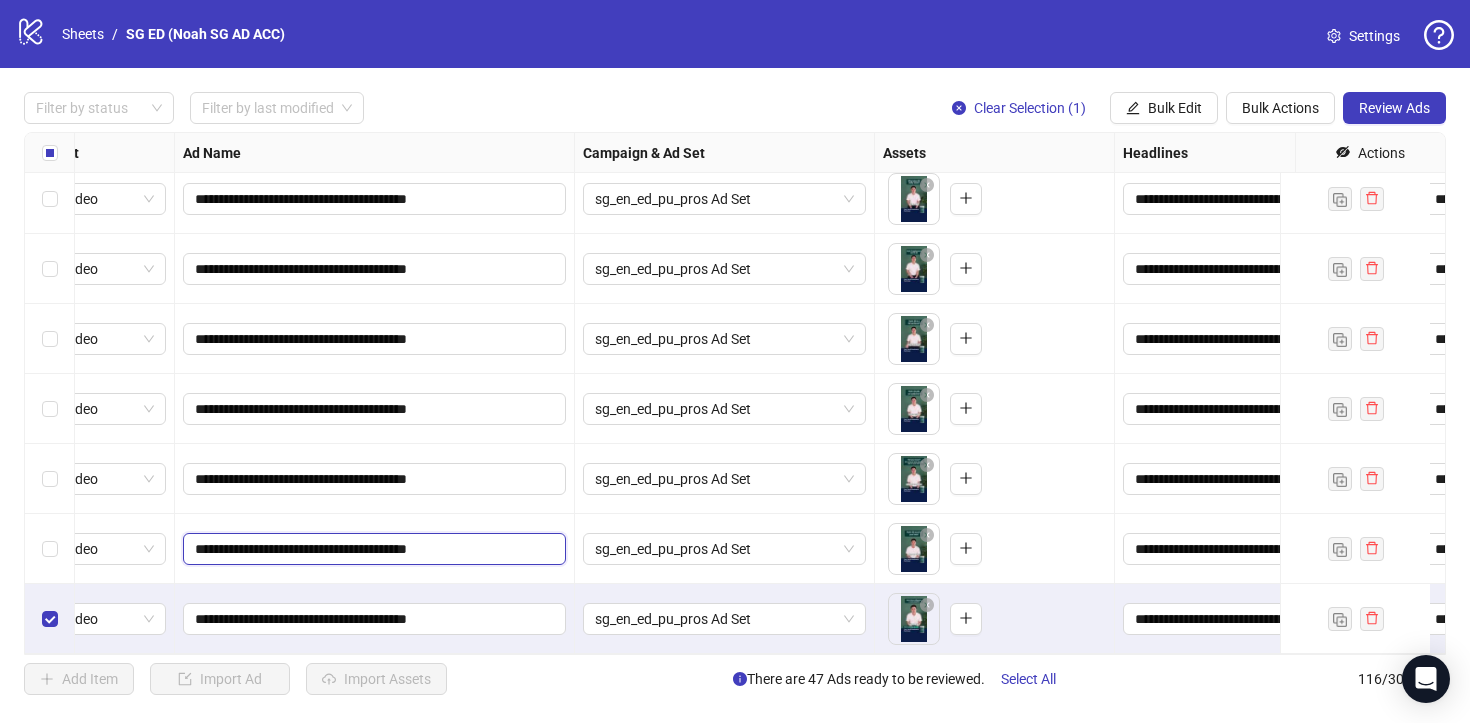 click on "**********" at bounding box center [372, 549] 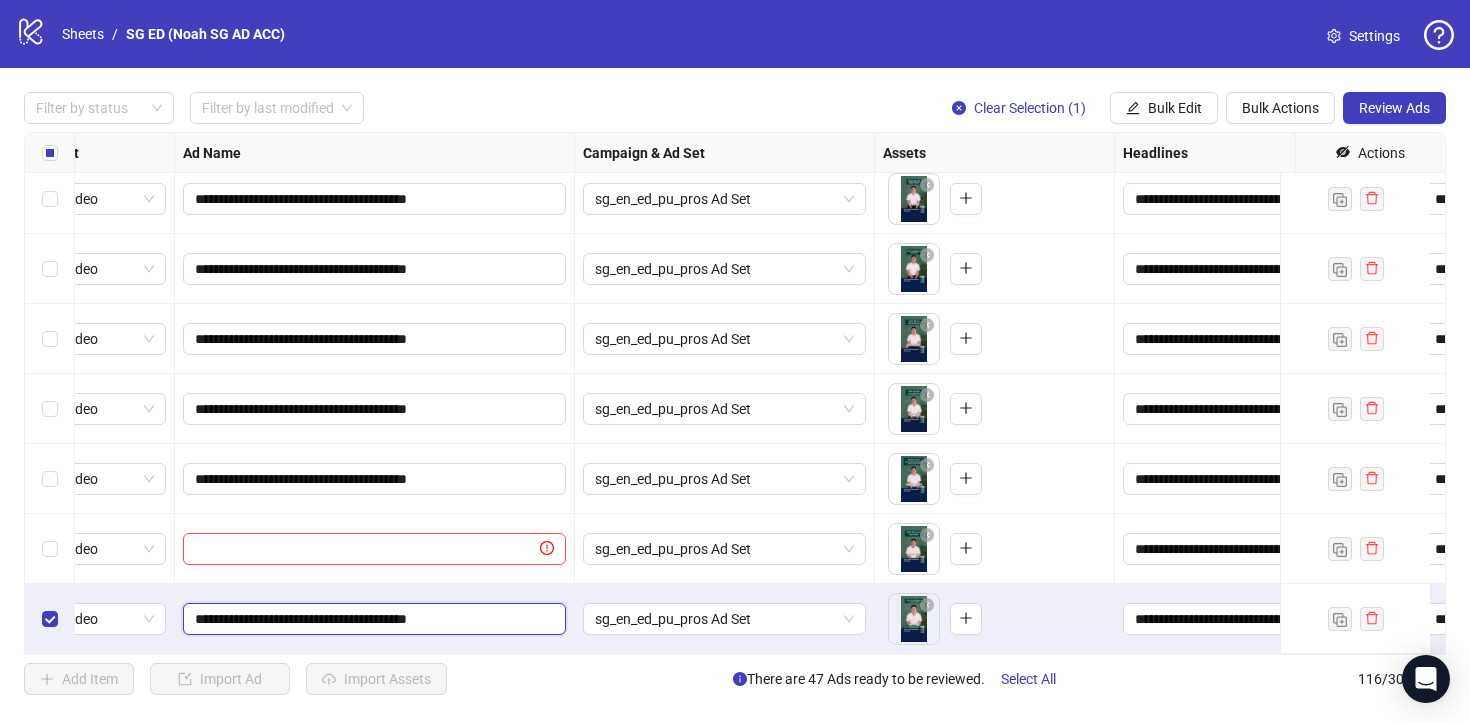 click on "**********" at bounding box center [372, 619] 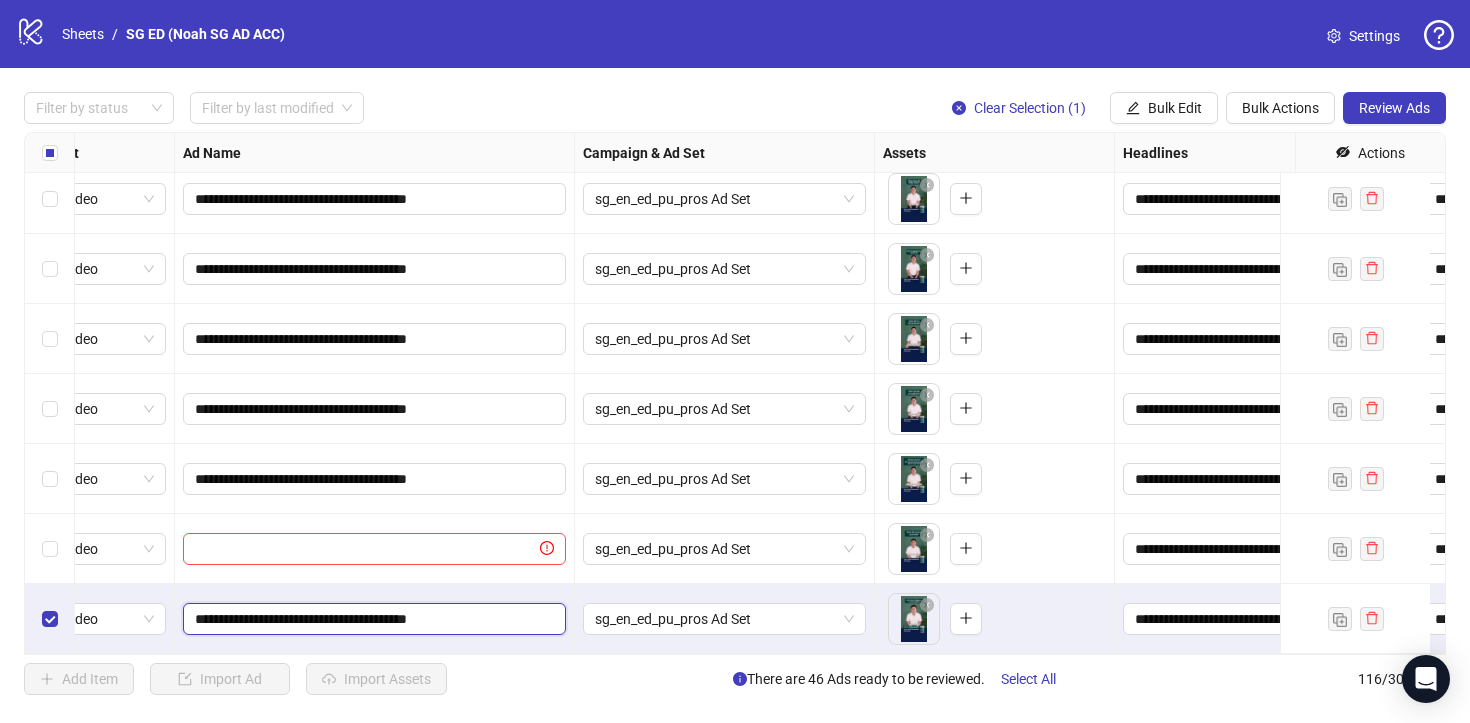 click on "**********" at bounding box center [372, 619] 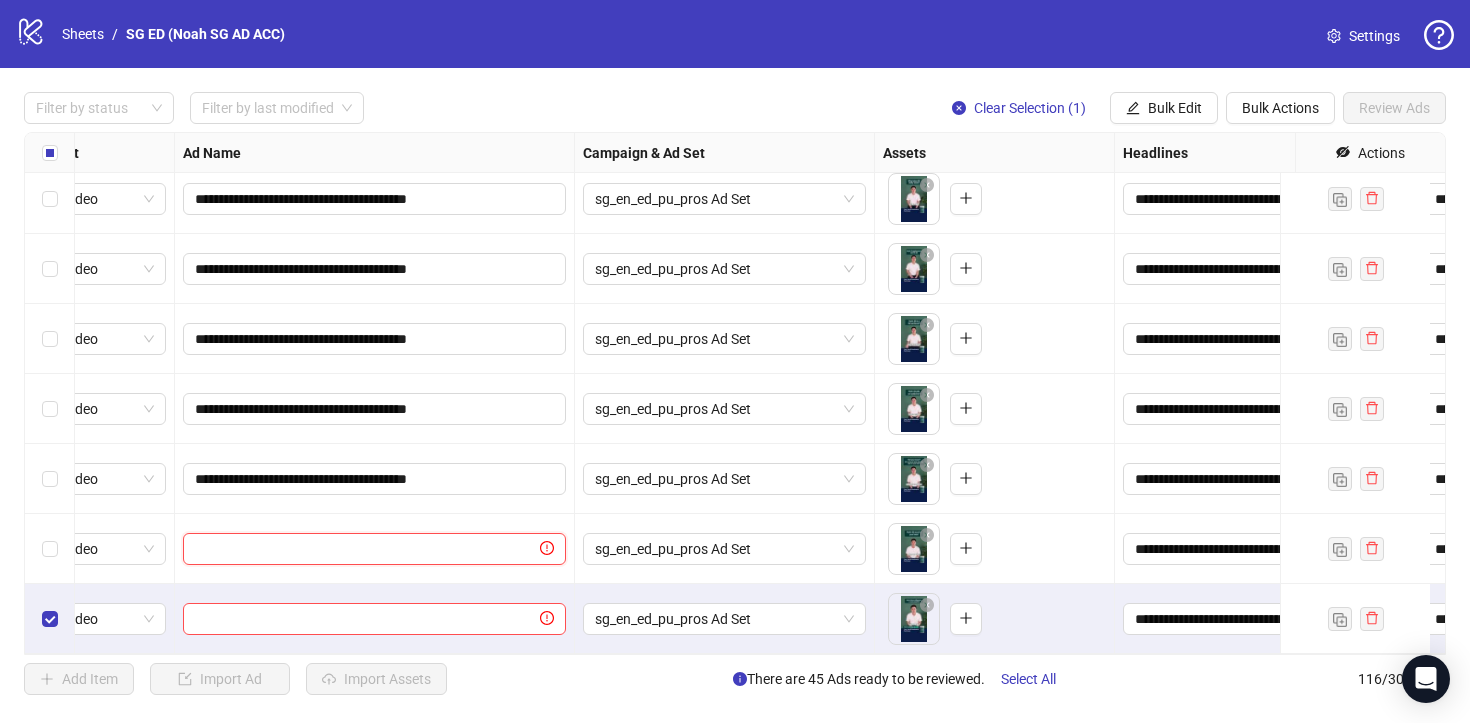 click at bounding box center (365, 549) 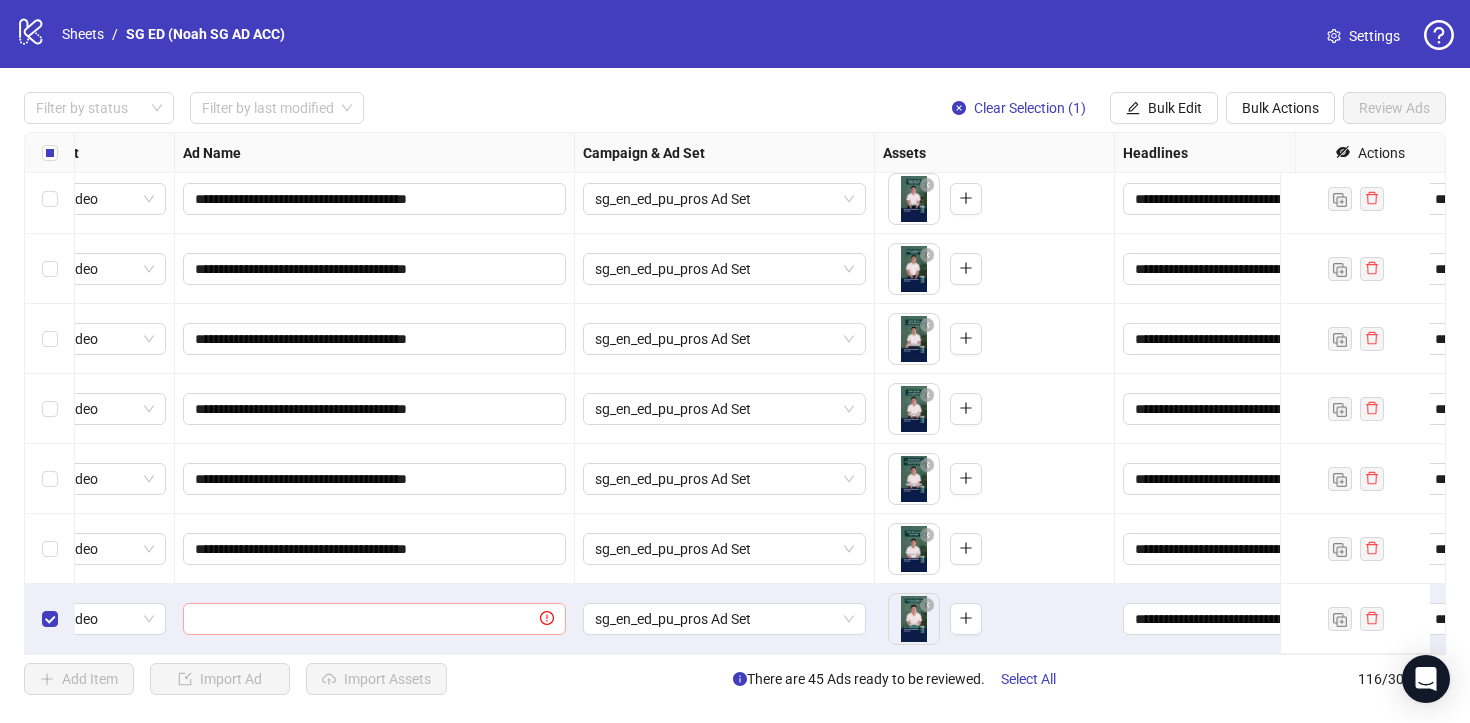 click at bounding box center [374, 619] 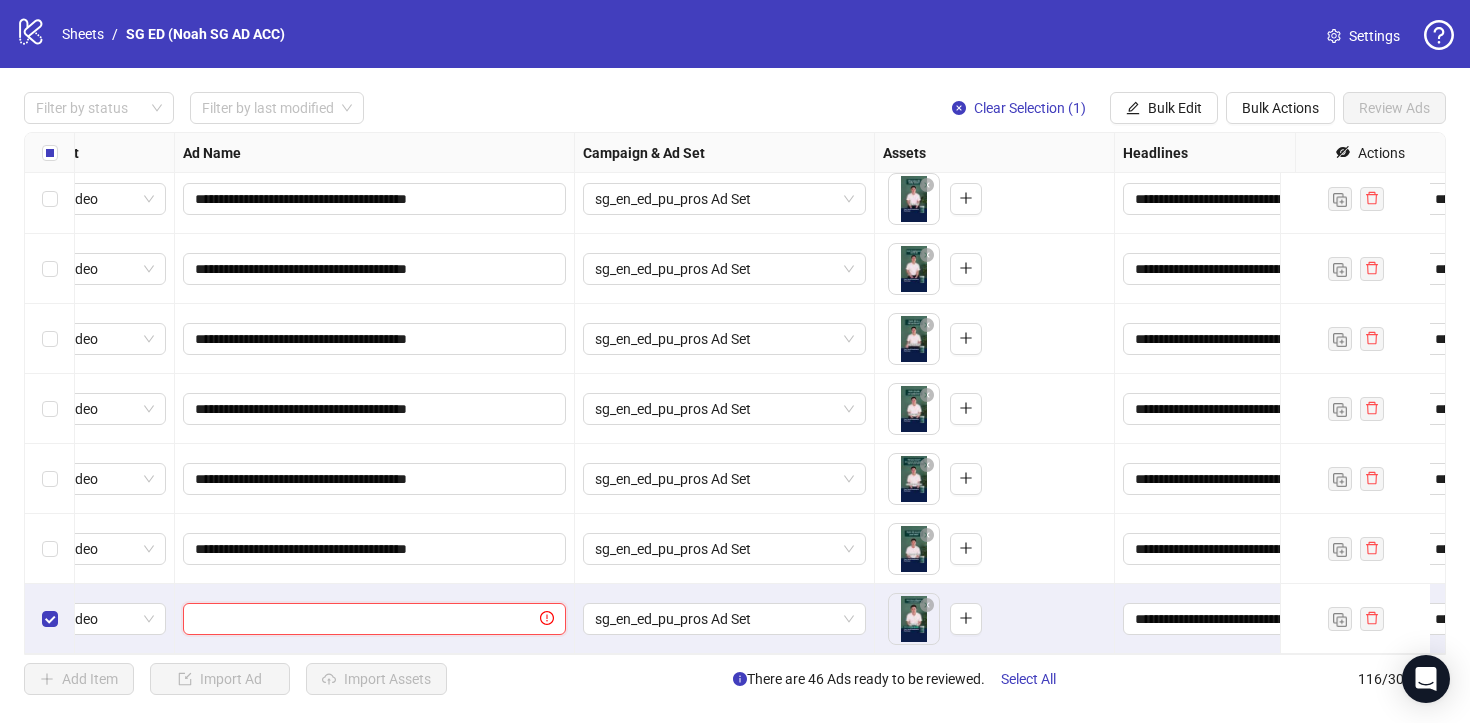 click at bounding box center (365, 619) 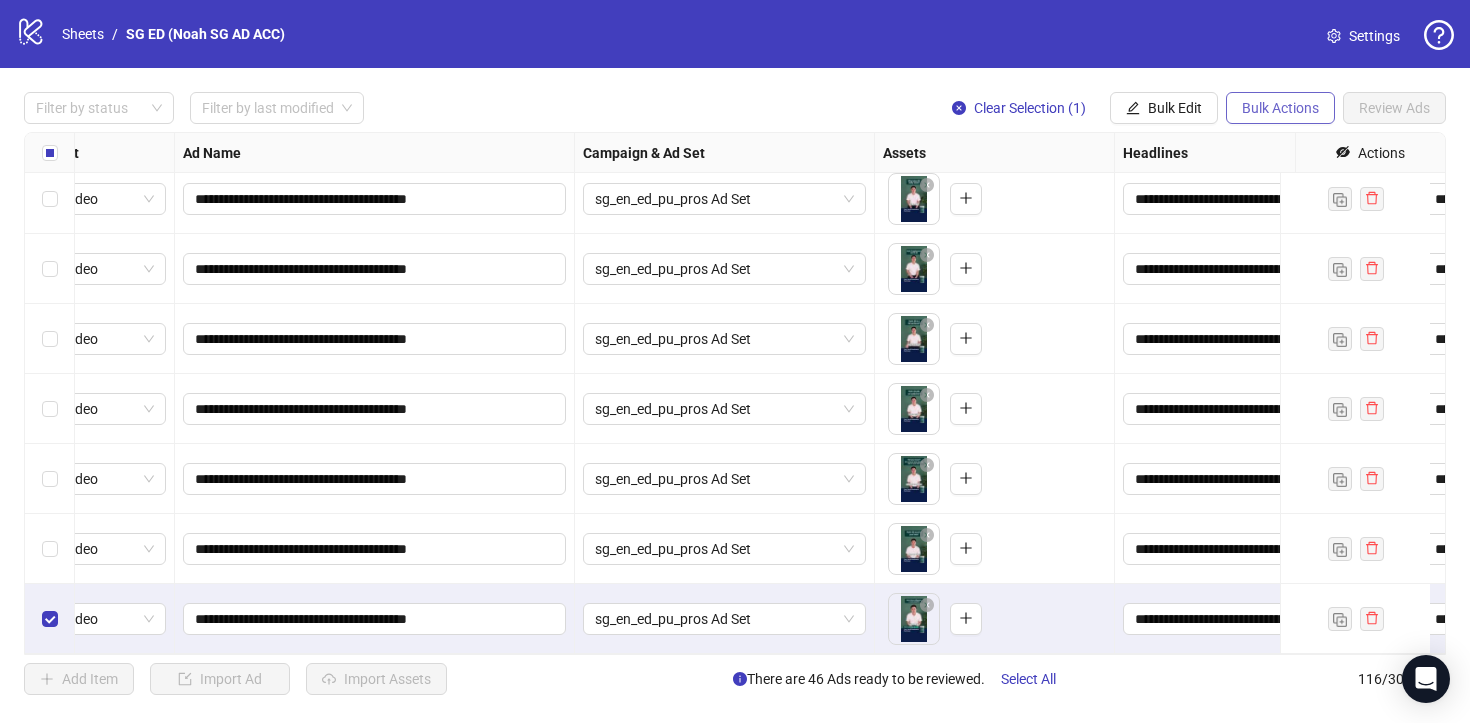 click on "Bulk Actions" at bounding box center (1280, 108) 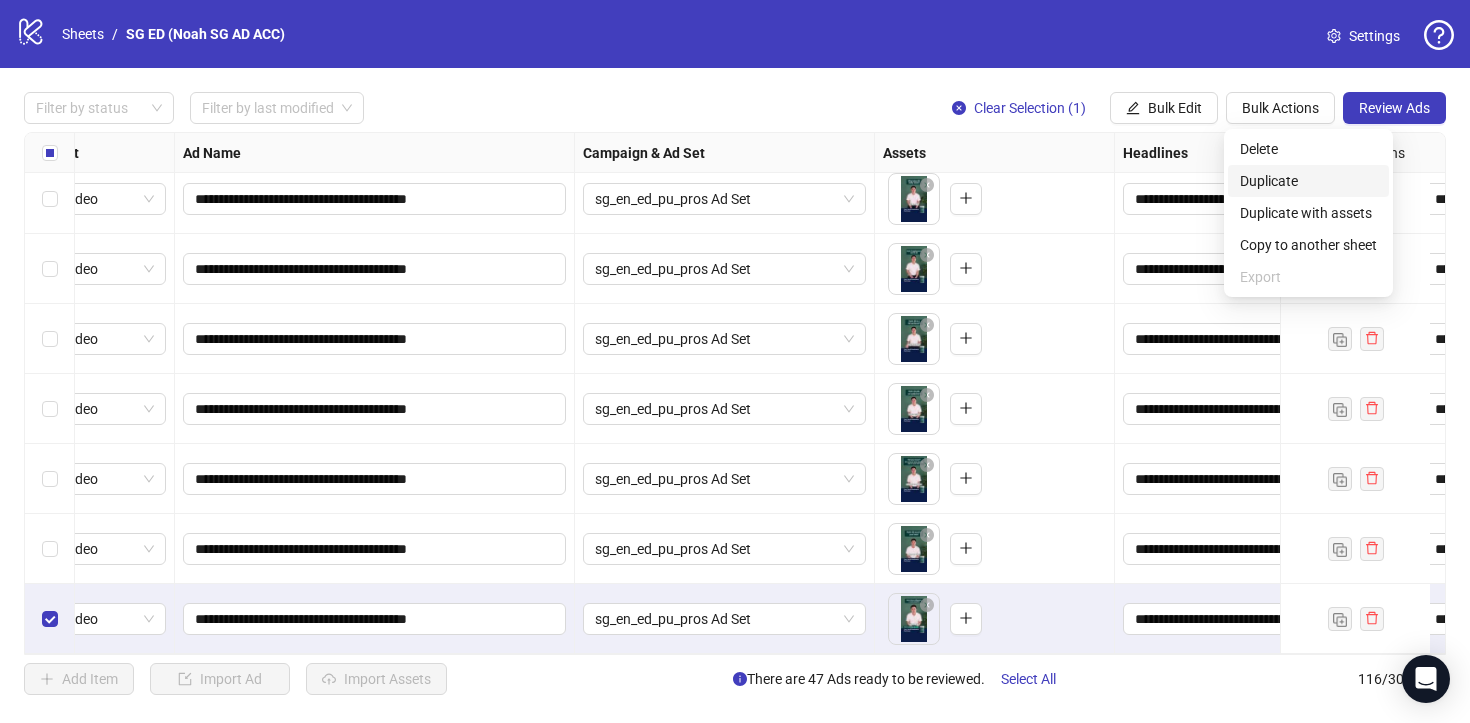 click on "Duplicate" at bounding box center [1308, 181] 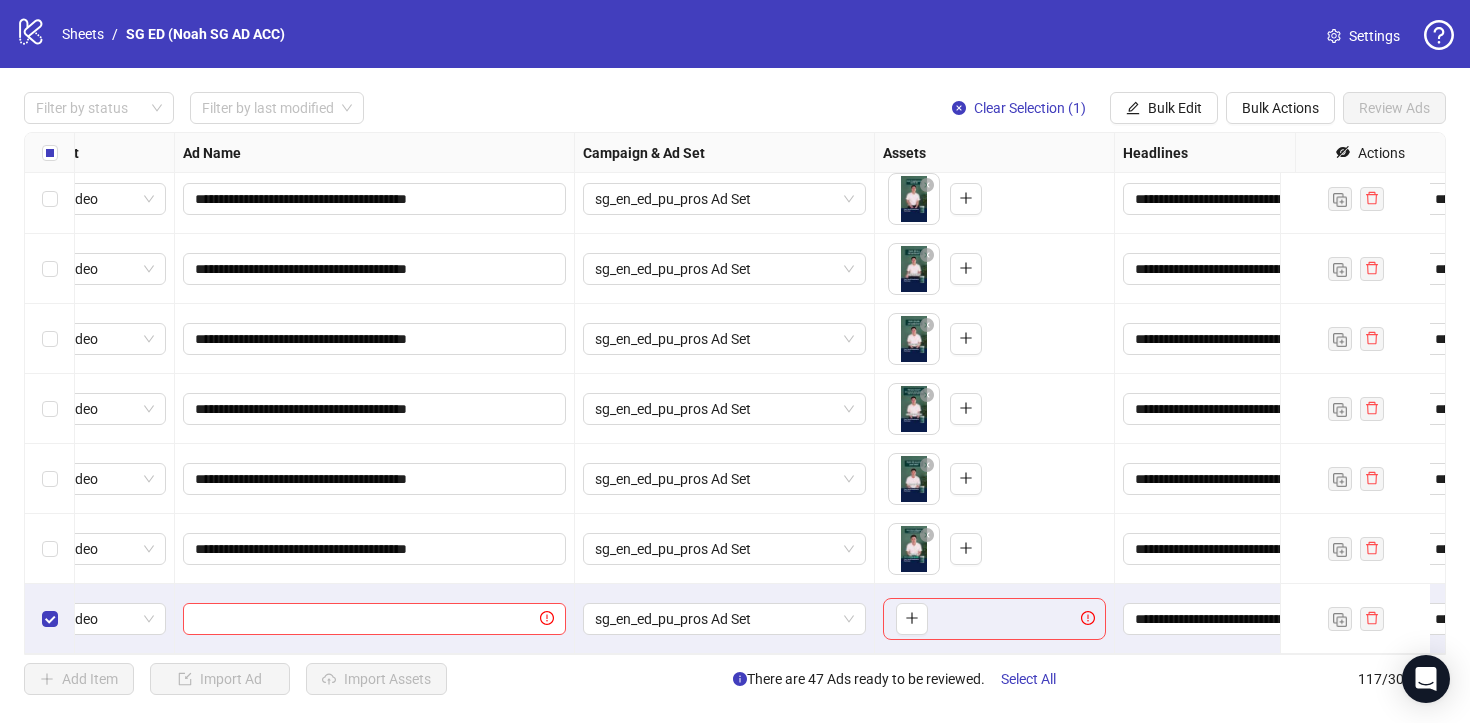 scroll, scrollTop: 7724, scrollLeft: 70, axis: both 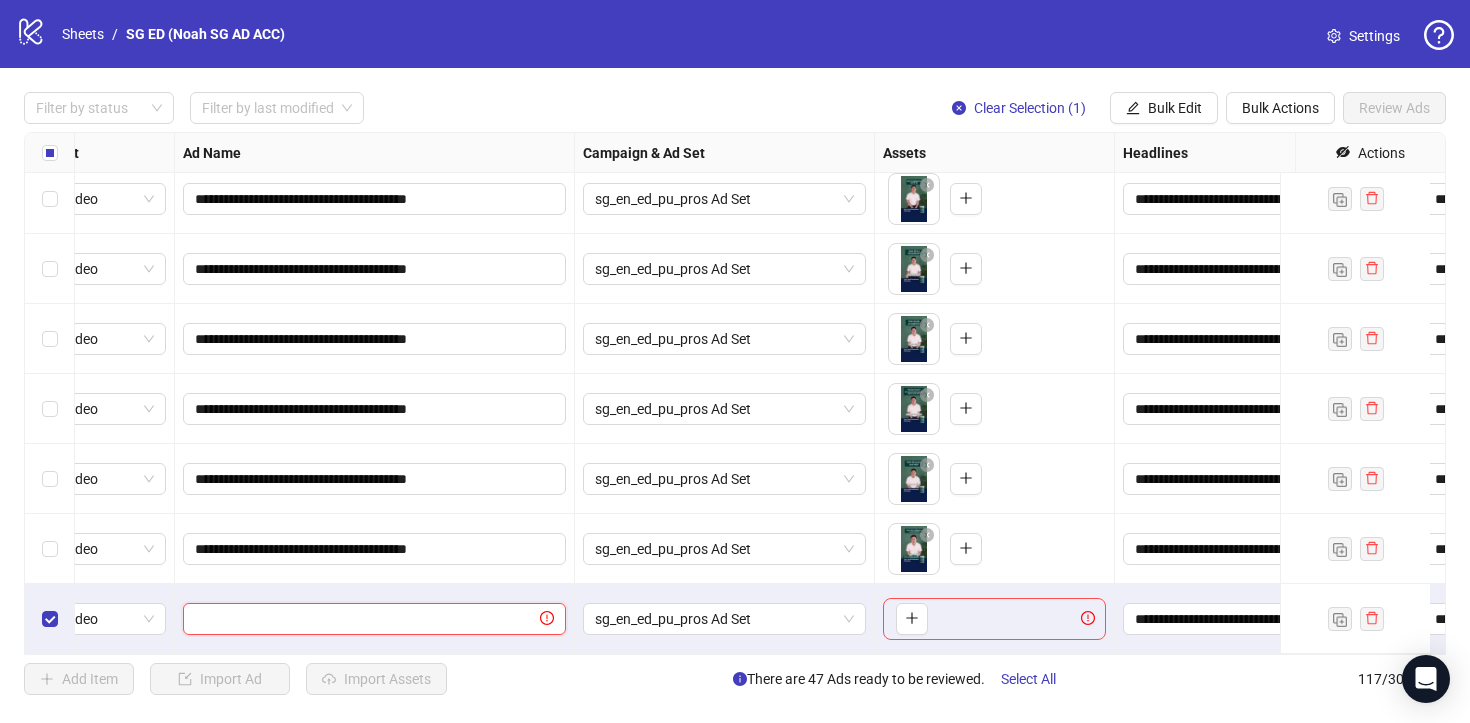 click at bounding box center [365, 619] 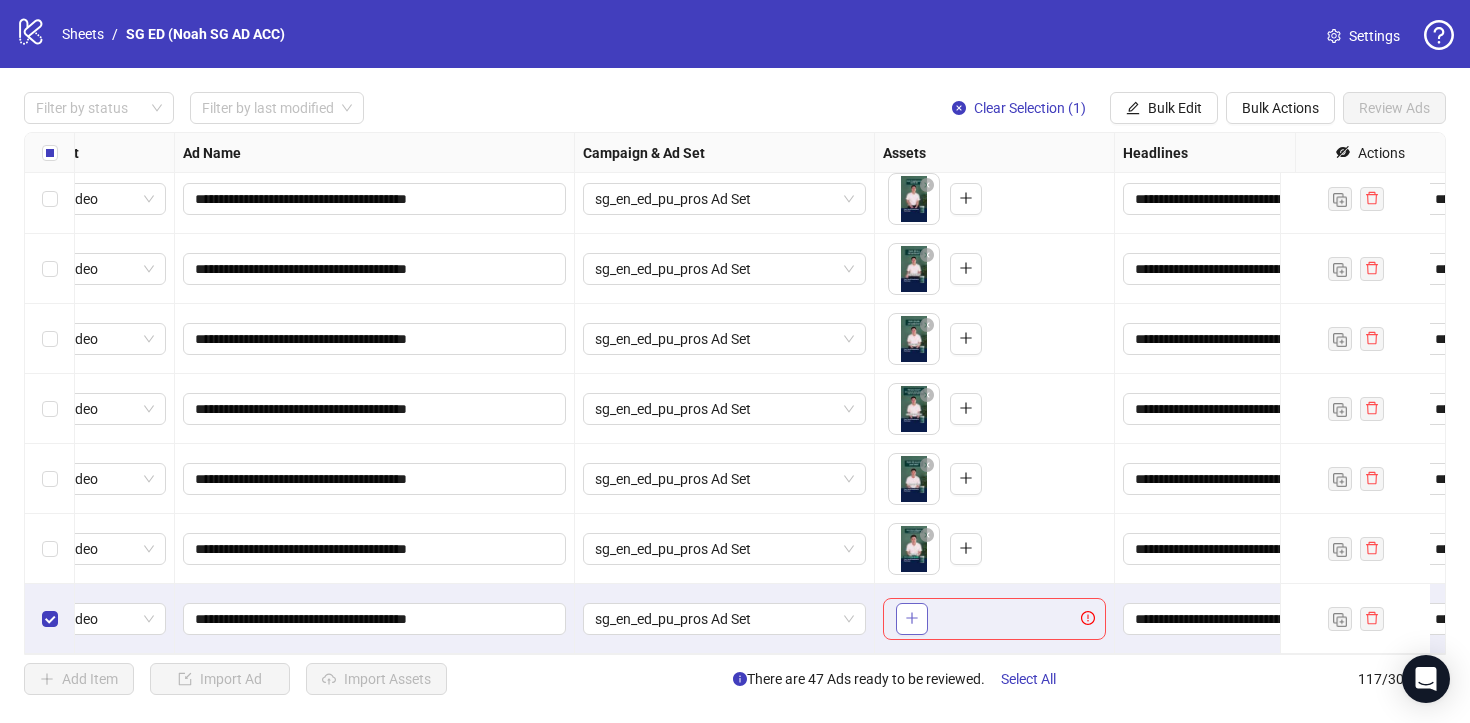 click at bounding box center [912, 619] 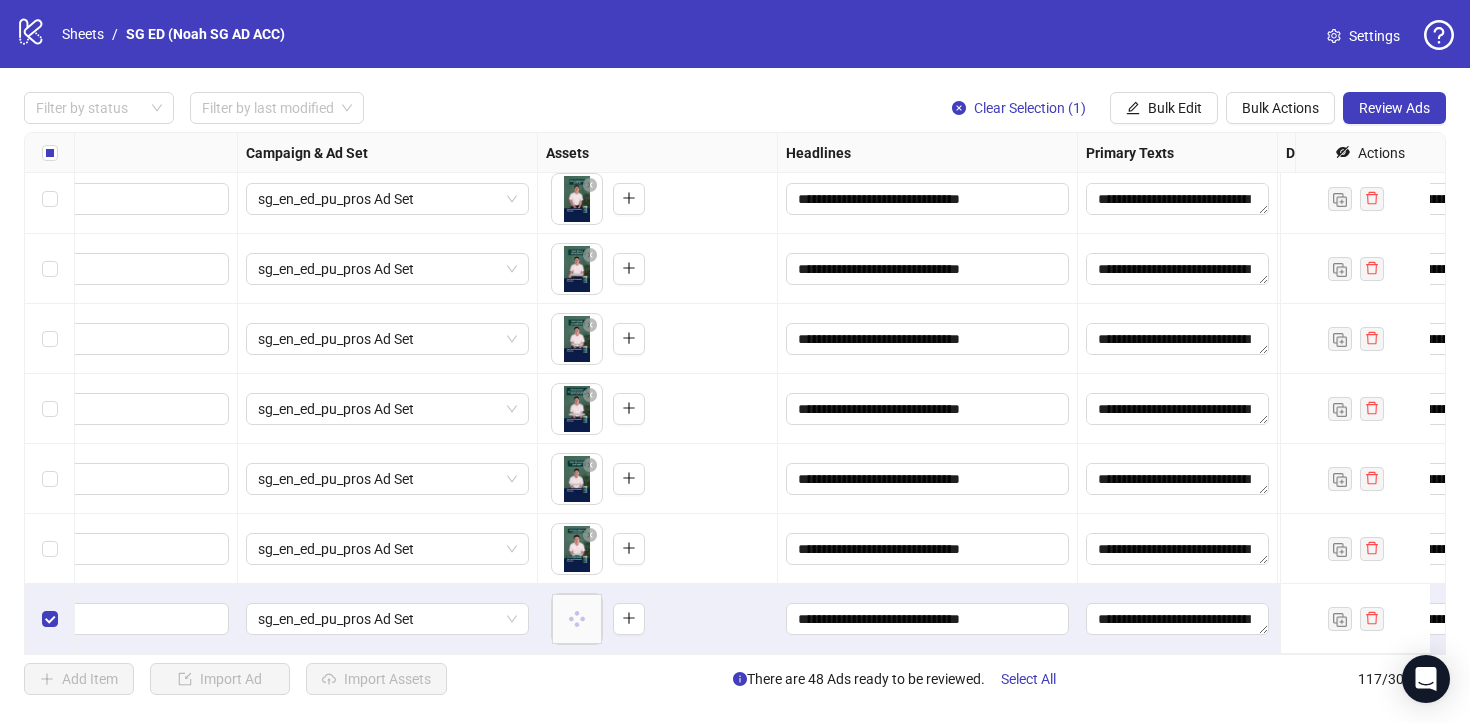 scroll, scrollTop: 7724, scrollLeft: 719, axis: both 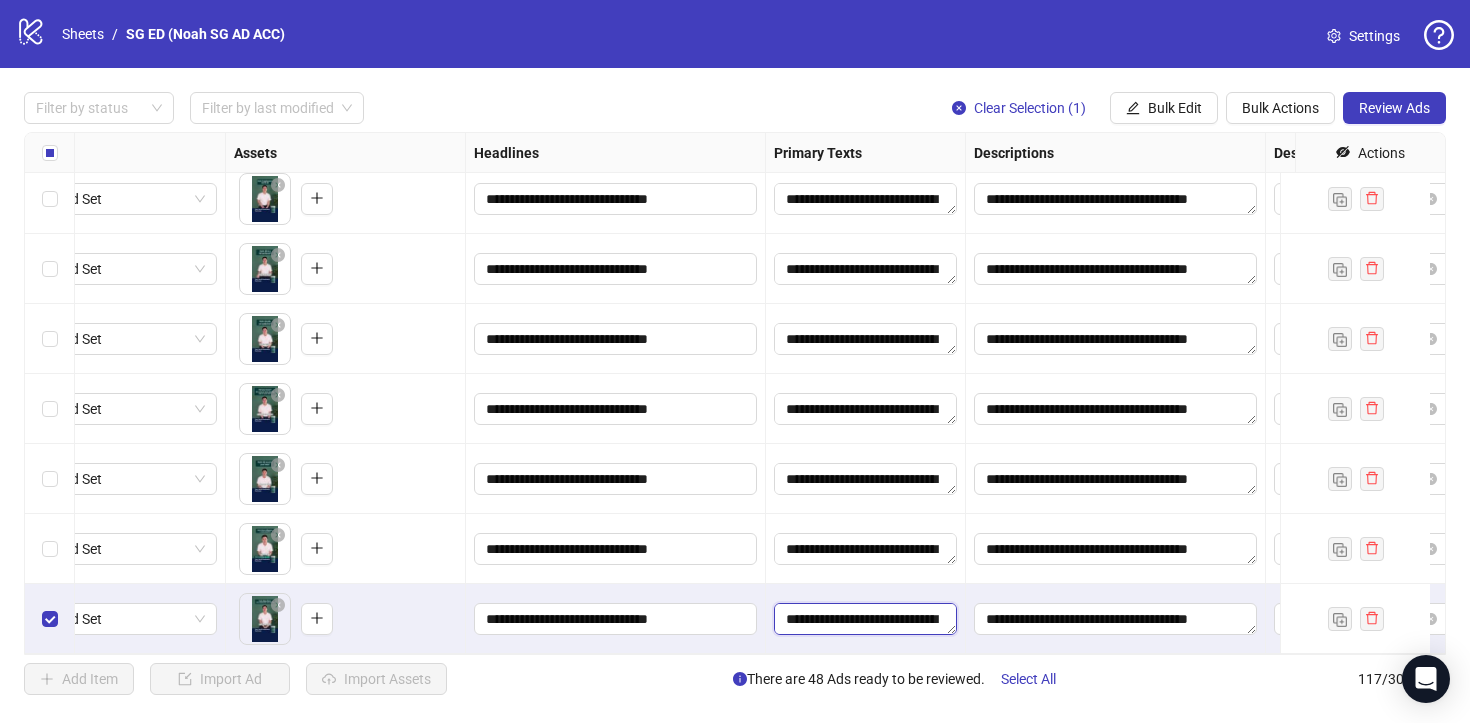click on "**********" at bounding box center (865, 619) 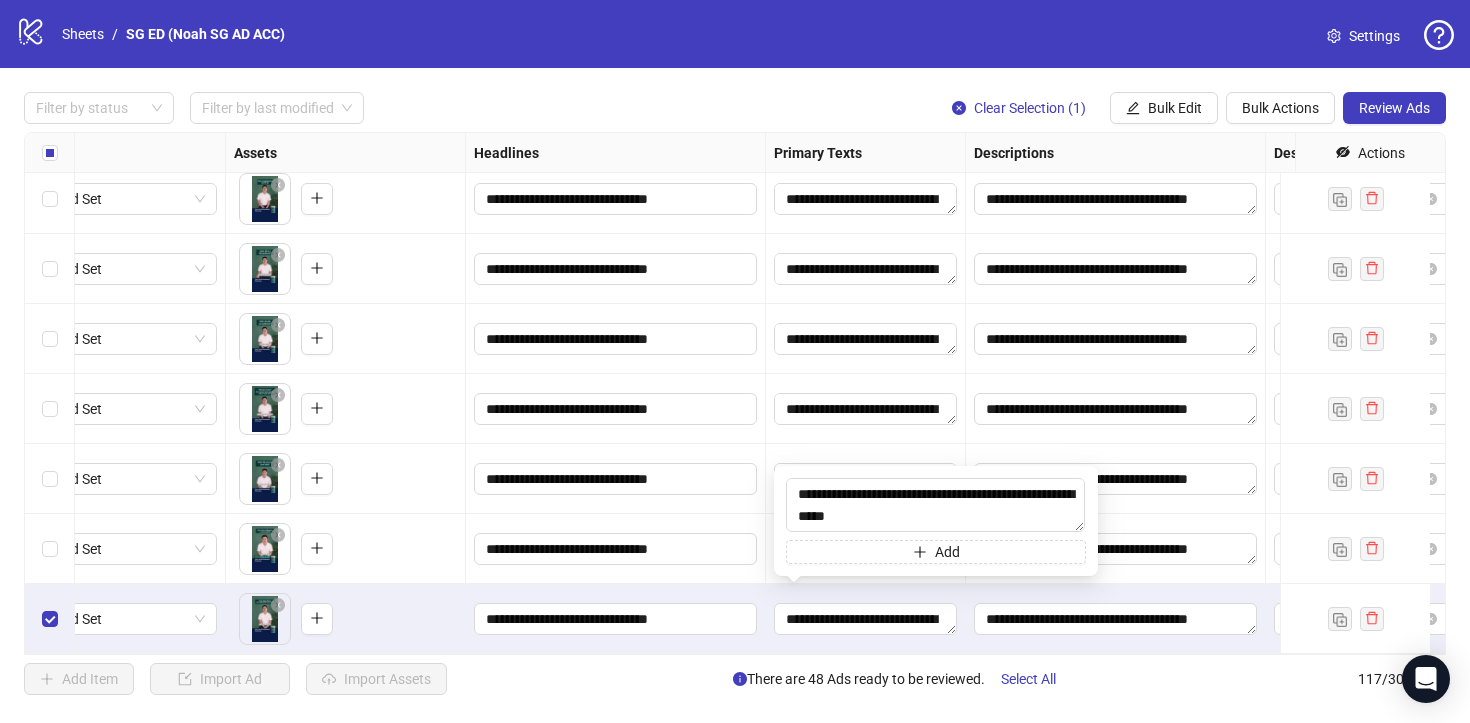 drag, startPoint x: 957, startPoint y: 511, endPoint x: 776, endPoint y: 470, distance: 185.58556 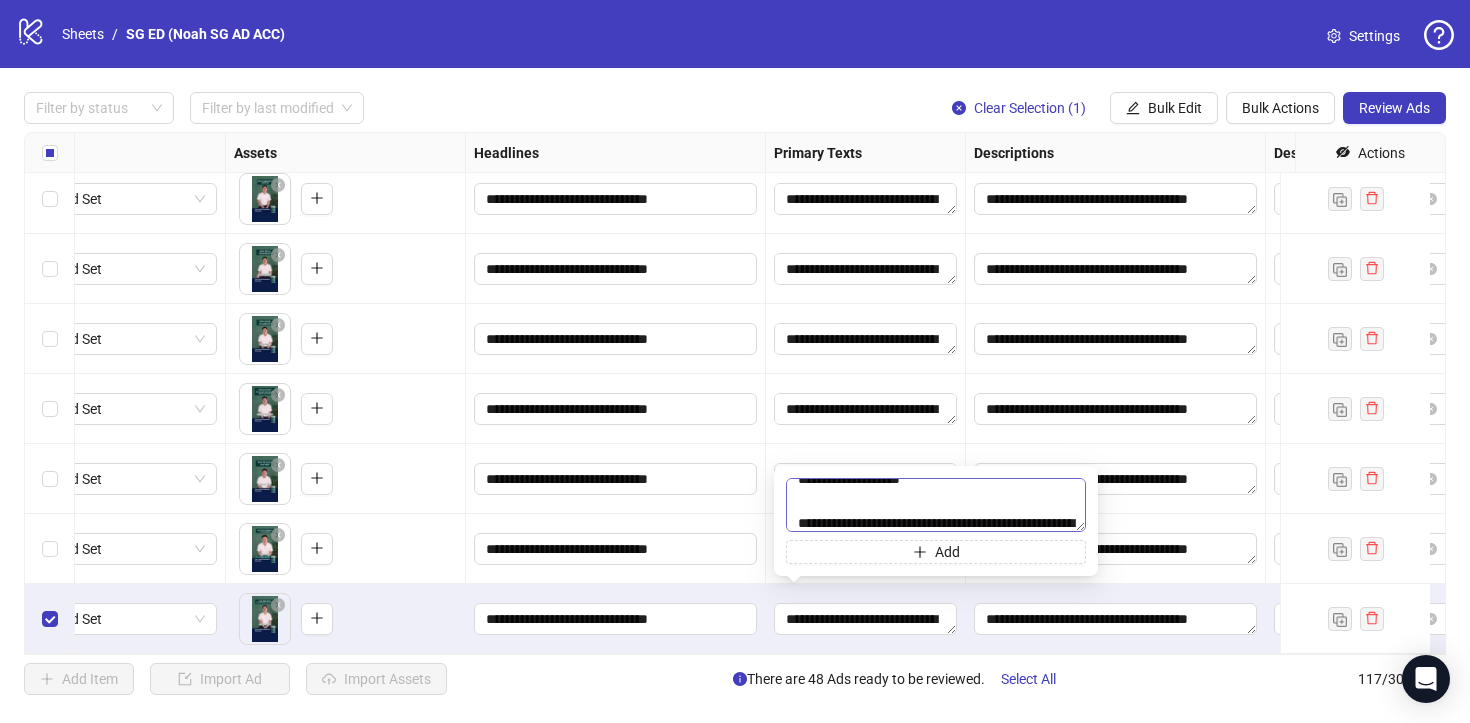 scroll, scrollTop: 37, scrollLeft: 0, axis: vertical 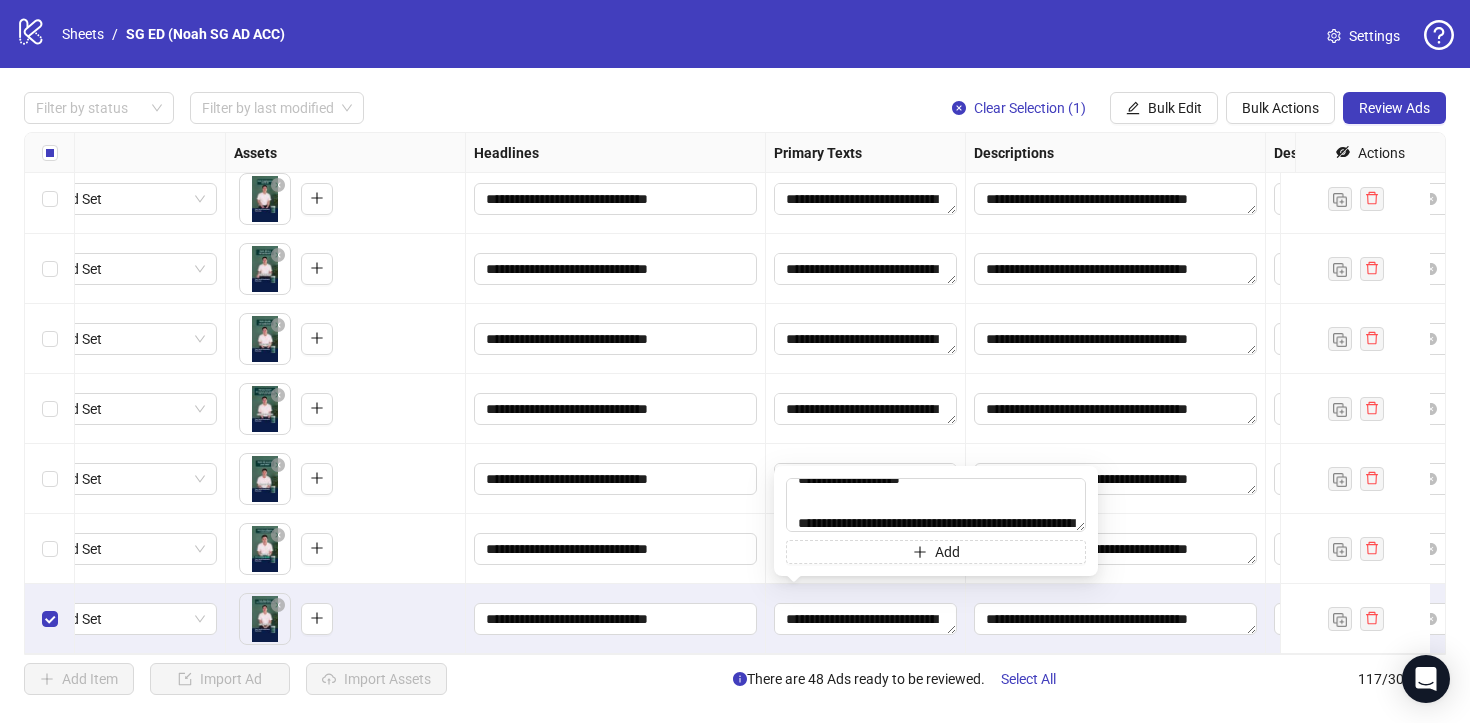 click on "**********" at bounding box center [616, 619] 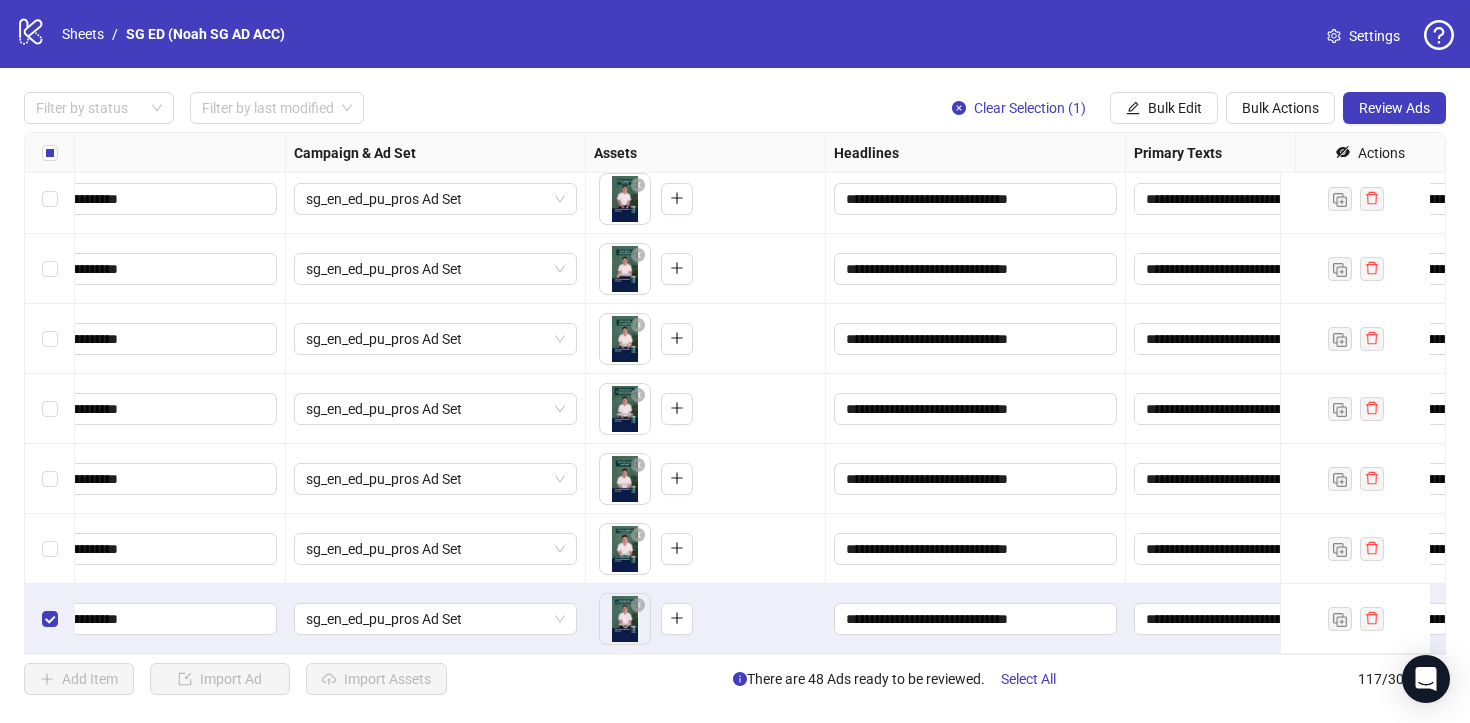 scroll, scrollTop: 7724, scrollLeft: 0, axis: vertical 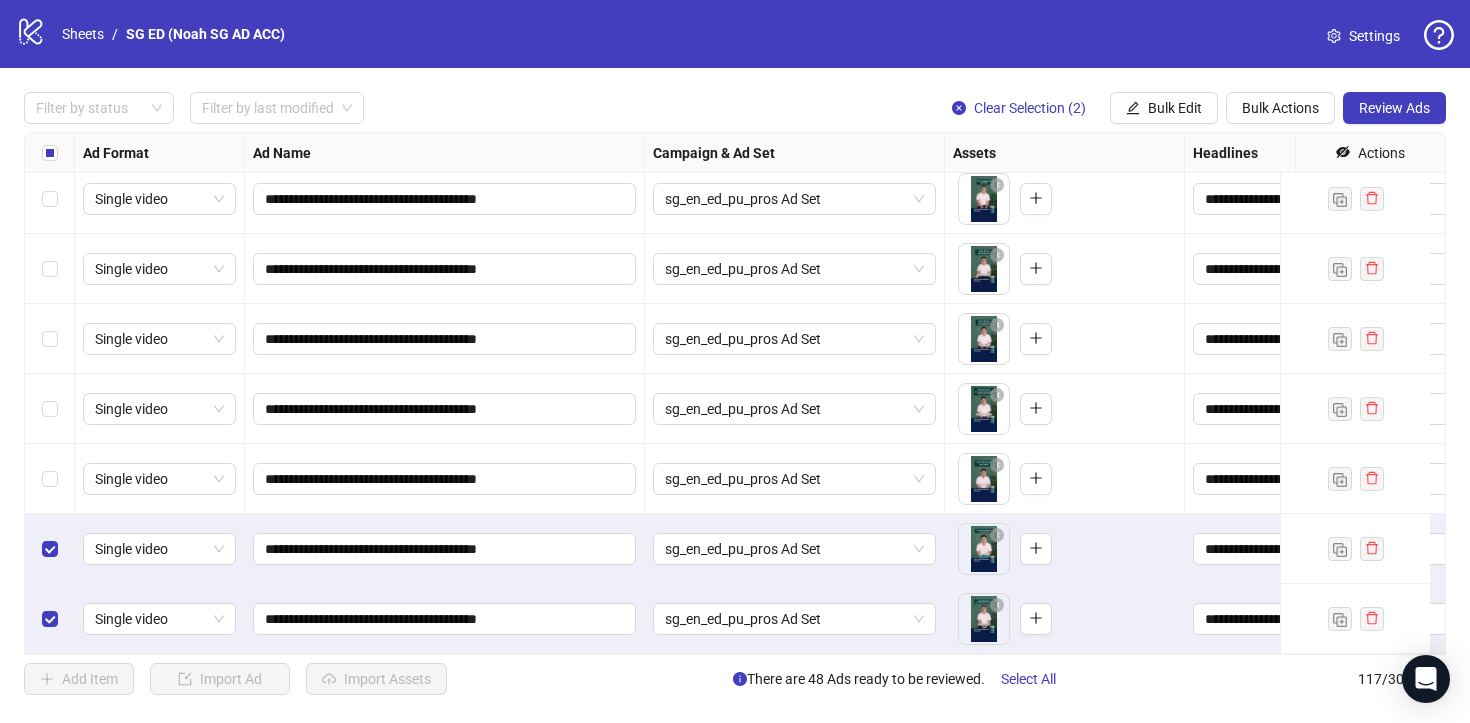 click at bounding box center (50, 479) 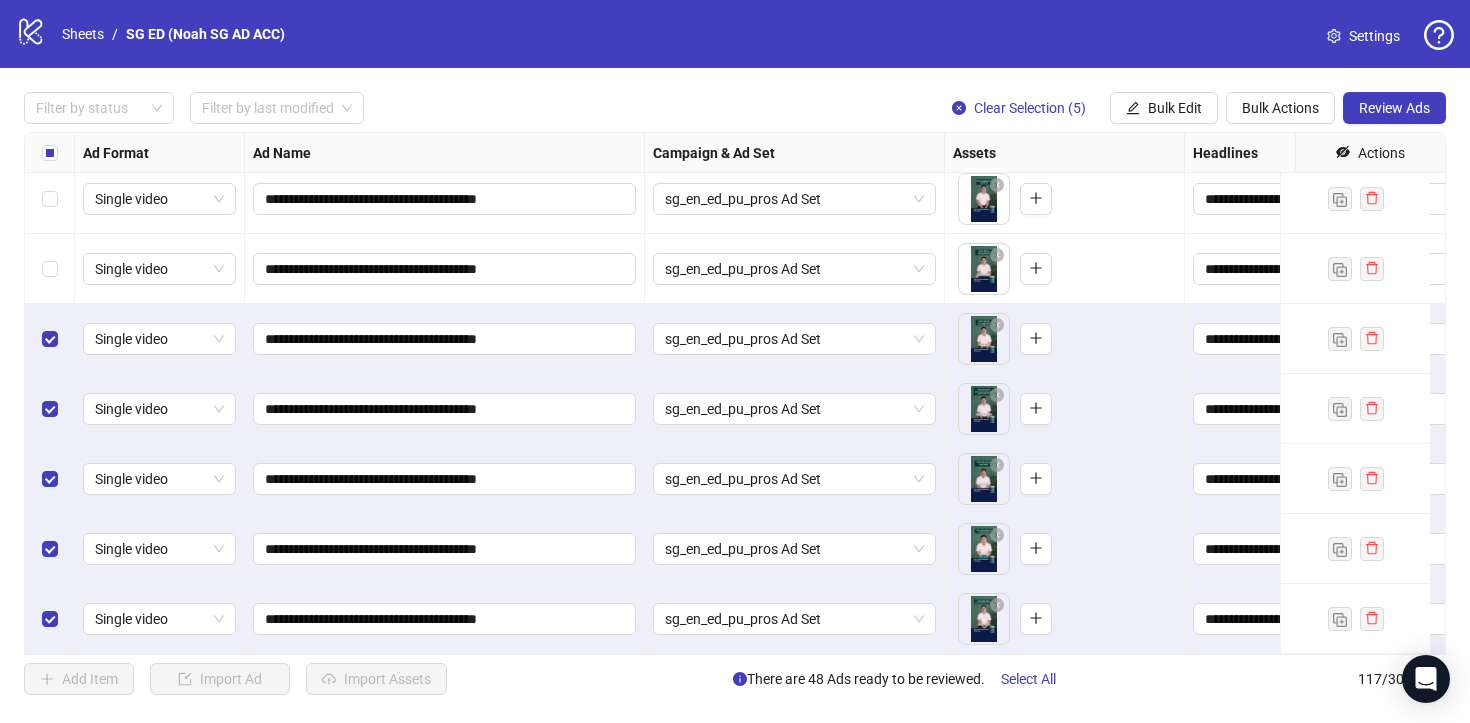 scroll, scrollTop: 7691, scrollLeft: 0, axis: vertical 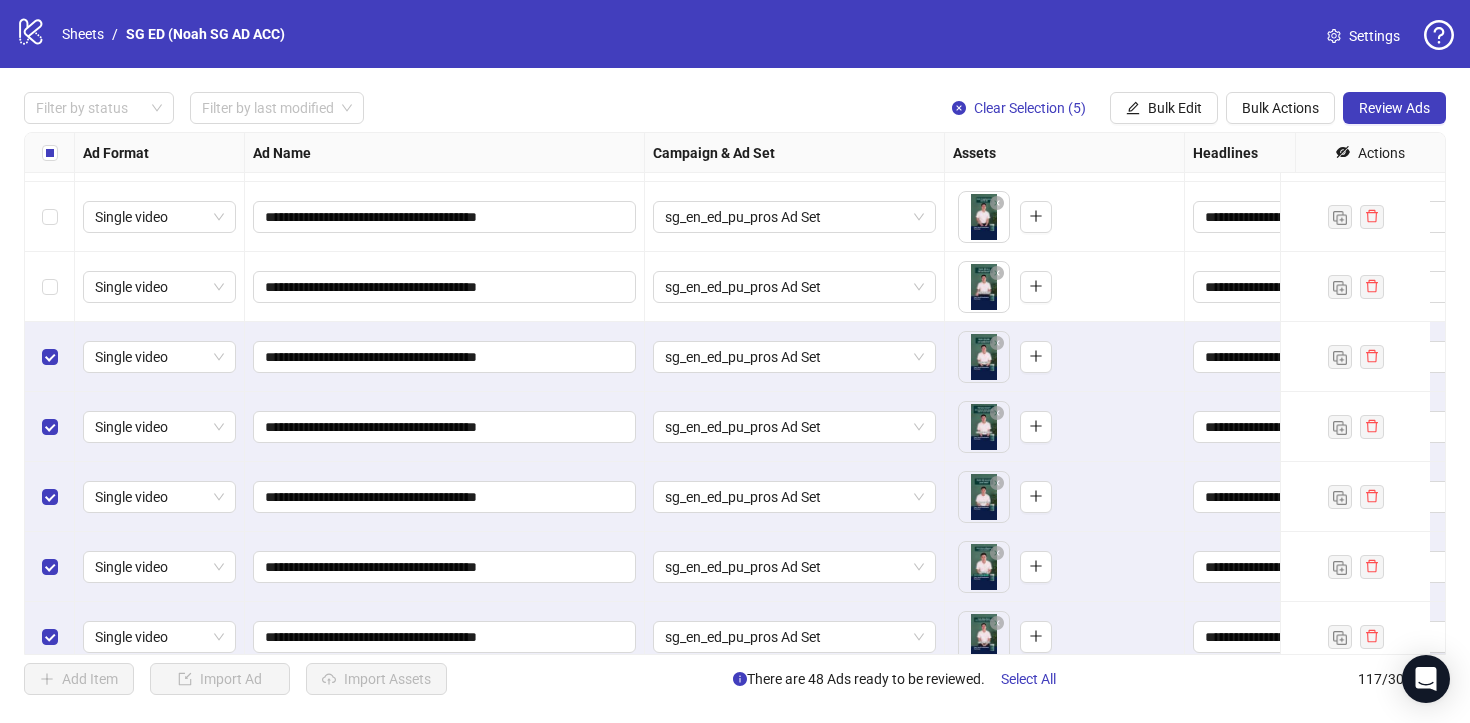 click at bounding box center [50, 287] 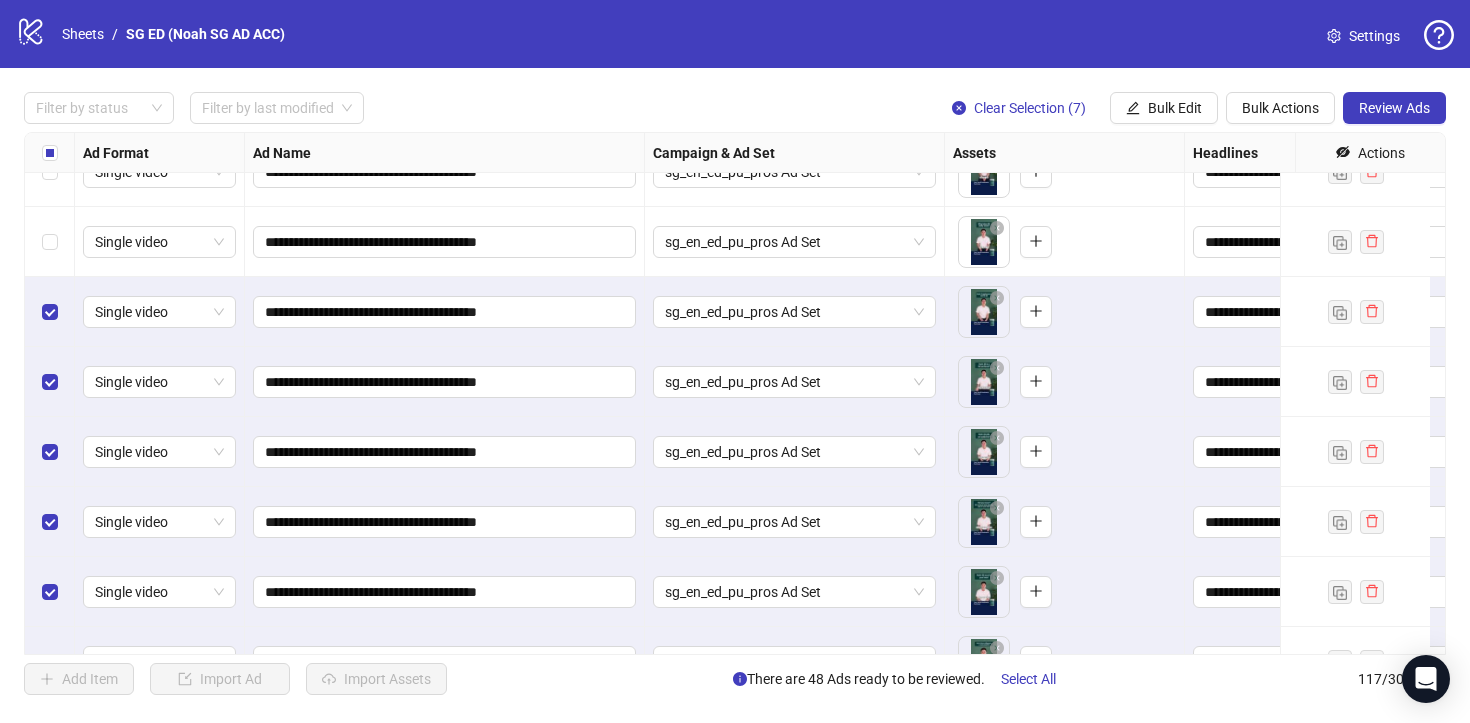 scroll, scrollTop: 7585, scrollLeft: 0, axis: vertical 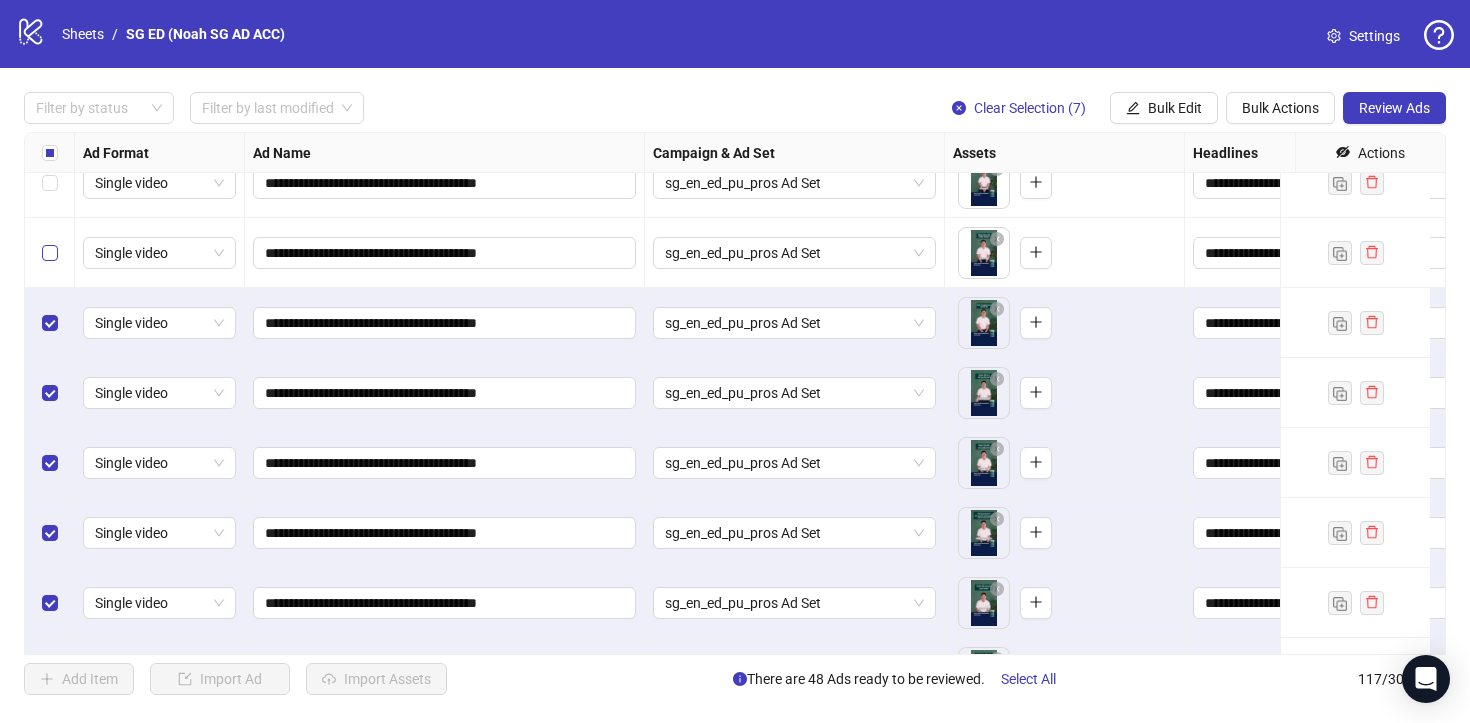 click at bounding box center (50, 253) 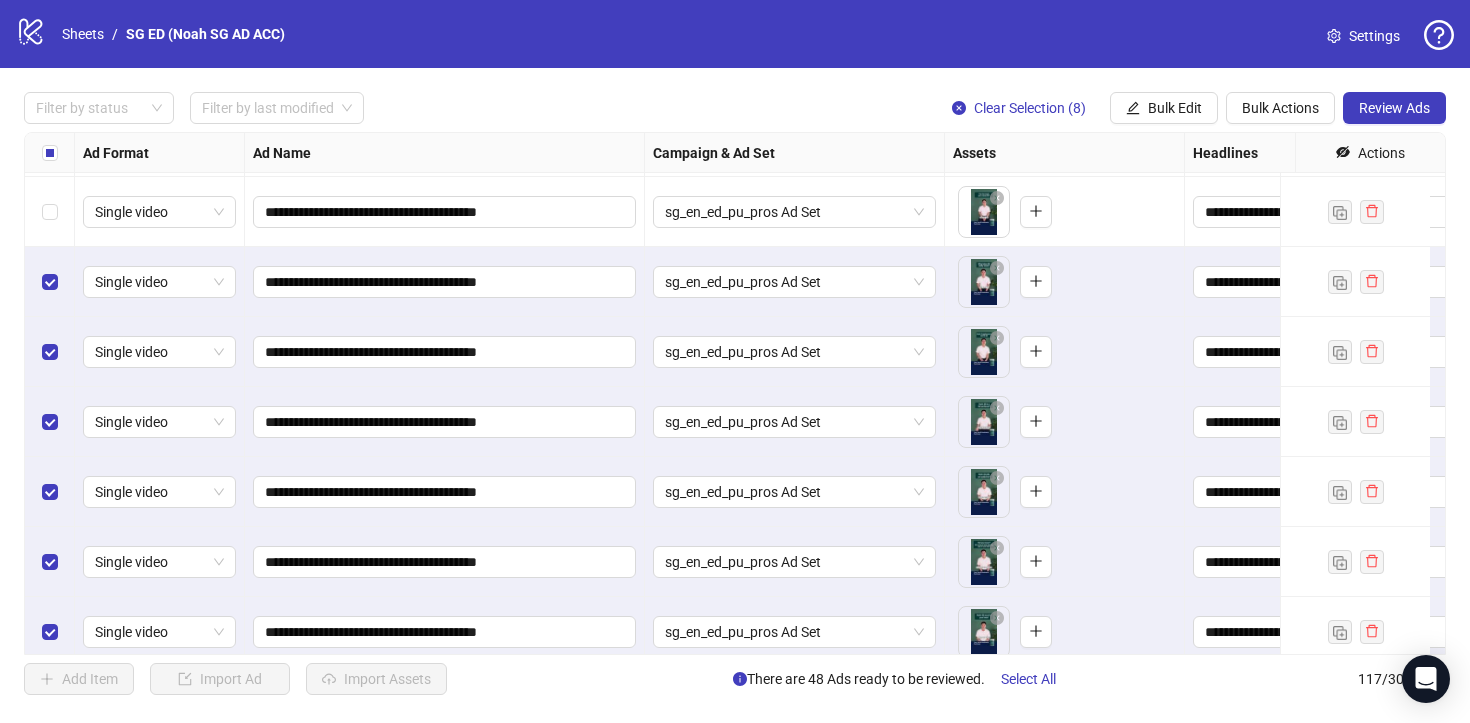scroll, scrollTop: 7527, scrollLeft: 0, axis: vertical 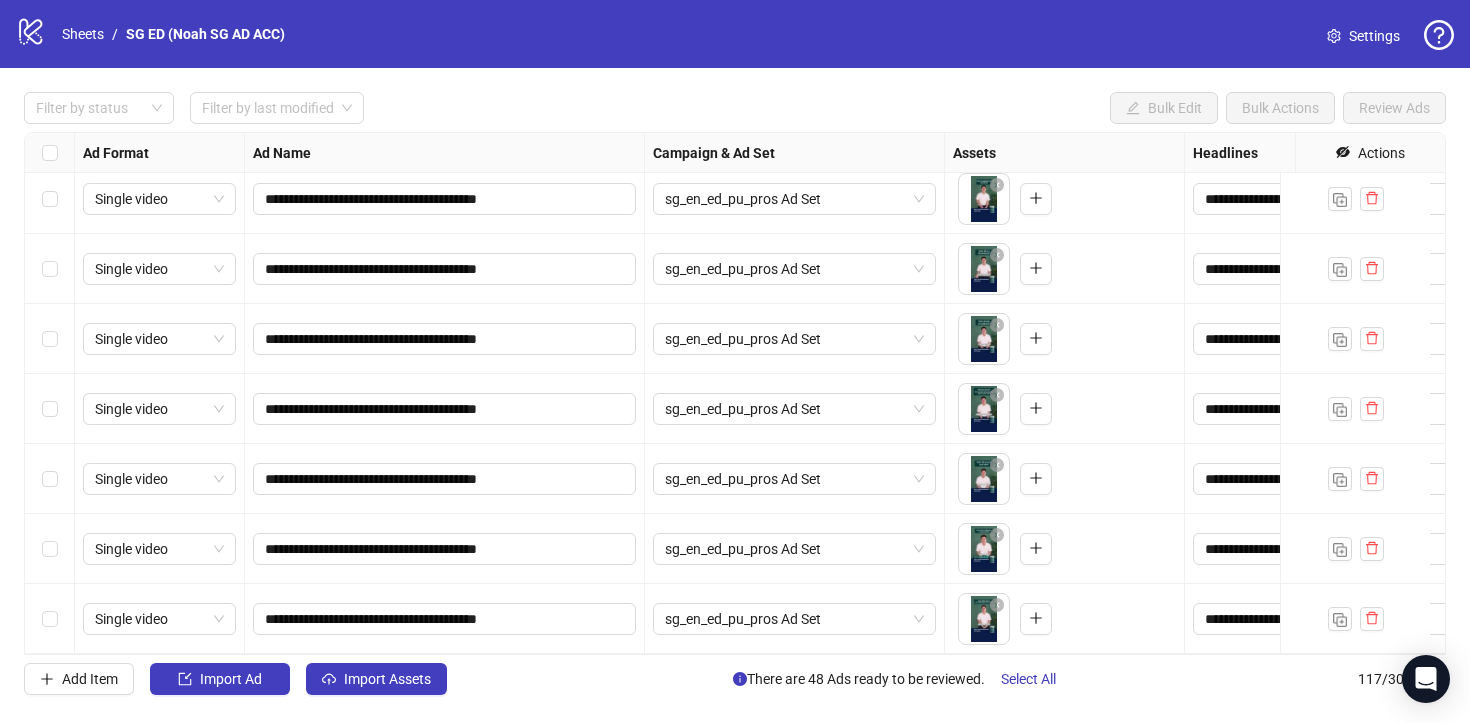 click on "**********" at bounding box center [445, 619] 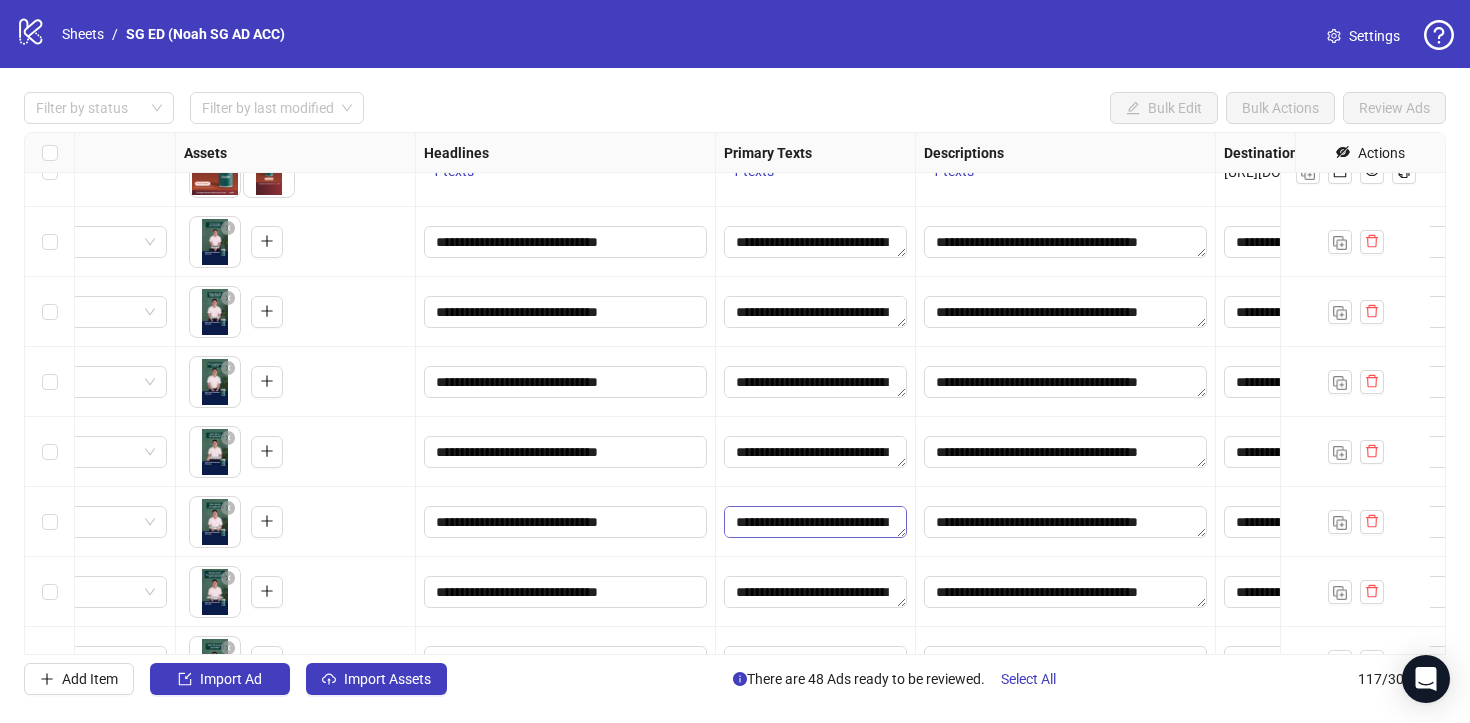 scroll, scrollTop: 7501, scrollLeft: 769, axis: both 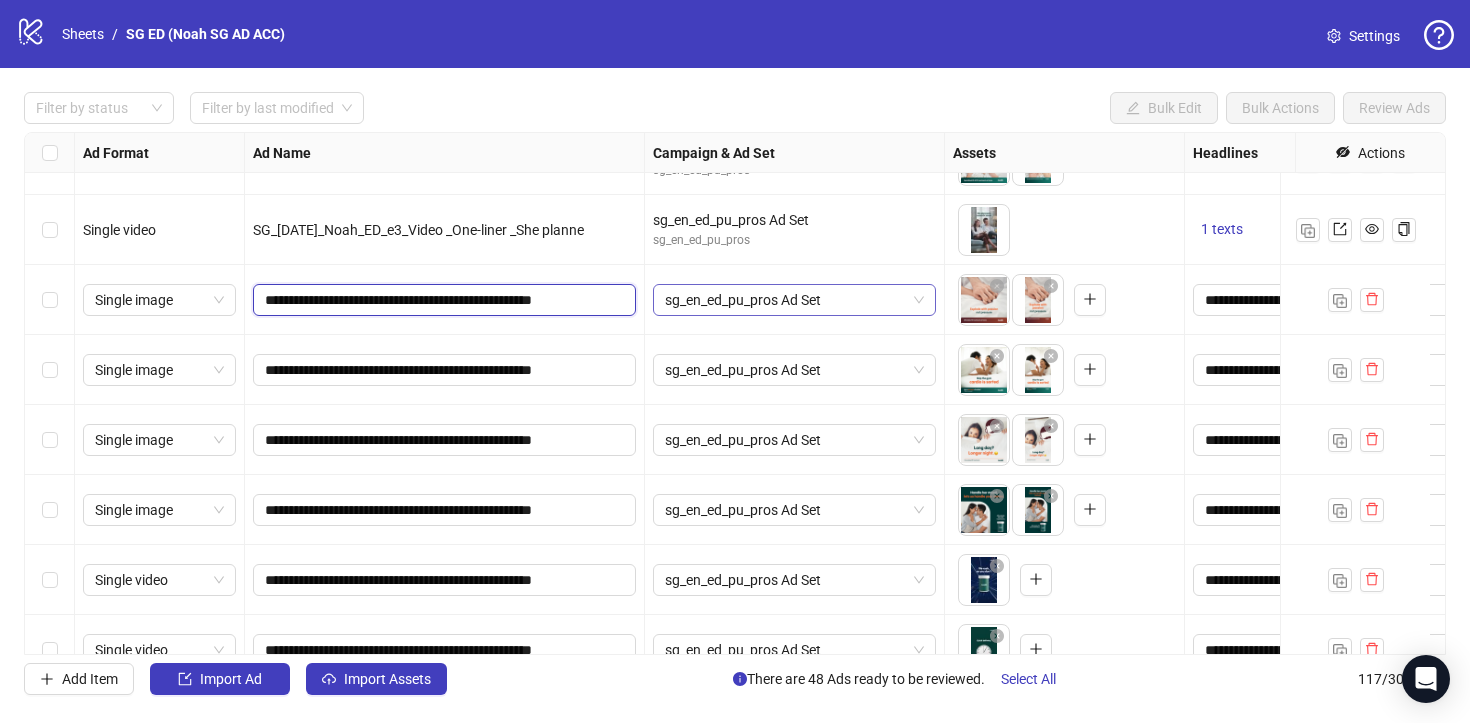 drag, startPoint x: 588, startPoint y: 296, endPoint x: 652, endPoint y: 312, distance: 65.96969 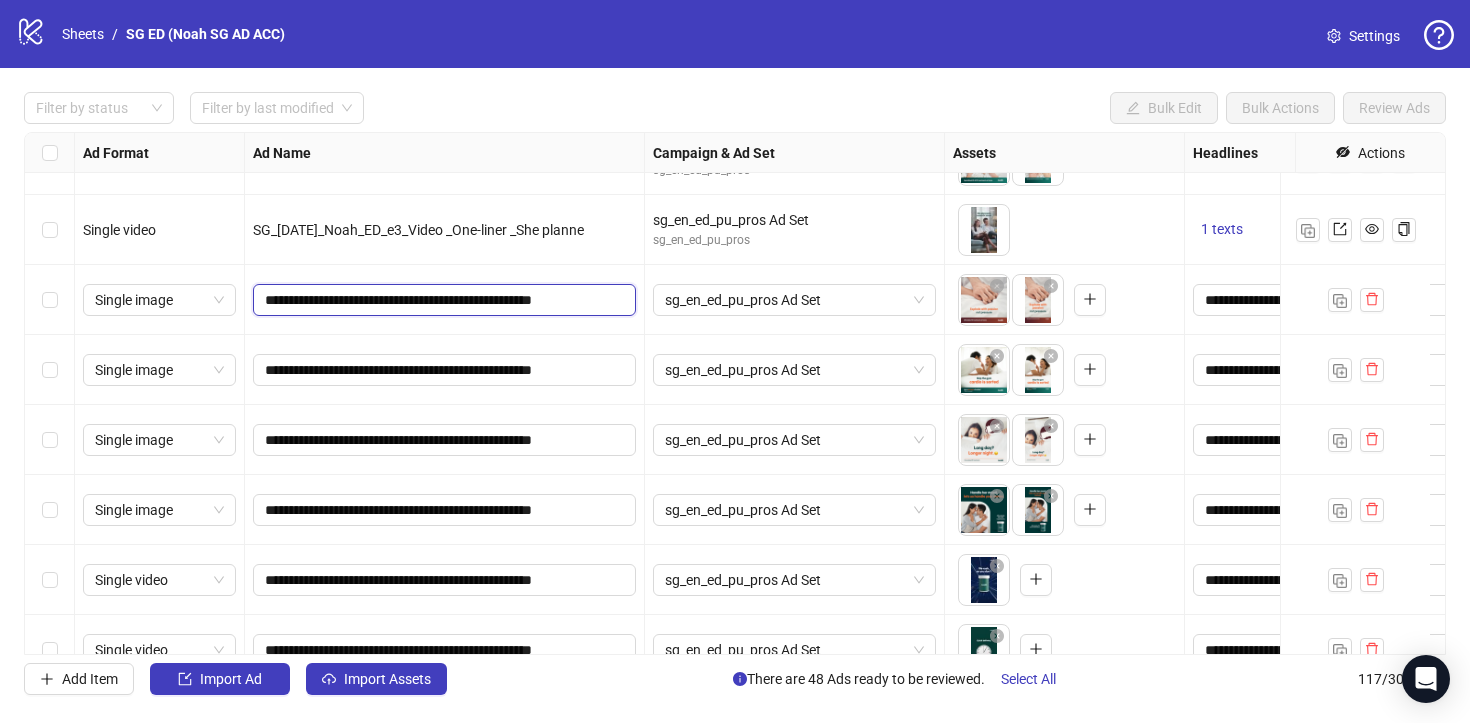 click on "**********" at bounding box center [442, 300] 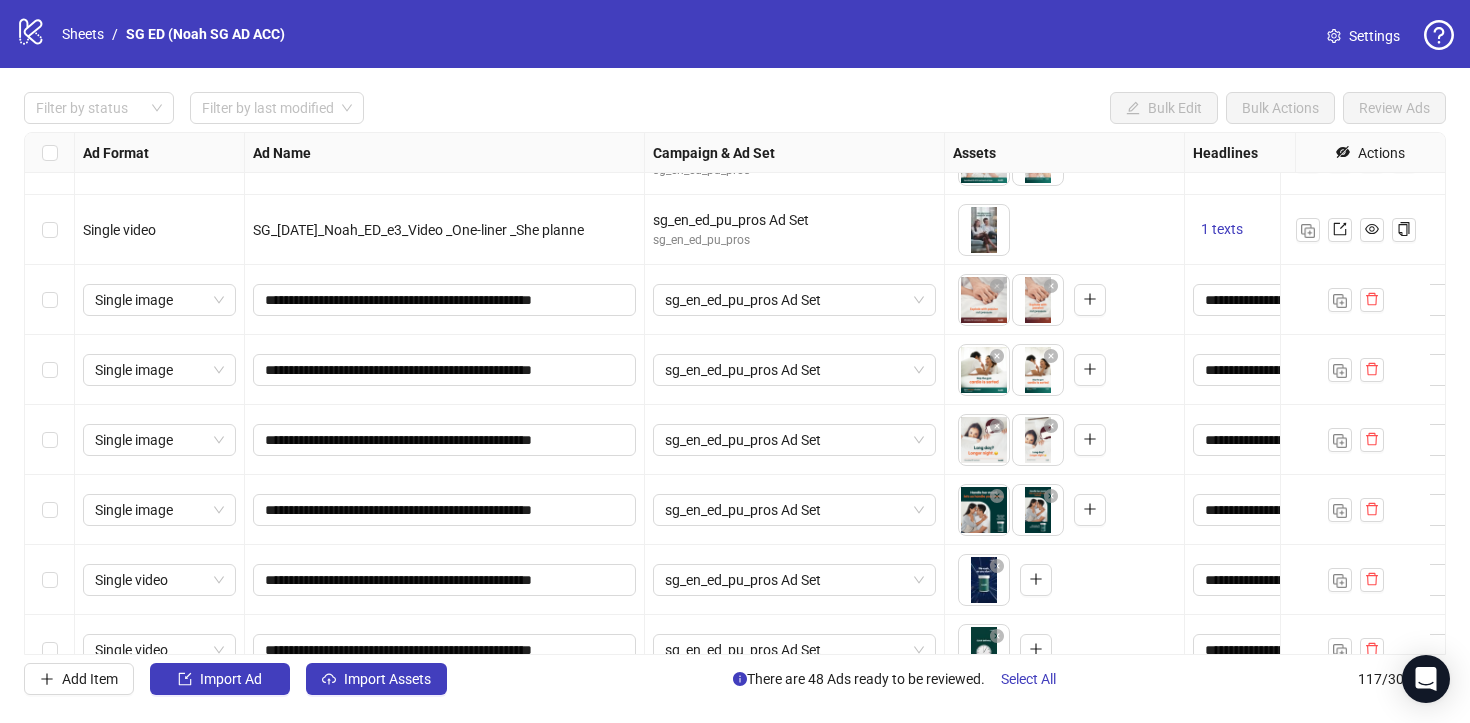 click on "**********" at bounding box center (445, 300) 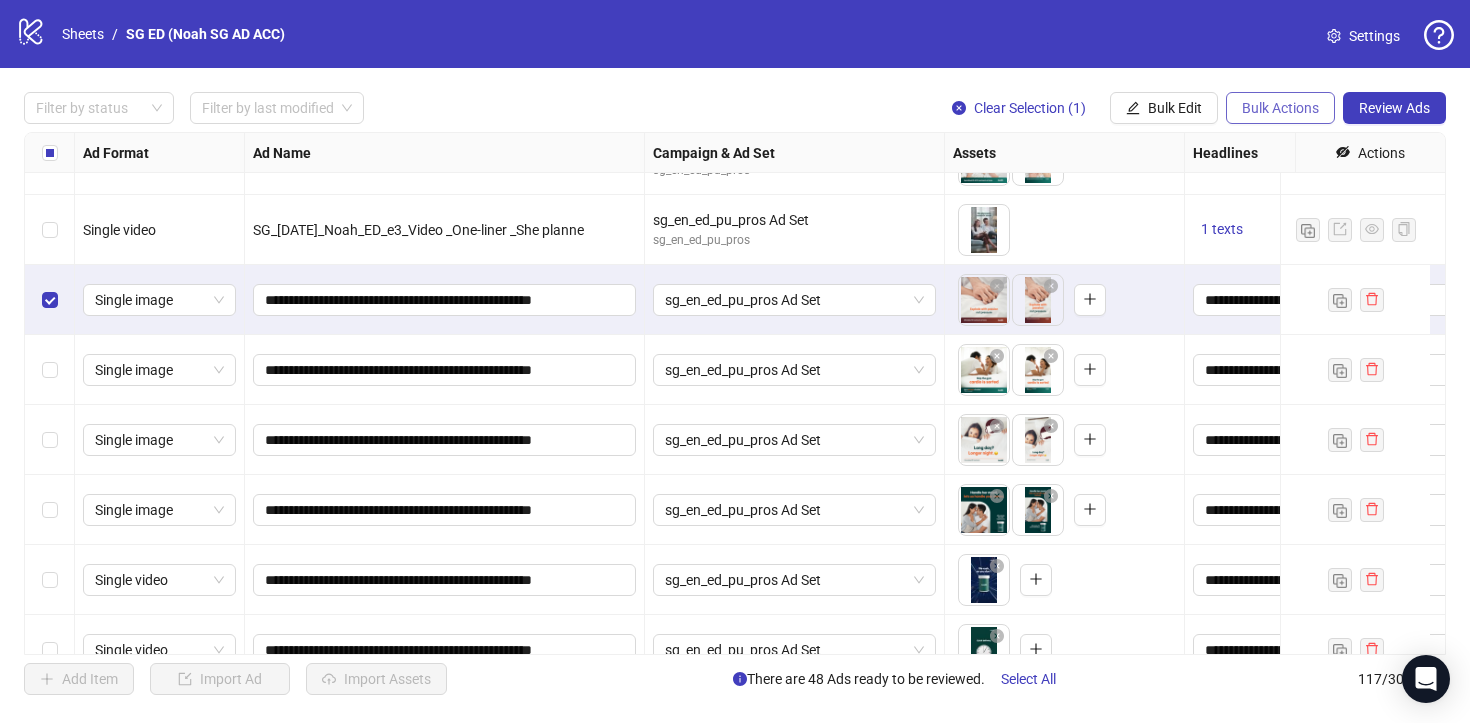click on "Bulk Actions" at bounding box center [1280, 108] 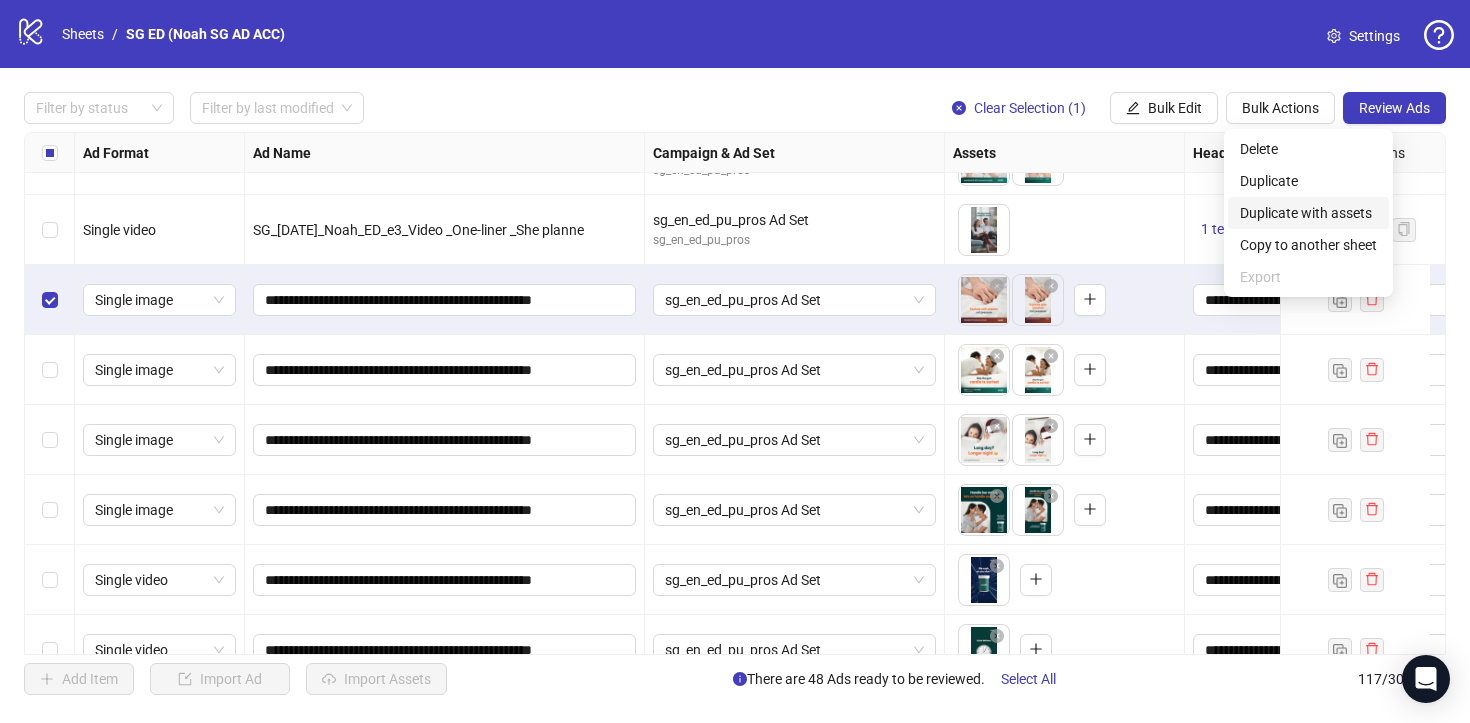 click on "Duplicate with assets" at bounding box center (1308, 213) 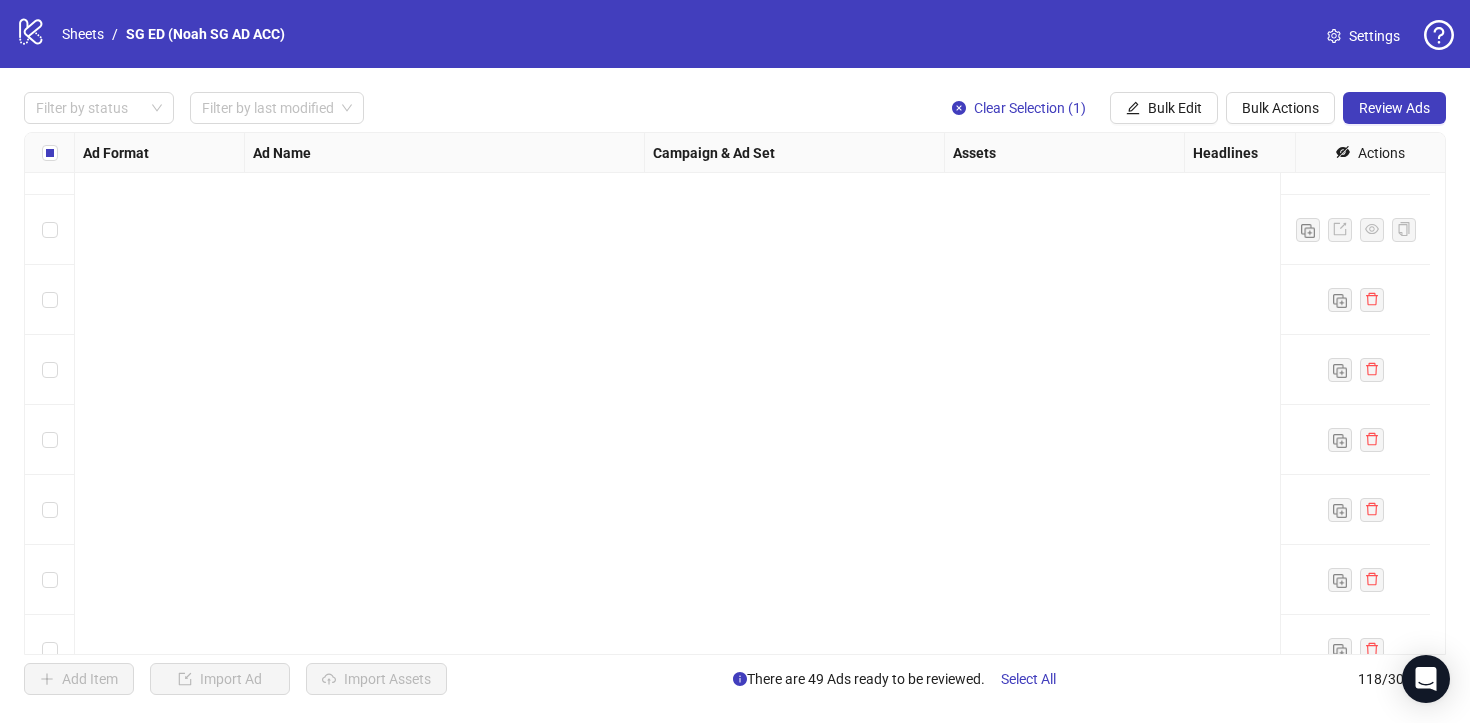 scroll, scrollTop: 7794, scrollLeft: 0, axis: vertical 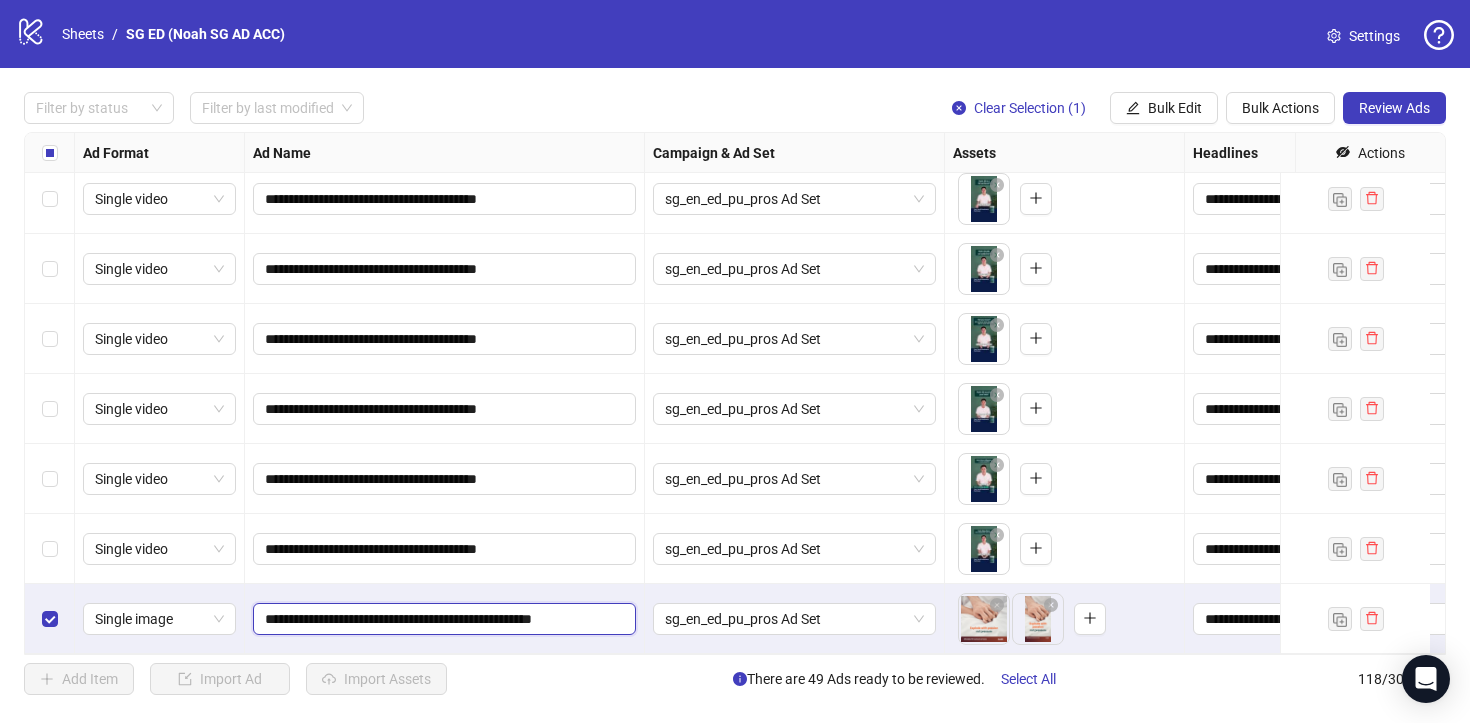 click on "**********" at bounding box center [442, 619] 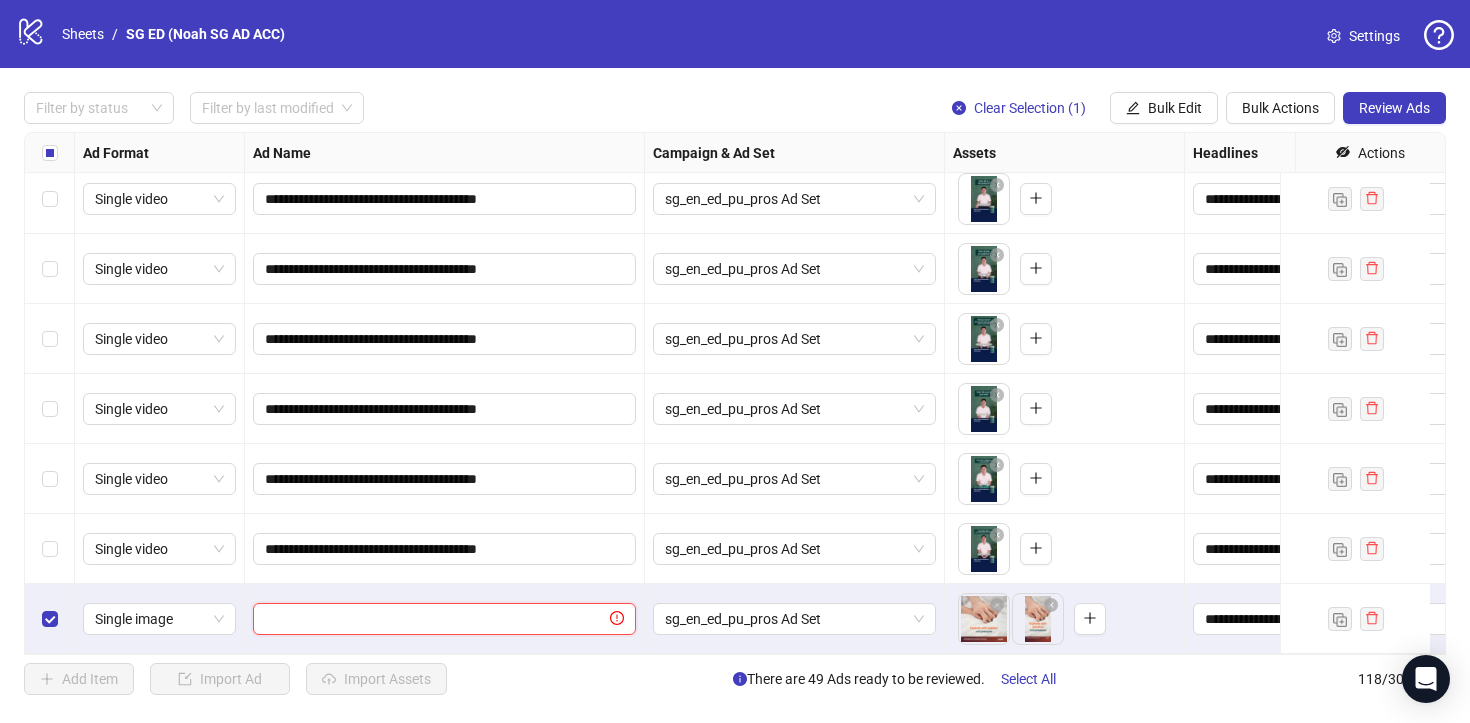 paste on "**********" 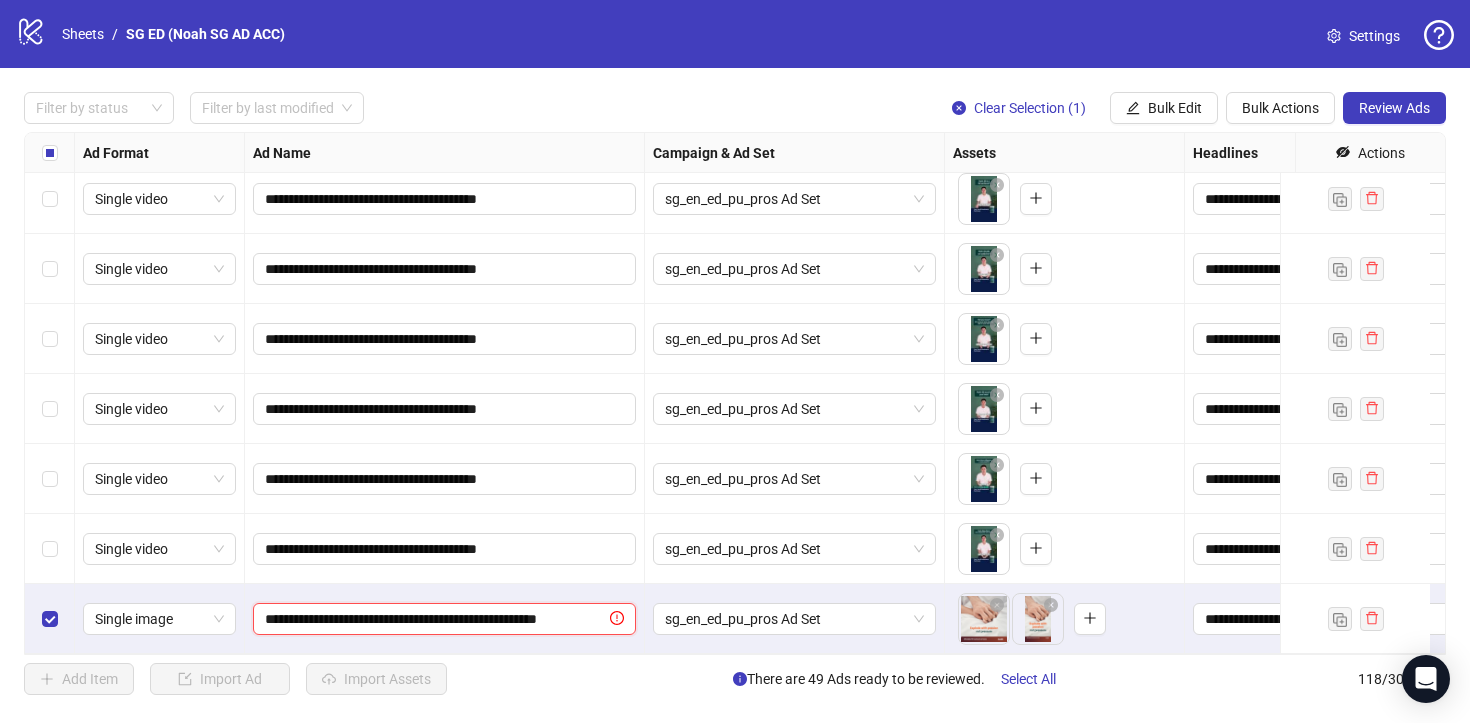 scroll, scrollTop: 0, scrollLeft: 16, axis: horizontal 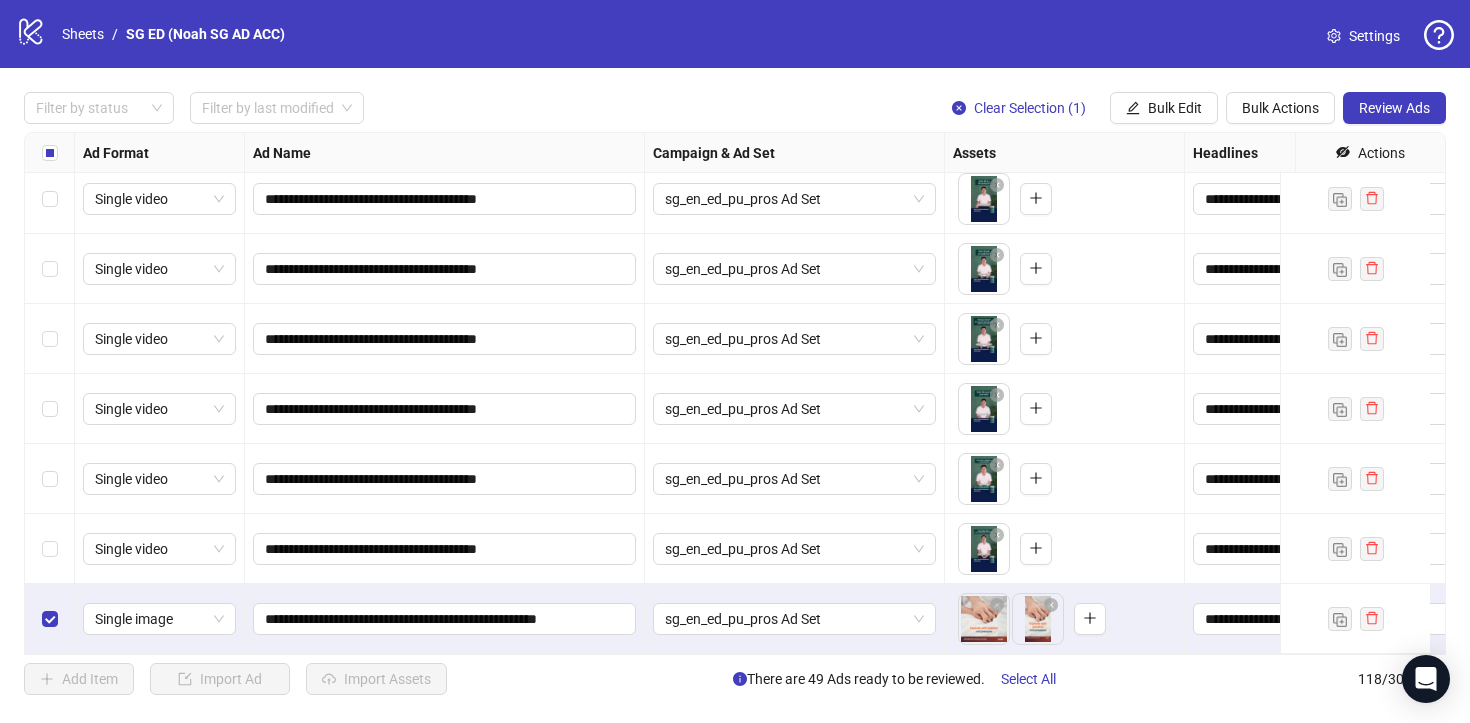 click on "**********" at bounding box center (445, 549) 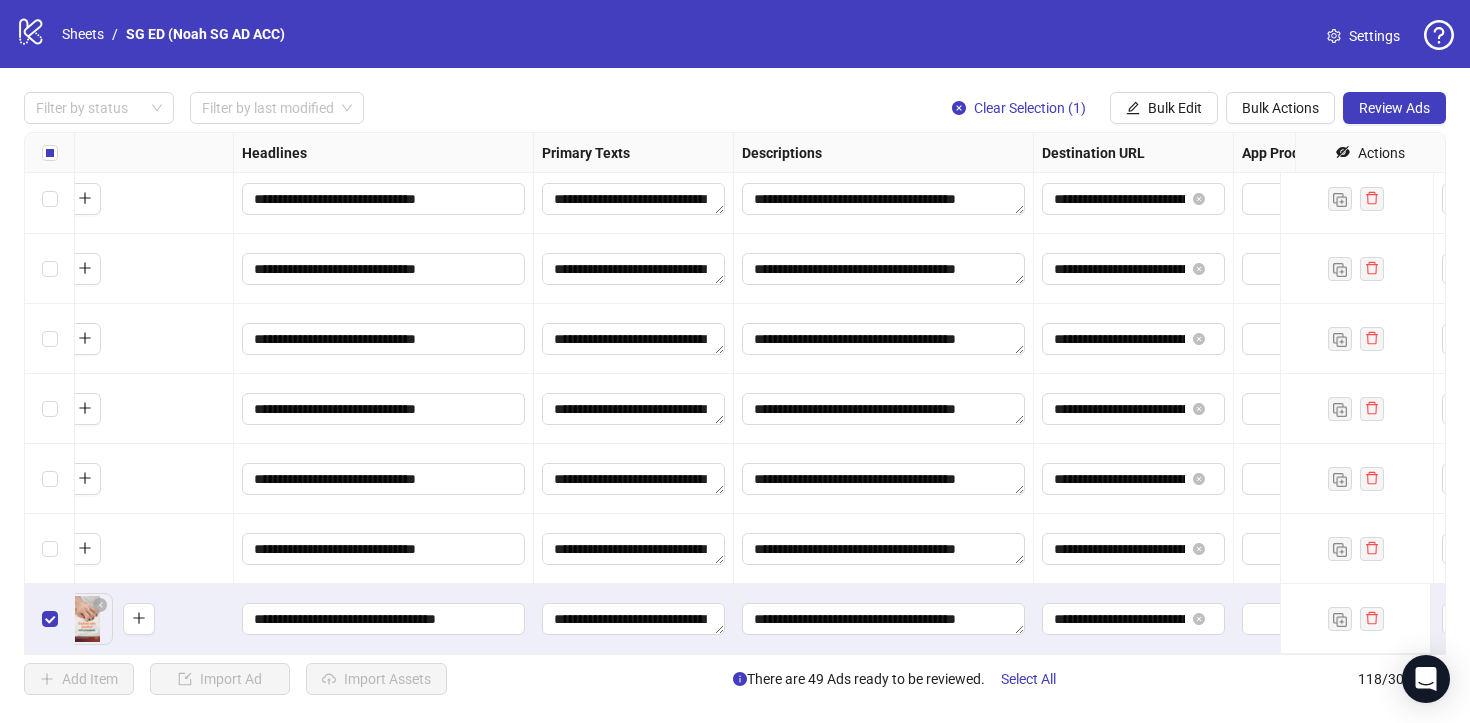 scroll, scrollTop: 7794, scrollLeft: 952, axis: both 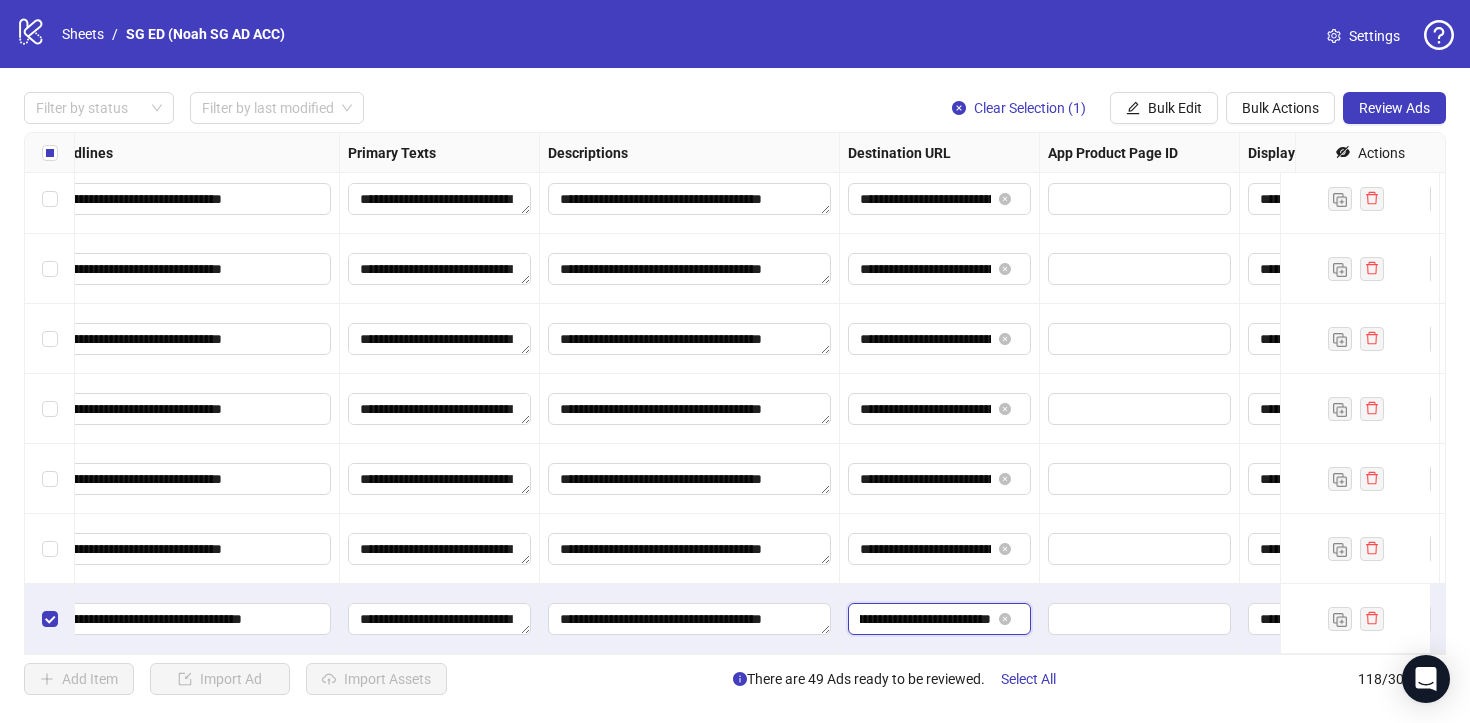 drag, startPoint x: 920, startPoint y: 609, endPoint x: 1035, endPoint y: 620, distance: 115.52489 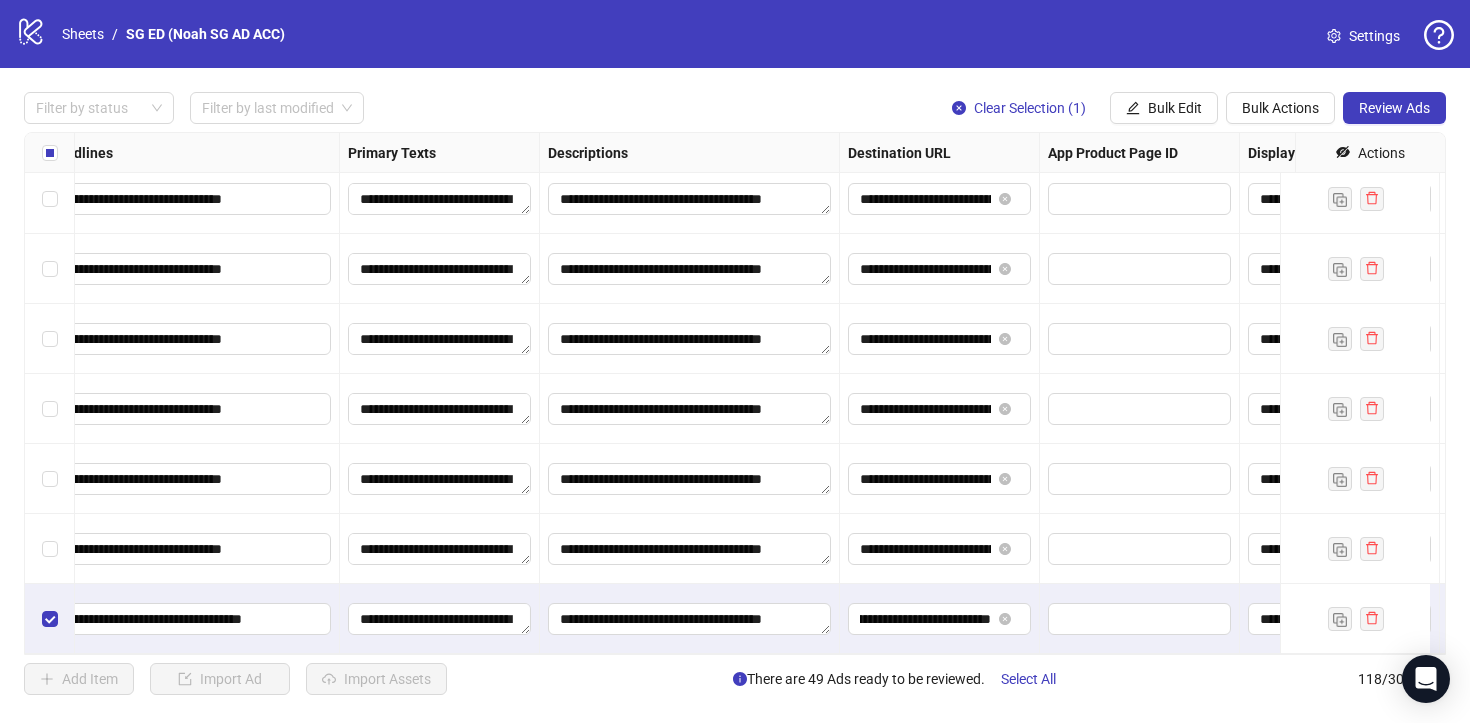 click on "**********" at bounding box center (940, 619) 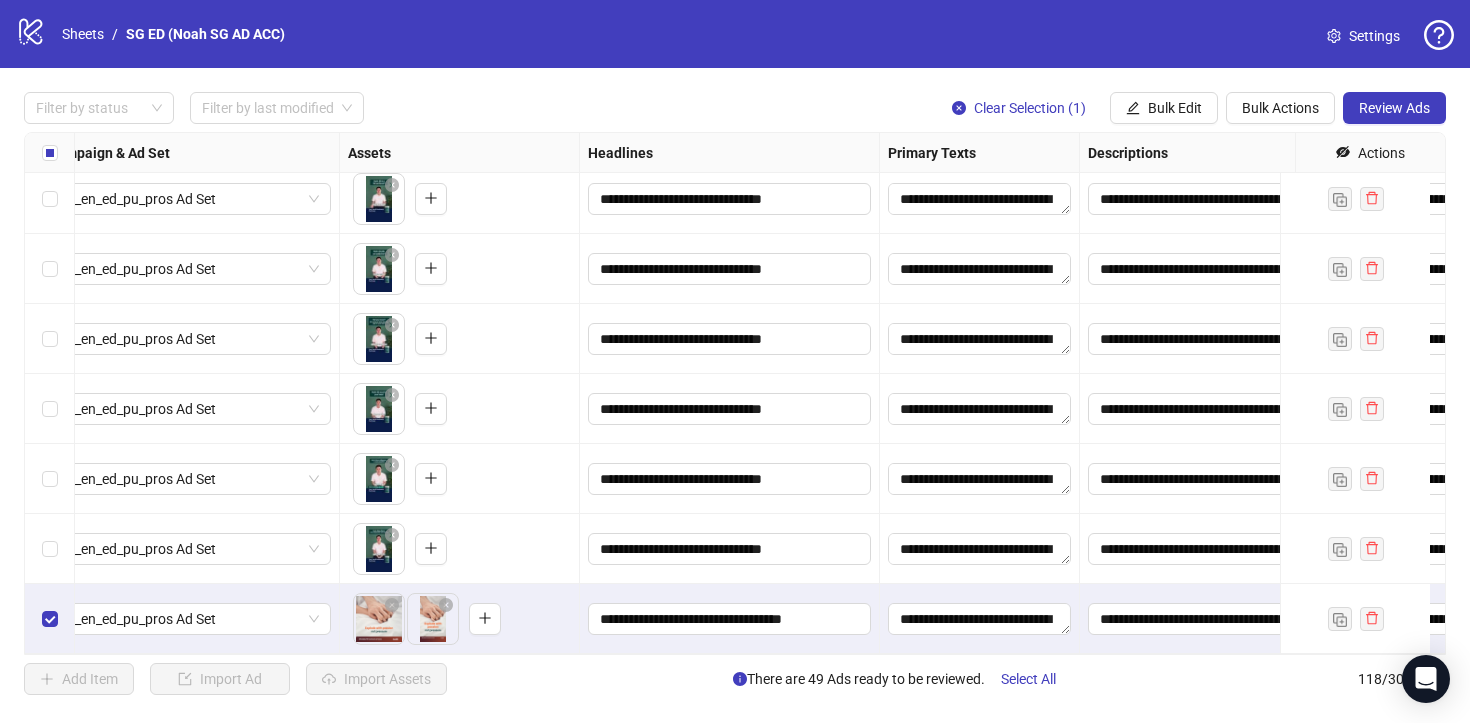 scroll, scrollTop: 7794, scrollLeft: 0, axis: vertical 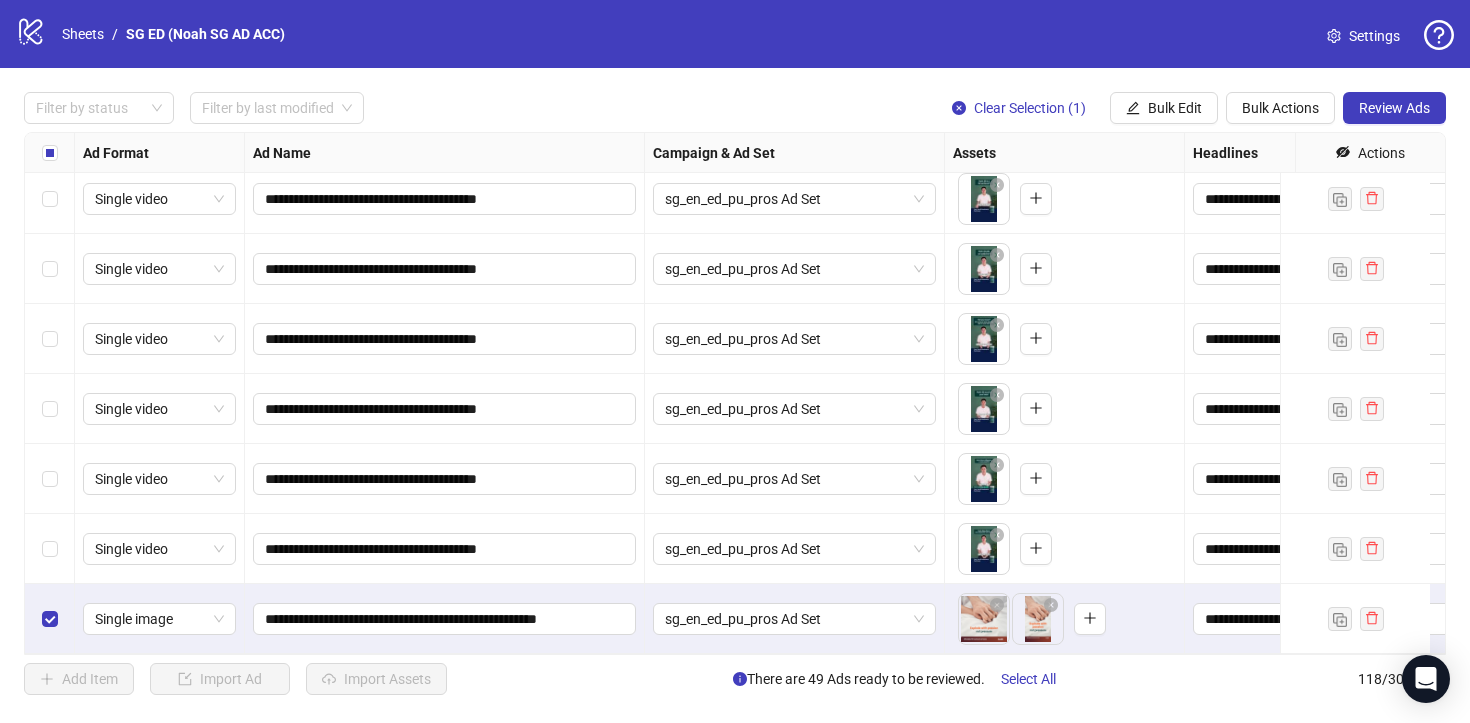 click at bounding box center [50, 549] 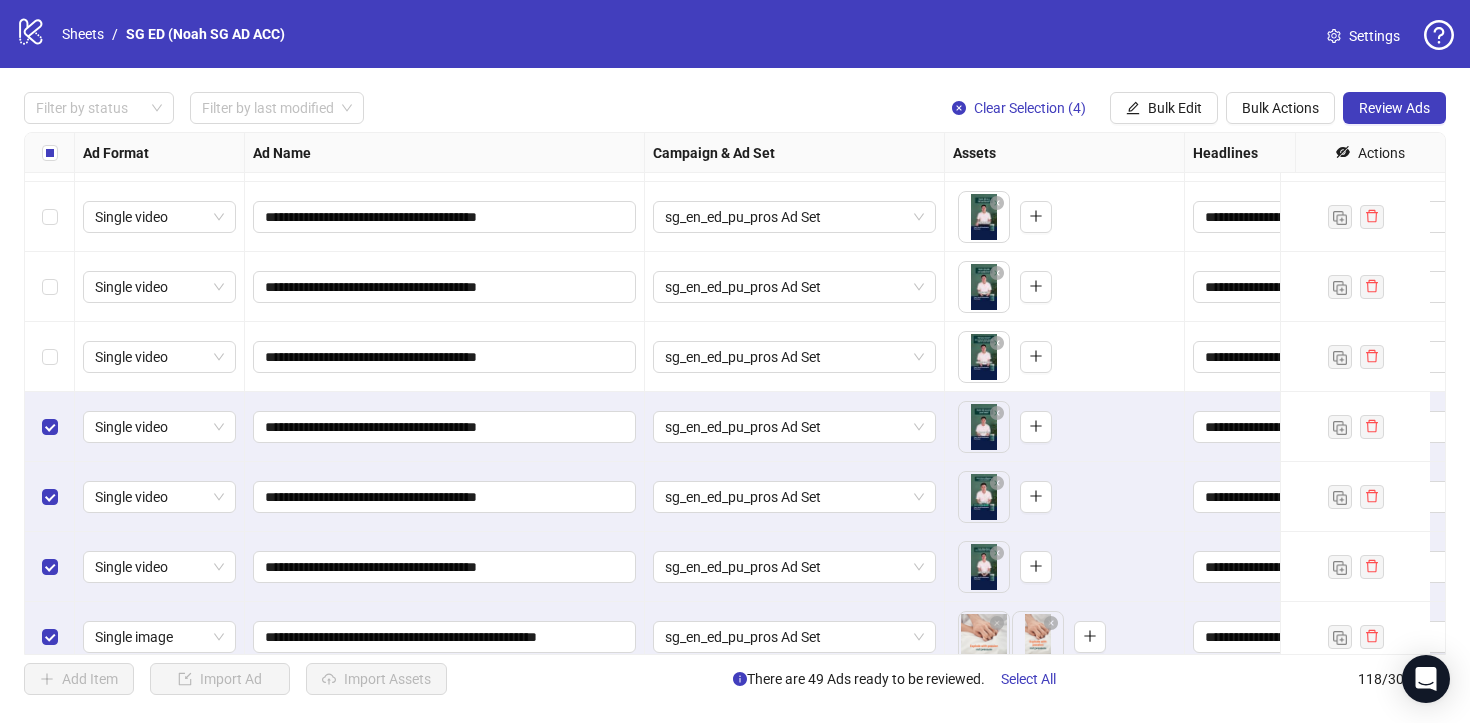 scroll, scrollTop: 7757, scrollLeft: 0, axis: vertical 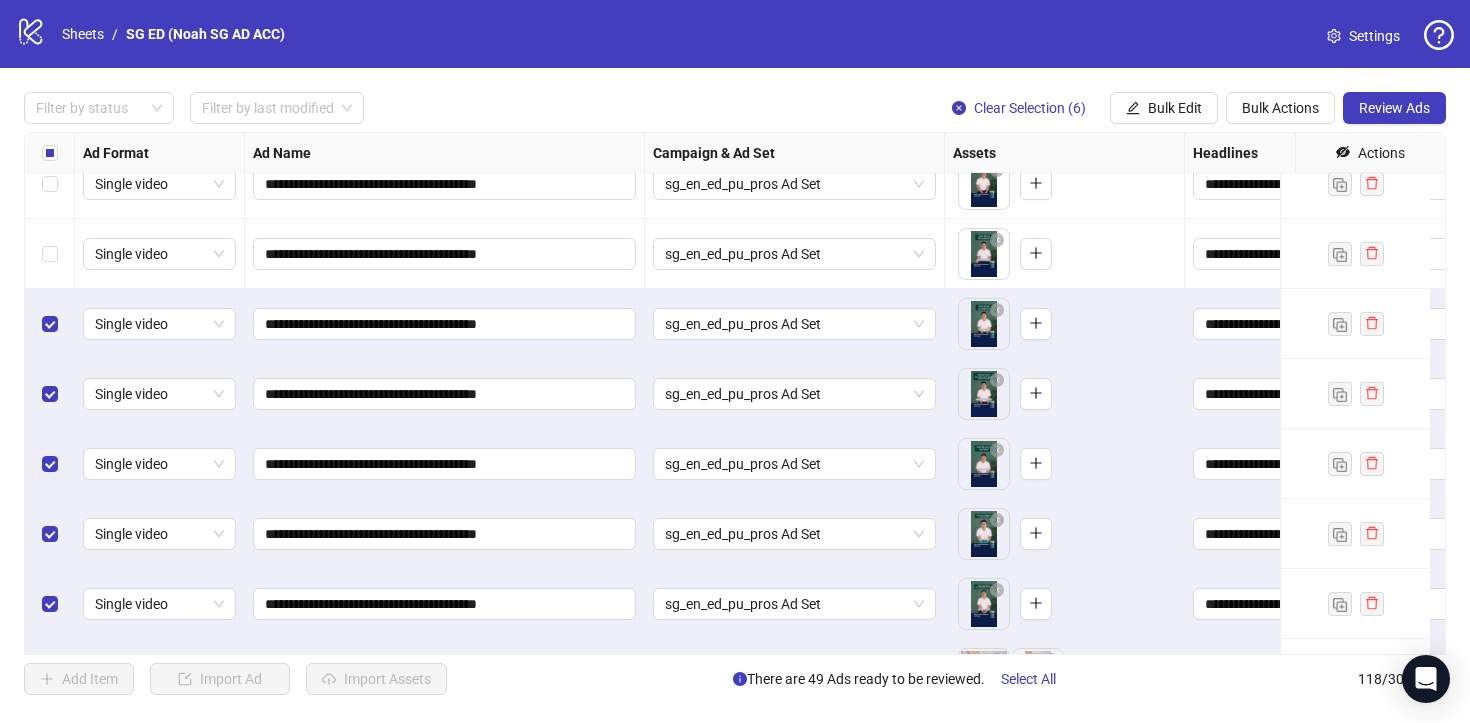 click at bounding box center [50, 254] 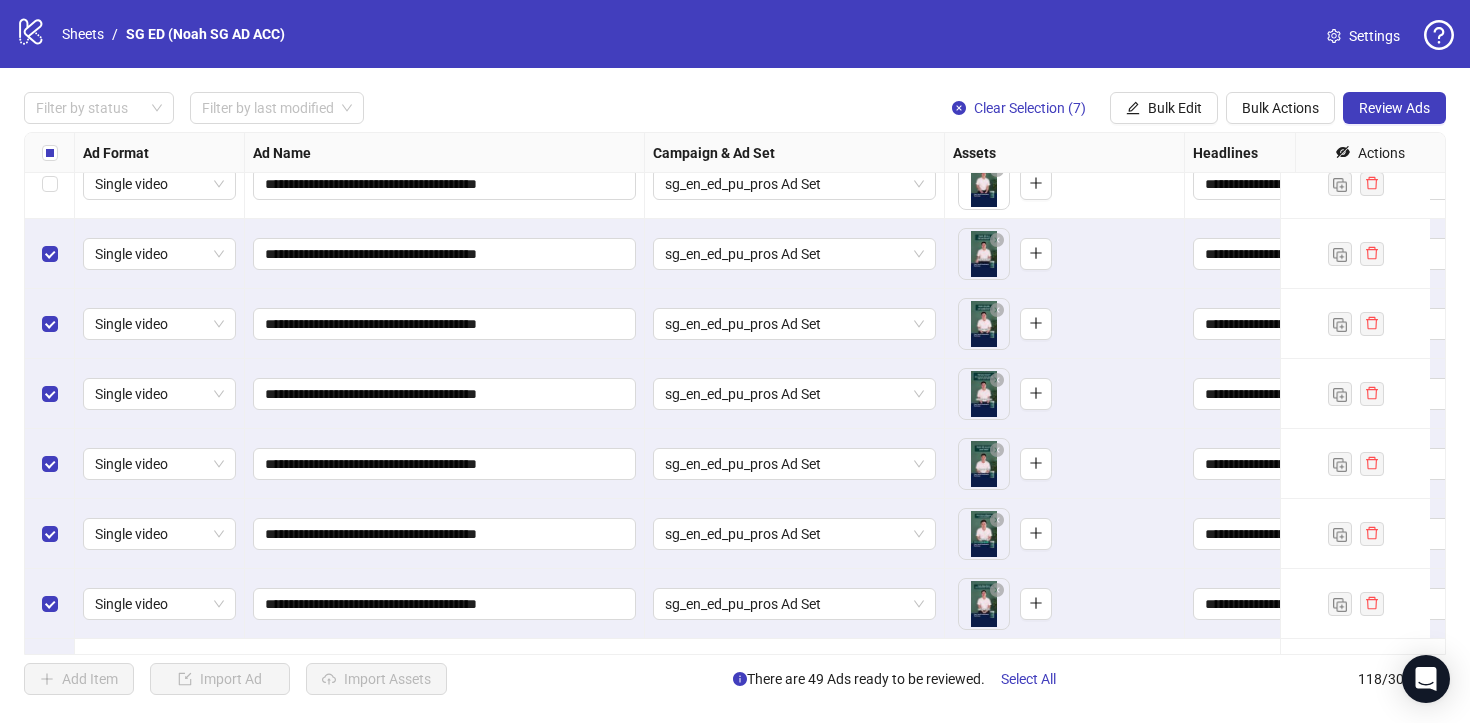 scroll, scrollTop: 7589, scrollLeft: 0, axis: vertical 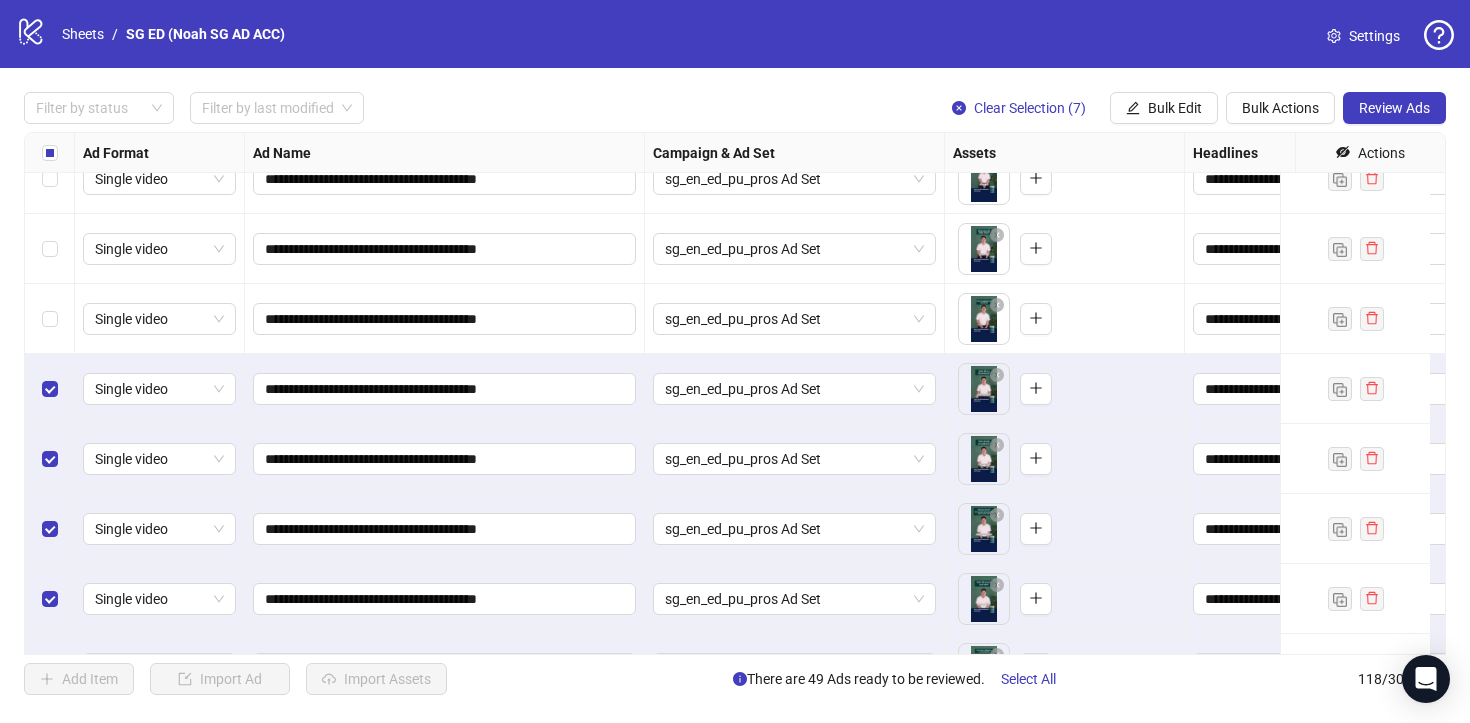 click at bounding box center (50, 319) 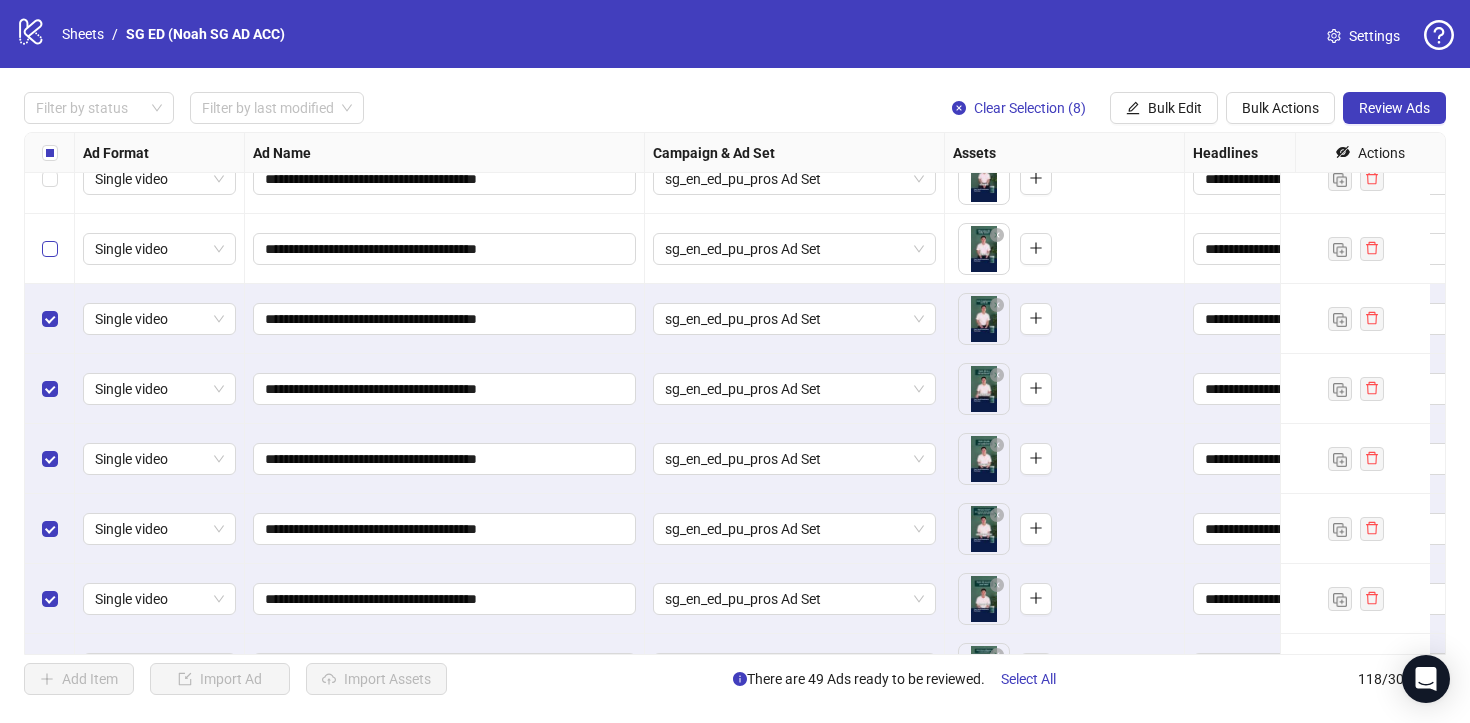 click at bounding box center [50, 249] 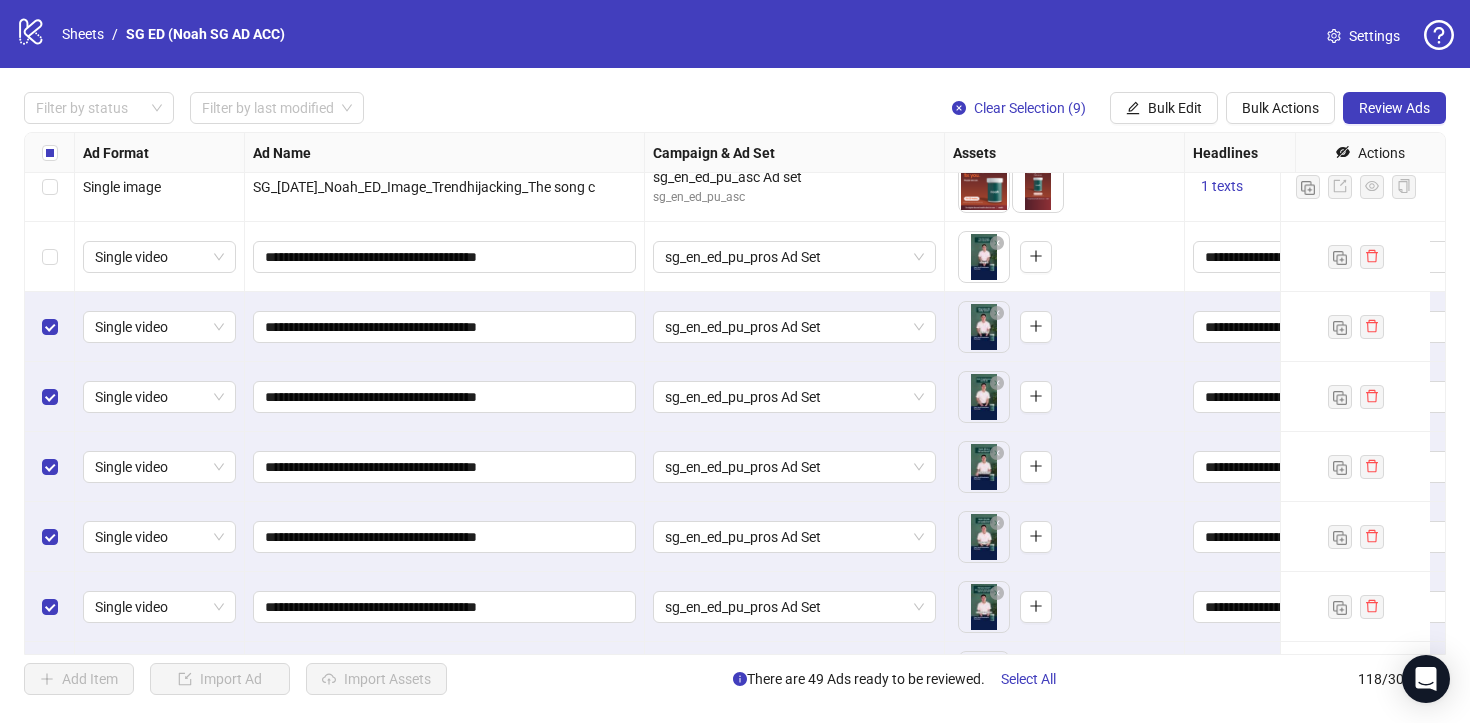 click at bounding box center [50, 257] 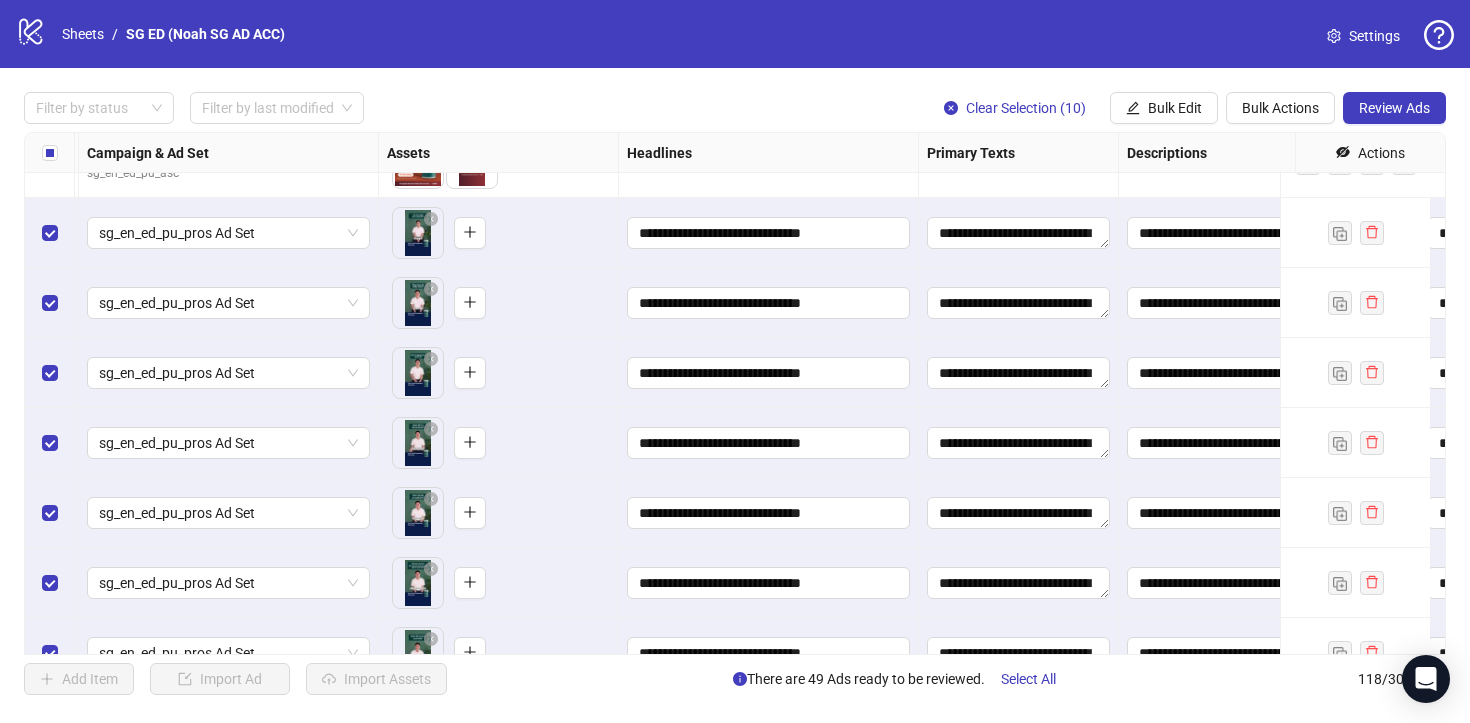 scroll, scrollTop: 7541, scrollLeft: 566, axis: both 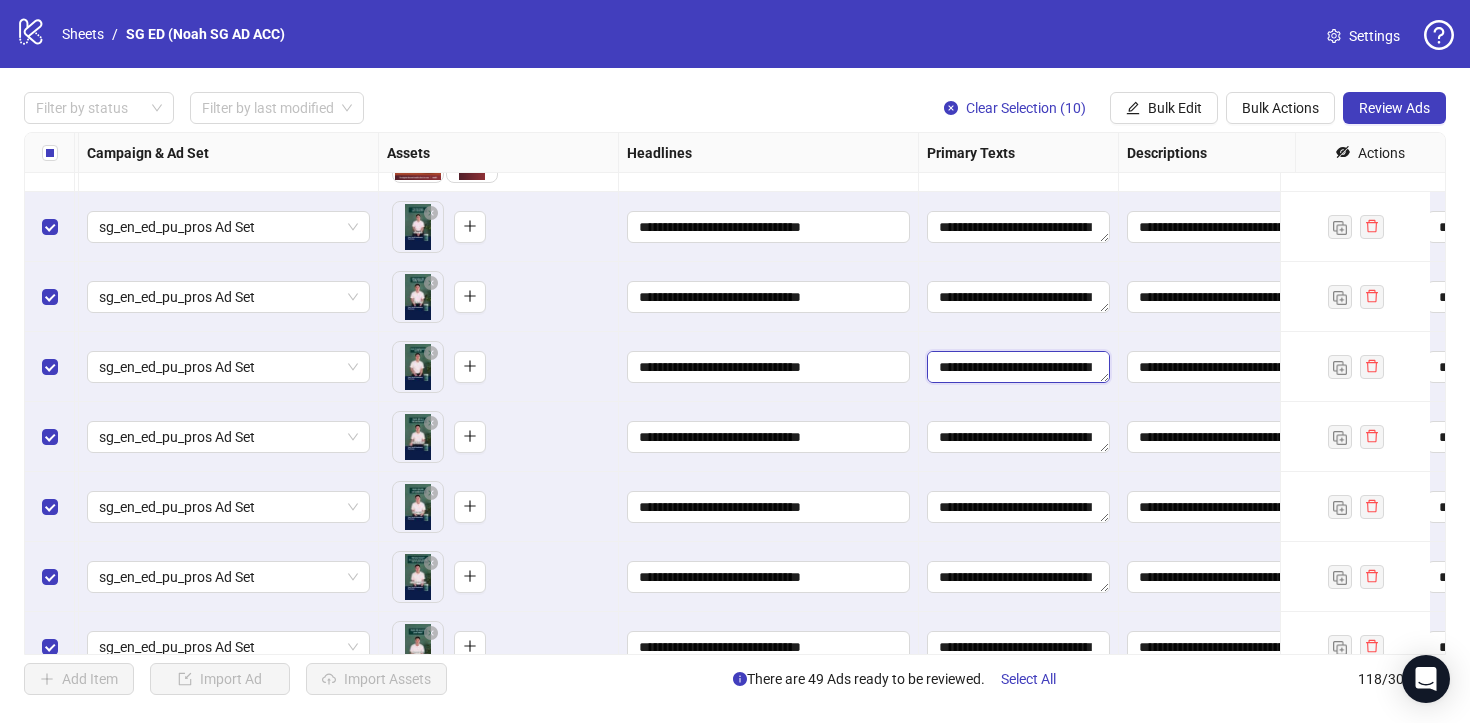click on "**********" at bounding box center [1018, 367] 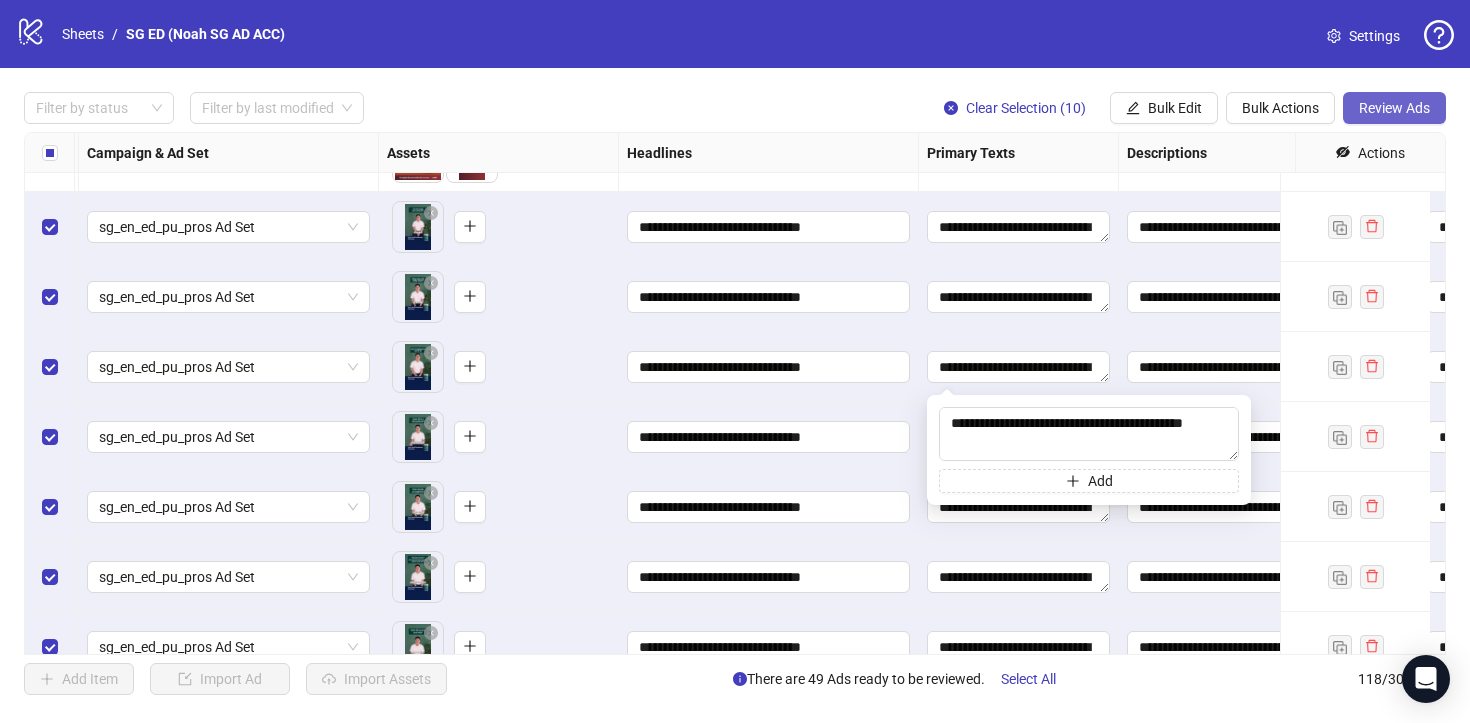 click on "Review Ads" at bounding box center [1394, 108] 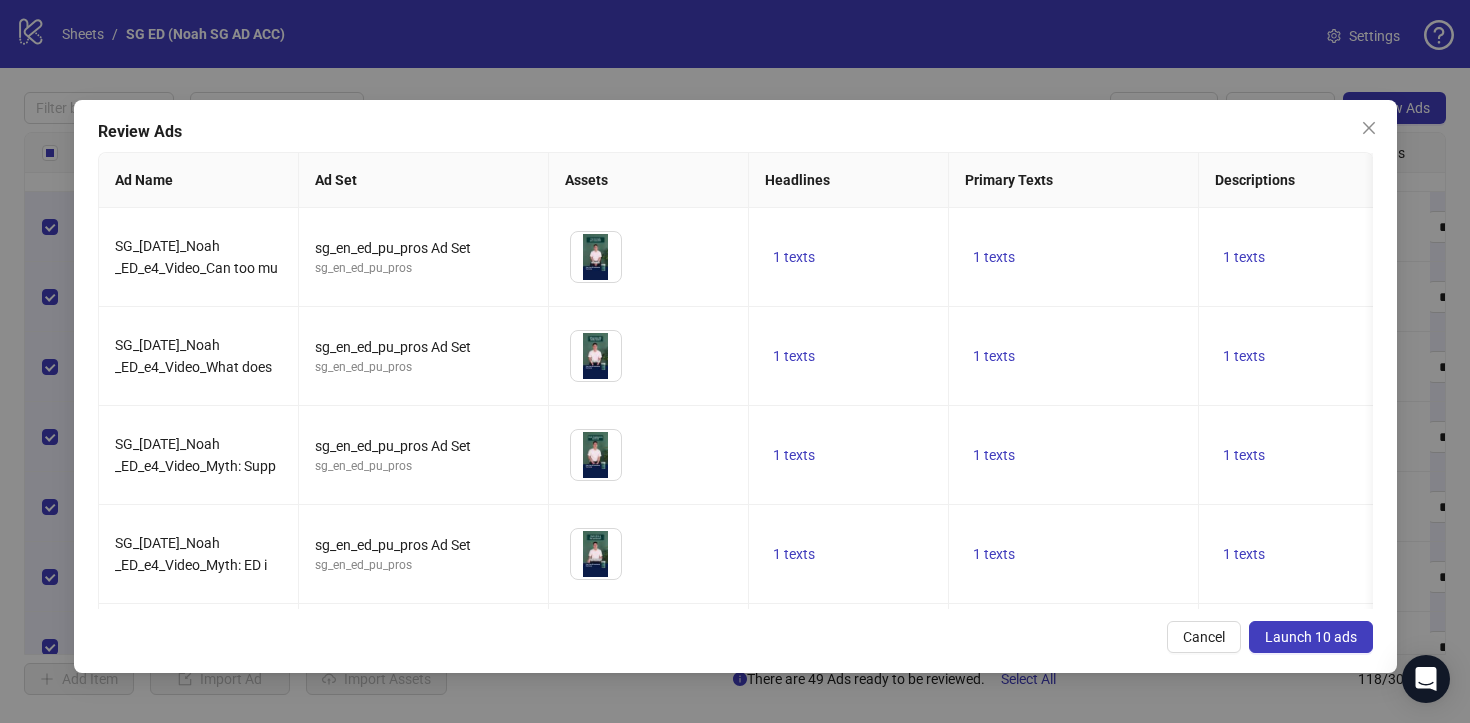 scroll, scrollTop: 0, scrollLeft: 1, axis: horizontal 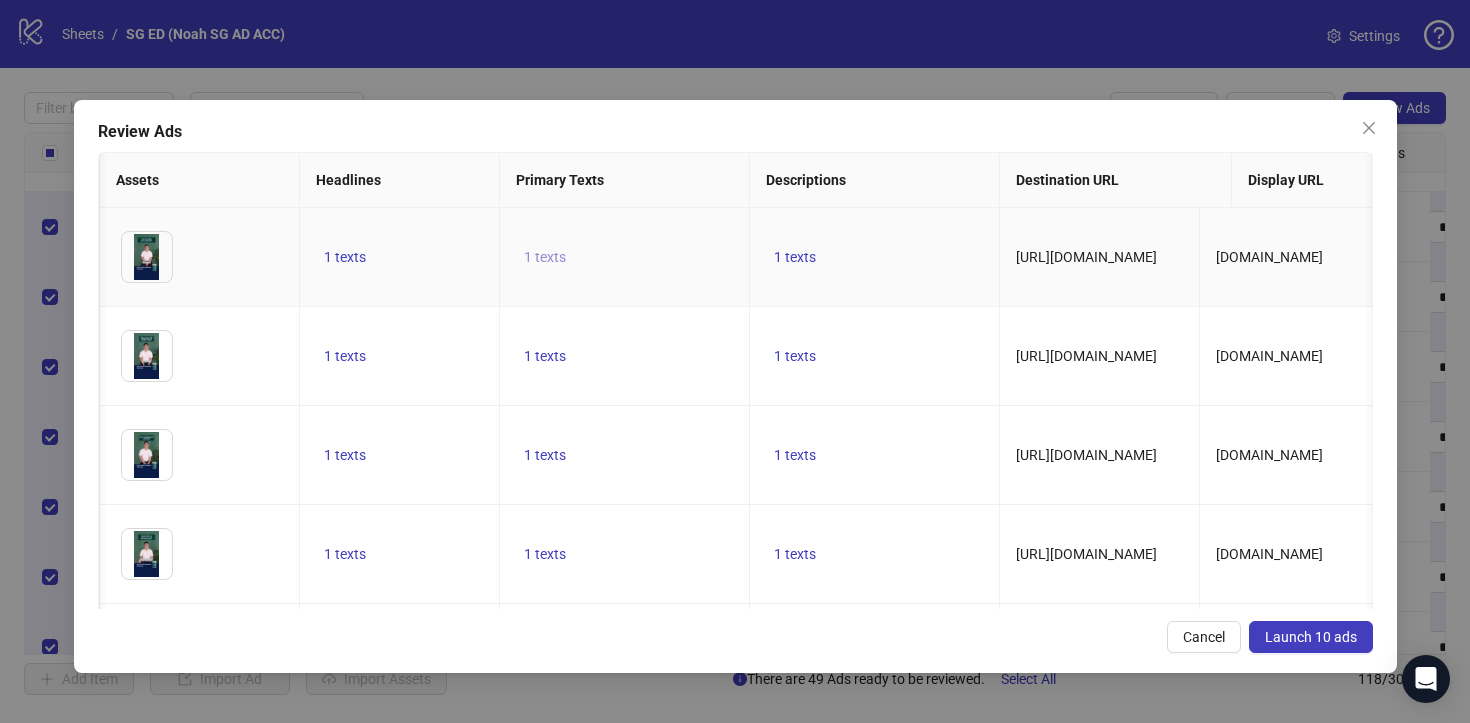 click on "1 texts" at bounding box center (545, 257) 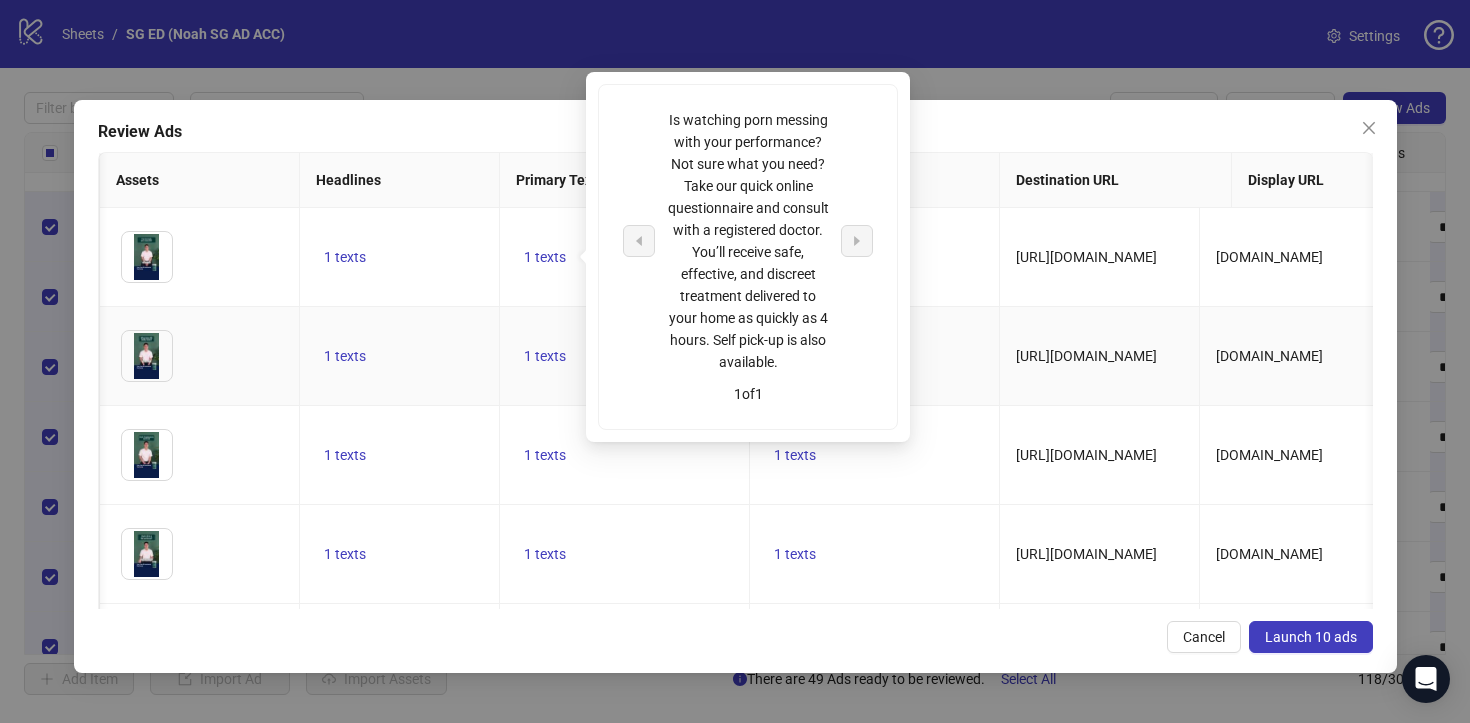 click on "1 texts" at bounding box center (625, 356) 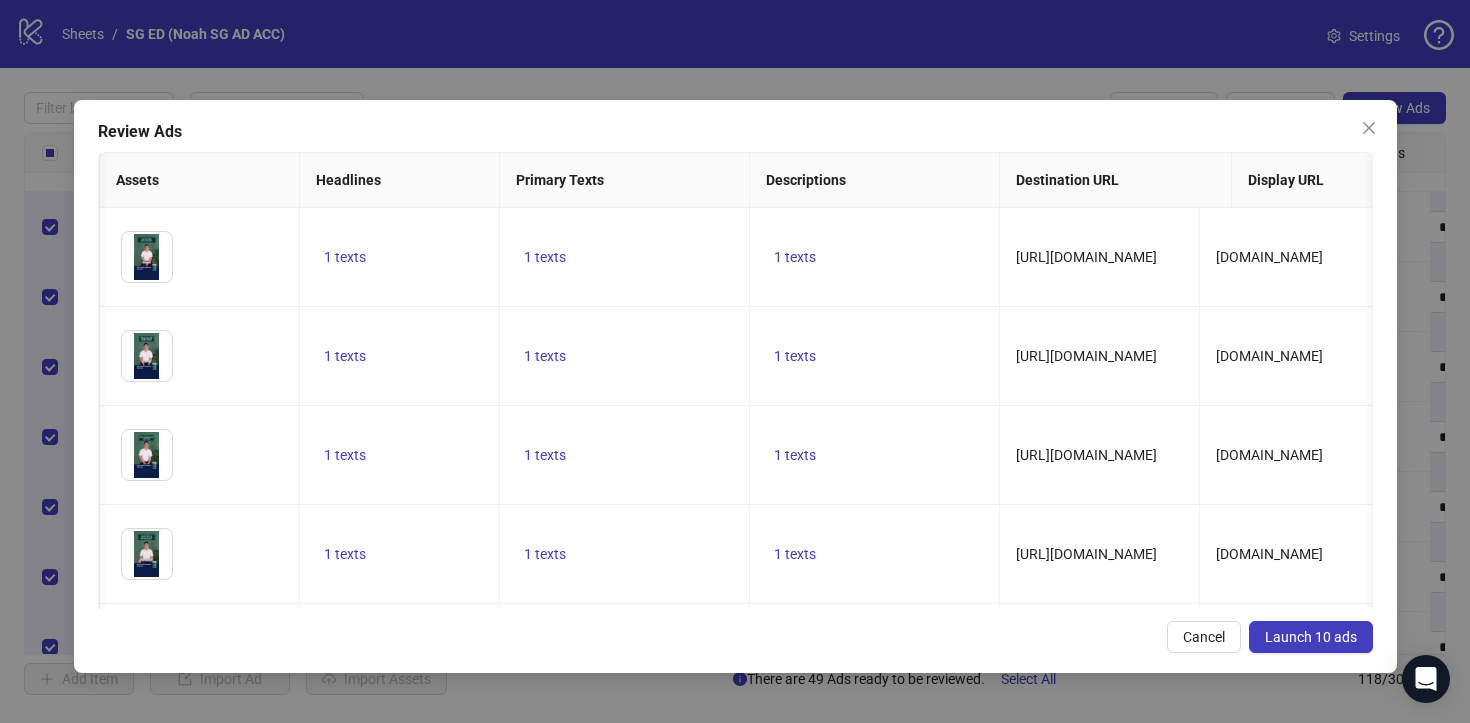 scroll, scrollTop: 0, scrollLeft: 644, axis: horizontal 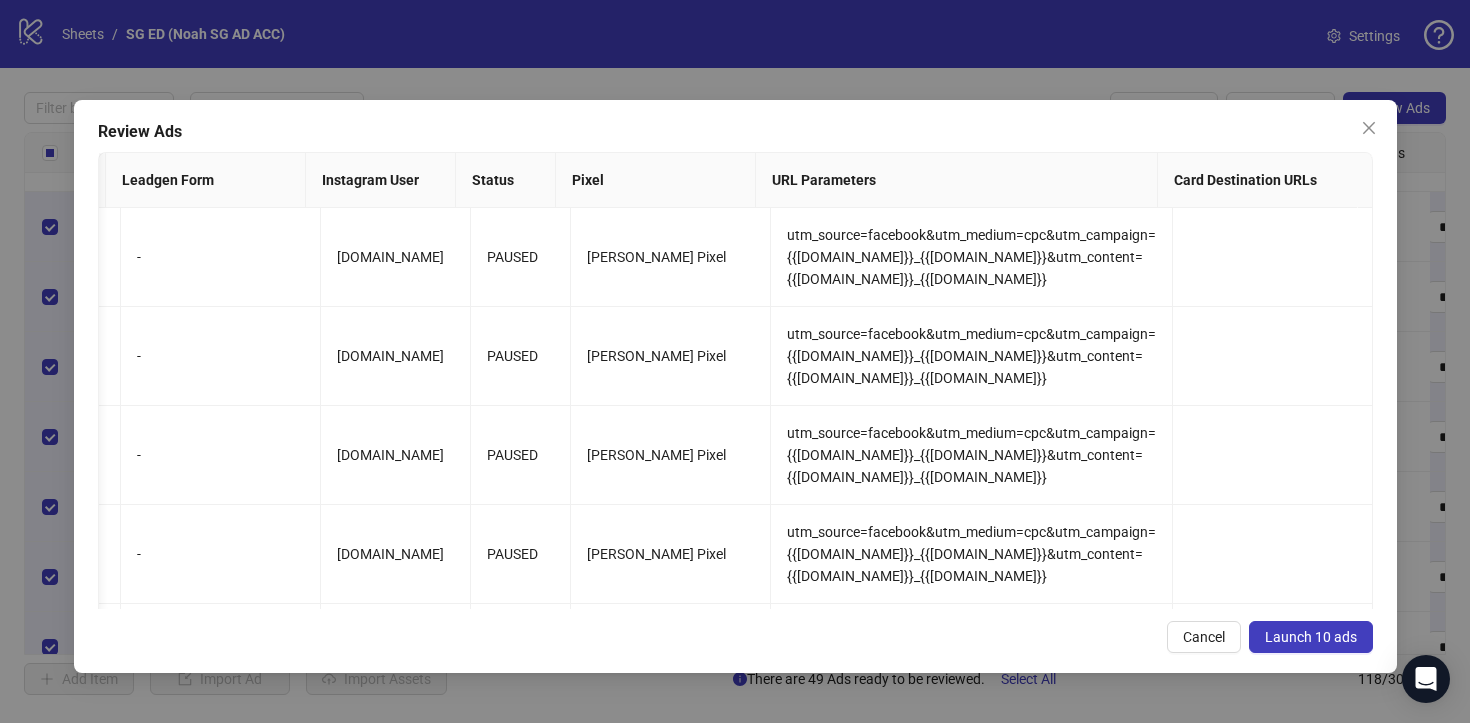 click on "Launch 10 ads" at bounding box center (1311, 637) 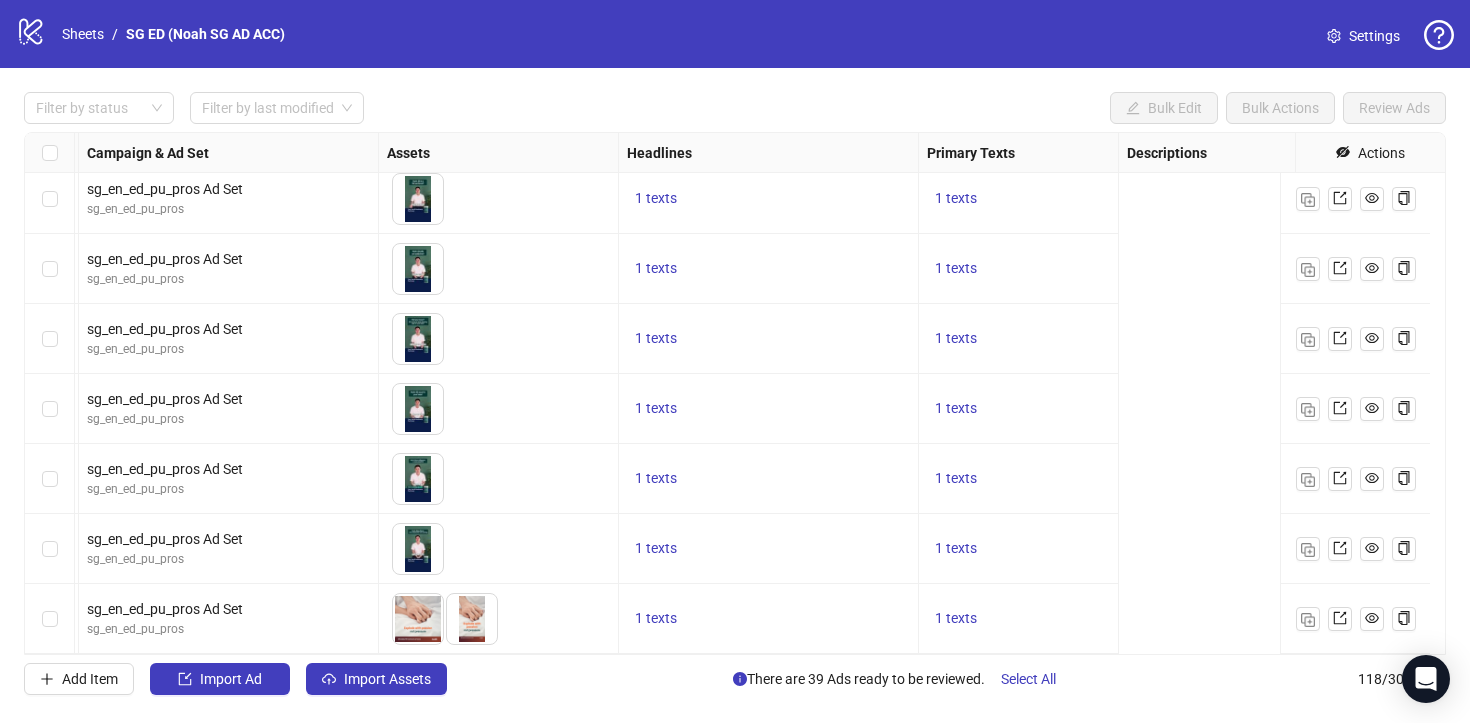scroll, scrollTop: 7794, scrollLeft: 0, axis: vertical 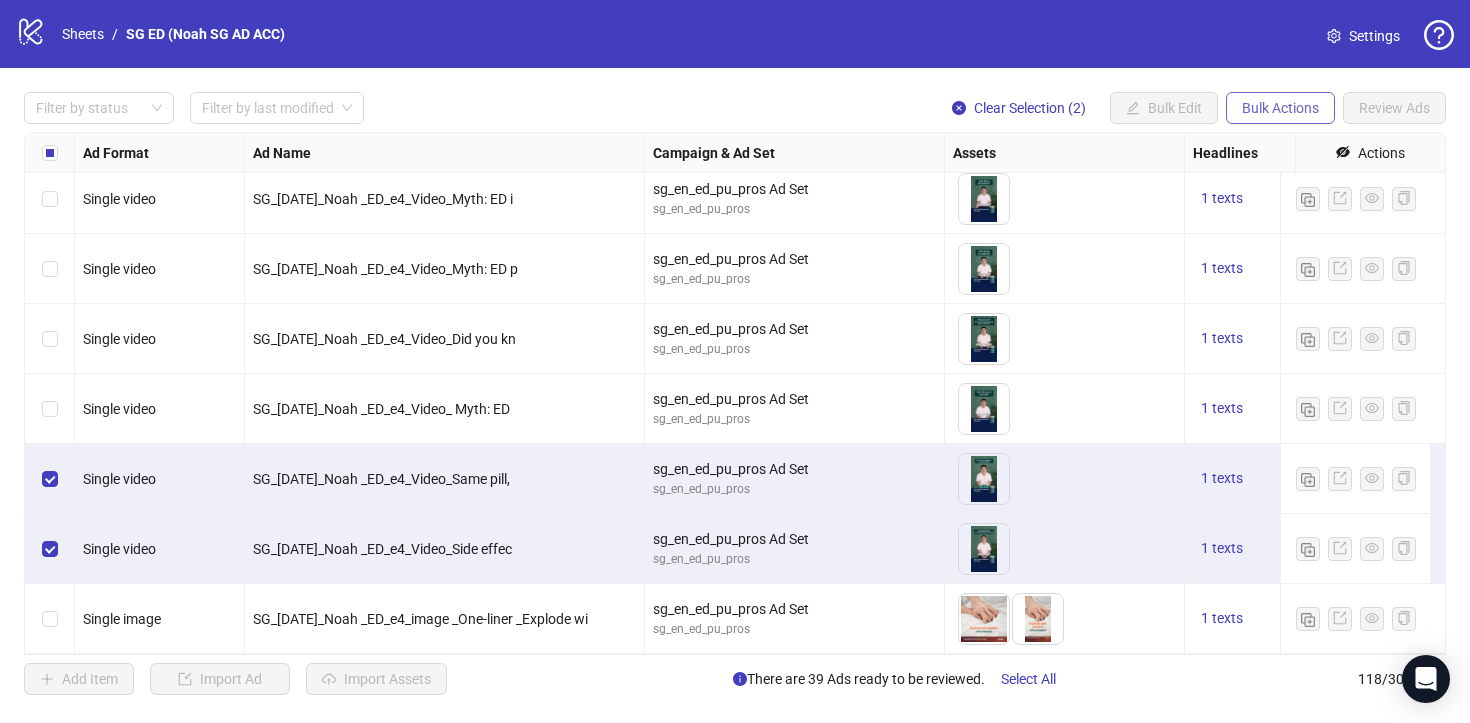 click on "Bulk Actions" at bounding box center (1280, 108) 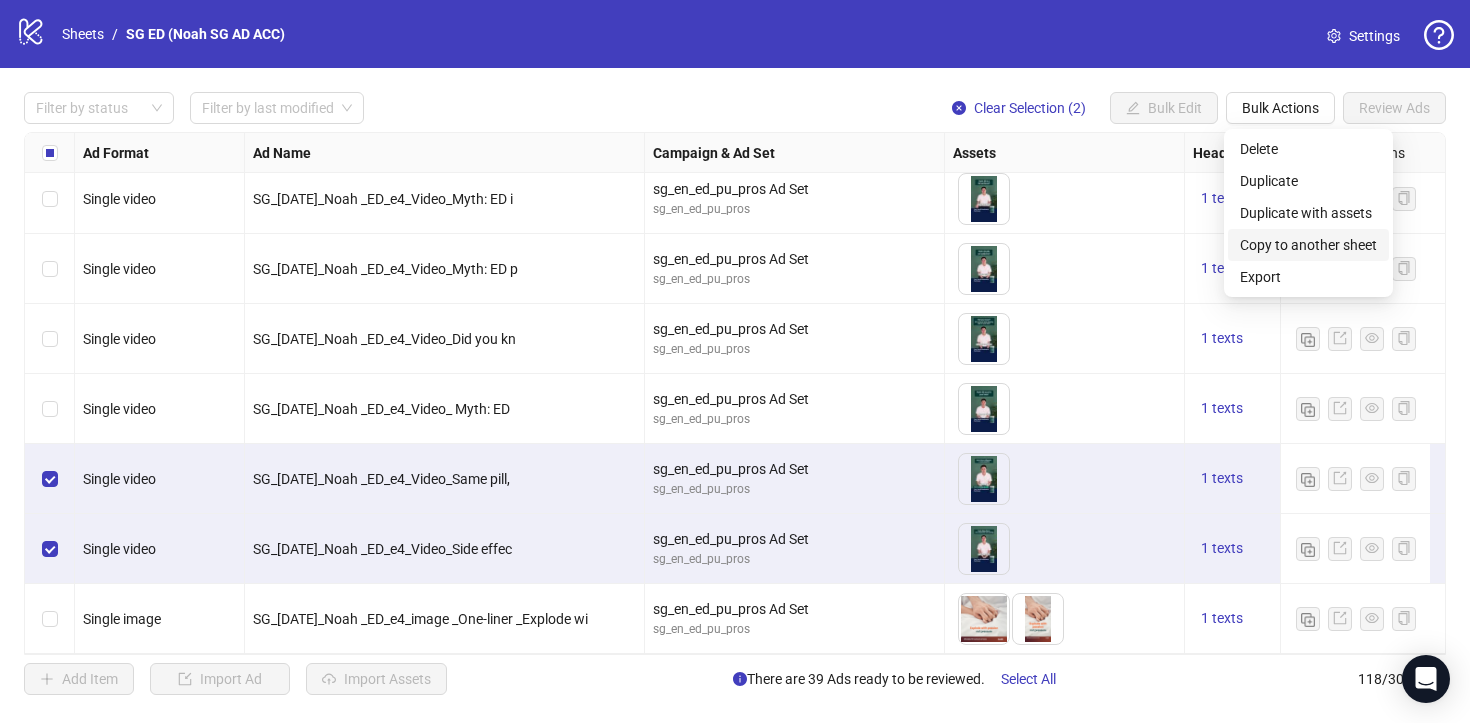 click on "Copy to another sheet" at bounding box center [1308, 245] 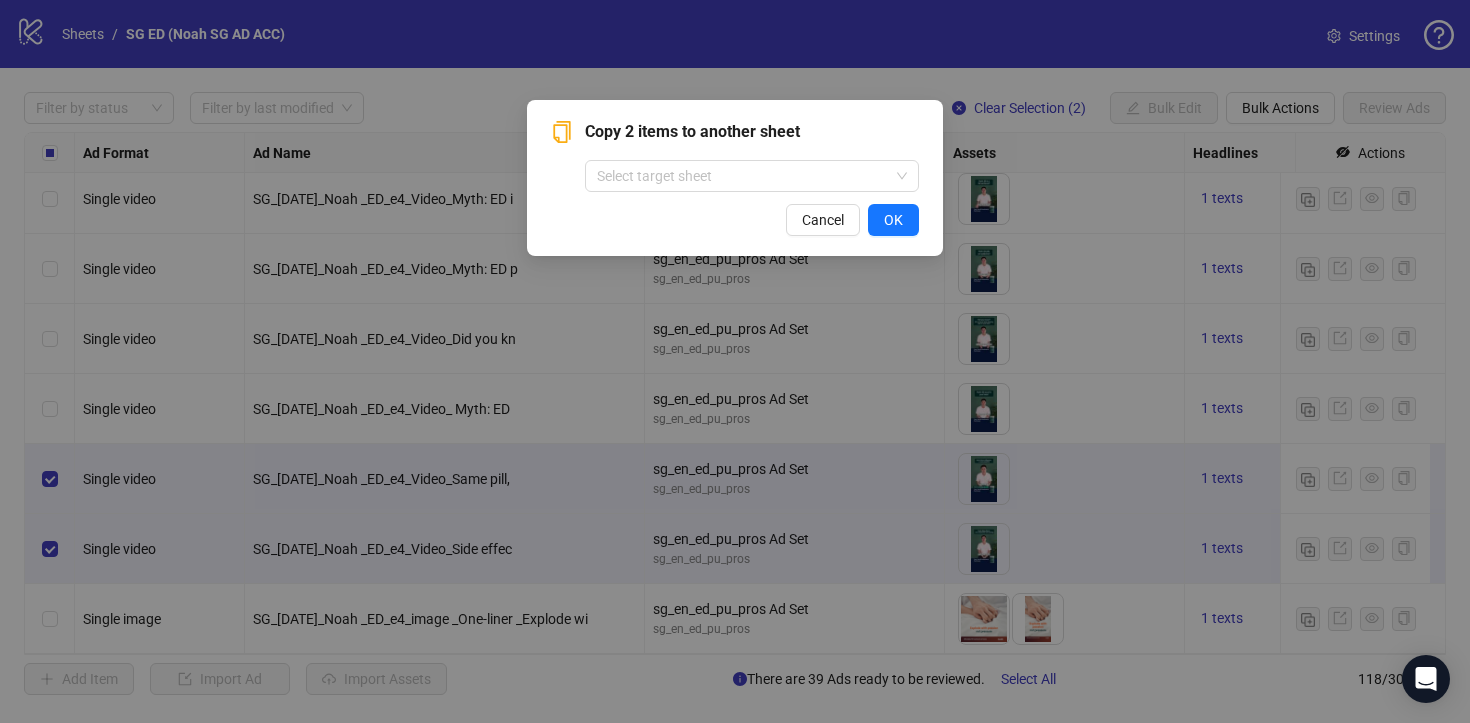 click on "Cancel" at bounding box center (823, 220) 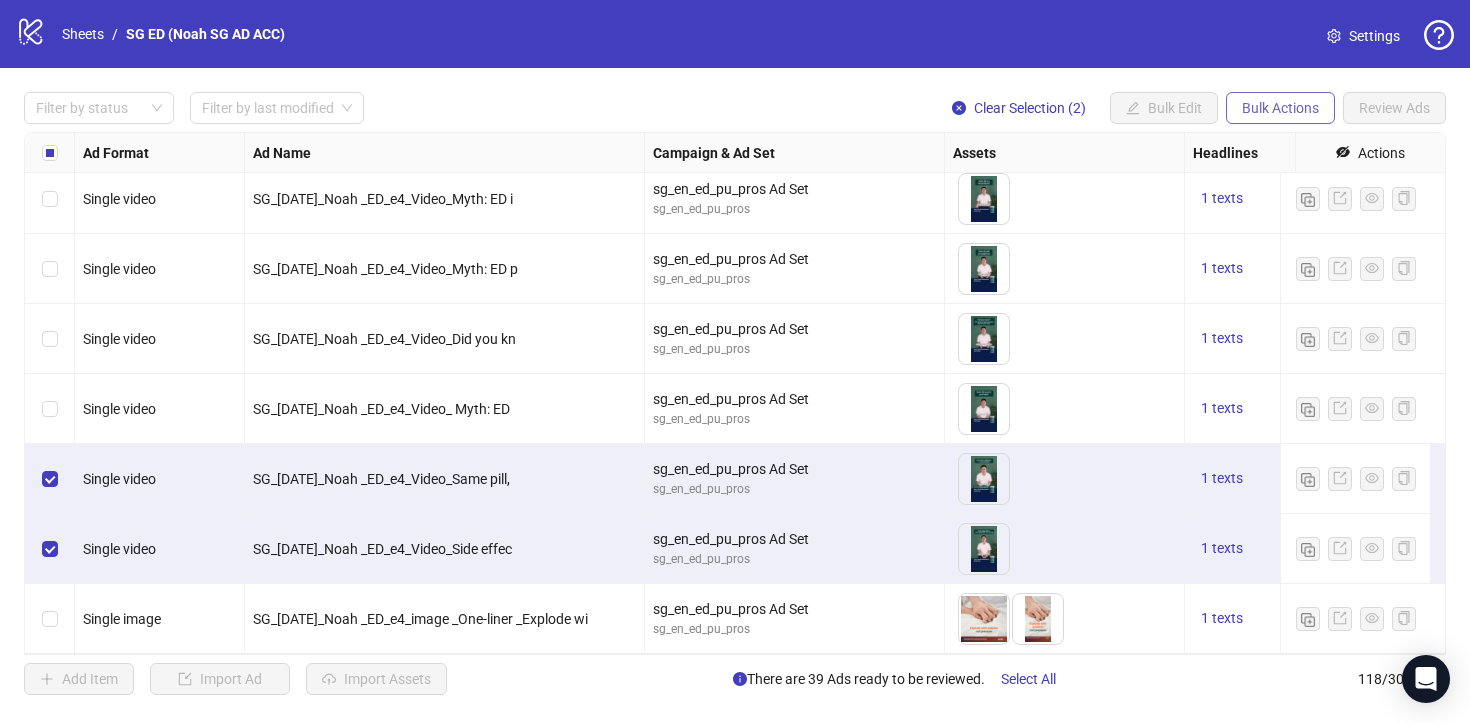 click on "Bulk Actions" at bounding box center [1280, 108] 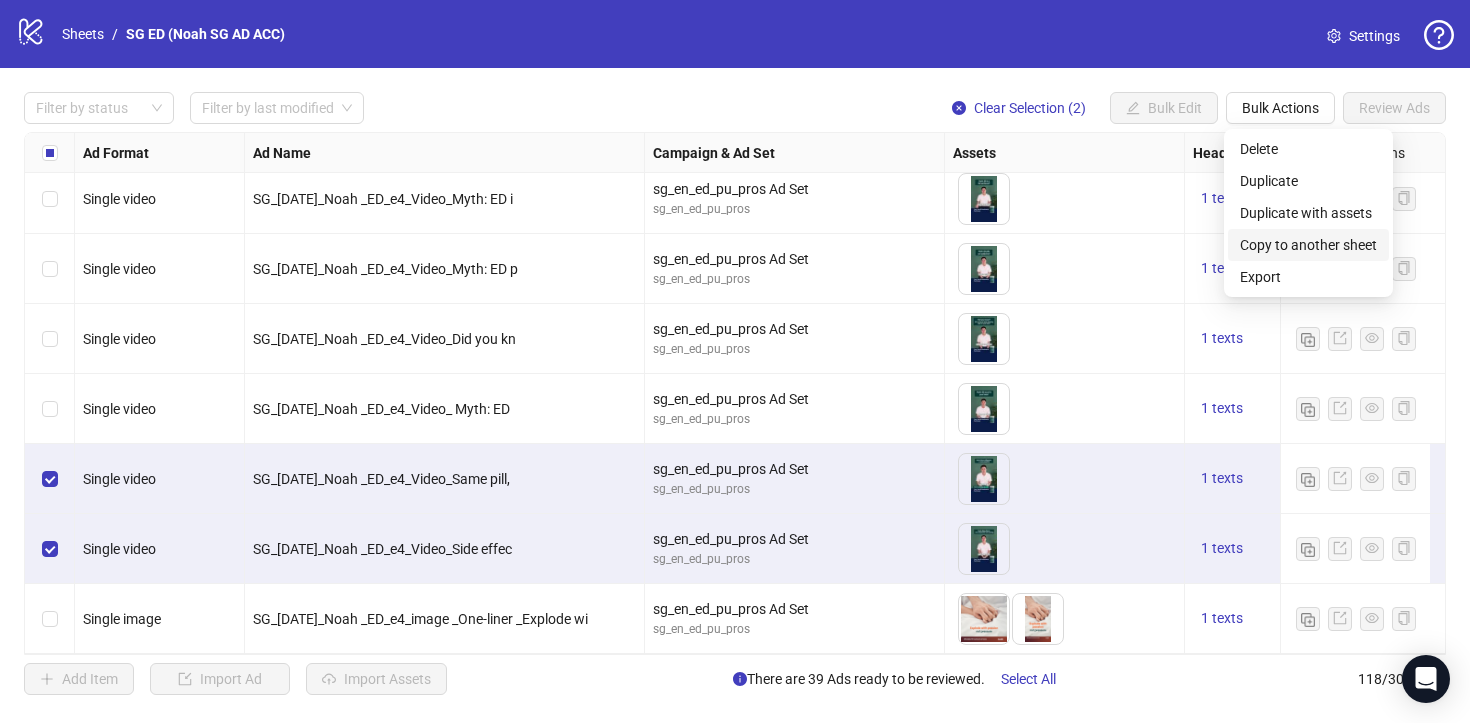 click on "Copy to another sheet" at bounding box center (1308, 245) 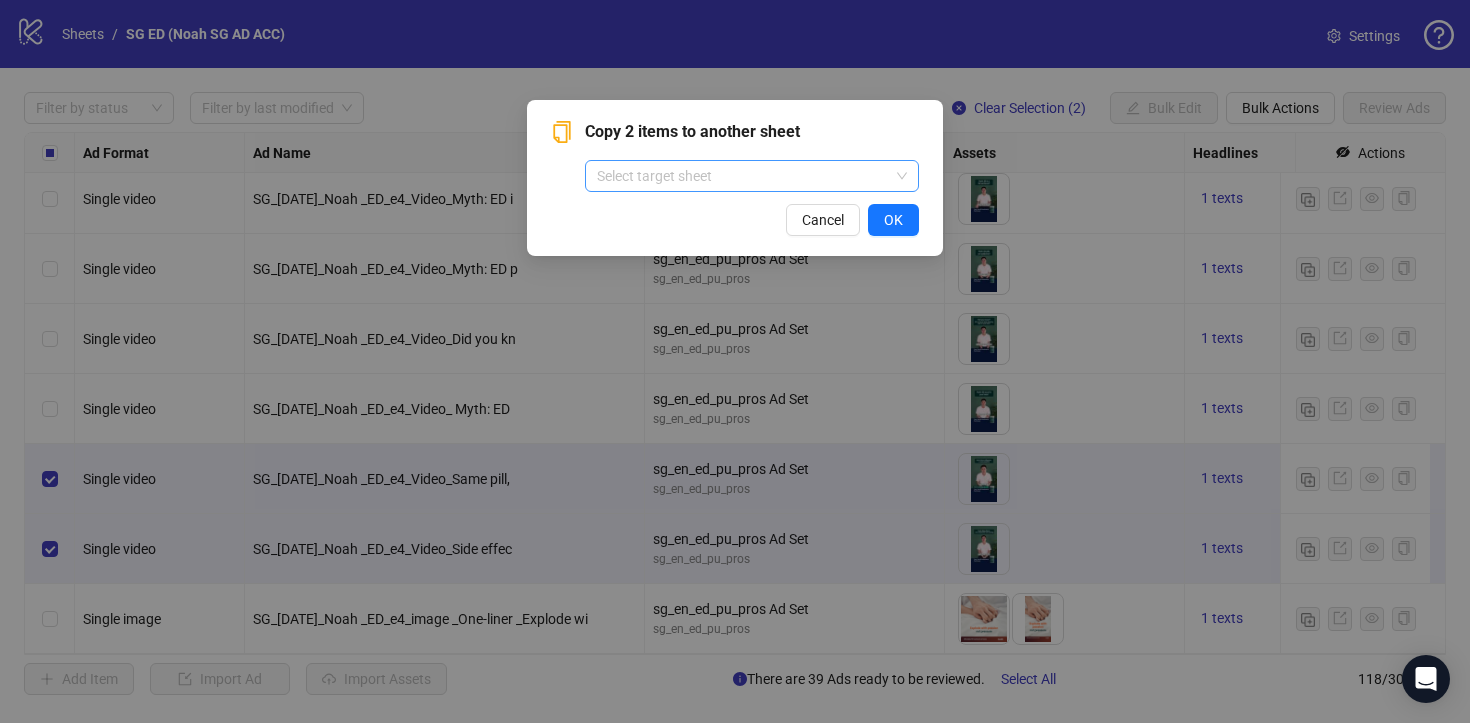 click at bounding box center (743, 176) 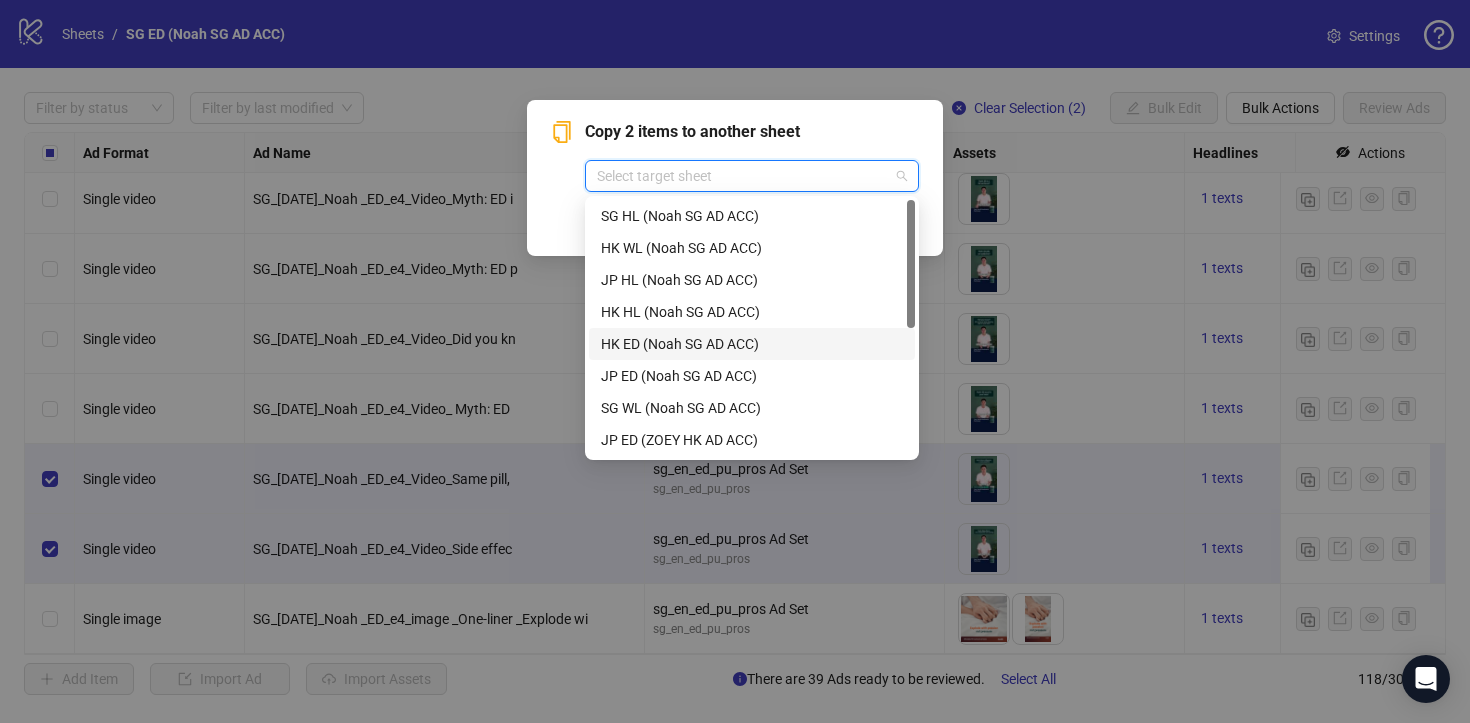 click on "HK ED (Noah SG AD ACC)" at bounding box center (752, 344) 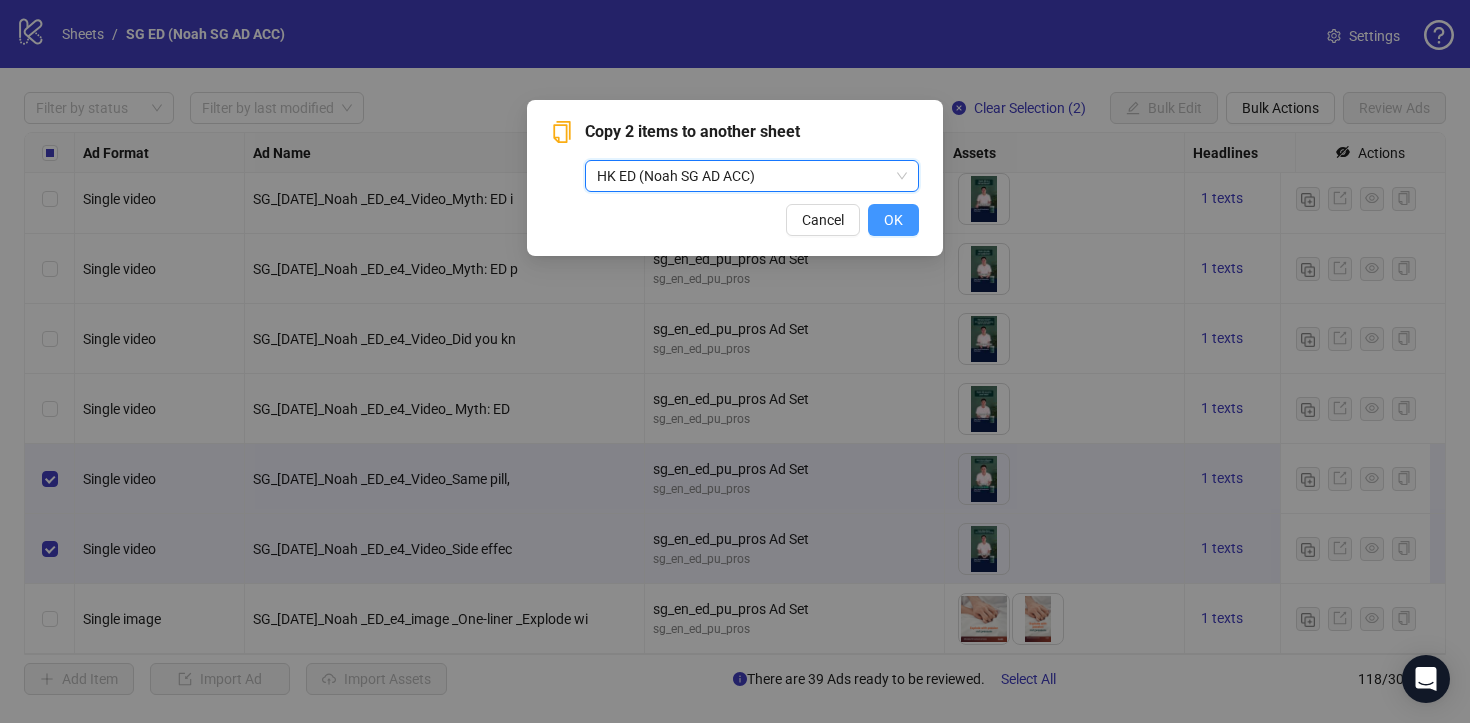 click on "OK" at bounding box center (893, 220) 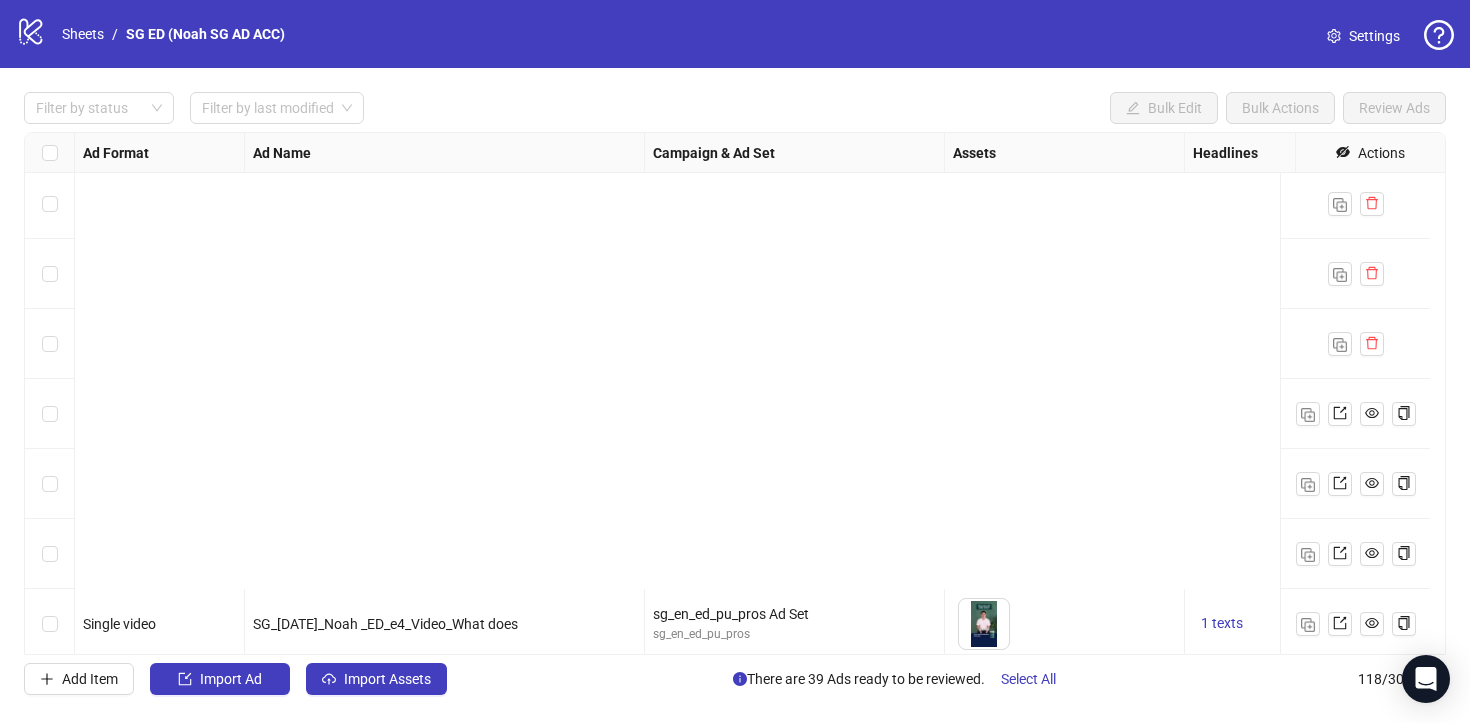 scroll, scrollTop: 7794, scrollLeft: 0, axis: vertical 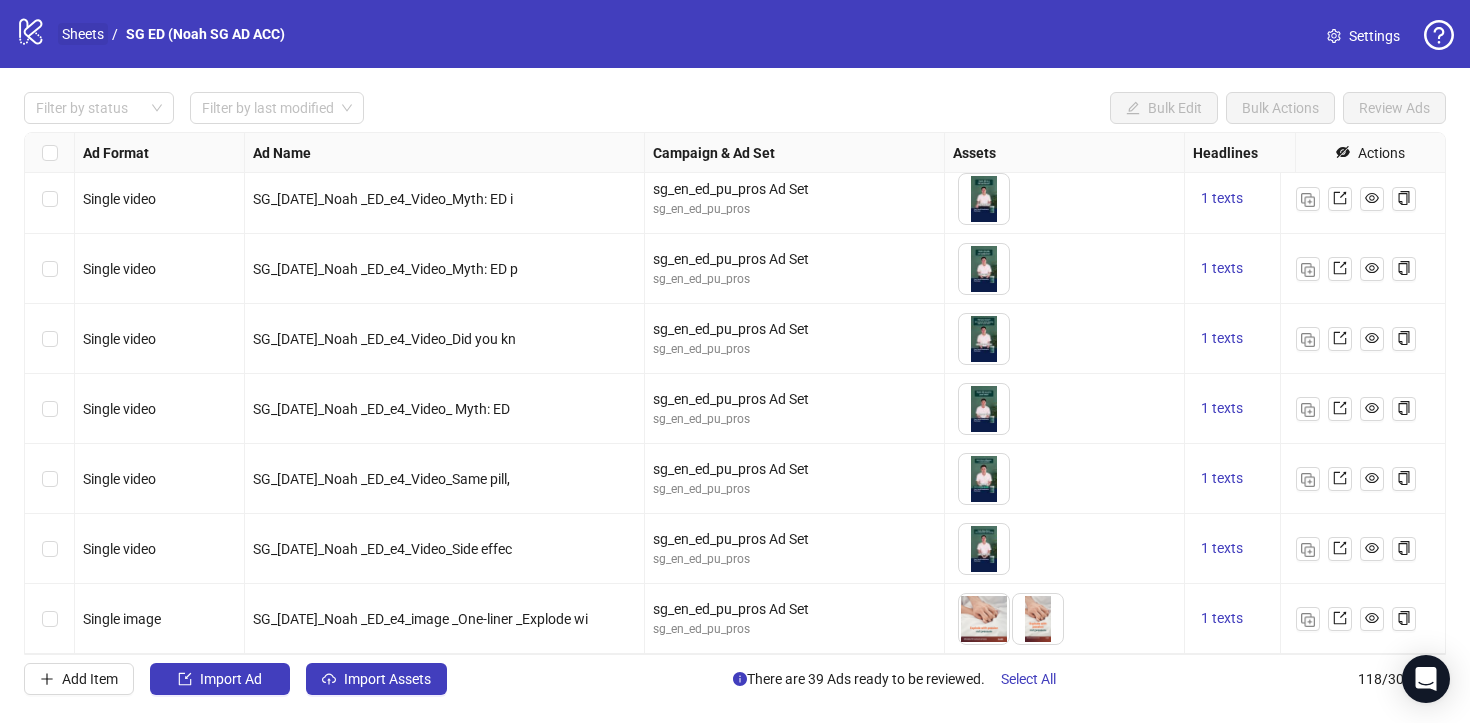 click on "Sheets" at bounding box center [83, 34] 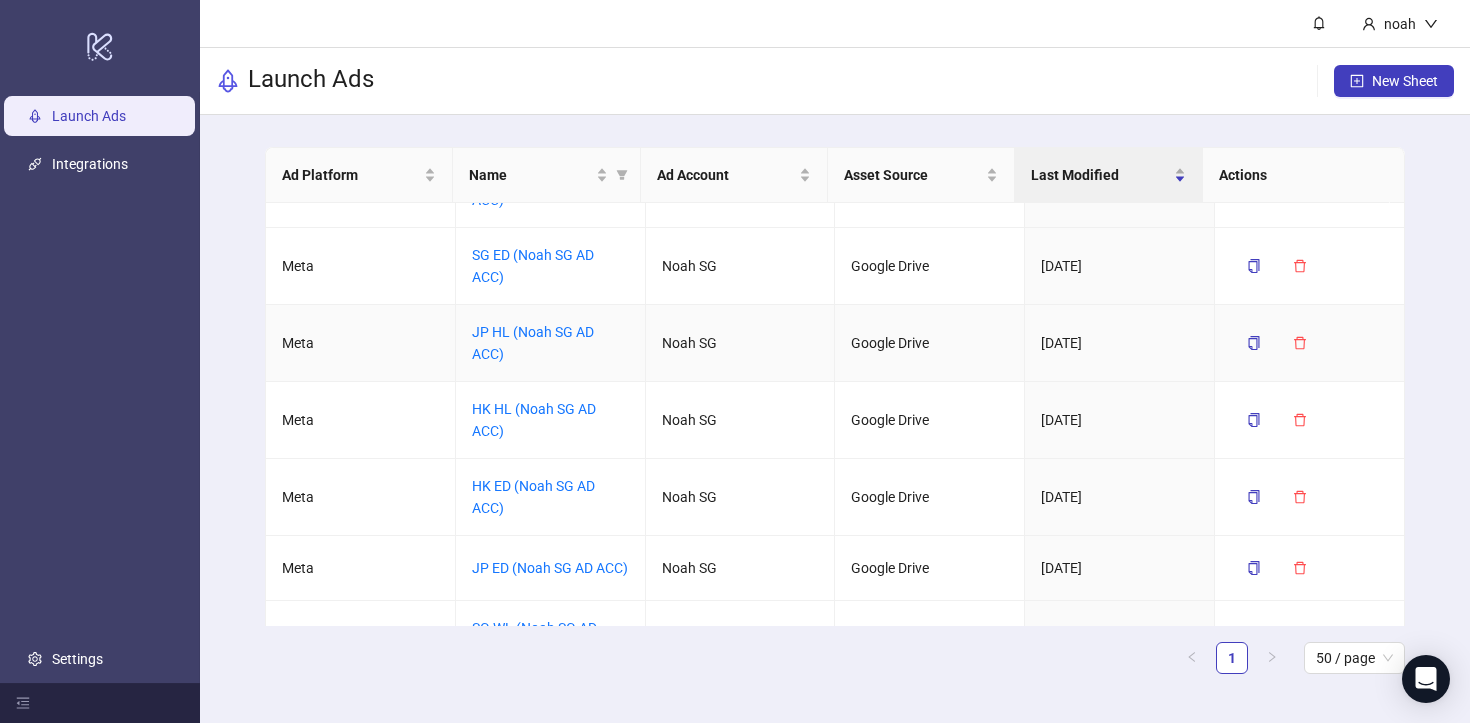scroll, scrollTop: 129, scrollLeft: 0, axis: vertical 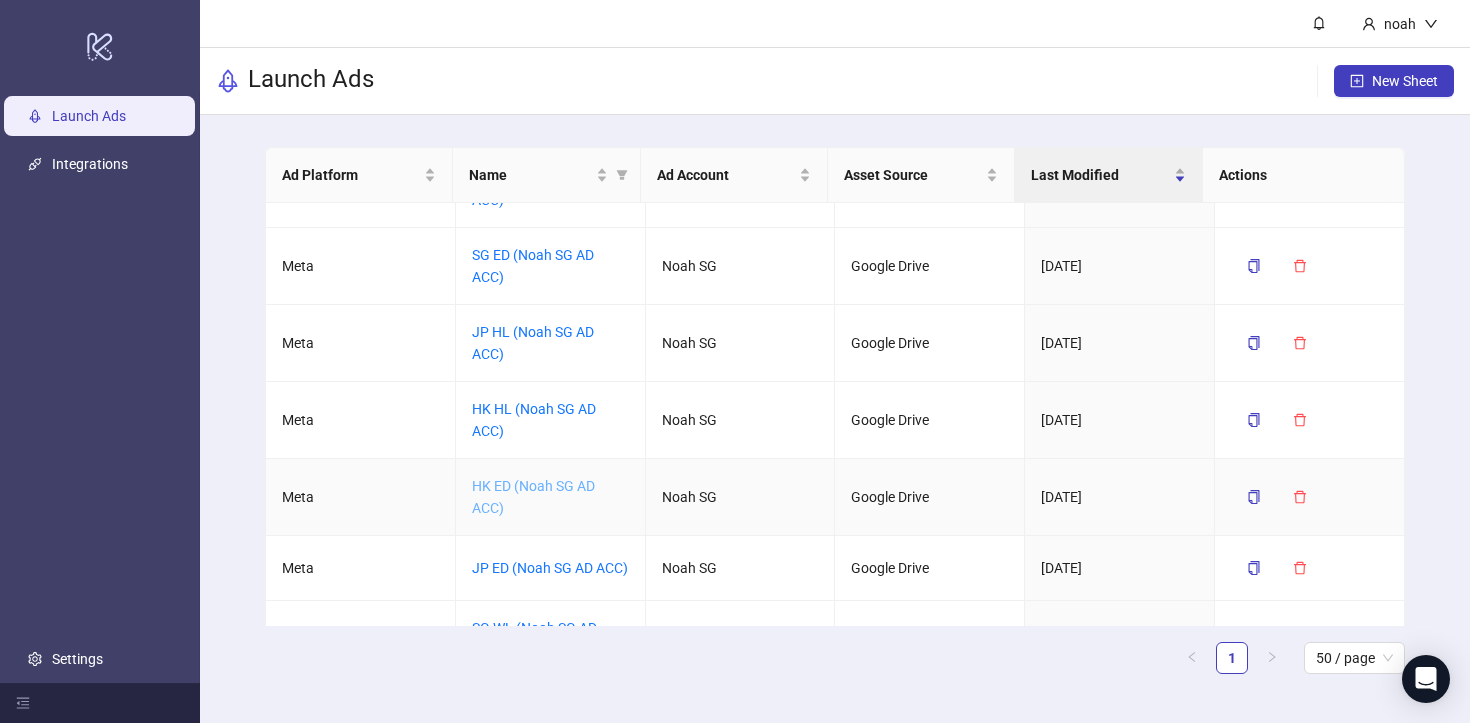 click on "HK ED (Noah SG AD ACC)" at bounding box center (533, 497) 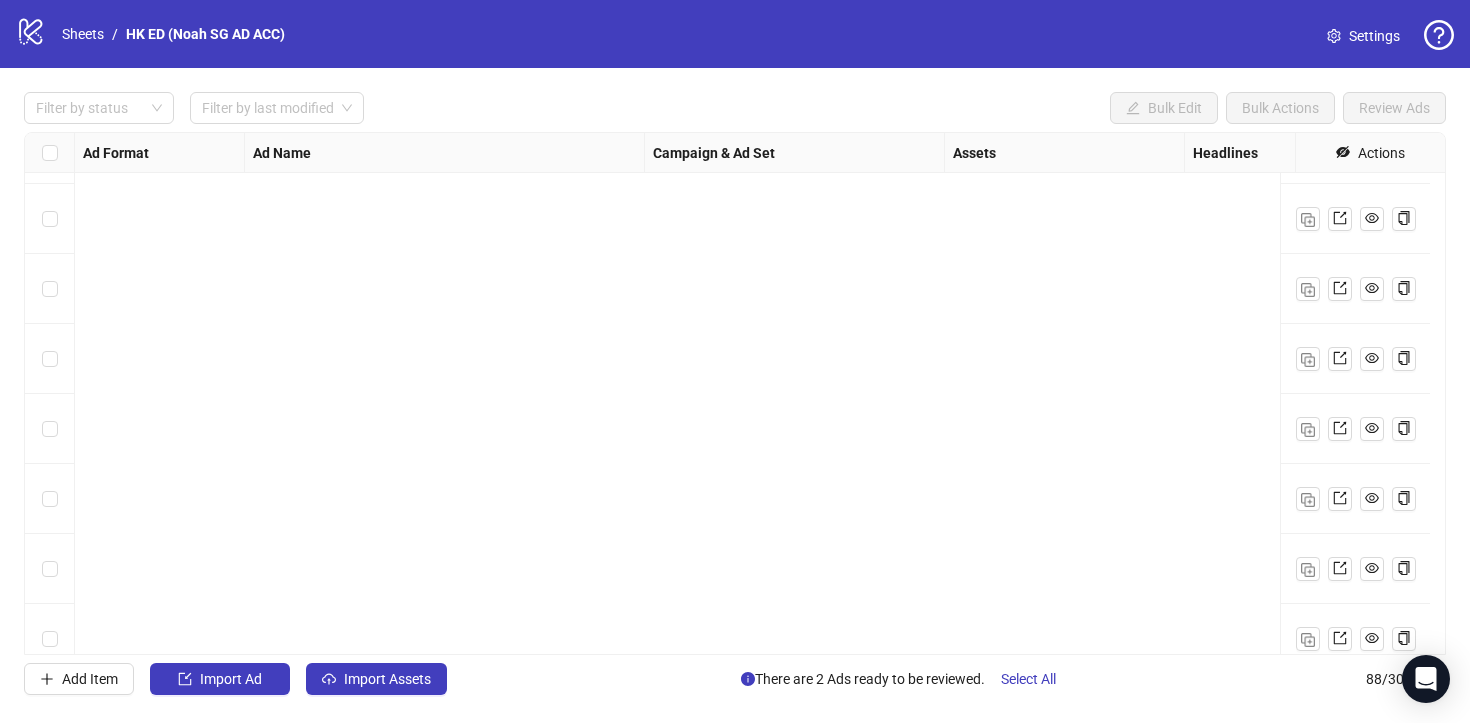 scroll, scrollTop: 5694, scrollLeft: 0, axis: vertical 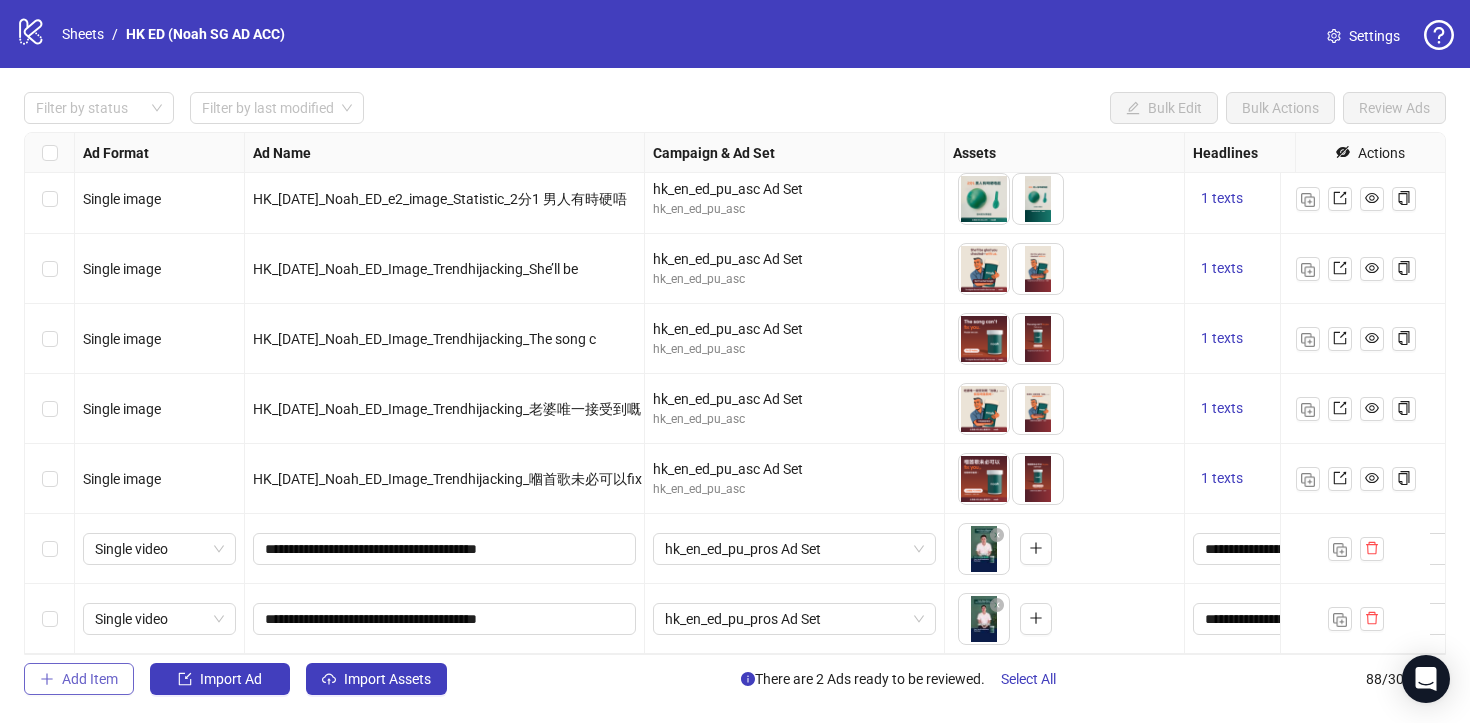 click on "Add Item" at bounding box center (90, 679) 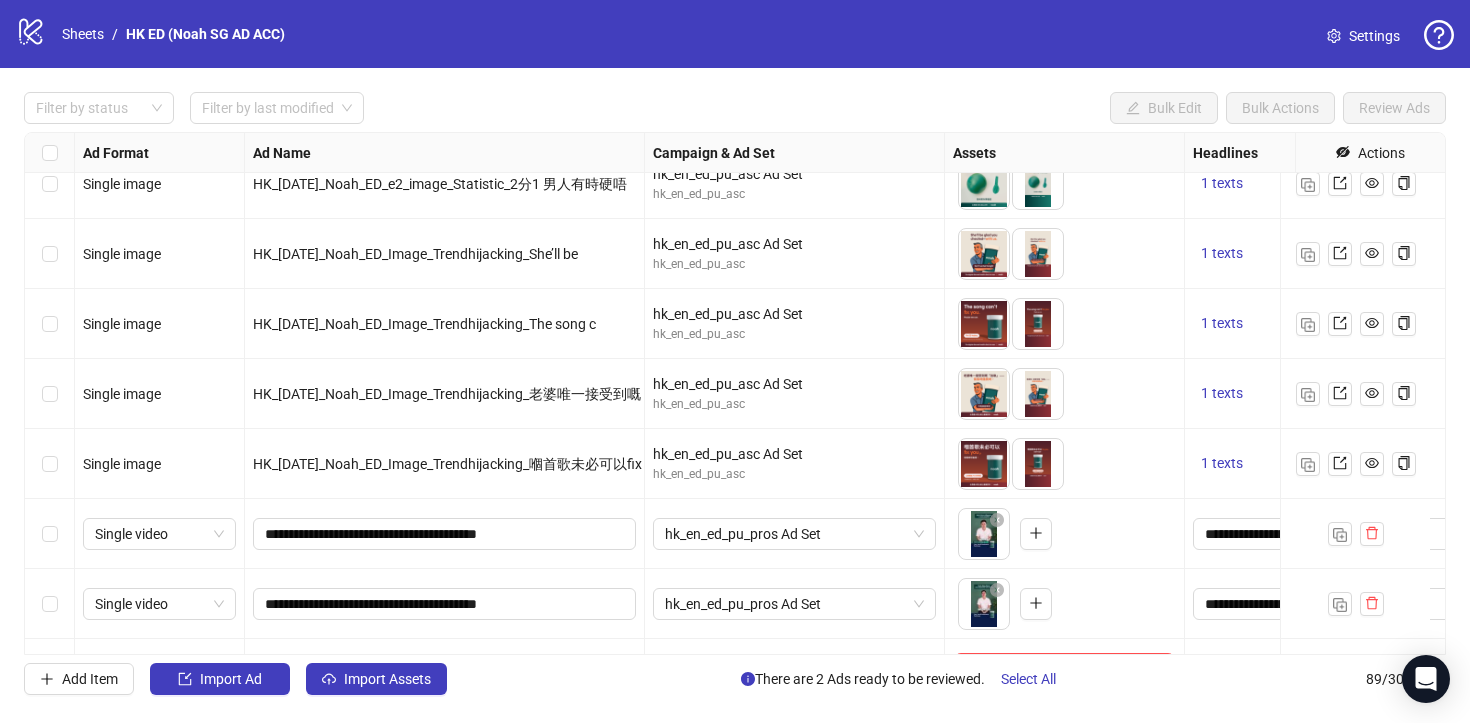 scroll, scrollTop: 5764, scrollLeft: 0, axis: vertical 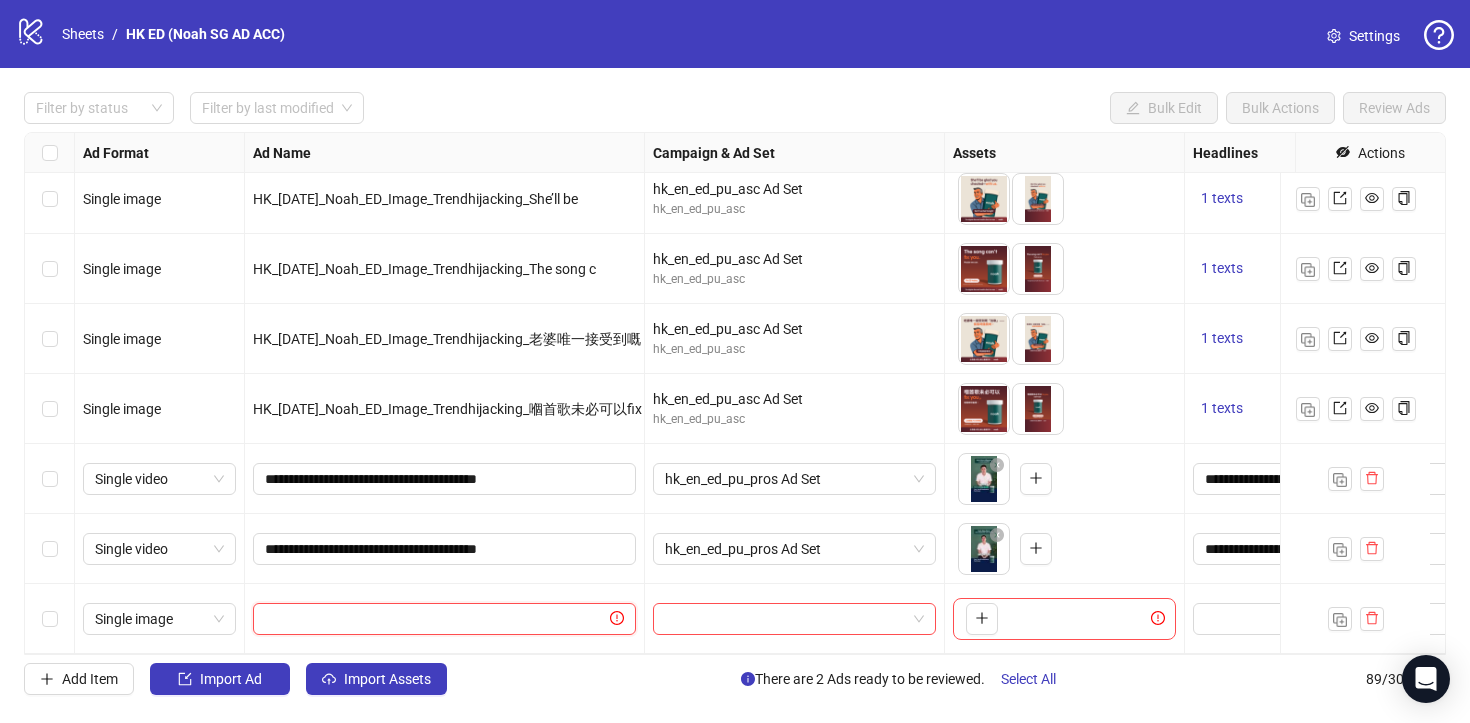 click at bounding box center [435, 619] 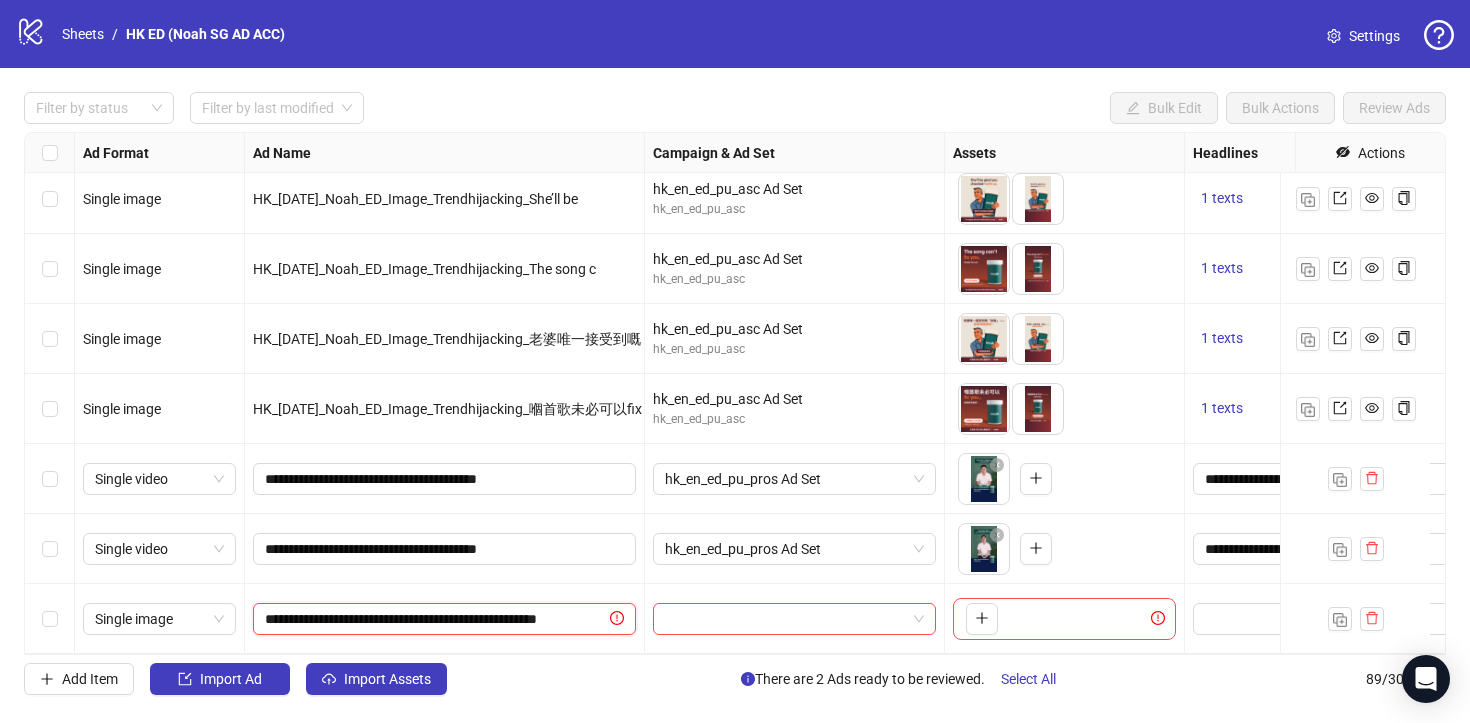 scroll, scrollTop: 0, scrollLeft: 75, axis: horizontal 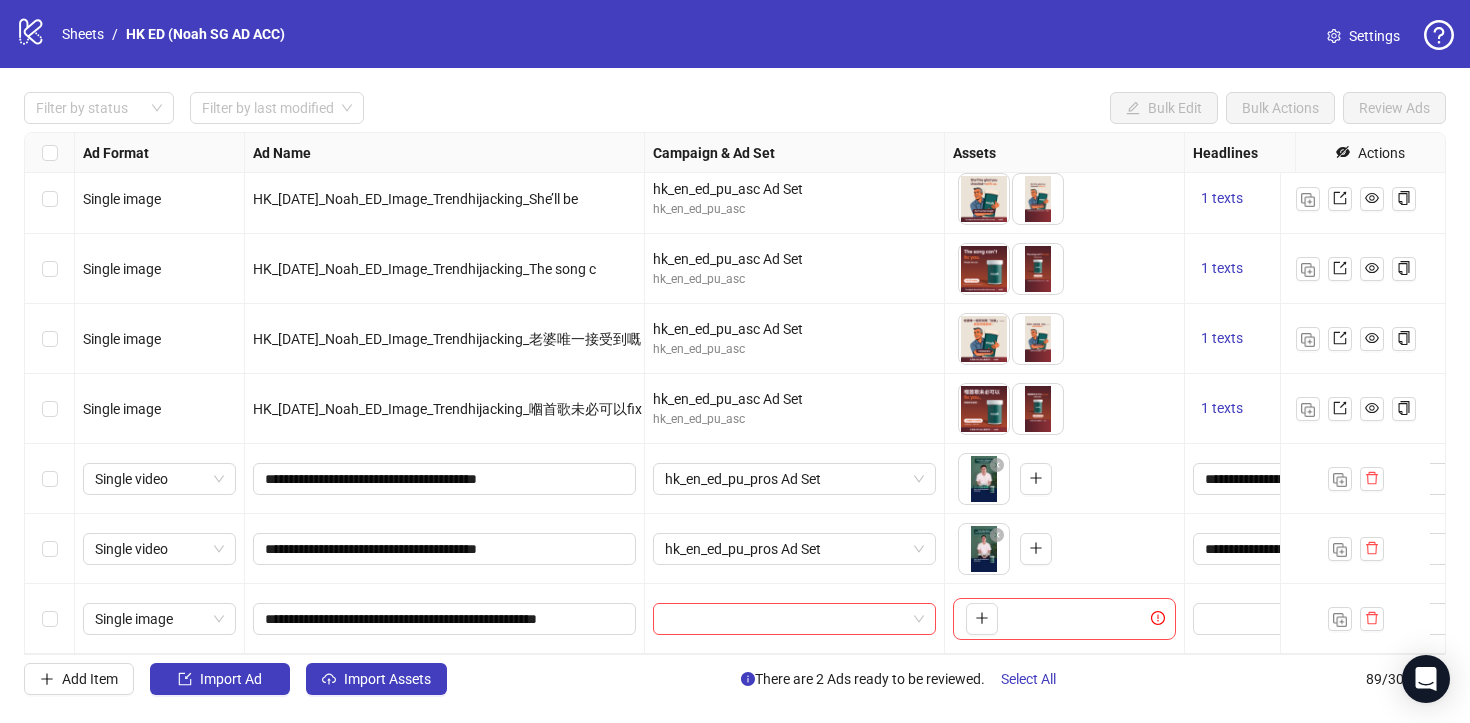click on "**********" at bounding box center [445, 549] 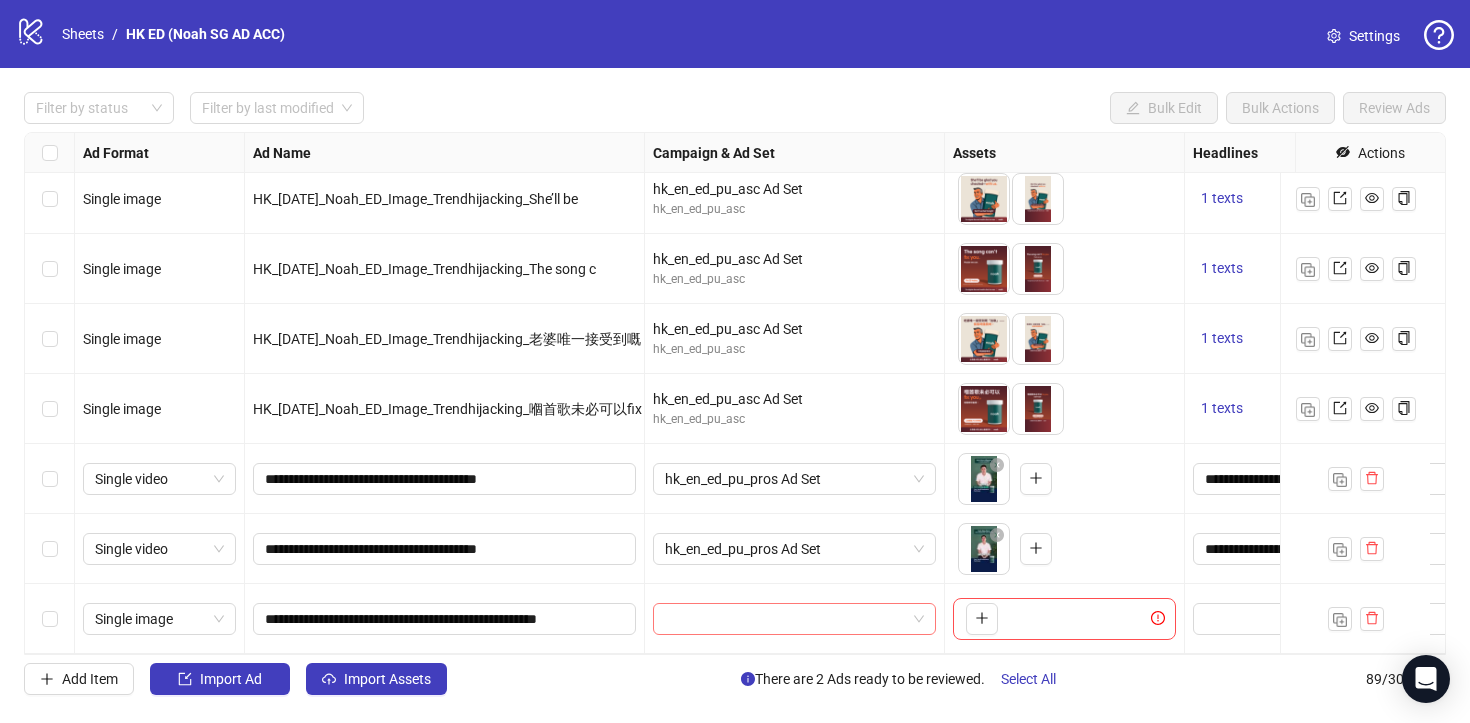 click at bounding box center [785, 619] 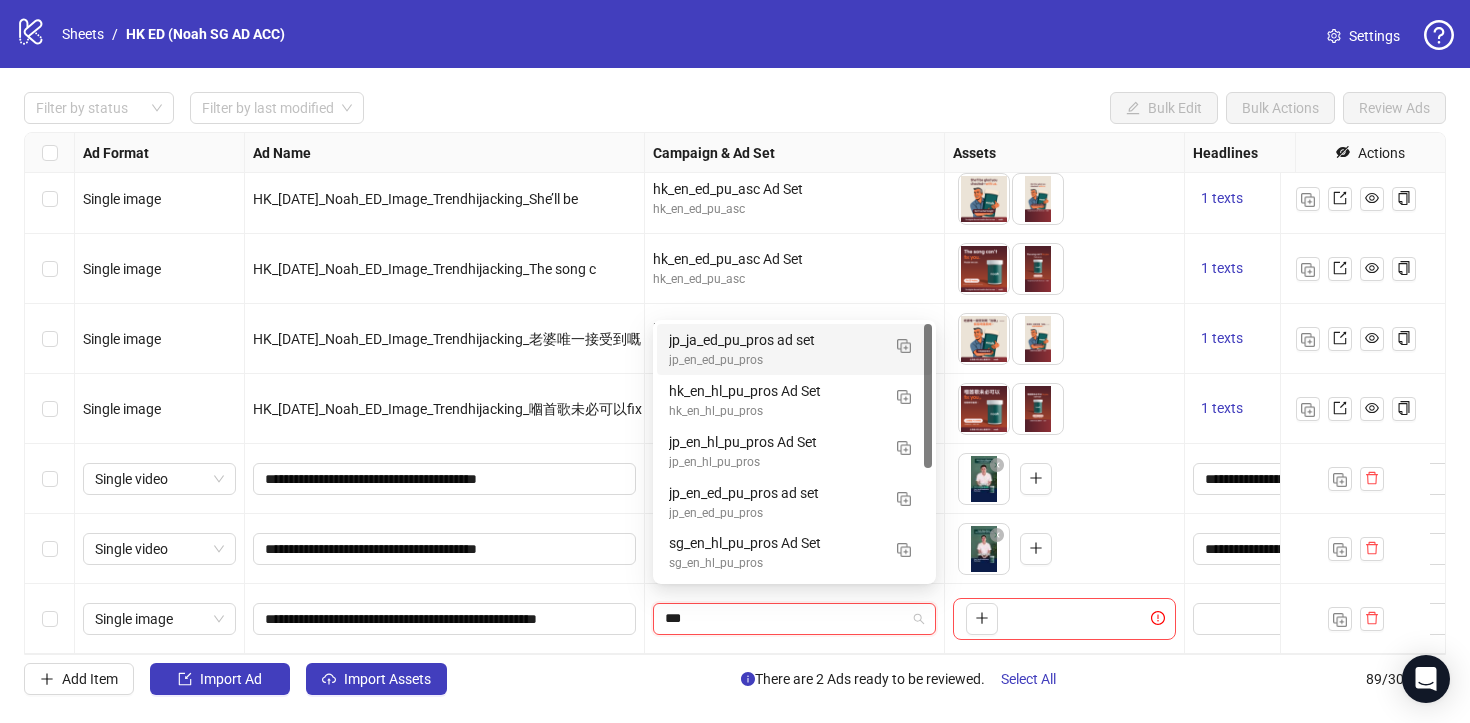 type on "****" 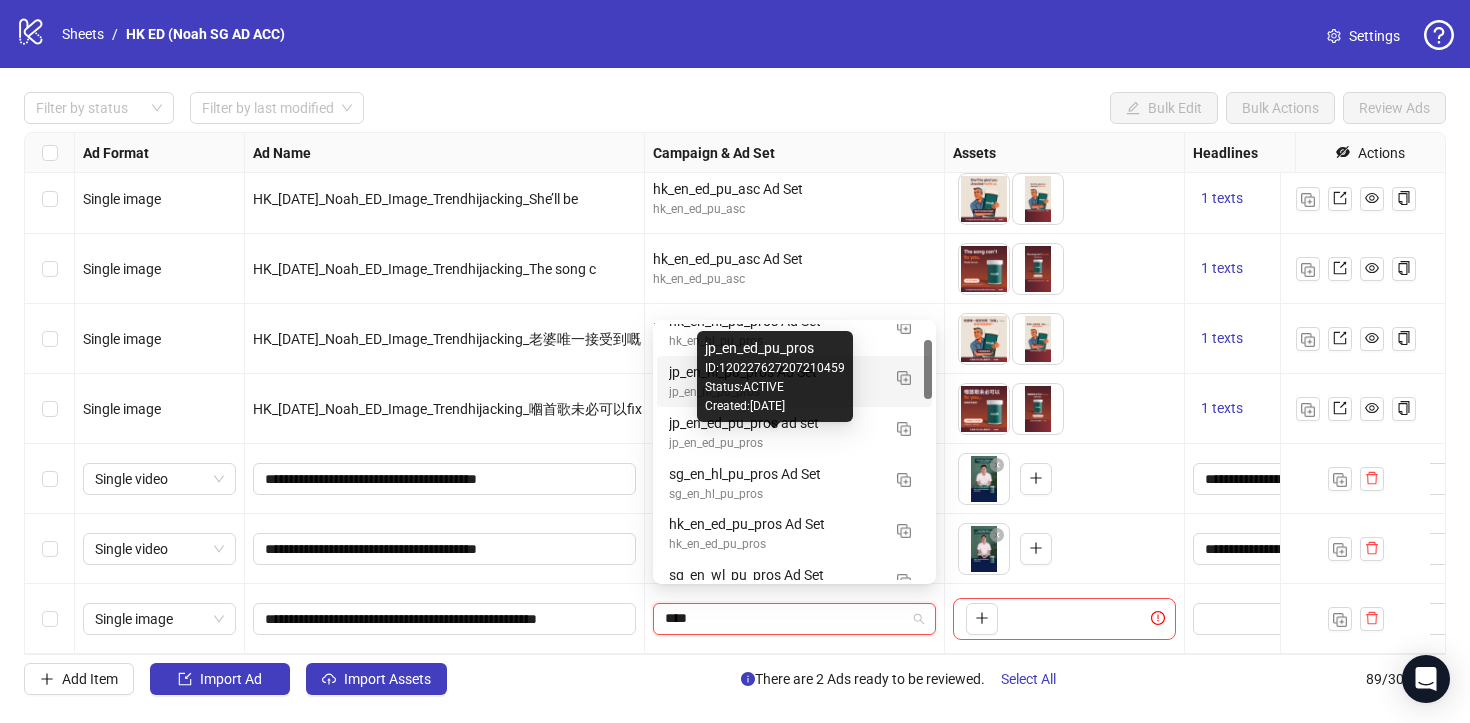 scroll, scrollTop: 103, scrollLeft: 0, axis: vertical 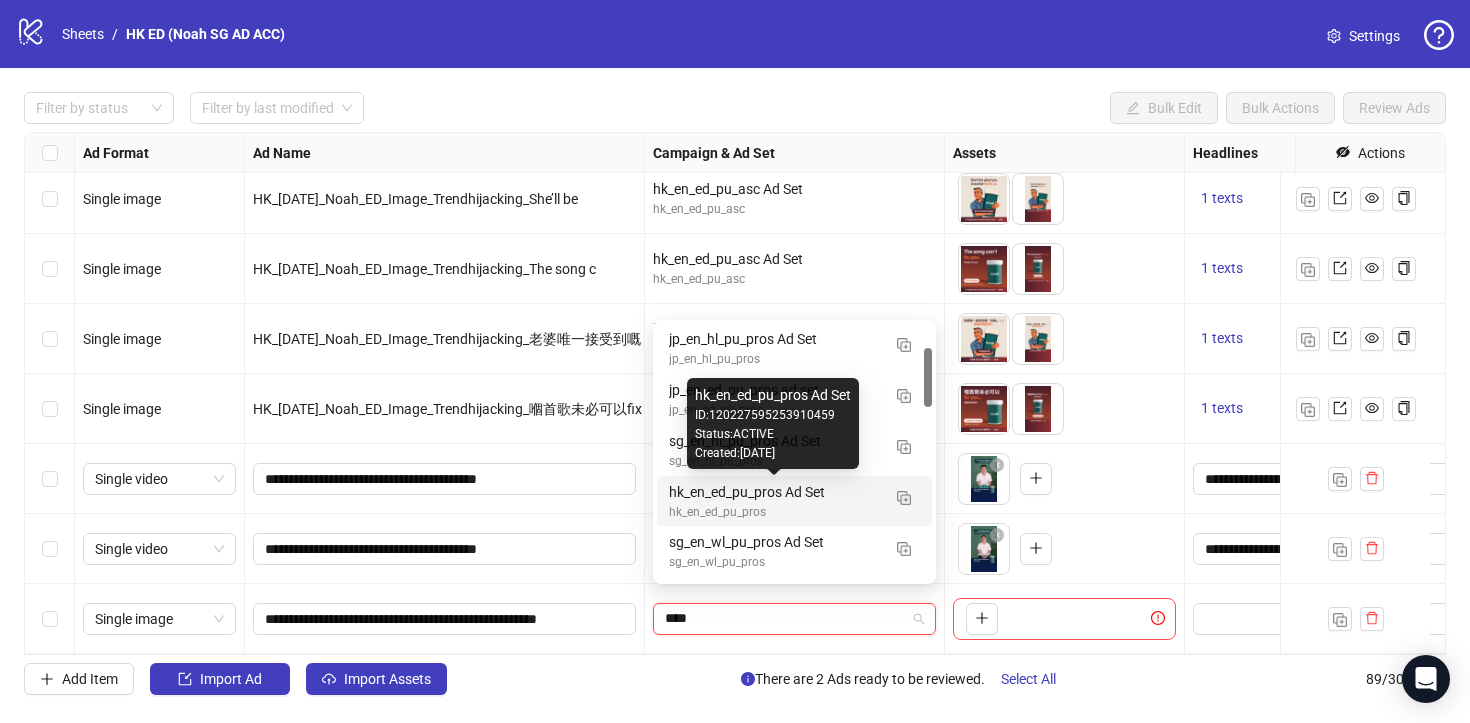 click on "hk_en_ed_pu_pros Ad Set" at bounding box center [774, 492] 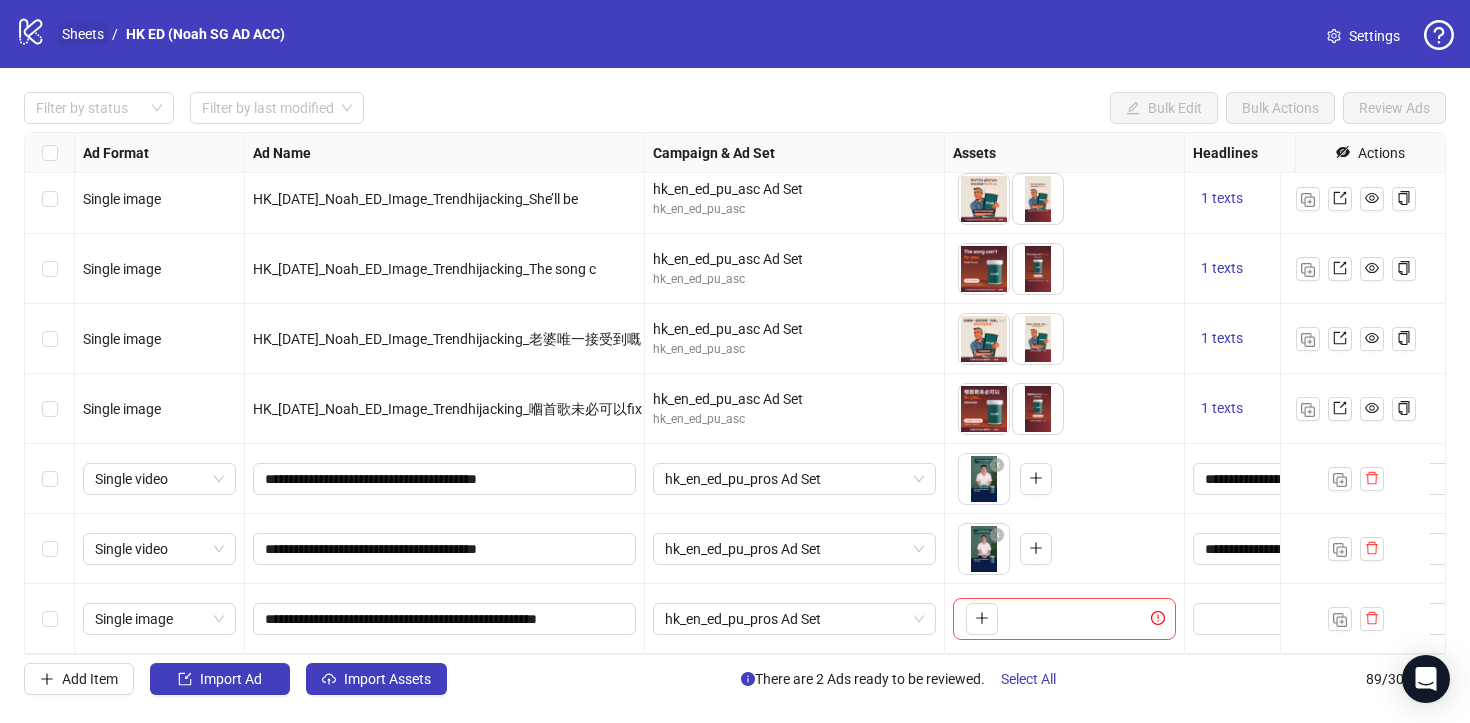 click on "Sheets" at bounding box center [83, 34] 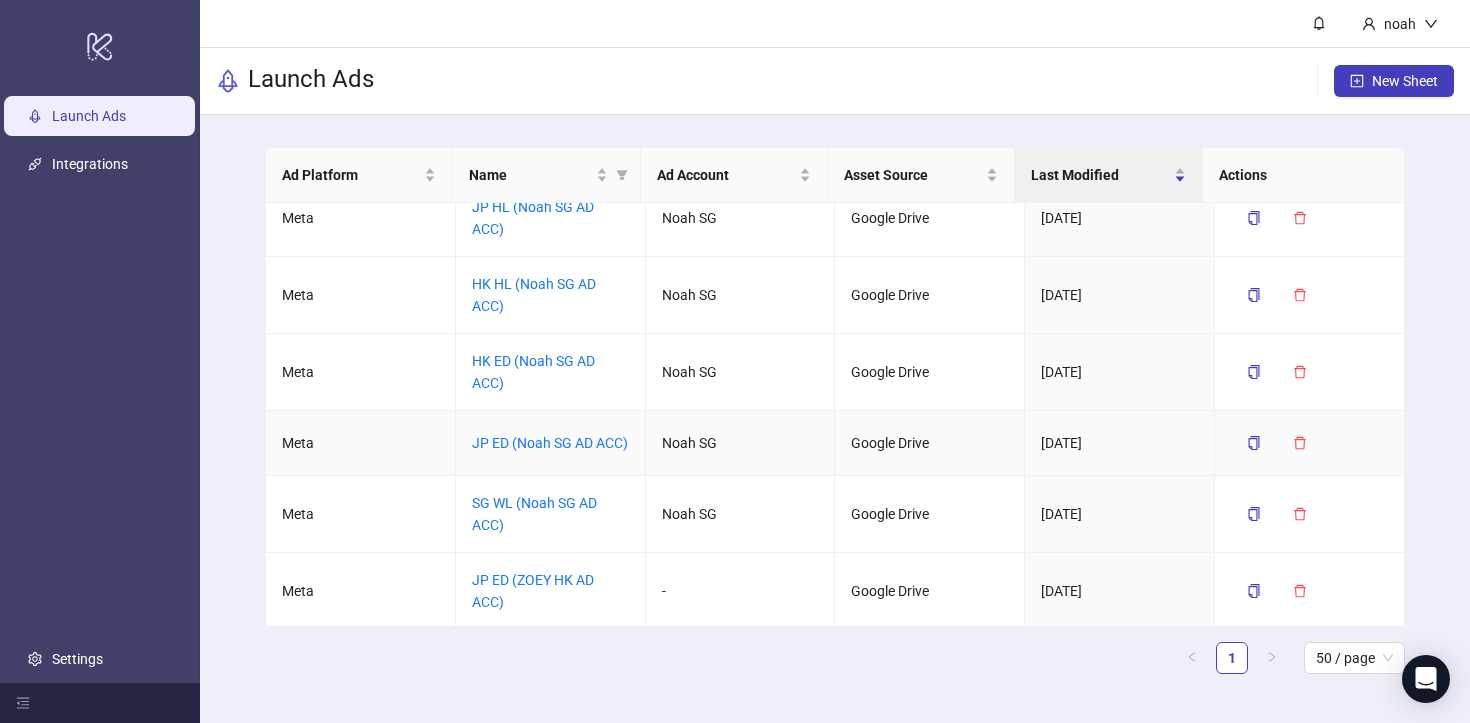 scroll, scrollTop: 255, scrollLeft: 0, axis: vertical 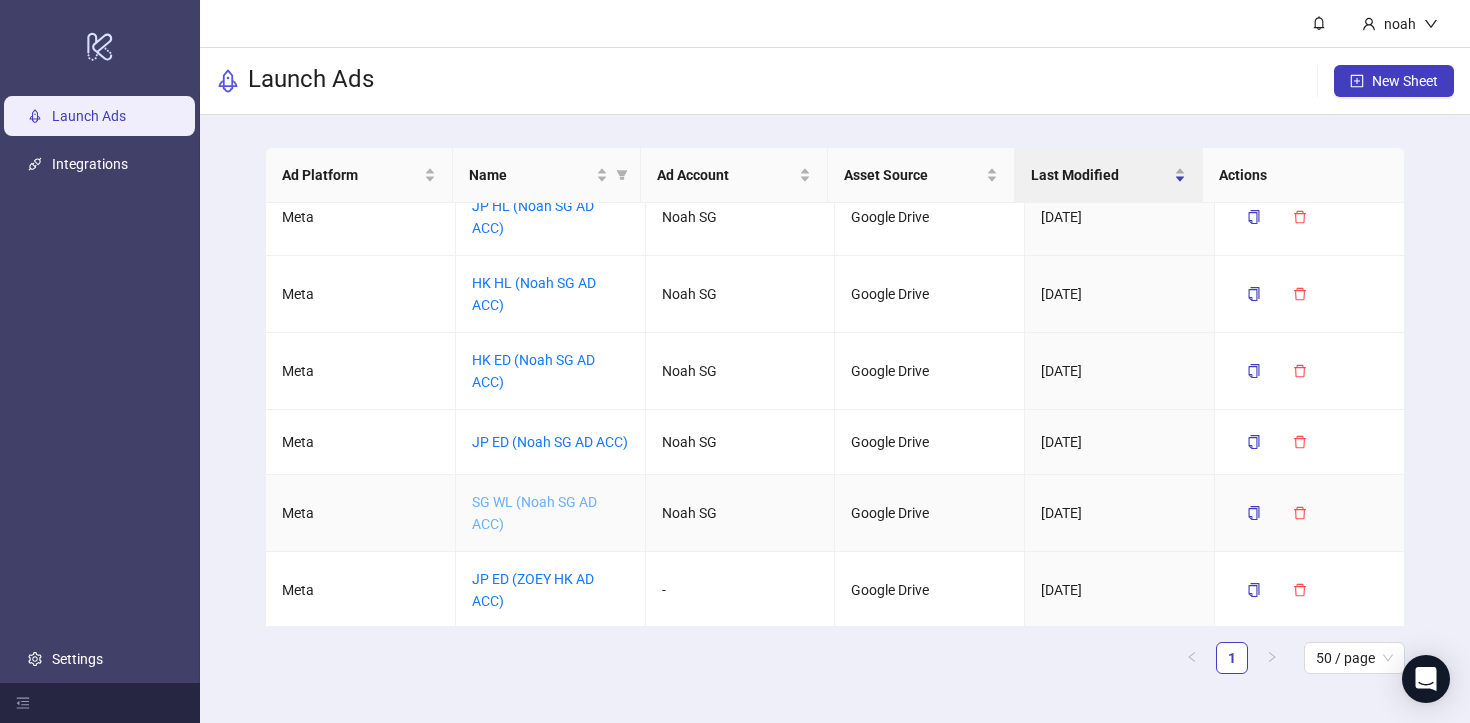 click on "SG WL (Noah SG AD ACC)" at bounding box center [534, 513] 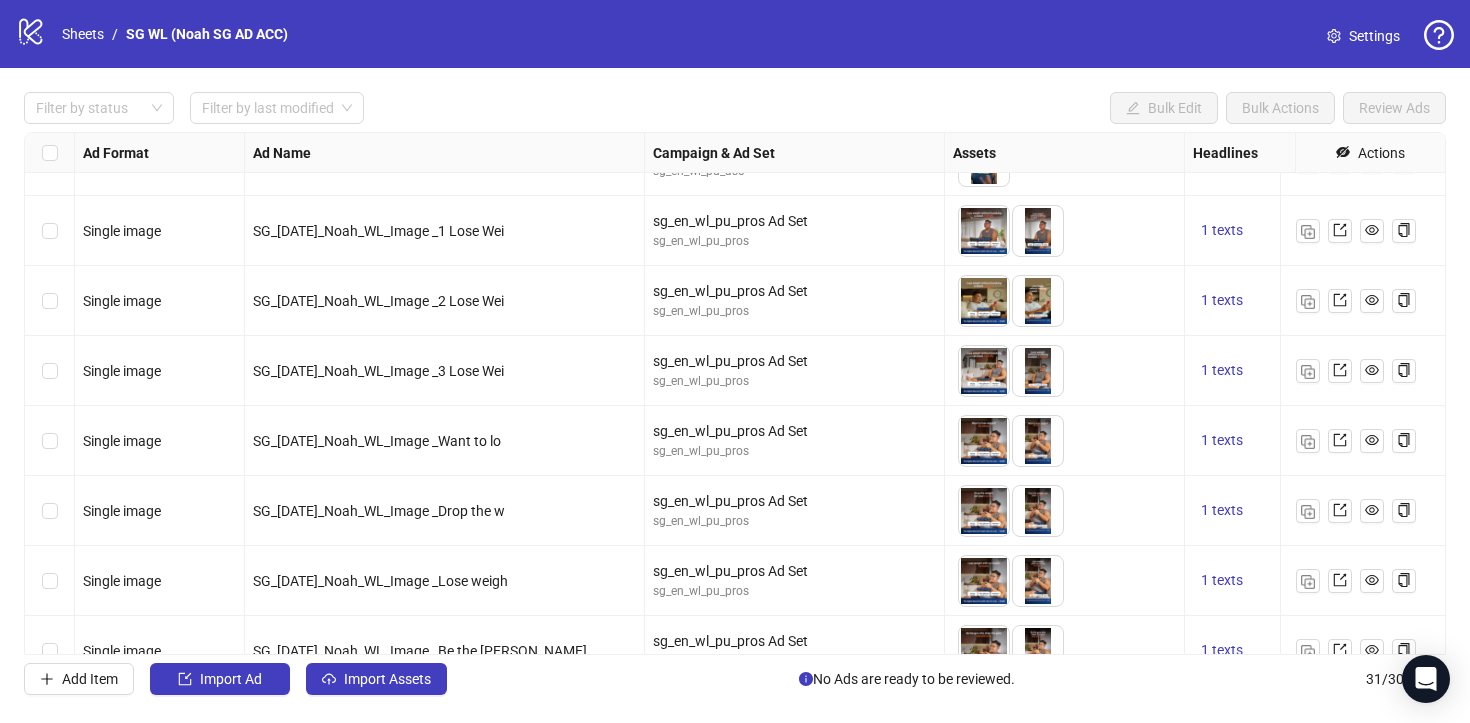 scroll, scrollTop: 387, scrollLeft: 0, axis: vertical 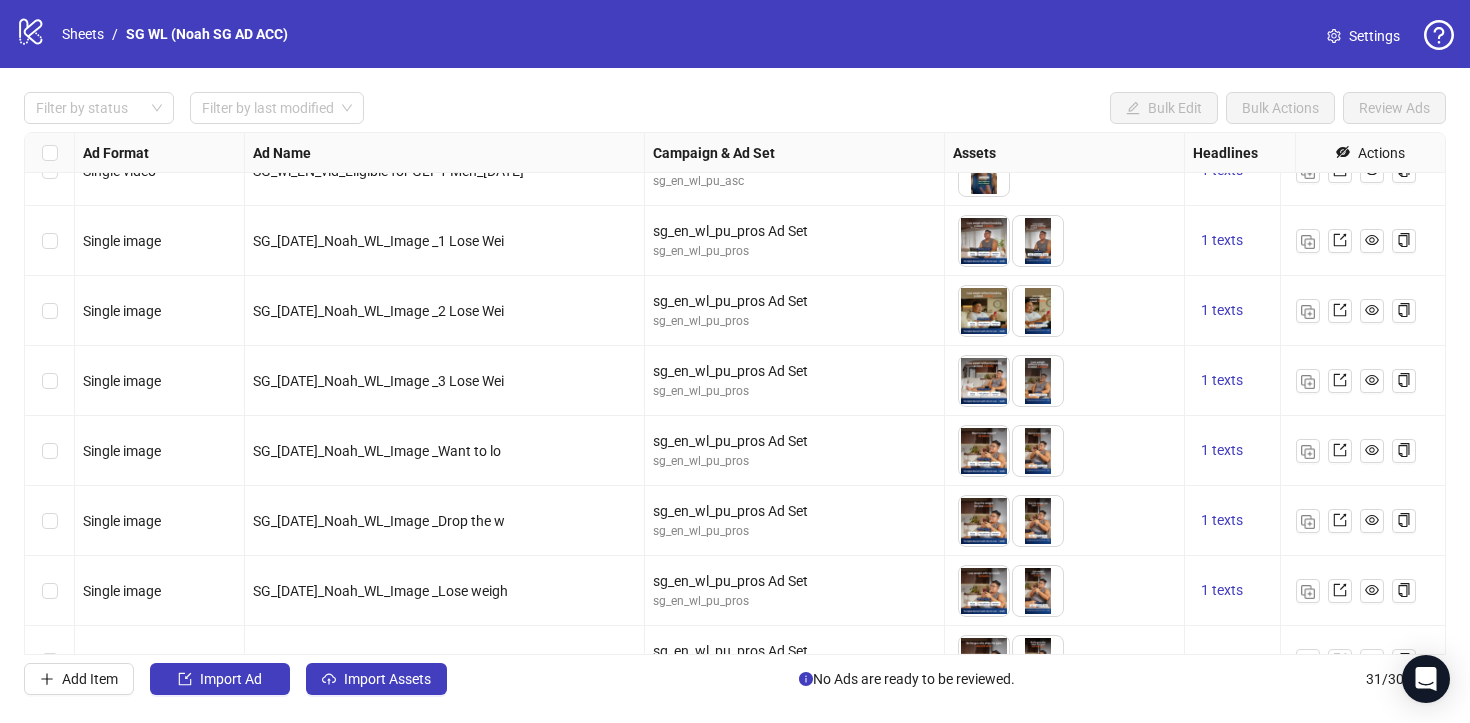 click on "SG_[DATE]_Noah_WL_Image _1 Lose Wei" at bounding box center (378, 241) 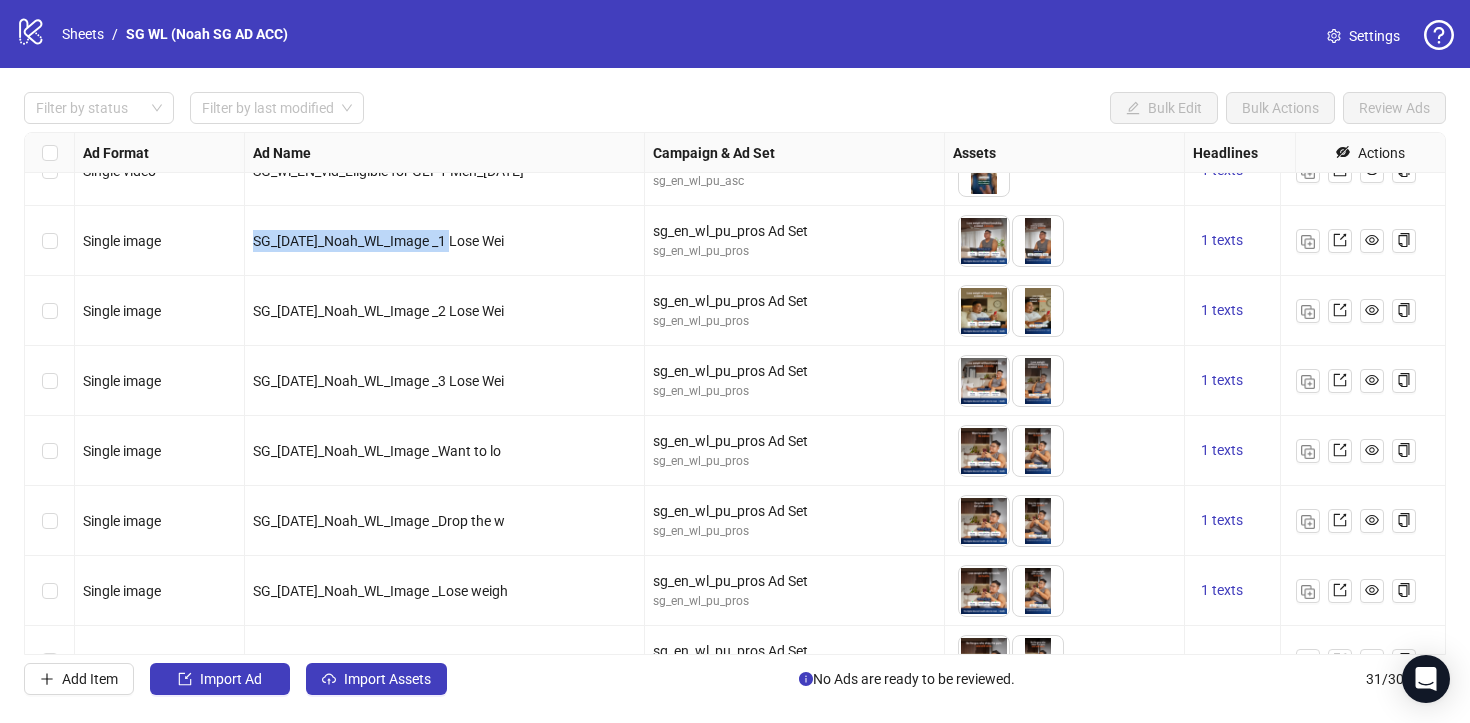 click on "SG_[DATE]_Noah_WL_Image _1 Lose Wei" at bounding box center [378, 241] 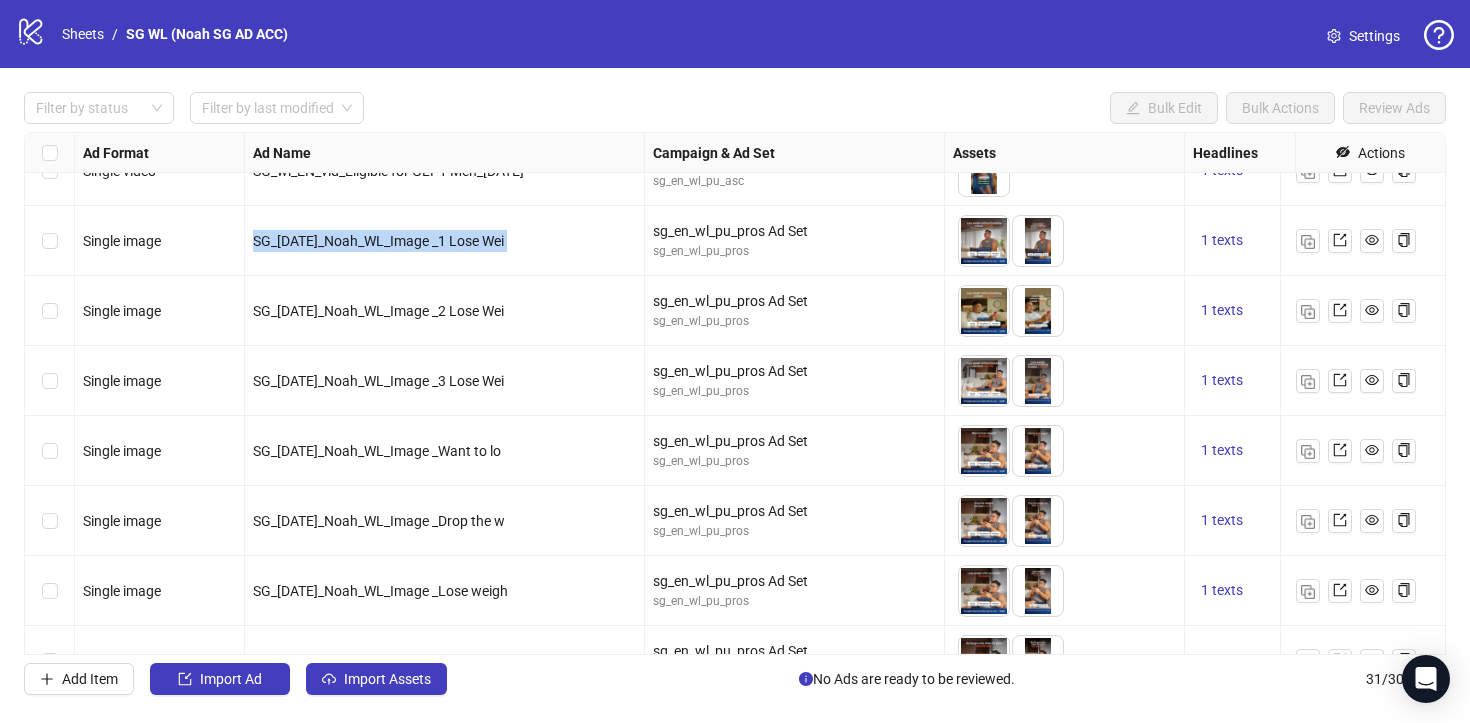 click on "SG_[DATE]_Noah_WL_Image _1 Lose Wei" at bounding box center [378, 241] 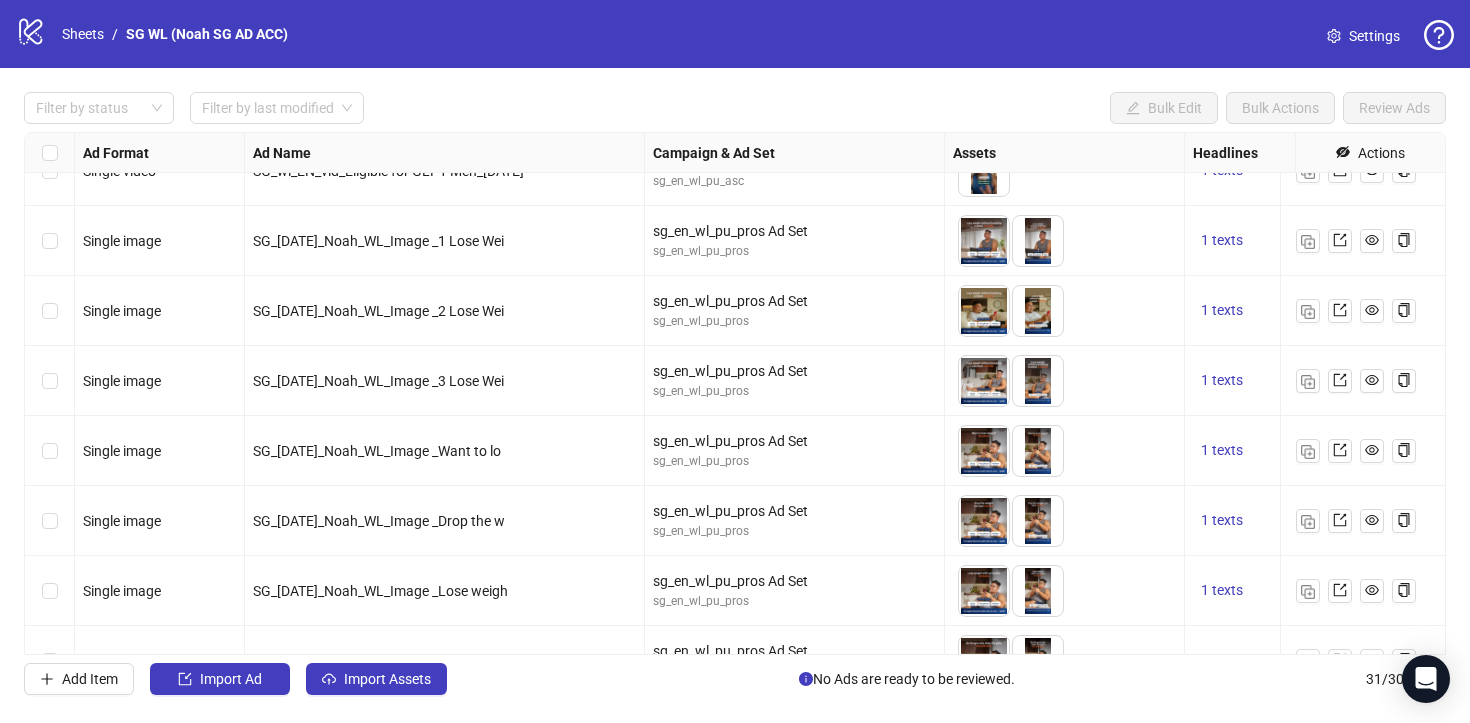 click on "SG_[DATE]_Noah_WL_Image _2 Lose Wei" at bounding box center (444, 311) 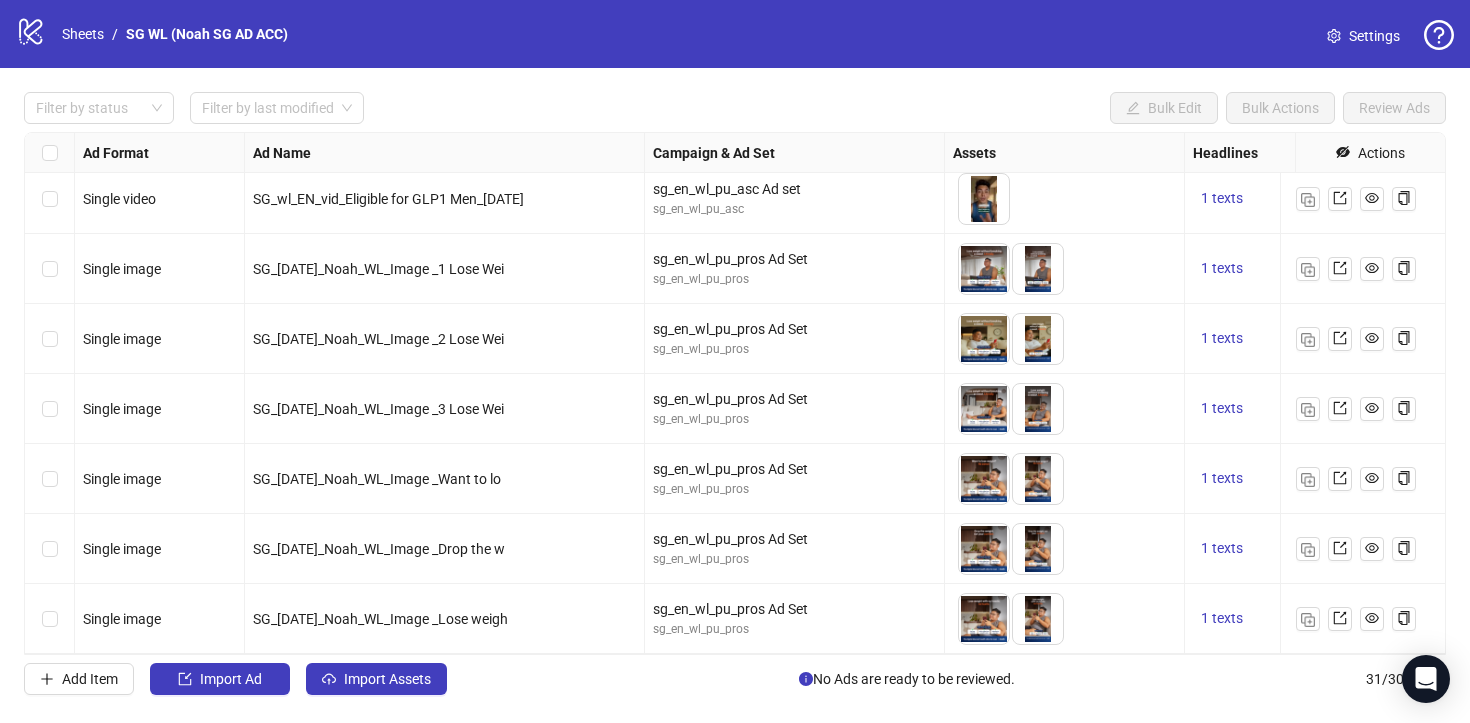 scroll, scrollTop: 350, scrollLeft: 0, axis: vertical 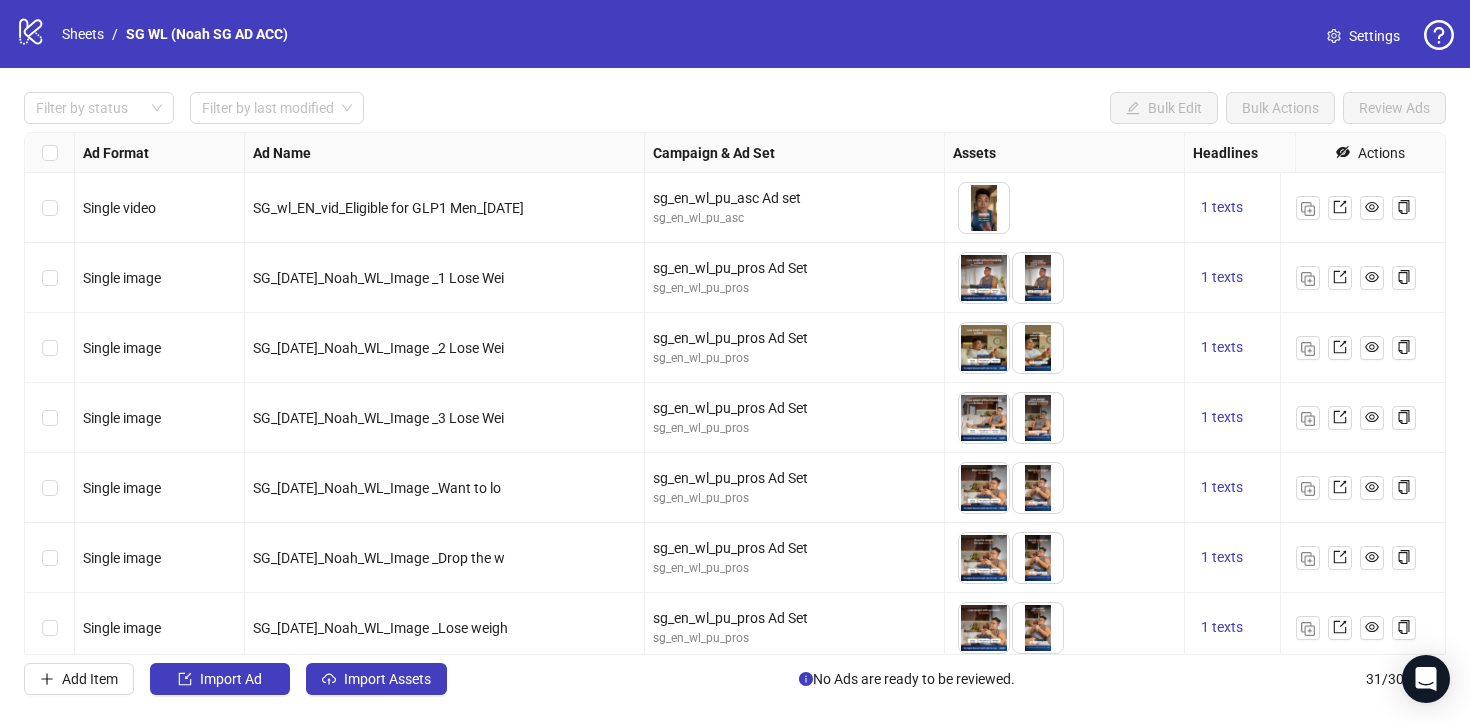 click on "SG_[DATE]_Noah_WL_Image _1 Lose Wei" at bounding box center (378, 278) 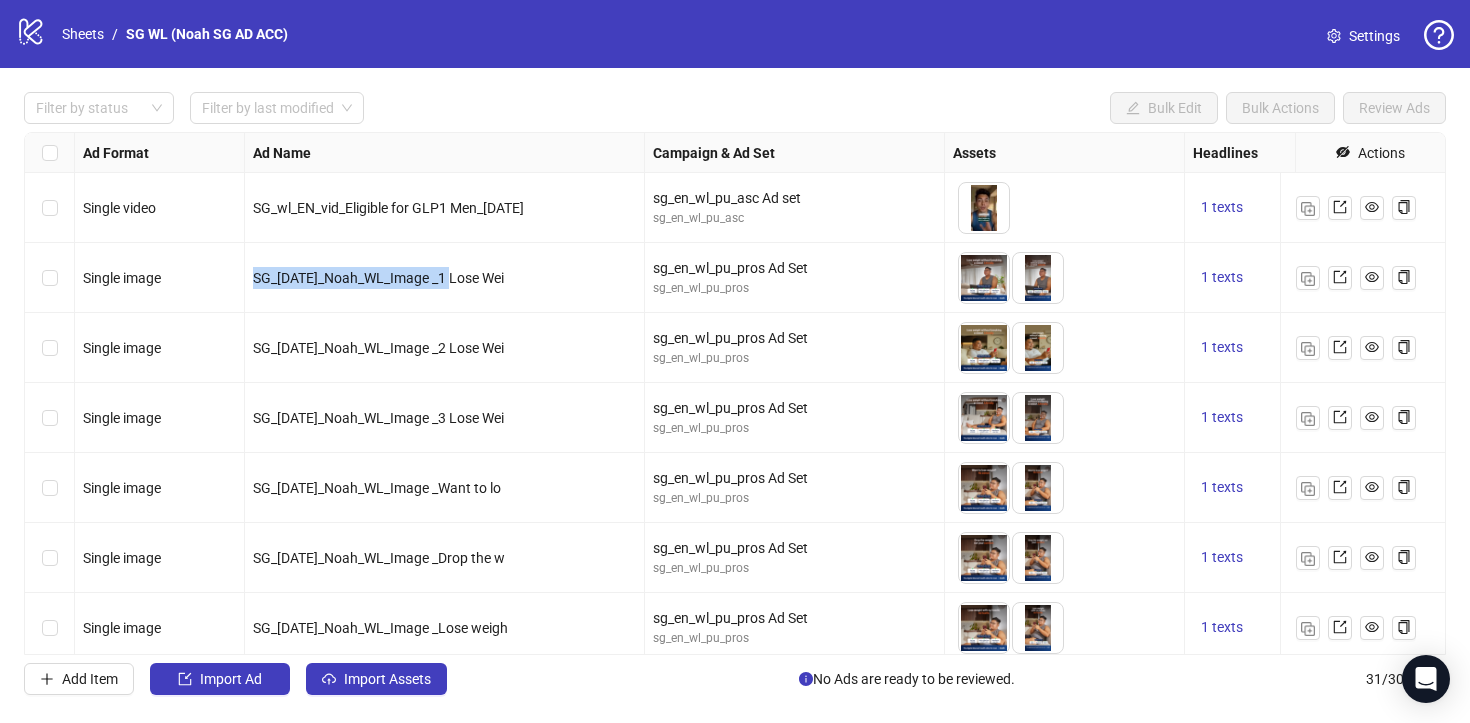 click on "SG_[DATE]_Noah_WL_Image _1 Lose Wei" at bounding box center [378, 278] 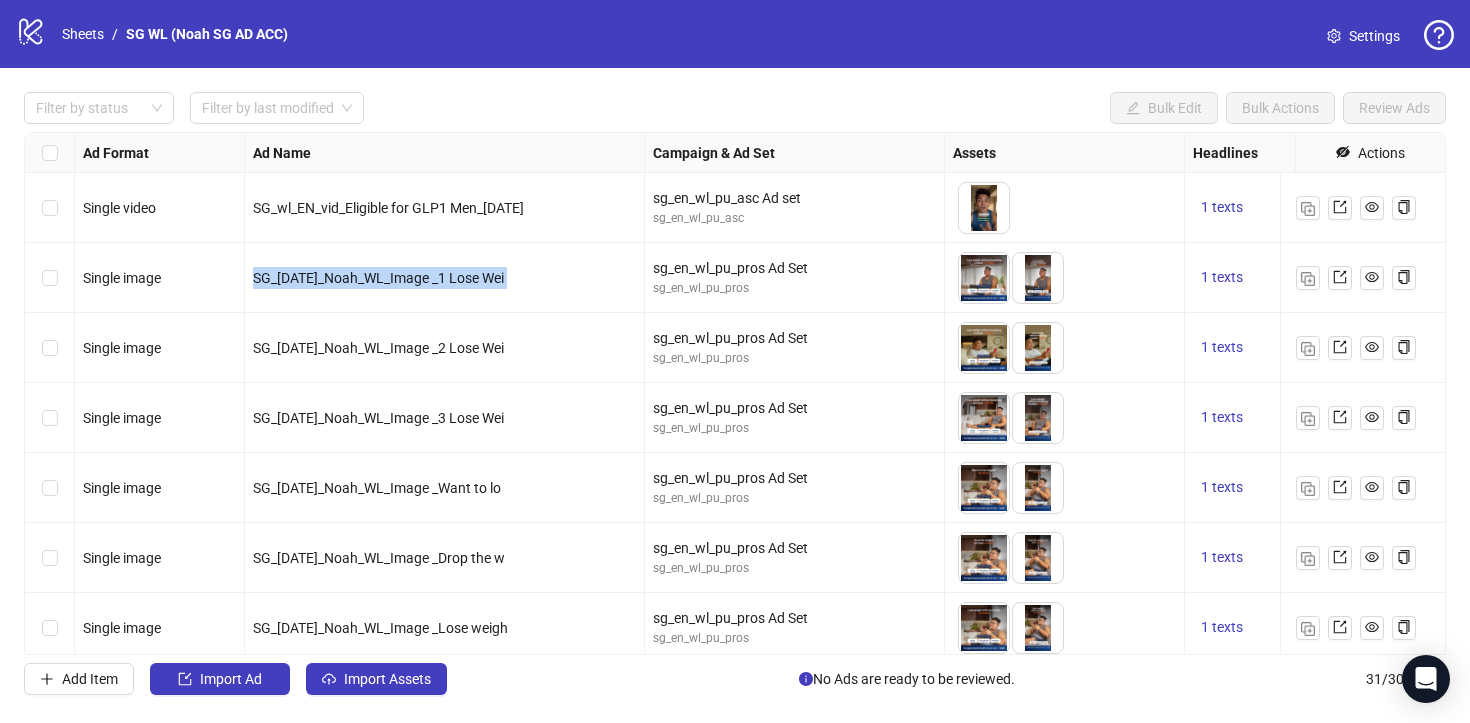 click on "SG_[DATE]_Noah_WL_Image _1 Lose Wei" at bounding box center (378, 278) 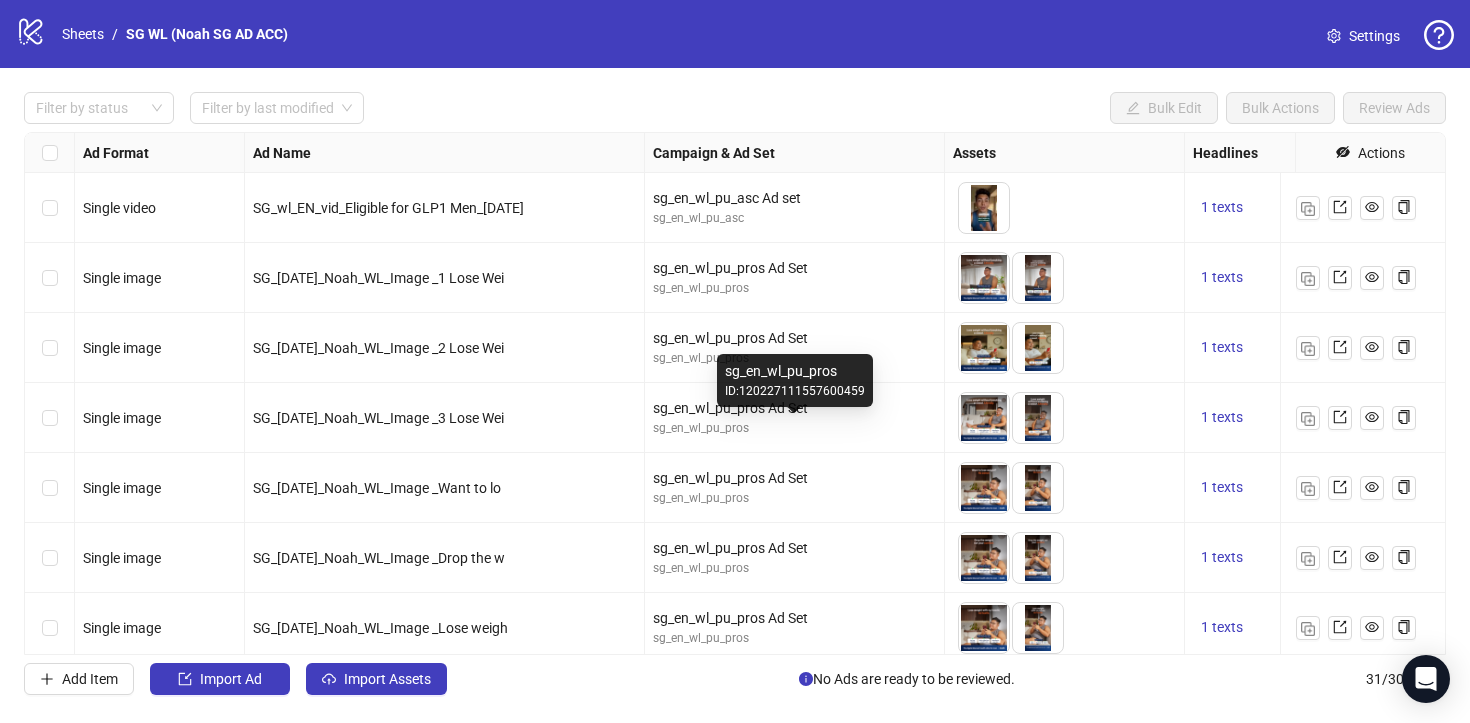 click on "sg_en_wl_pu_pros" at bounding box center [794, 428] 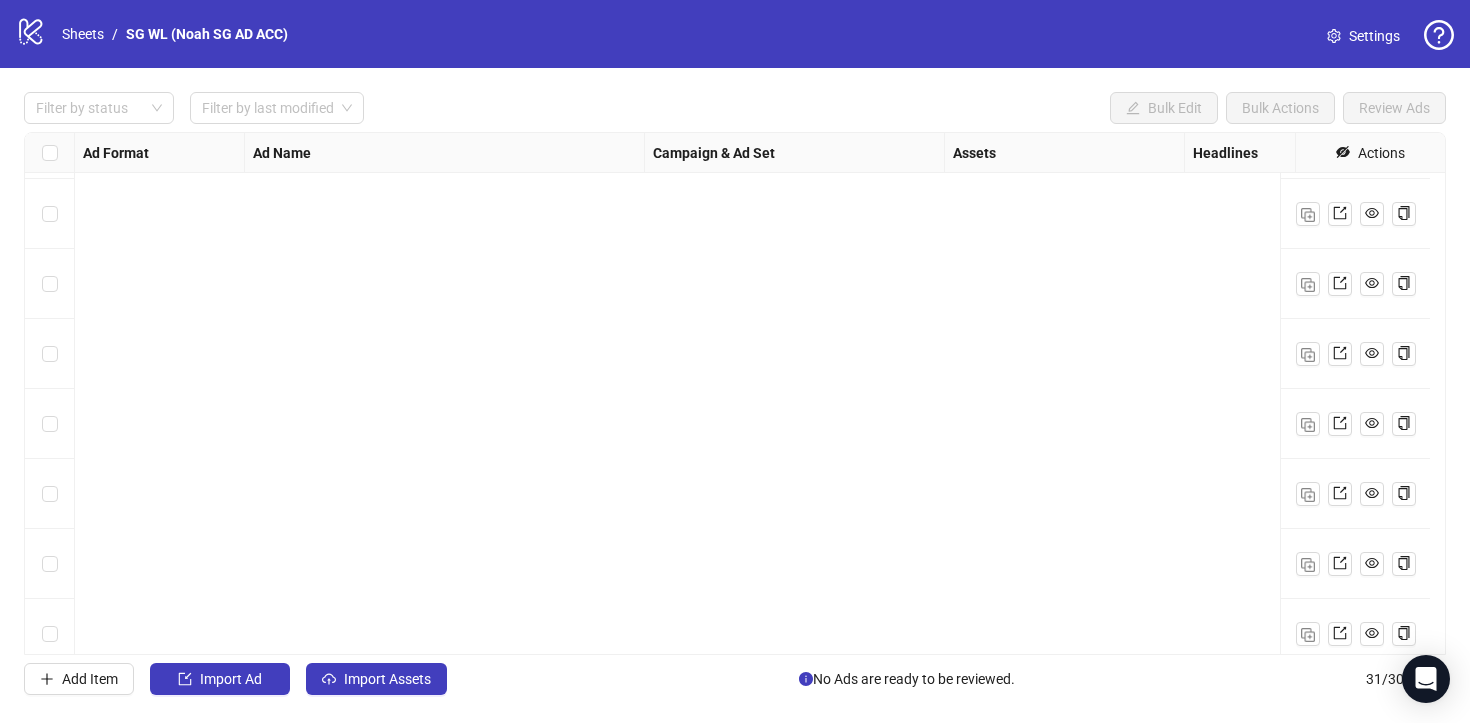 scroll, scrollTop: 1704, scrollLeft: 0, axis: vertical 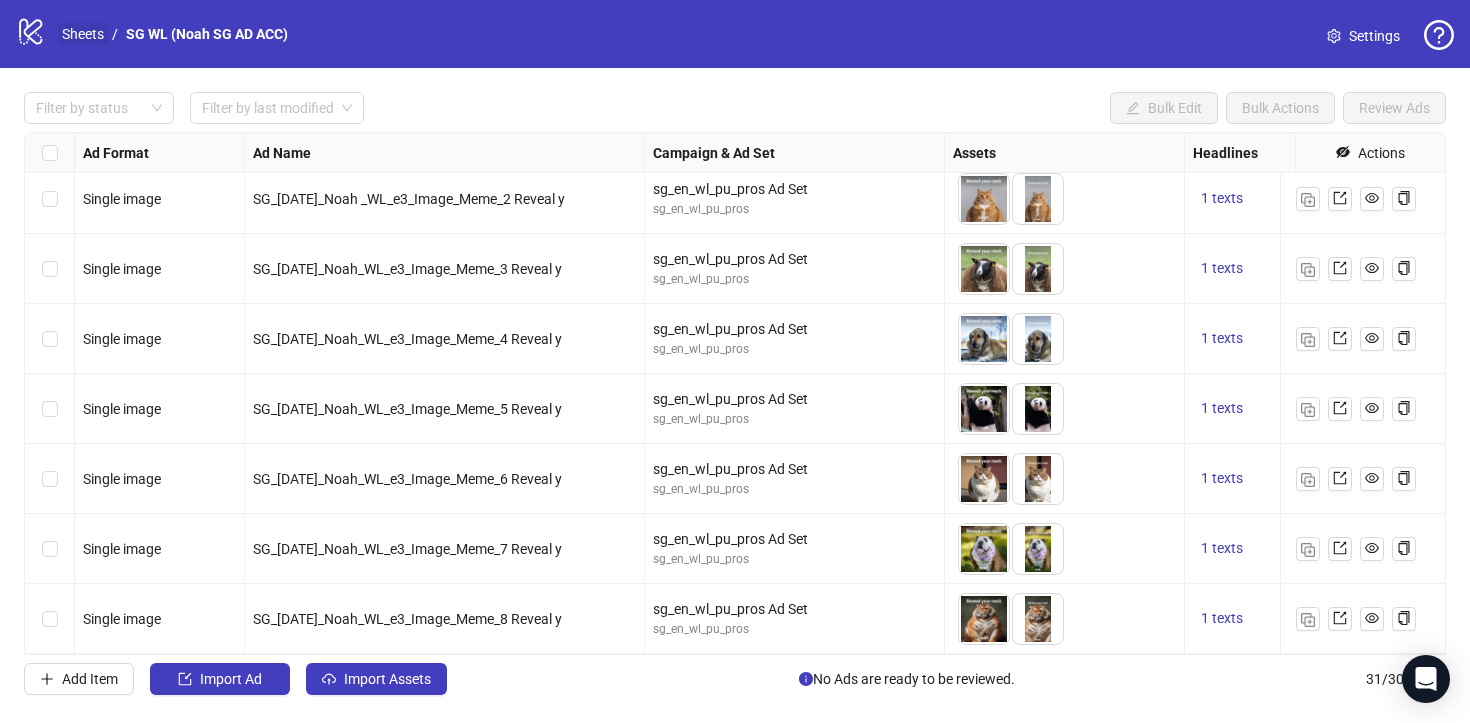 click on "Sheets" at bounding box center (83, 34) 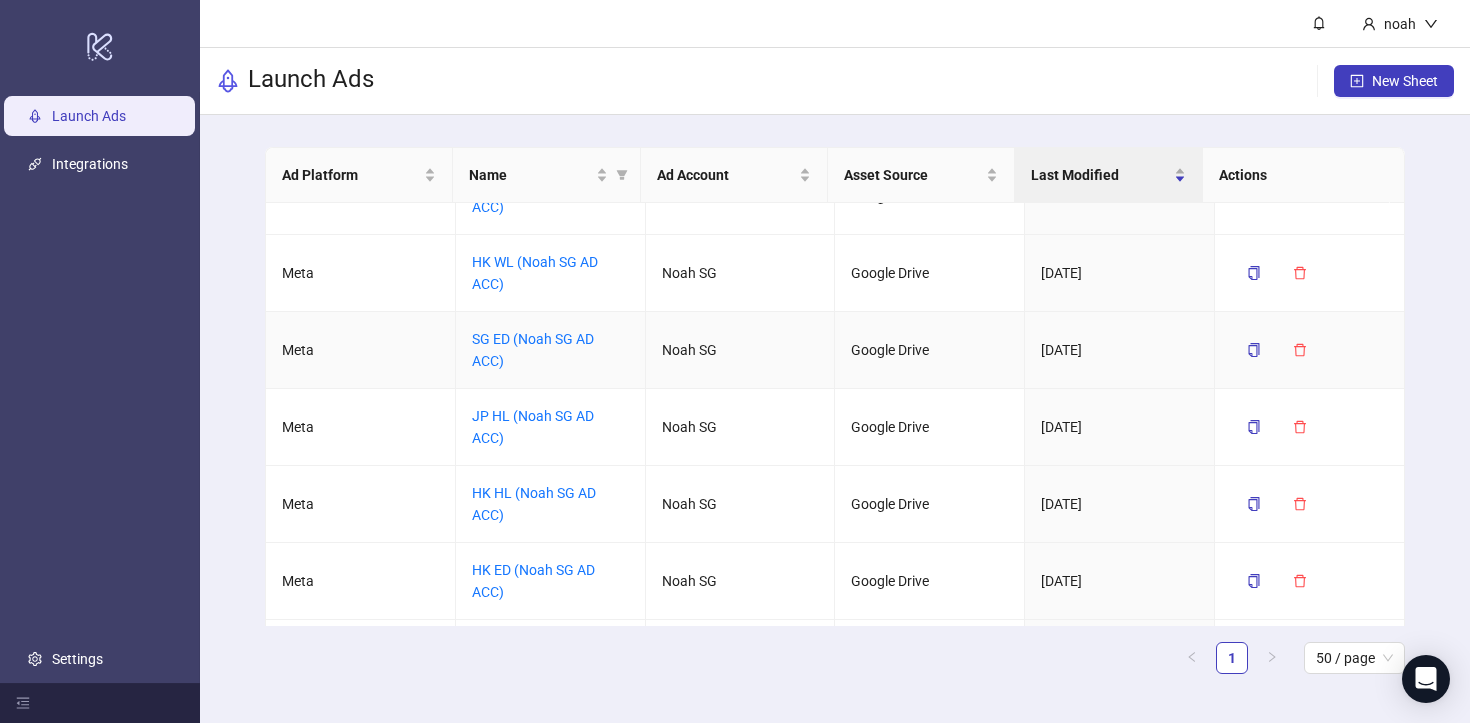 scroll, scrollTop: 195, scrollLeft: 0, axis: vertical 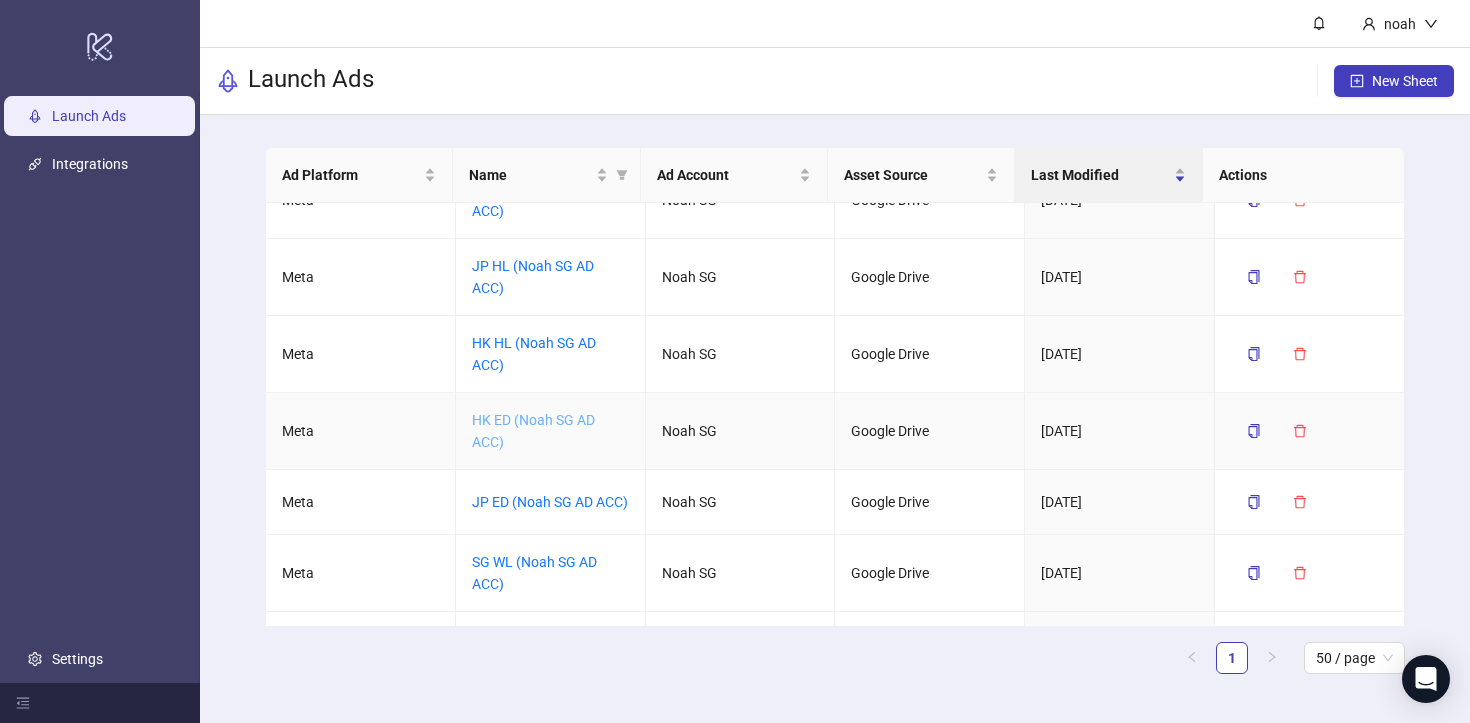 click on "HK ED (Noah SG AD ACC)" at bounding box center (533, 431) 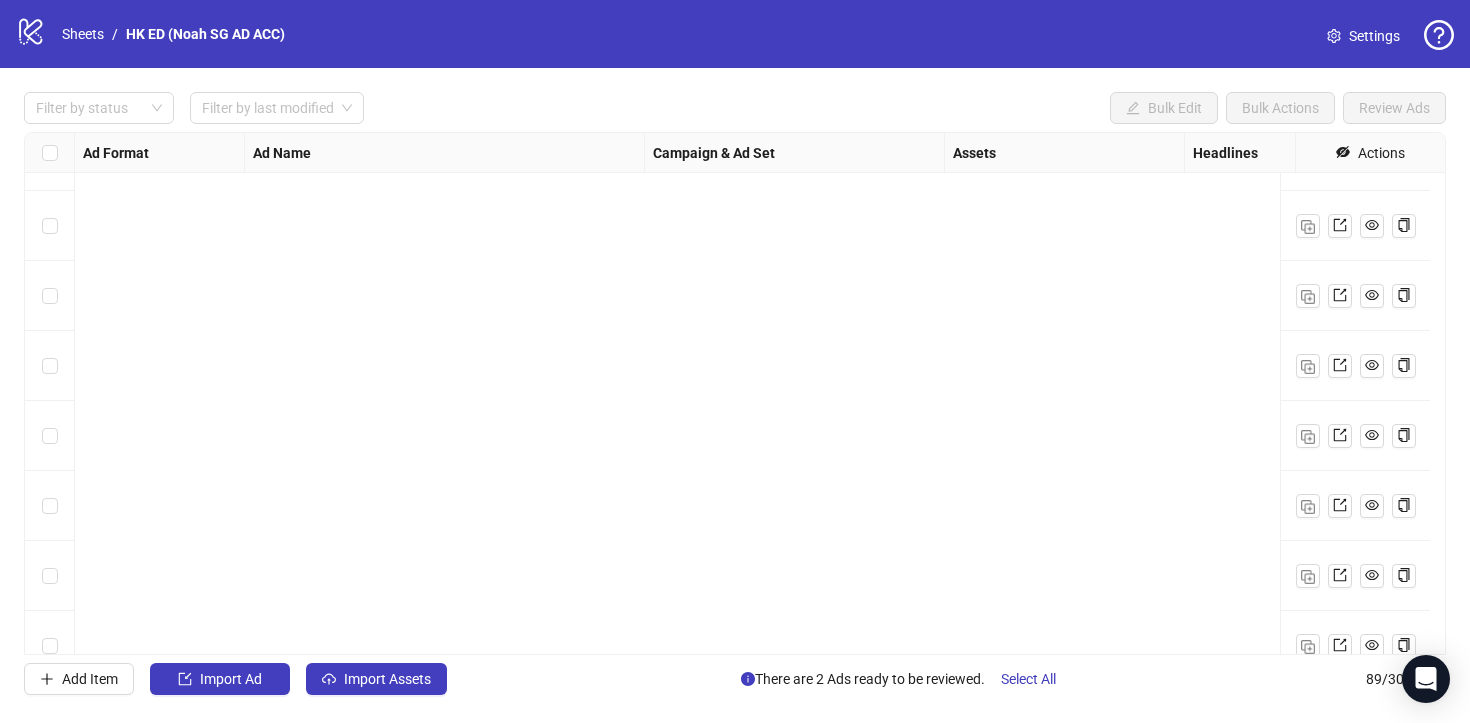 scroll, scrollTop: 5764, scrollLeft: 0, axis: vertical 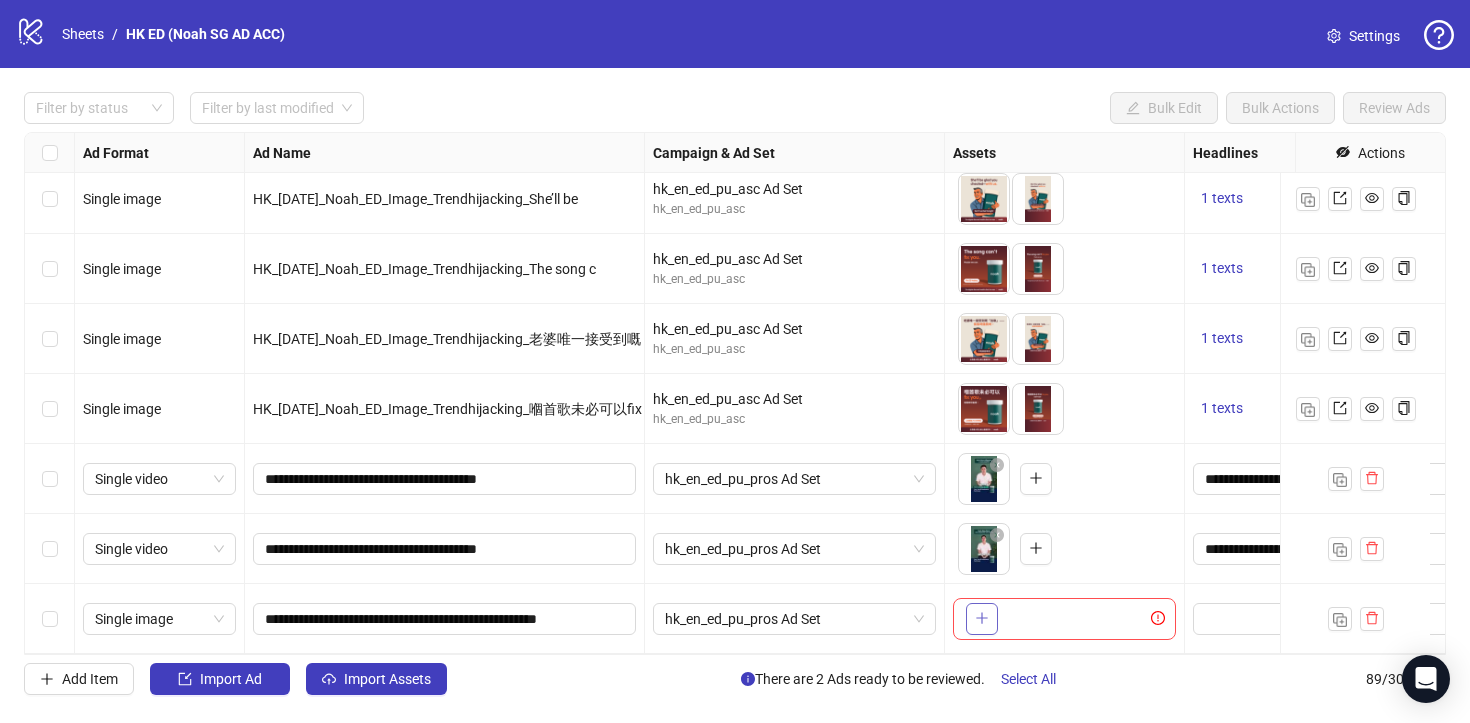 click at bounding box center (982, 619) 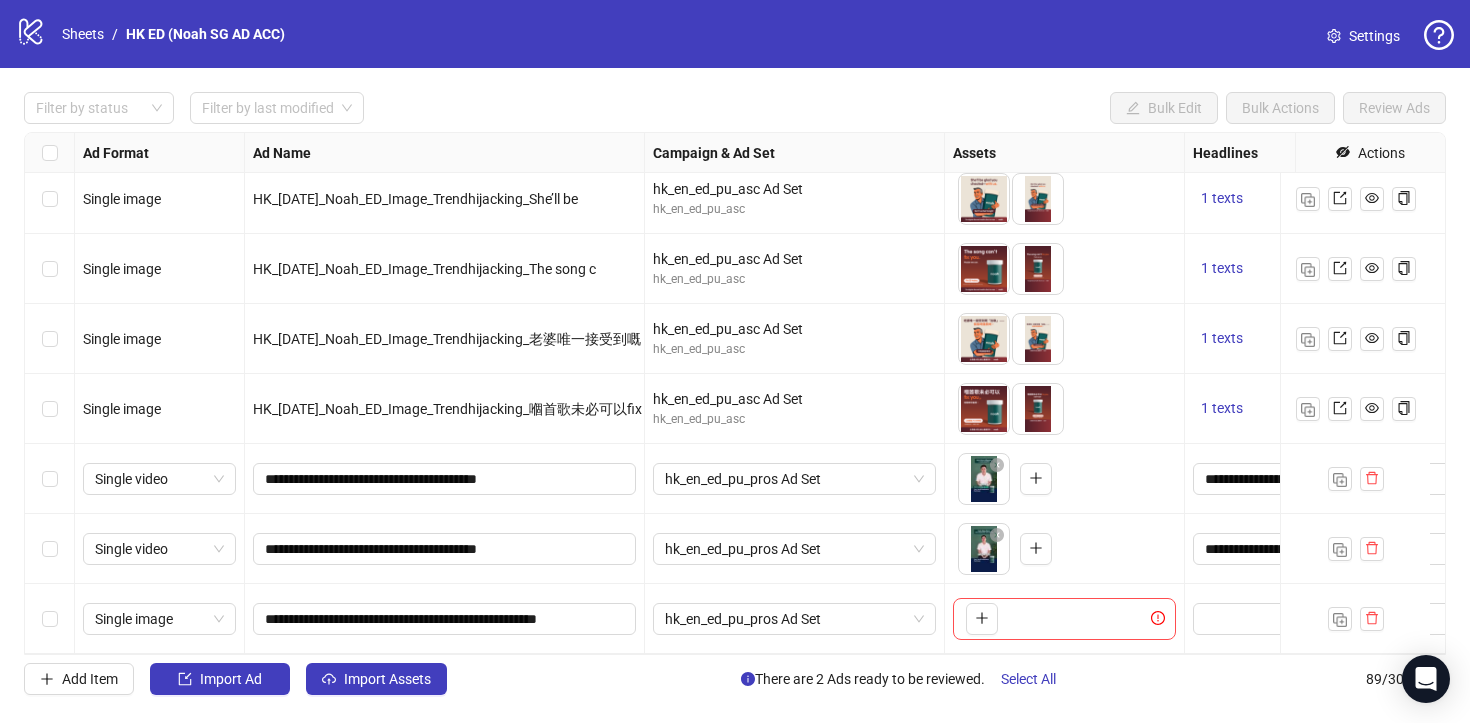 click 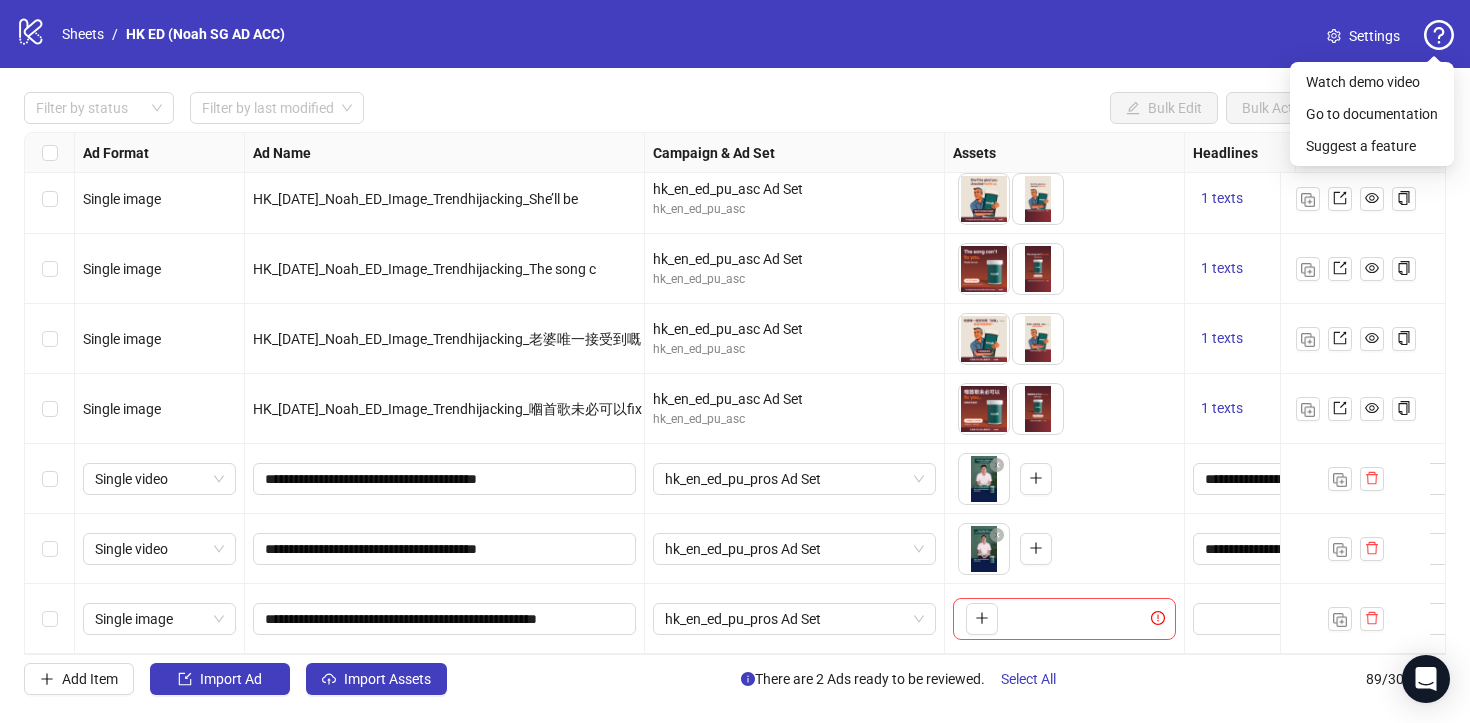 click on "Settings" at bounding box center (1374, 36) 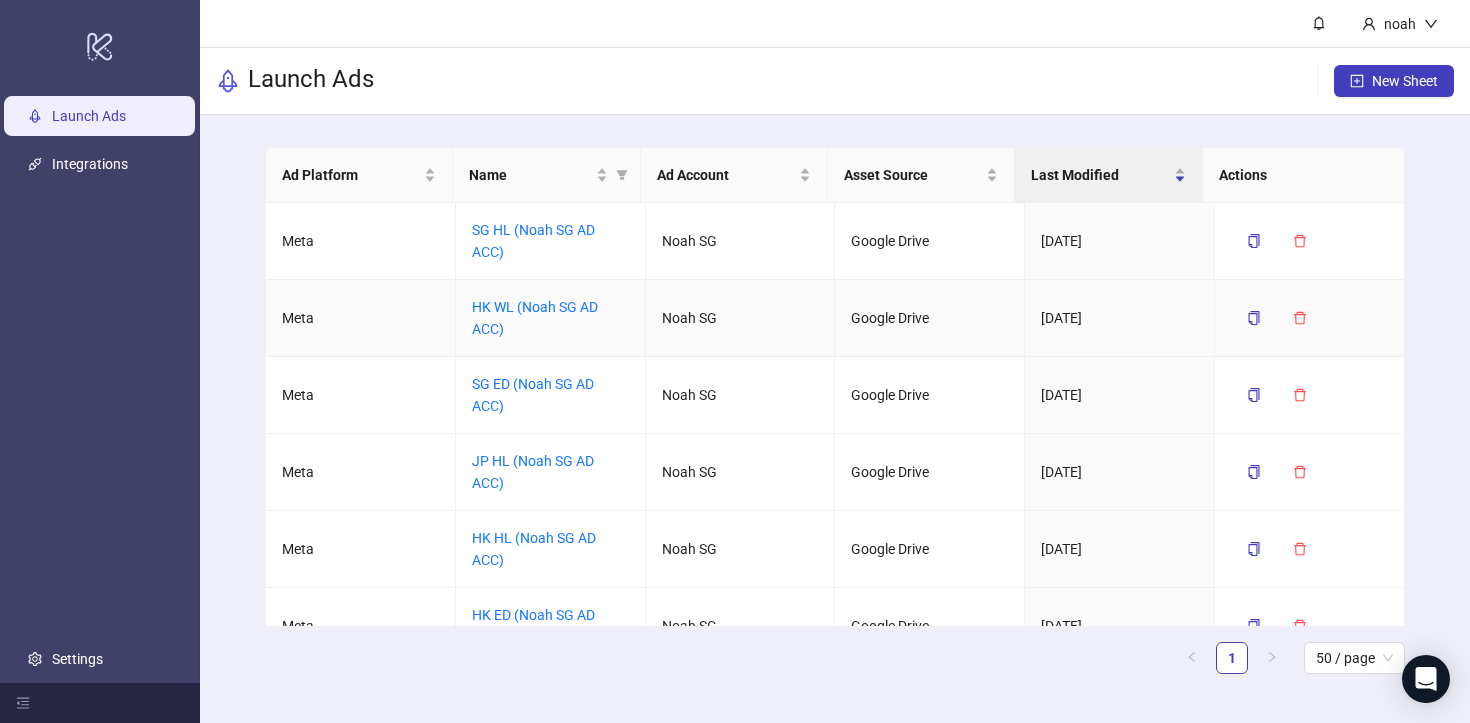 scroll, scrollTop: 0, scrollLeft: 0, axis: both 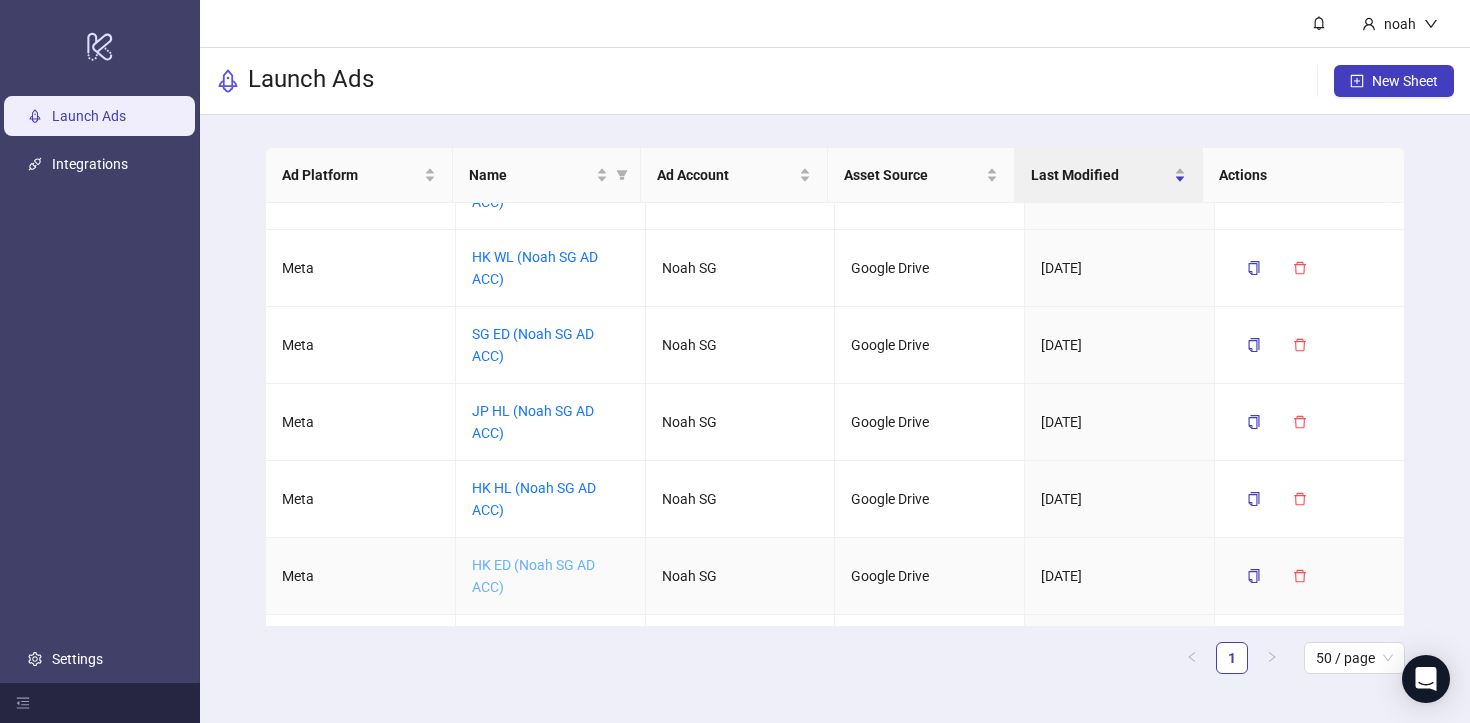 click on "HK ED (Noah SG AD ACC)" at bounding box center [533, 576] 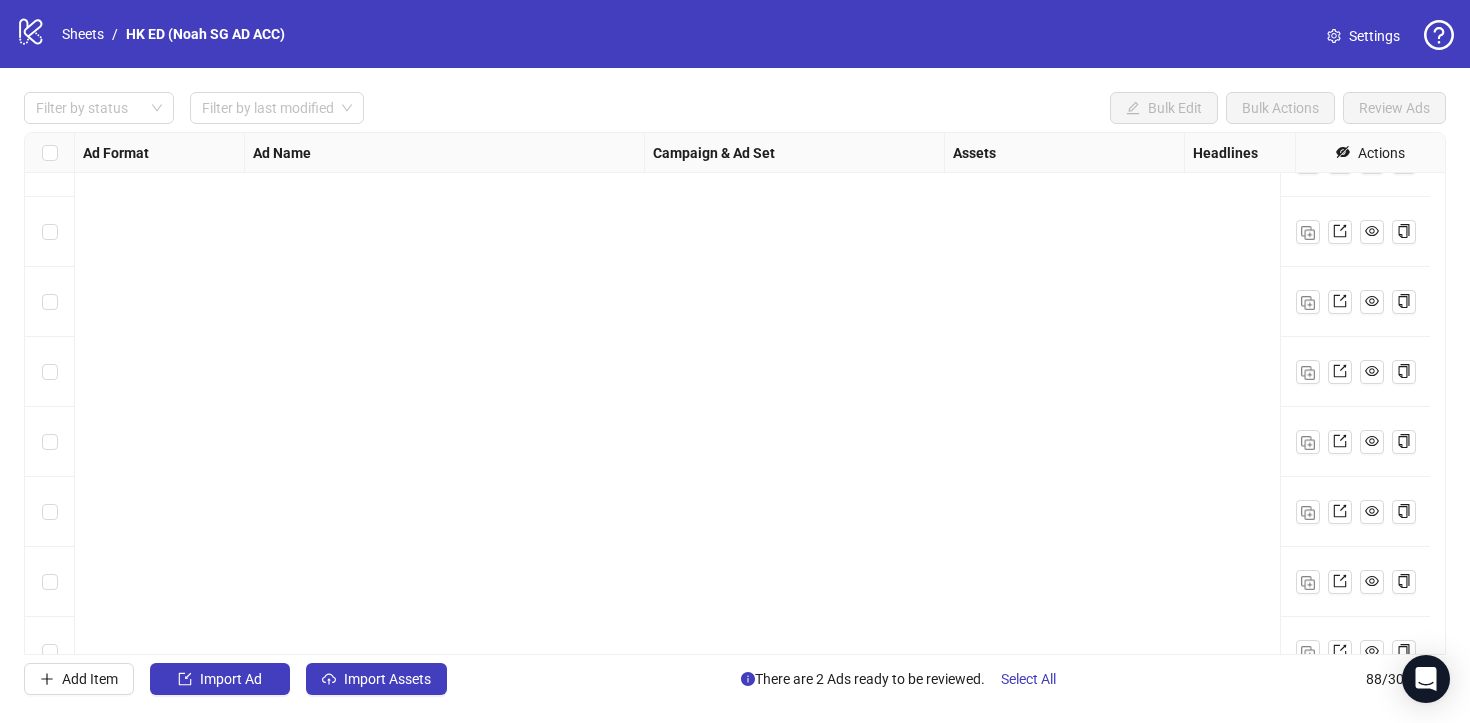 scroll, scrollTop: 5694, scrollLeft: 0, axis: vertical 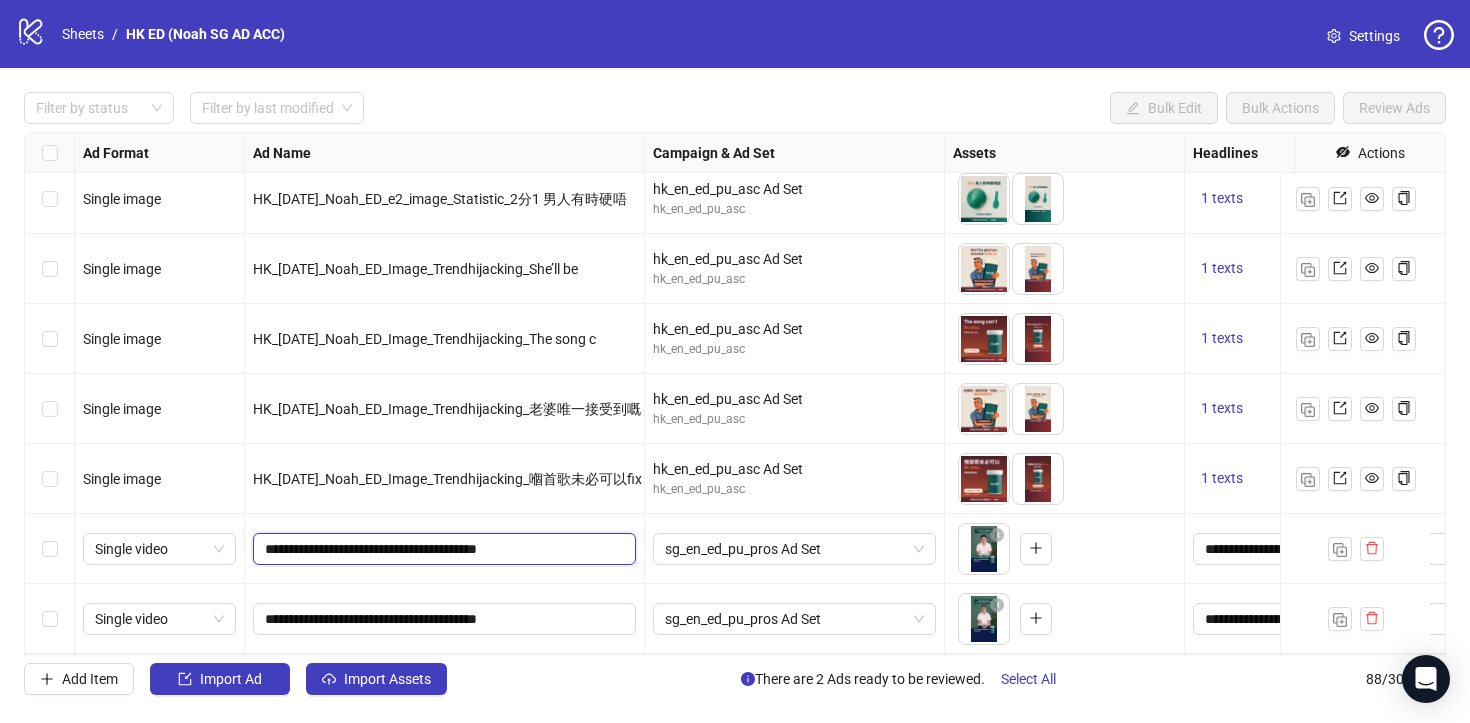 click on "**********" at bounding box center (442, 549) 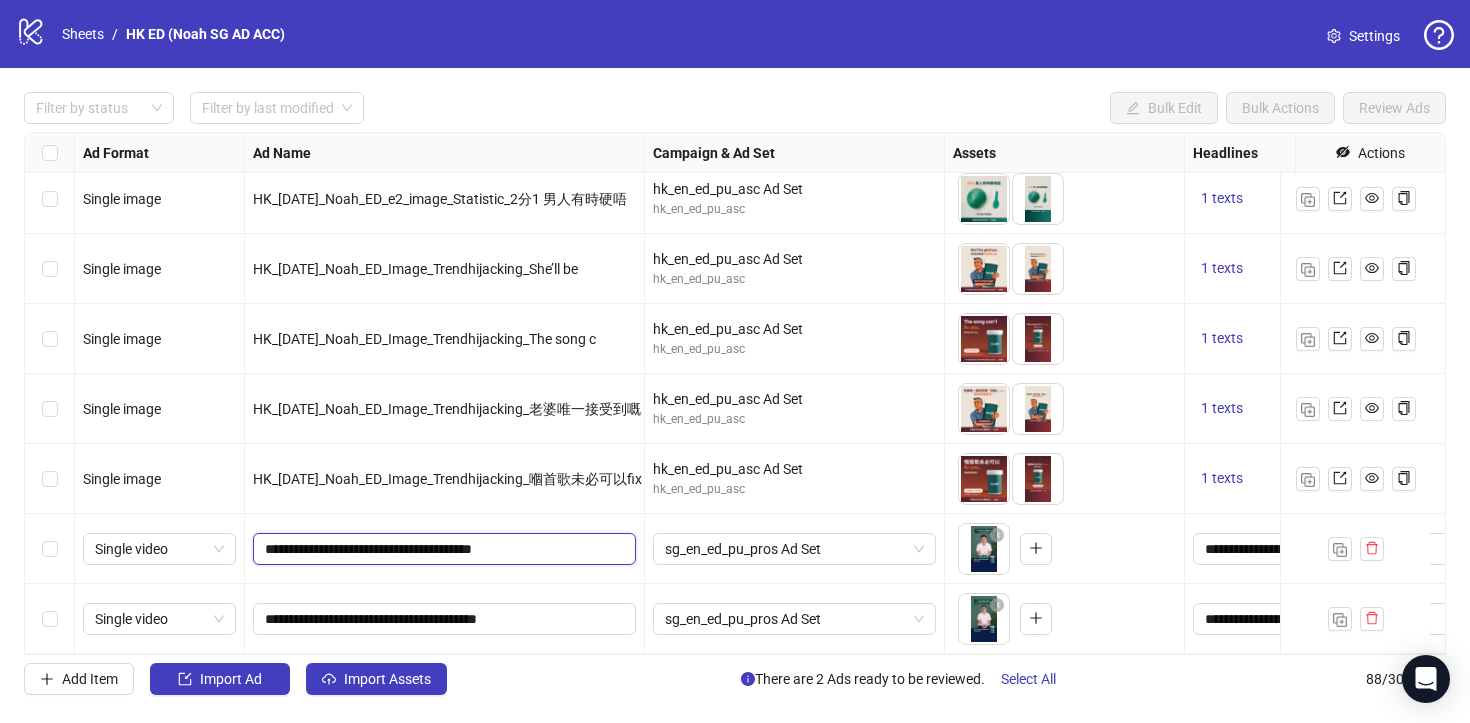 type on "**********" 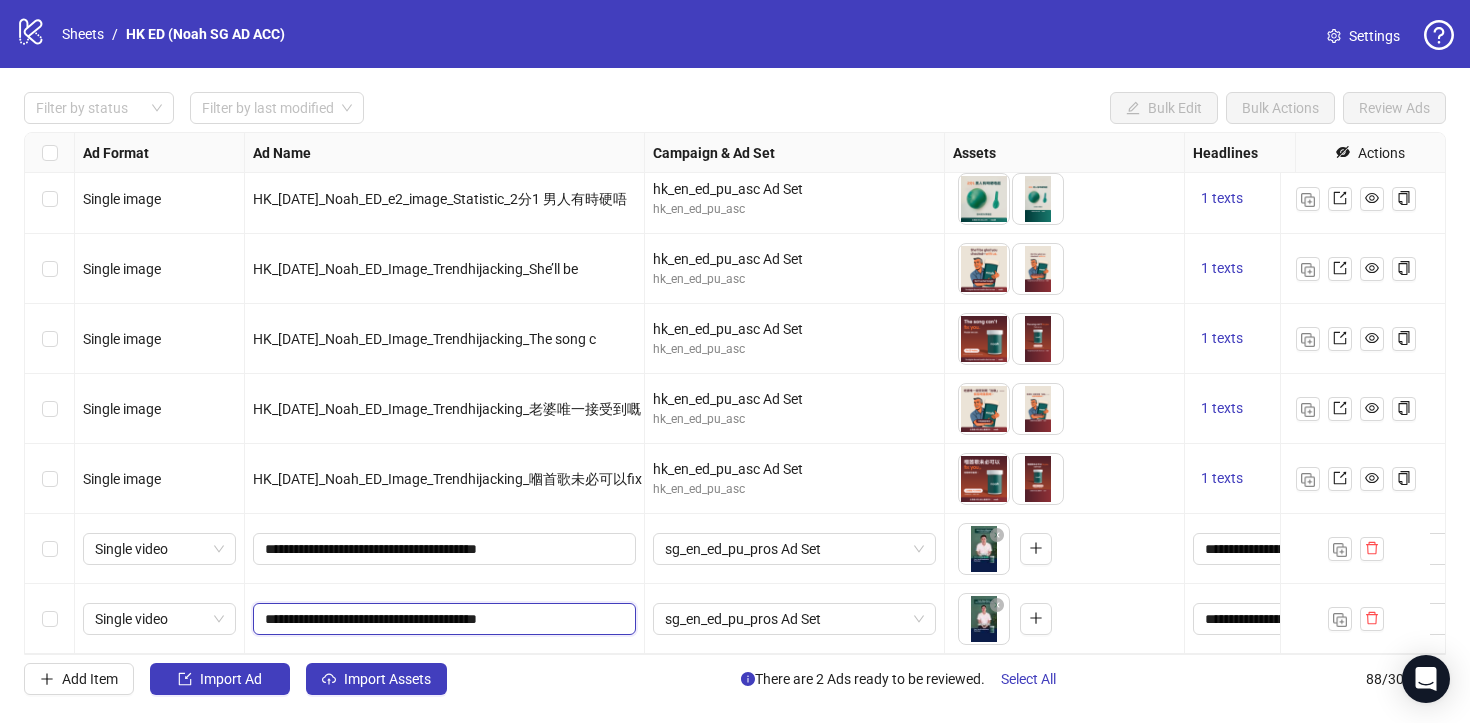 click on "**********" at bounding box center [442, 619] 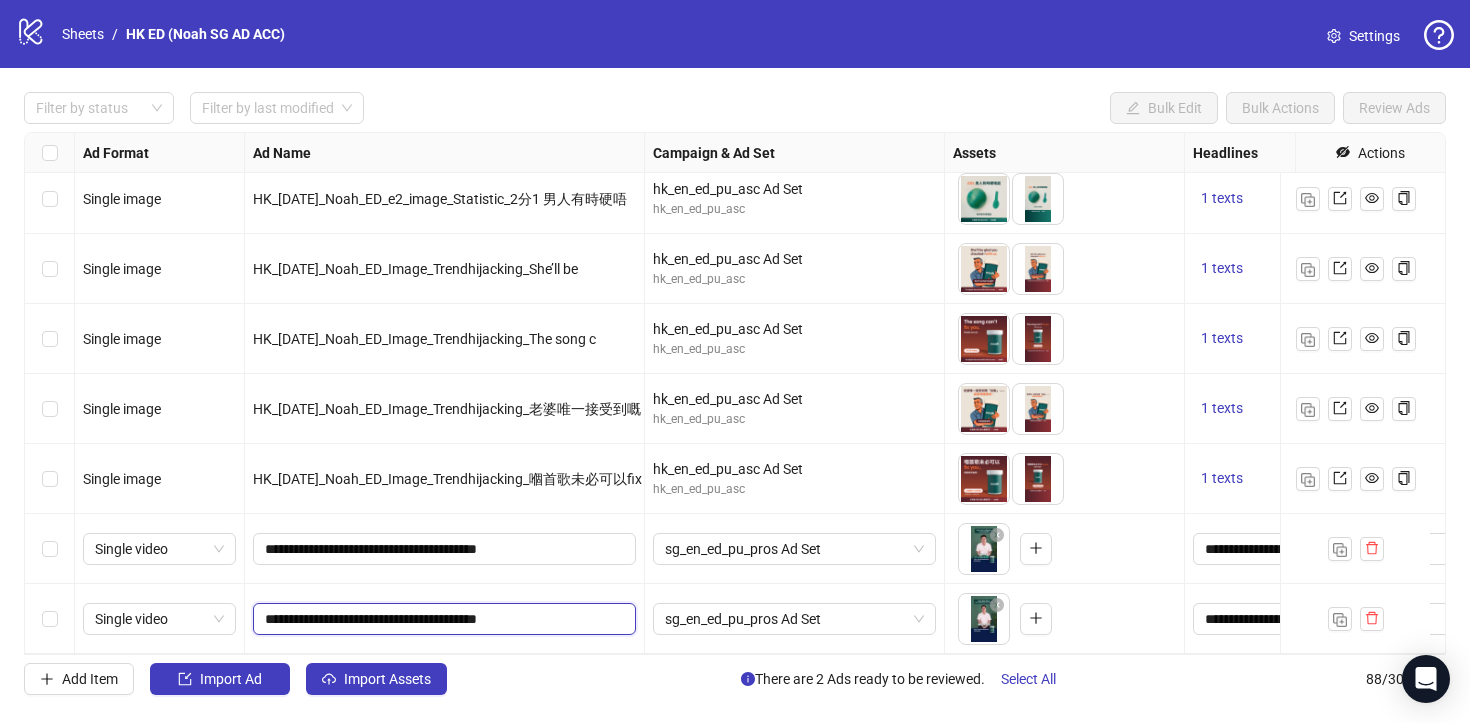 drag, startPoint x: 279, startPoint y: 604, endPoint x: 241, endPoint y: 601, distance: 38.118237 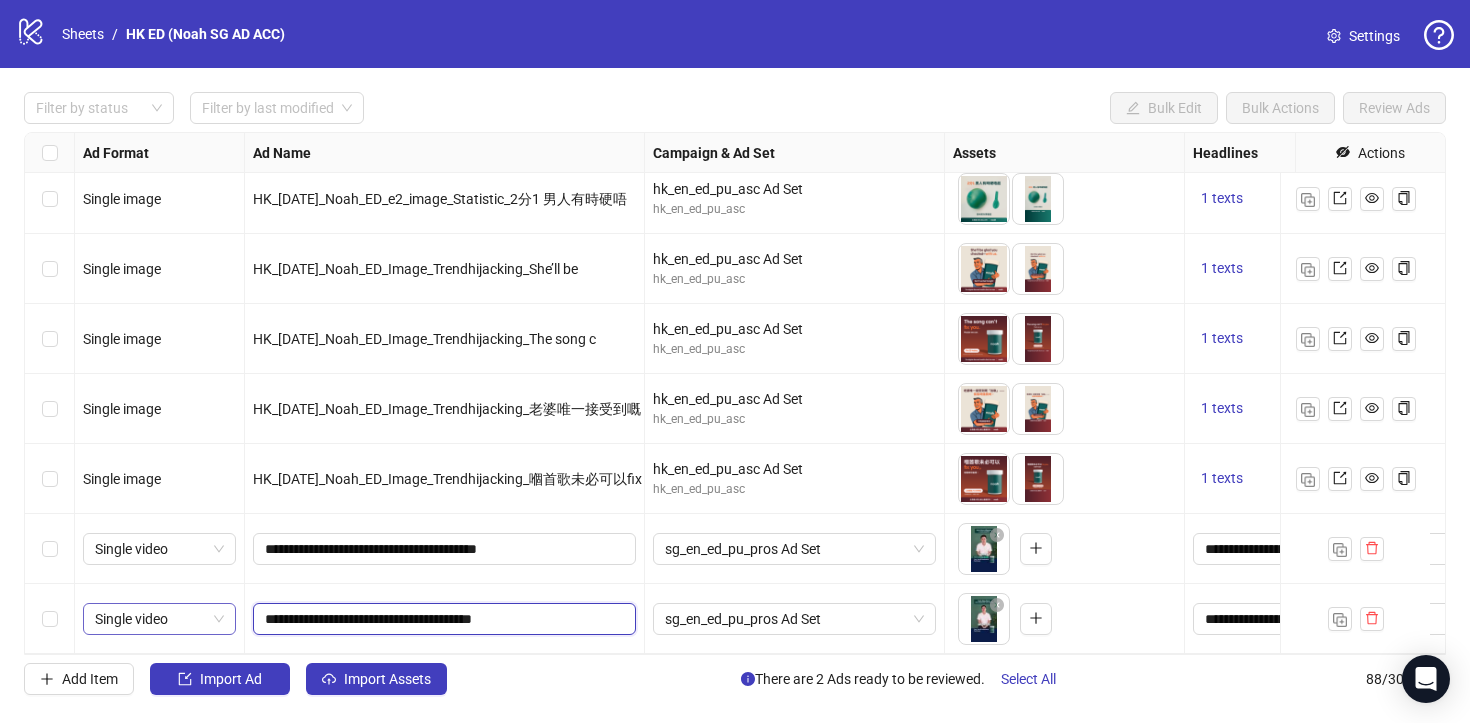type on "**********" 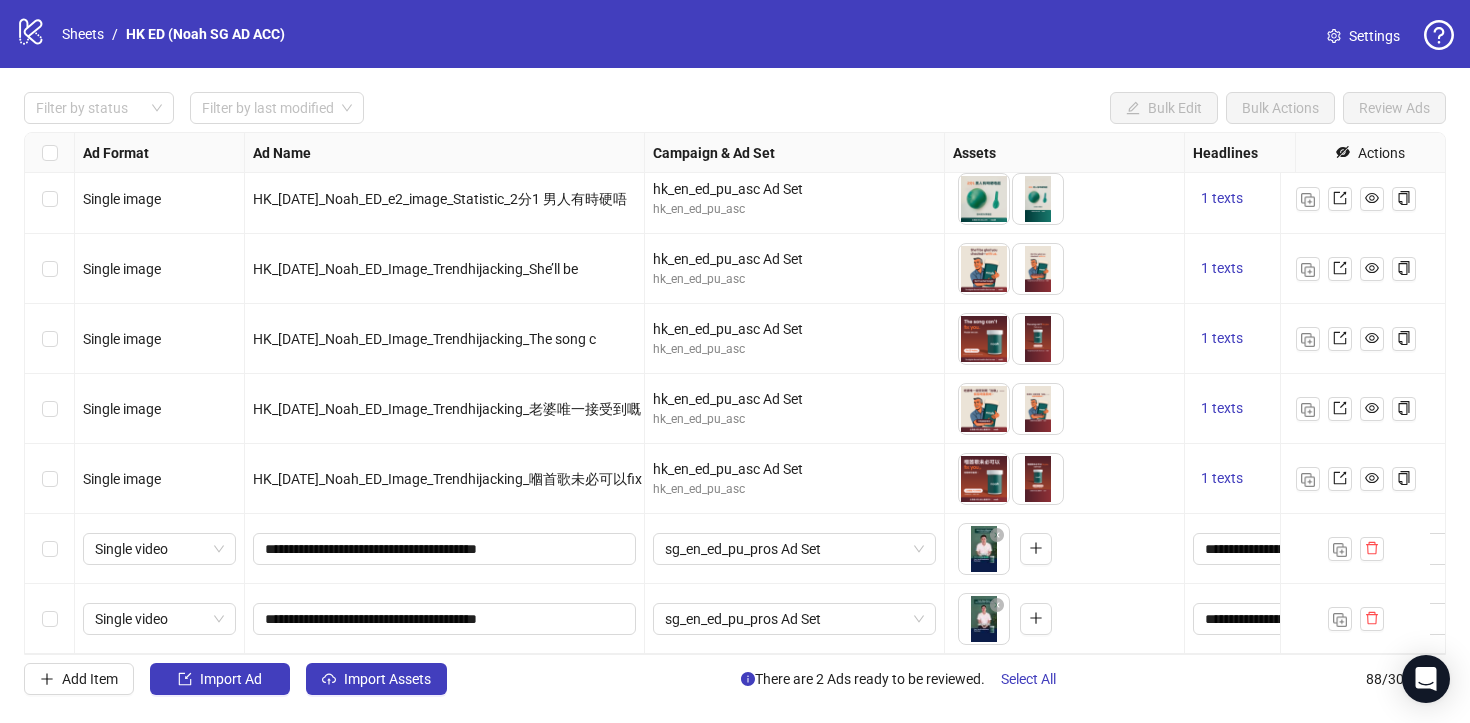 click on "**********" at bounding box center [445, 619] 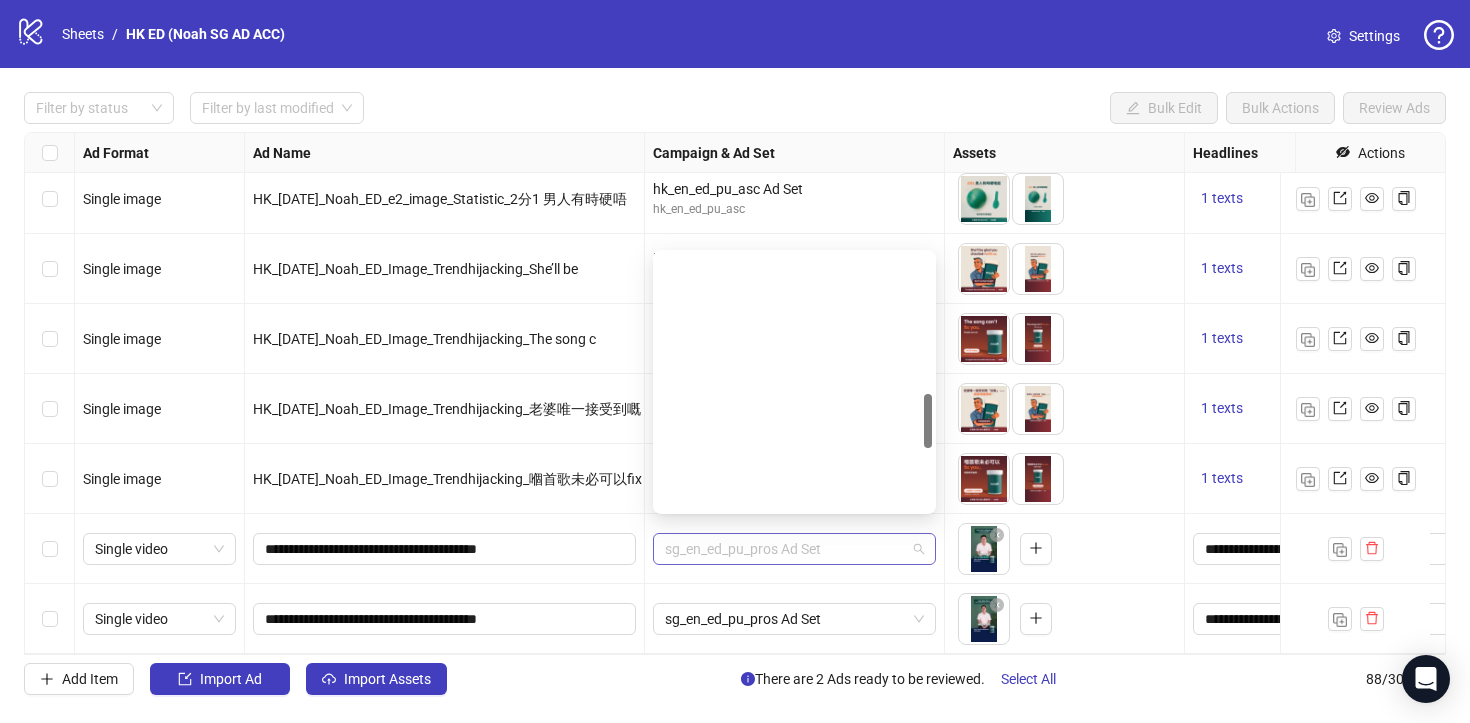 click on "sg_en_ed_pu_pros Ad Set" at bounding box center [794, 549] 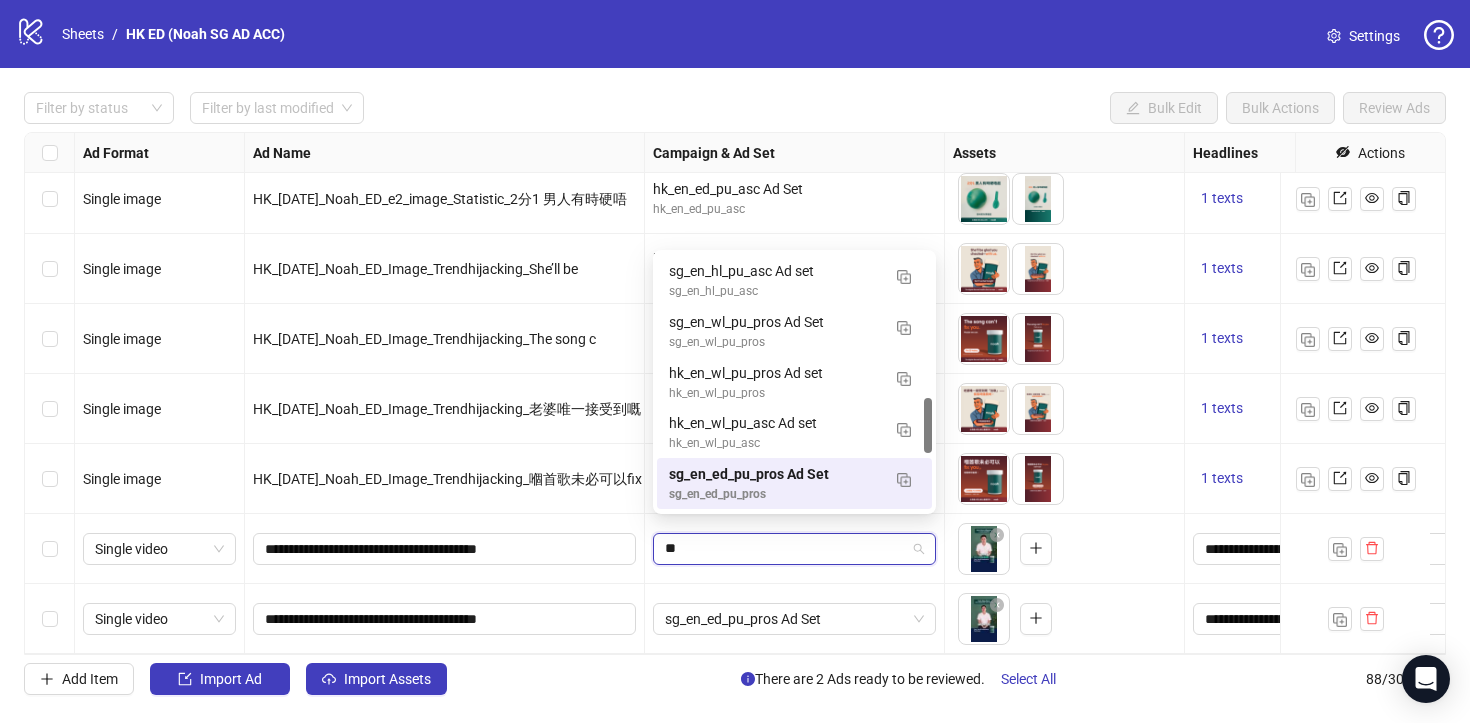 scroll, scrollTop: 235, scrollLeft: 0, axis: vertical 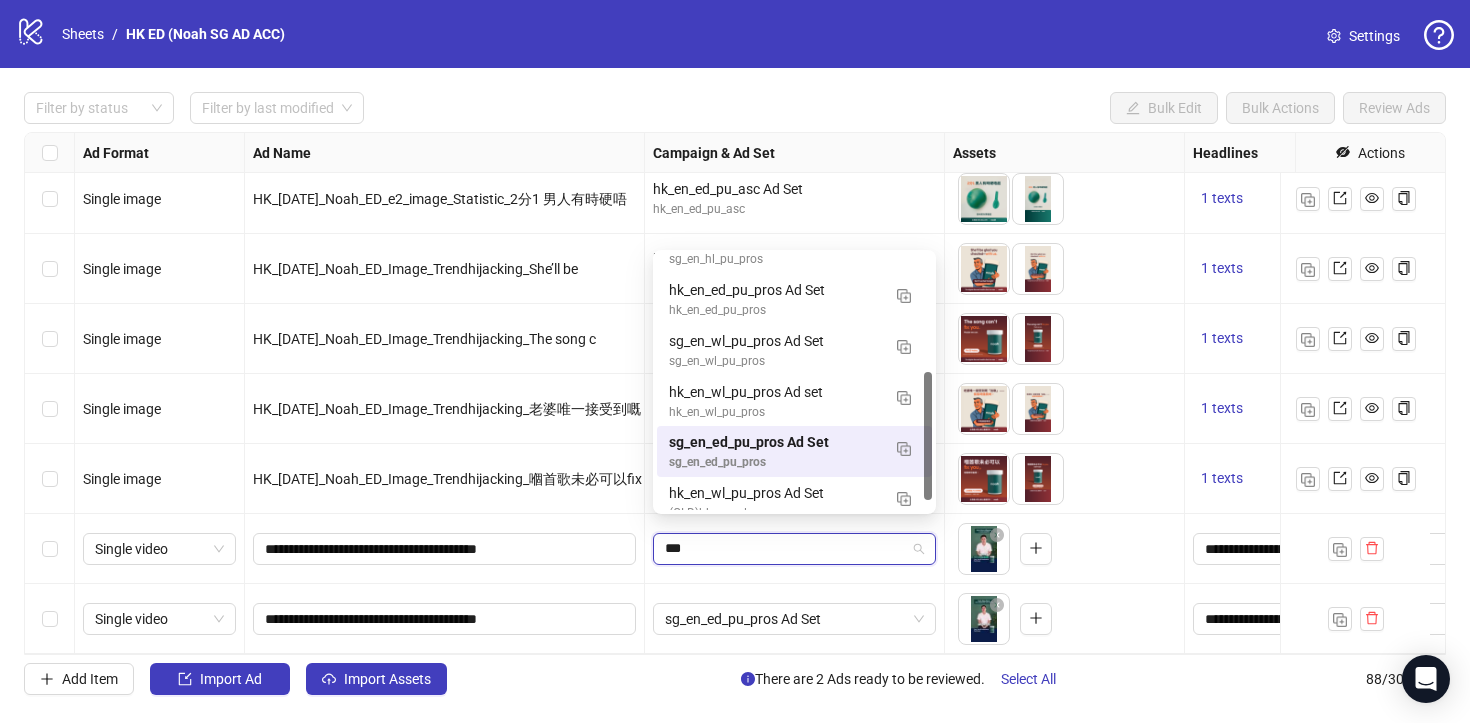 type on "****" 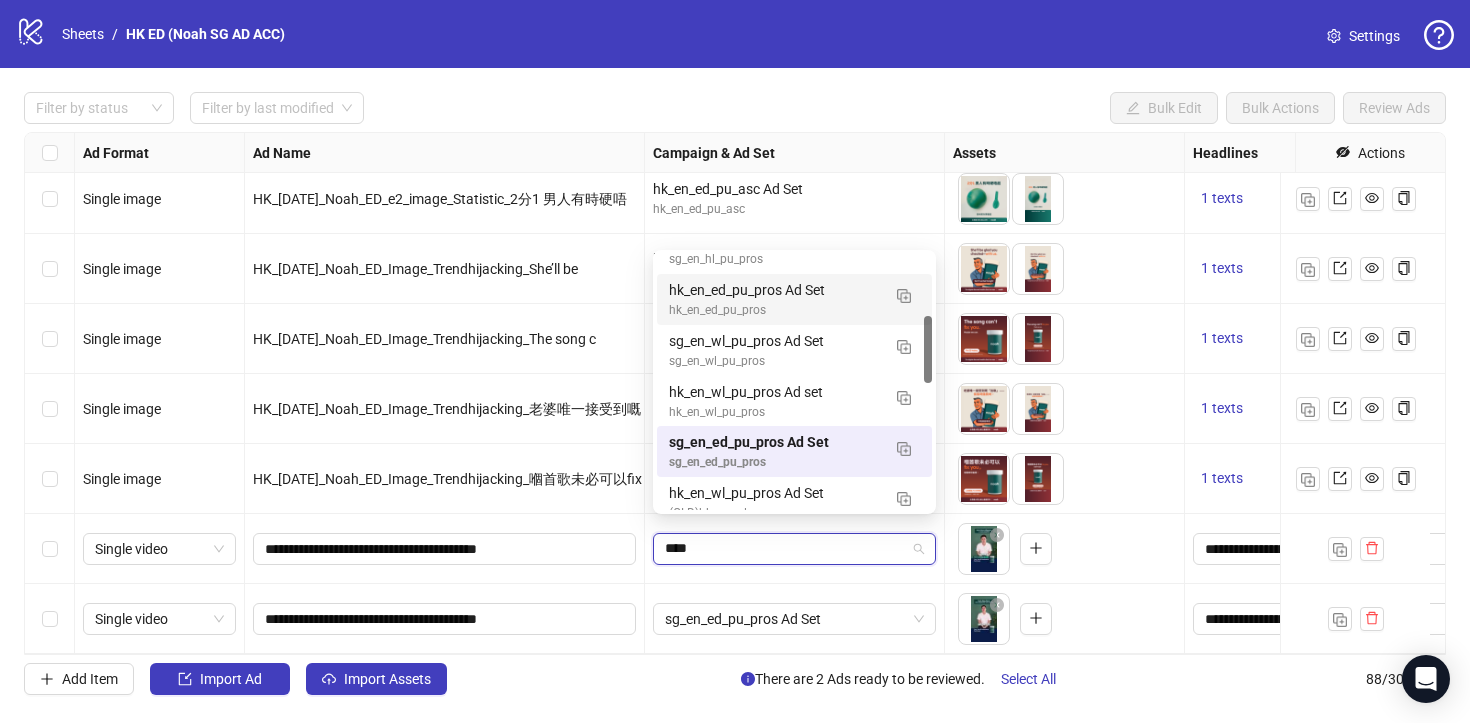click on "hk_en_ed_pu_pros Ad Set" at bounding box center (774, 290) 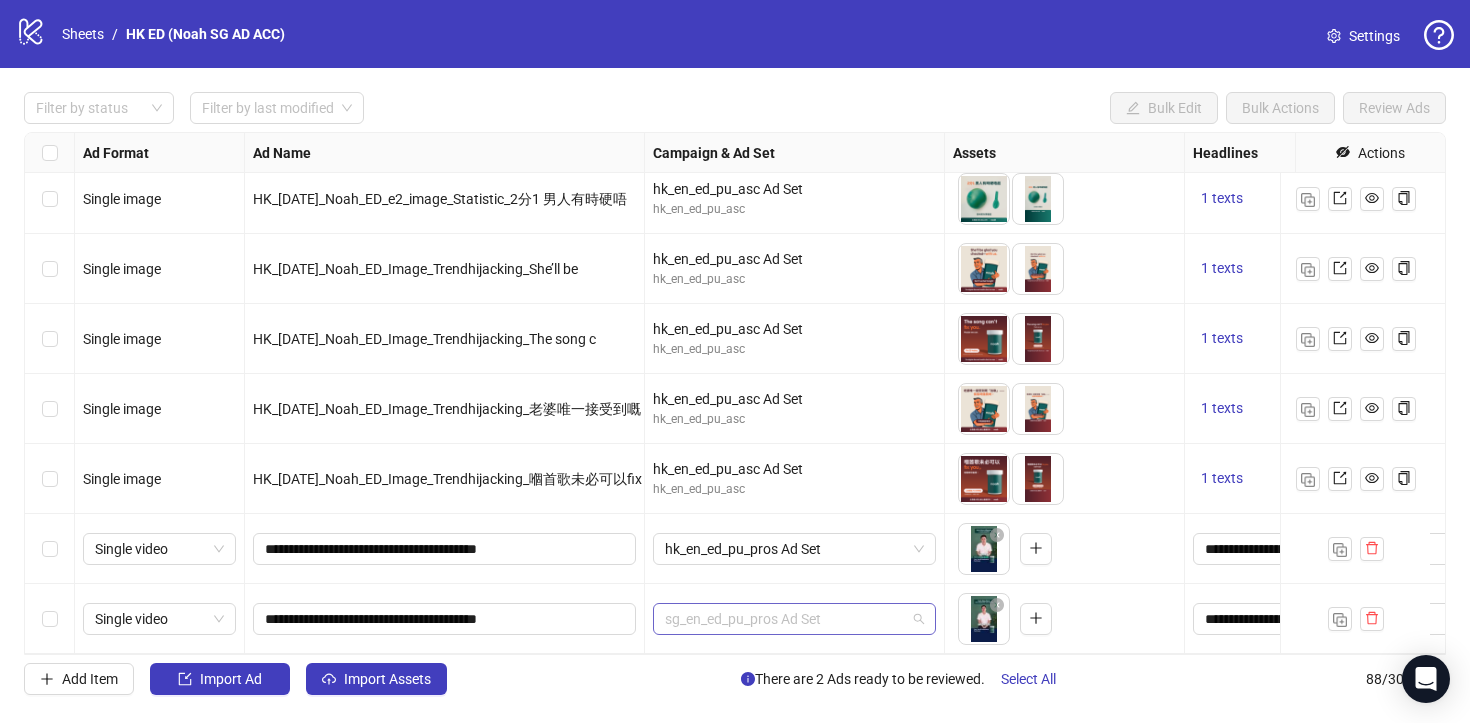 click on "sg_en_ed_pu_pros Ad Set" at bounding box center (794, 619) 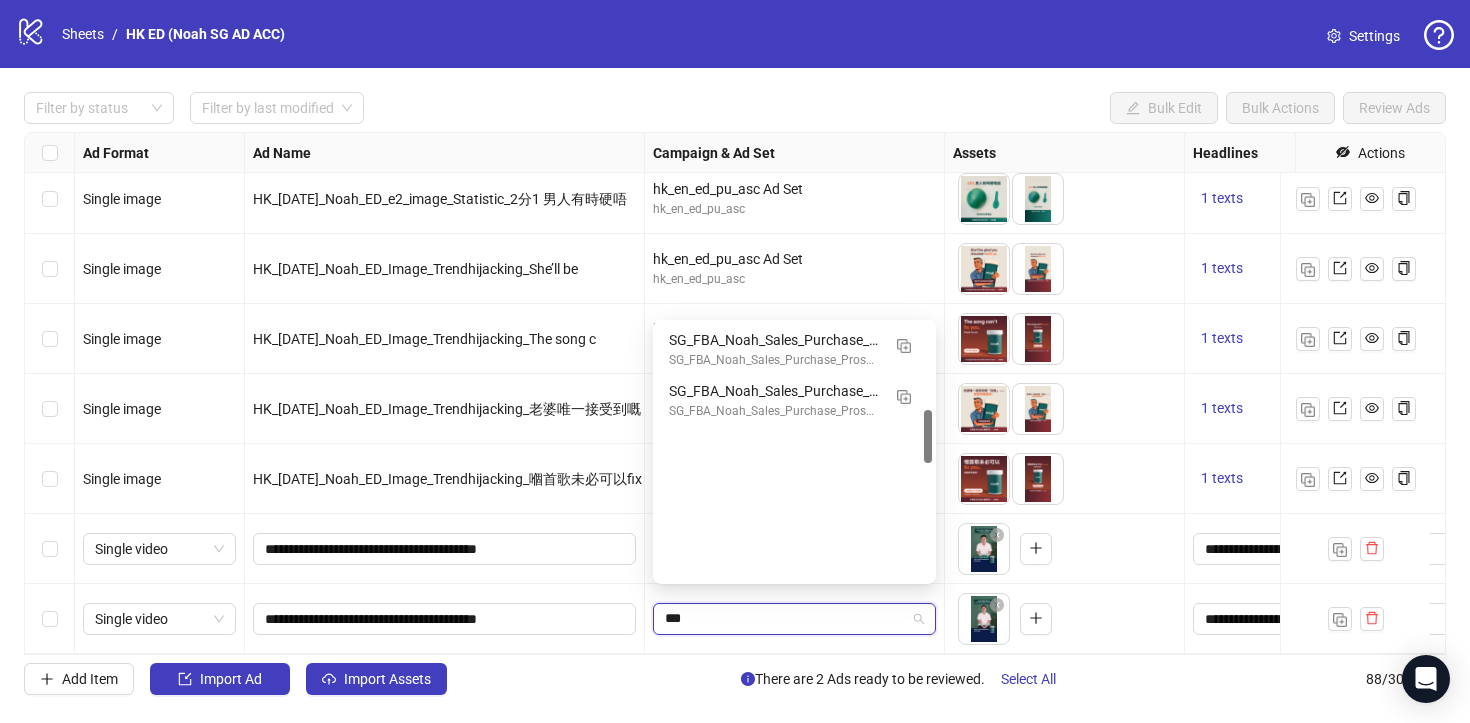 scroll, scrollTop: 408, scrollLeft: 0, axis: vertical 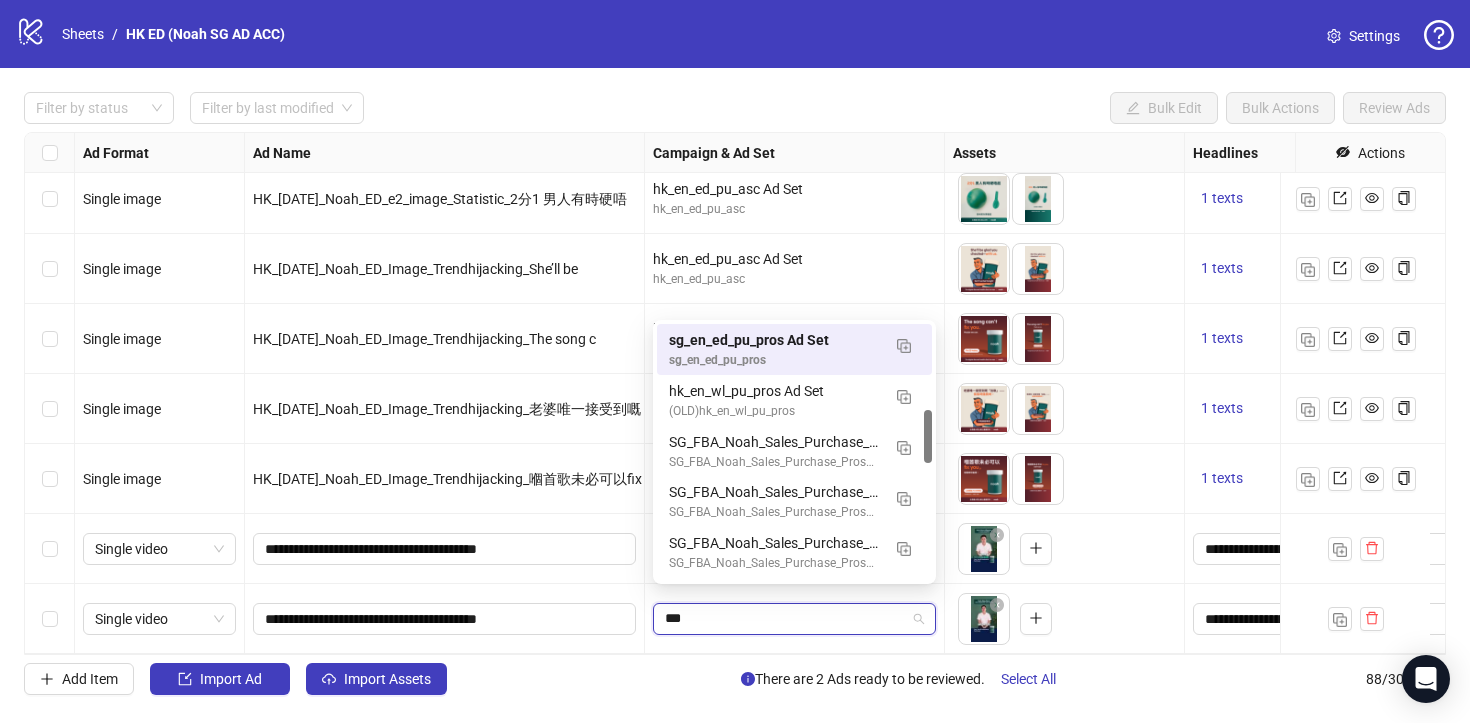 type on "****" 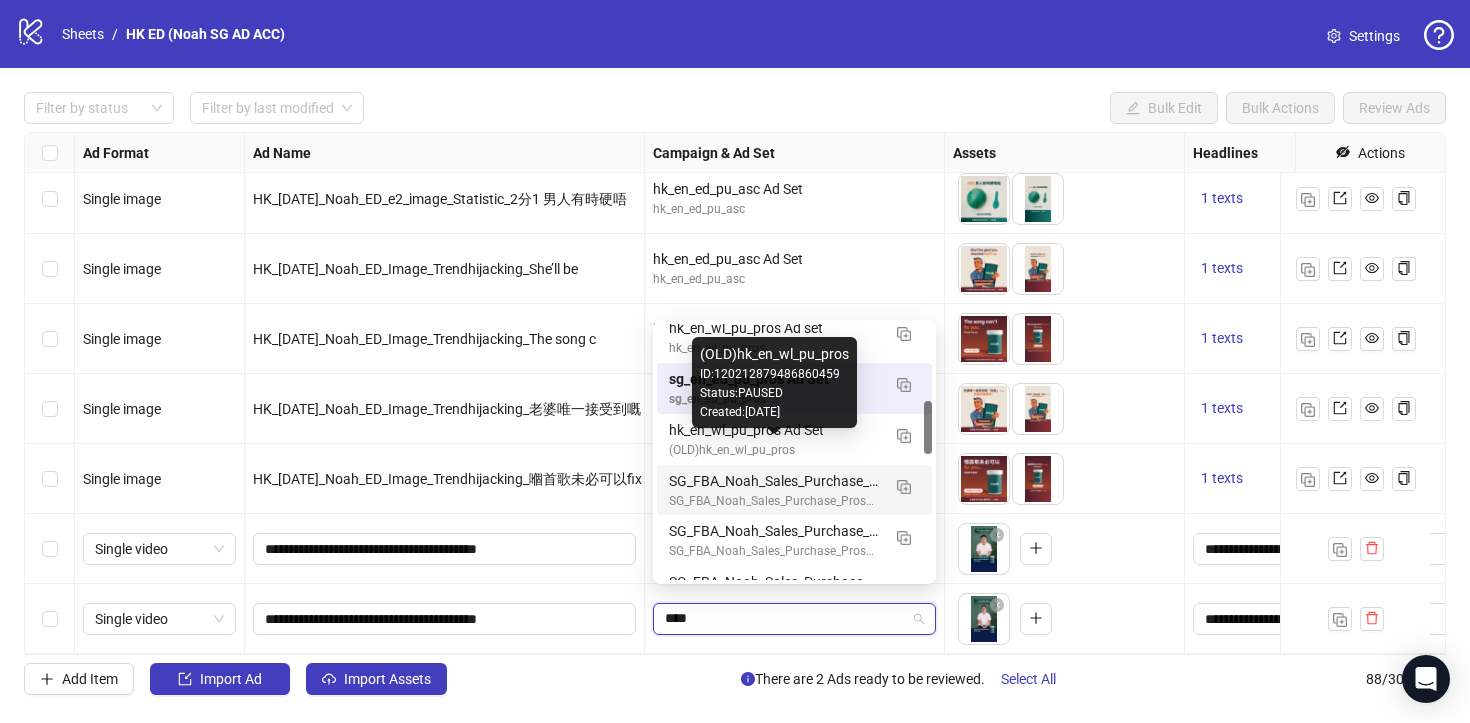 scroll, scrollTop: 167, scrollLeft: 0, axis: vertical 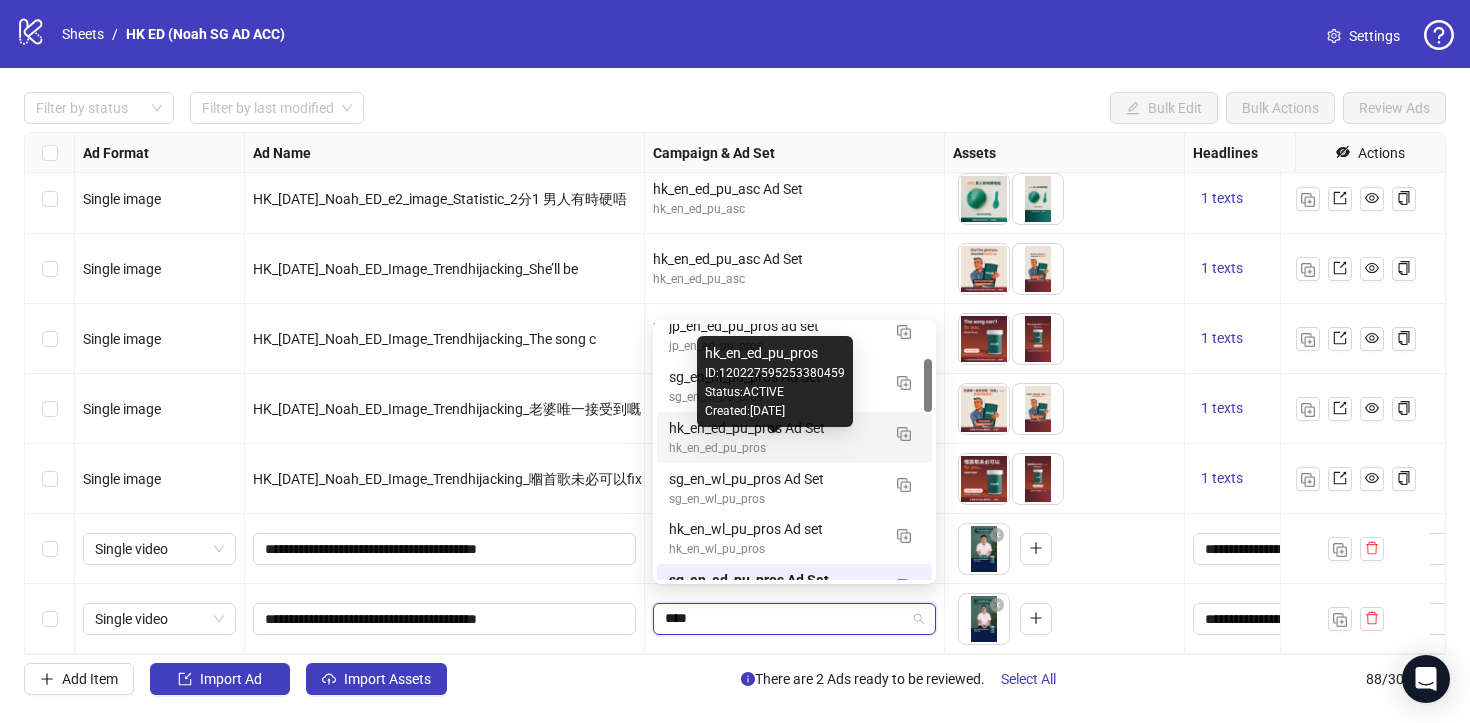 click on "hk_en_ed_pu_pros" at bounding box center [774, 448] 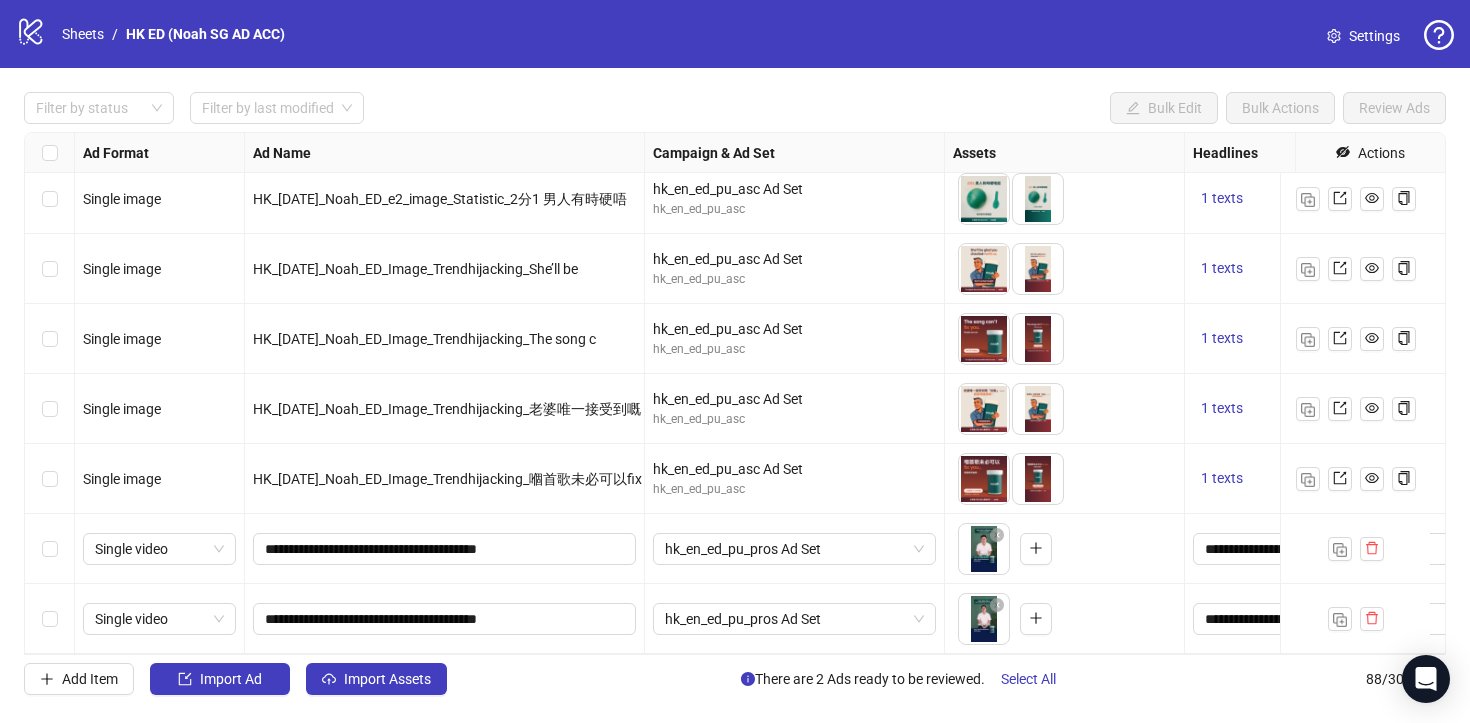 click on "hk_en_ed_pu_pros Ad Set" at bounding box center [795, 619] 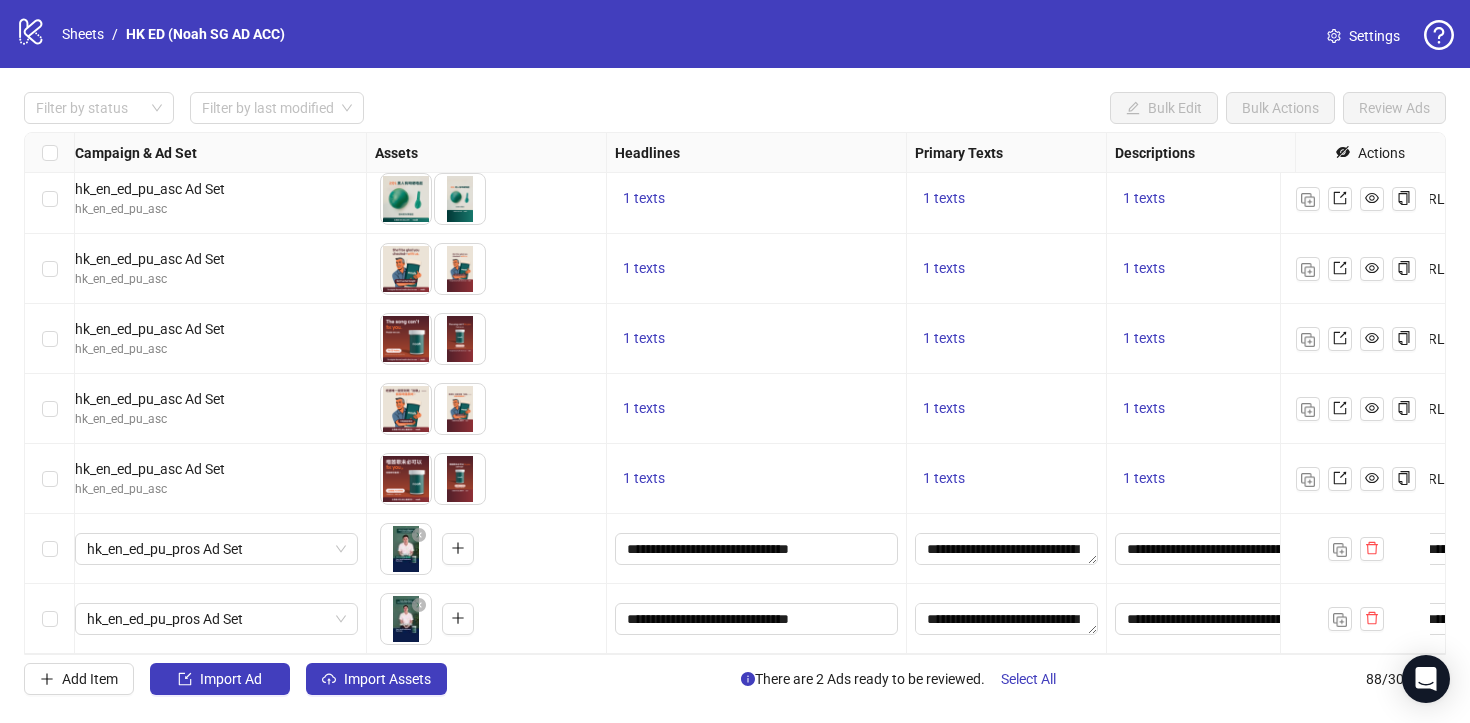 scroll, scrollTop: 5694, scrollLeft: 714, axis: both 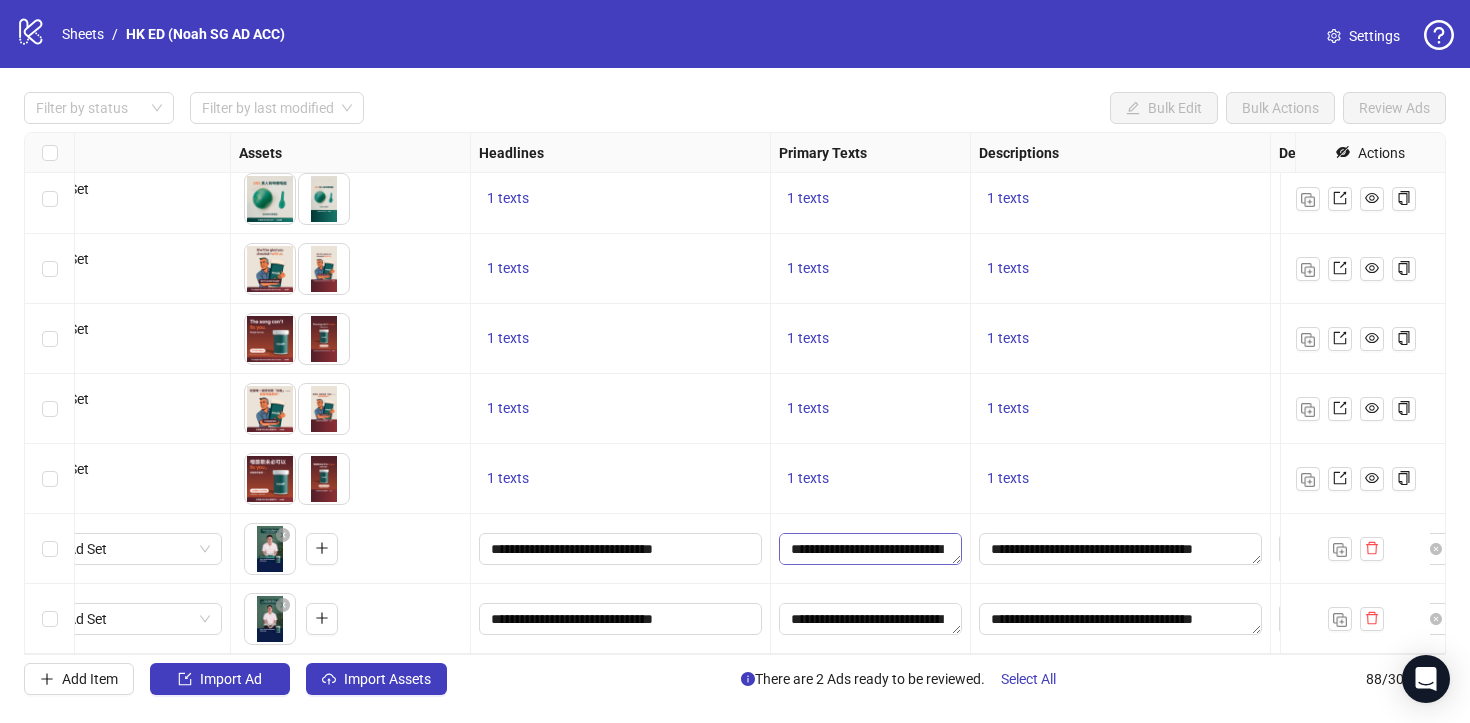 click on "**********" at bounding box center [871, 549] 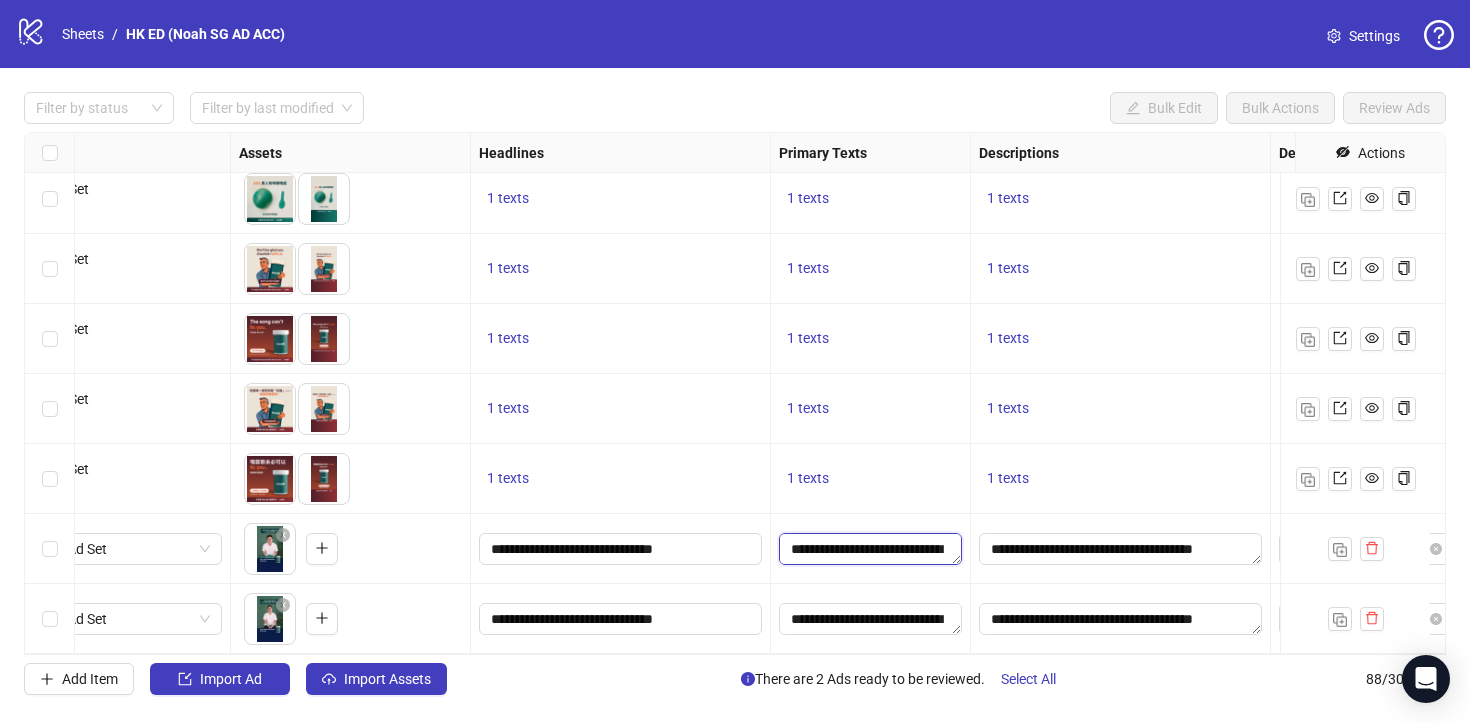 click on "**********" at bounding box center (870, 549) 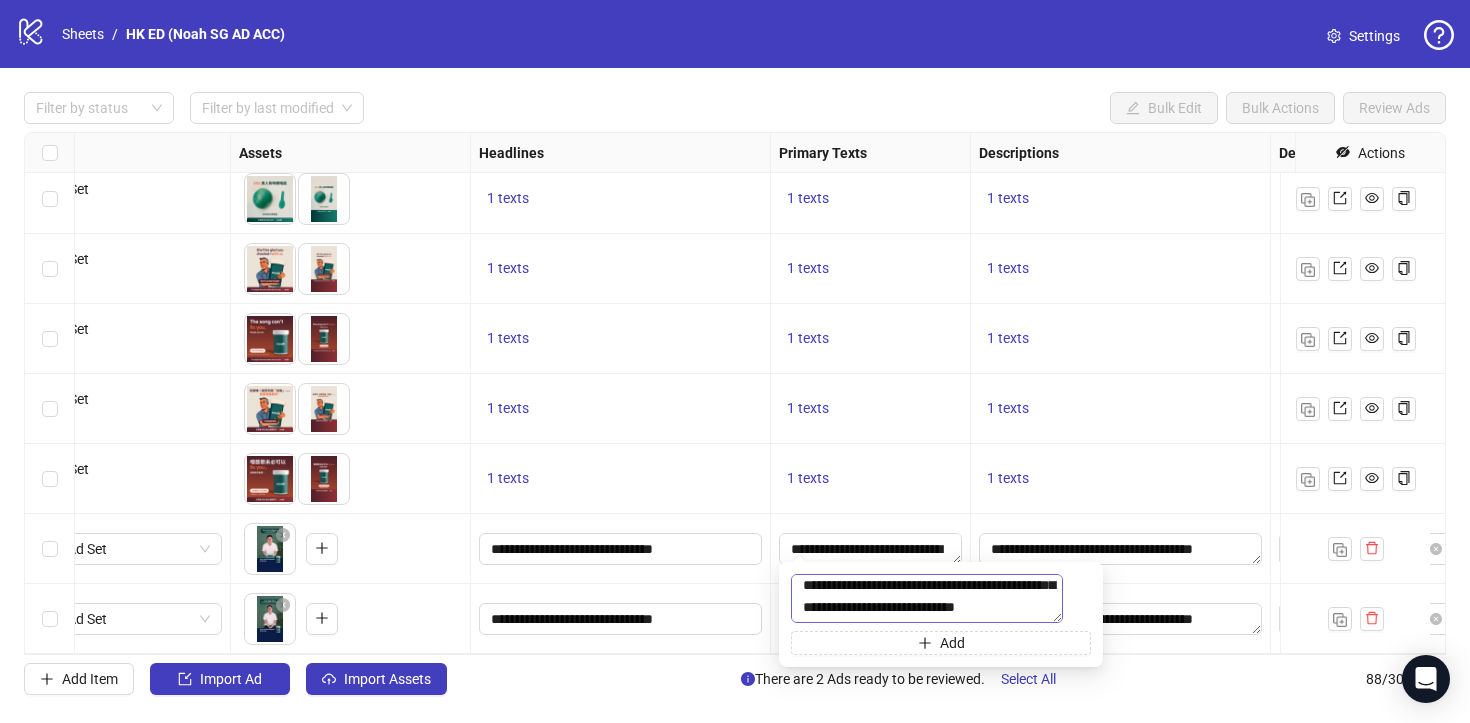 scroll, scrollTop: 154, scrollLeft: 0, axis: vertical 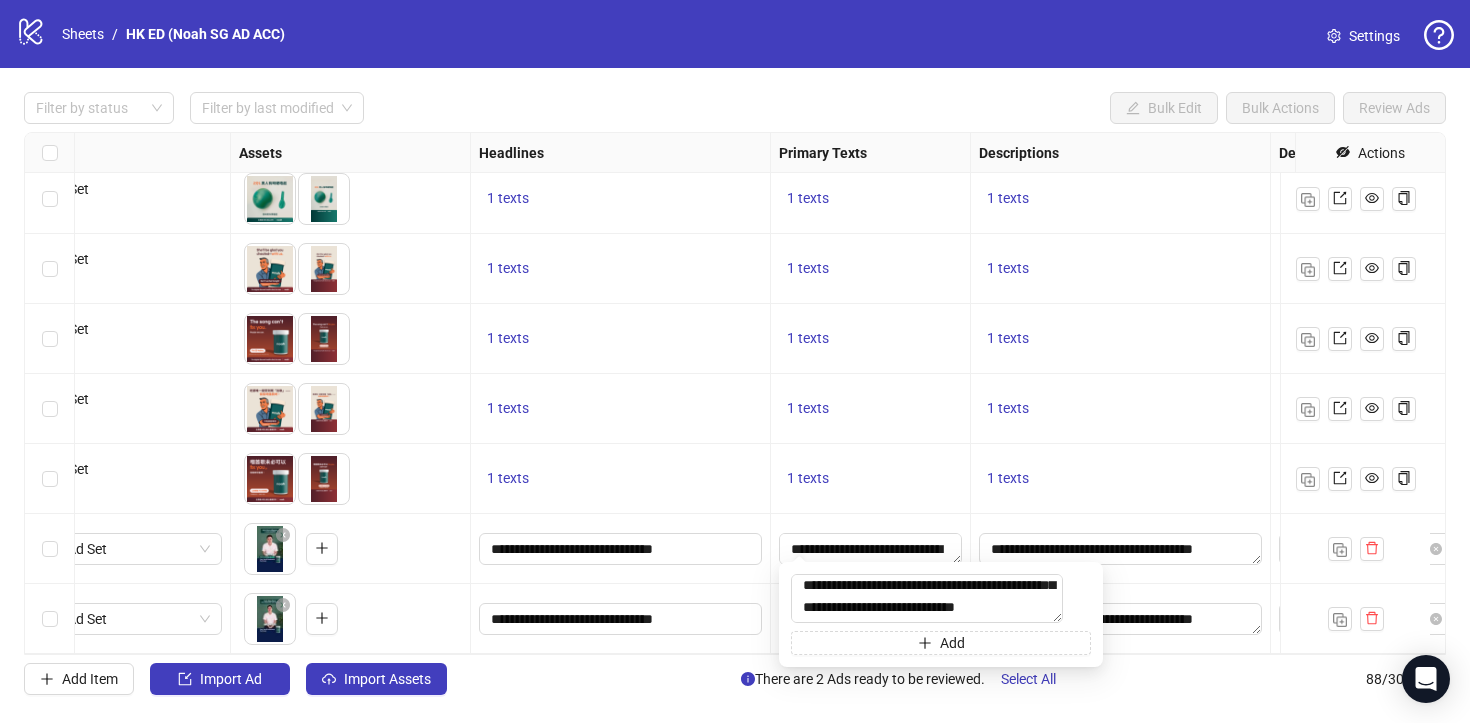 click on "**********" at bounding box center [871, 549] 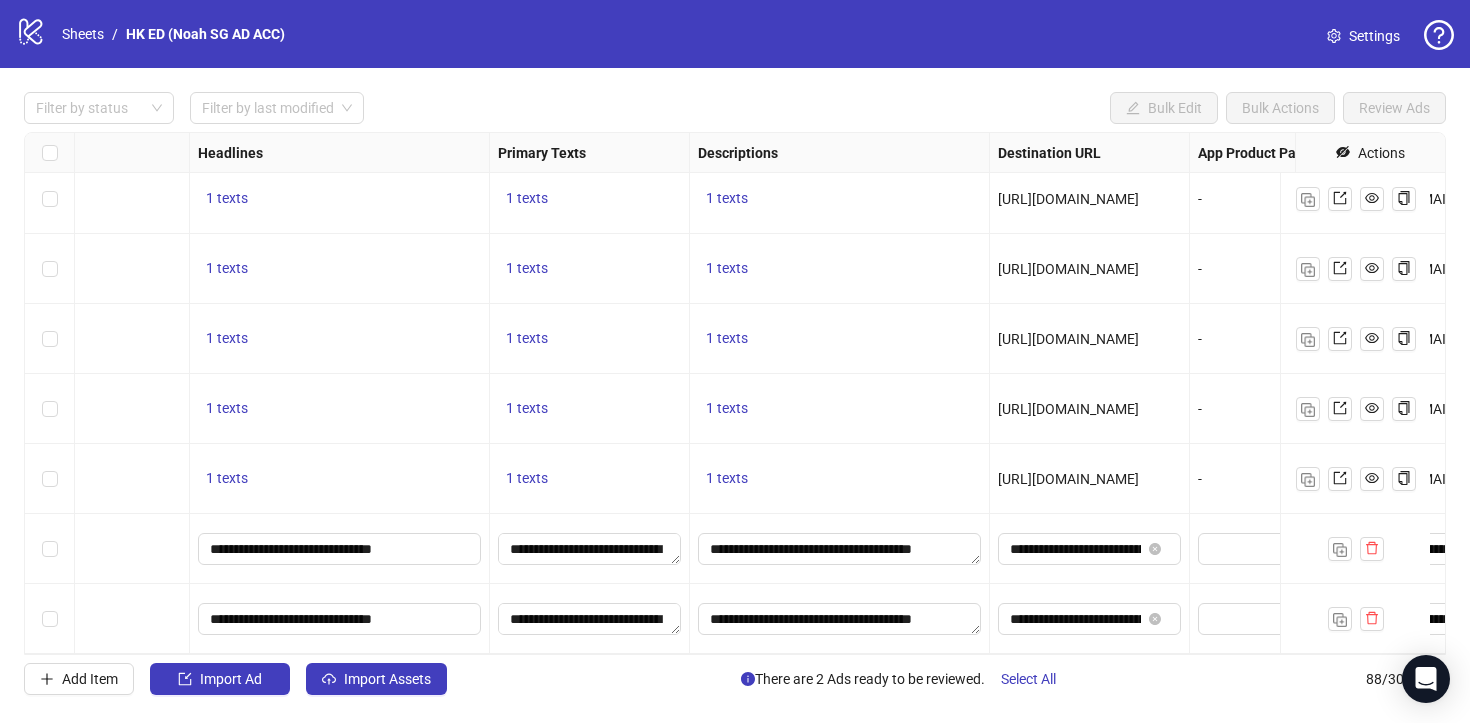 scroll, scrollTop: 5694, scrollLeft: 1116, axis: both 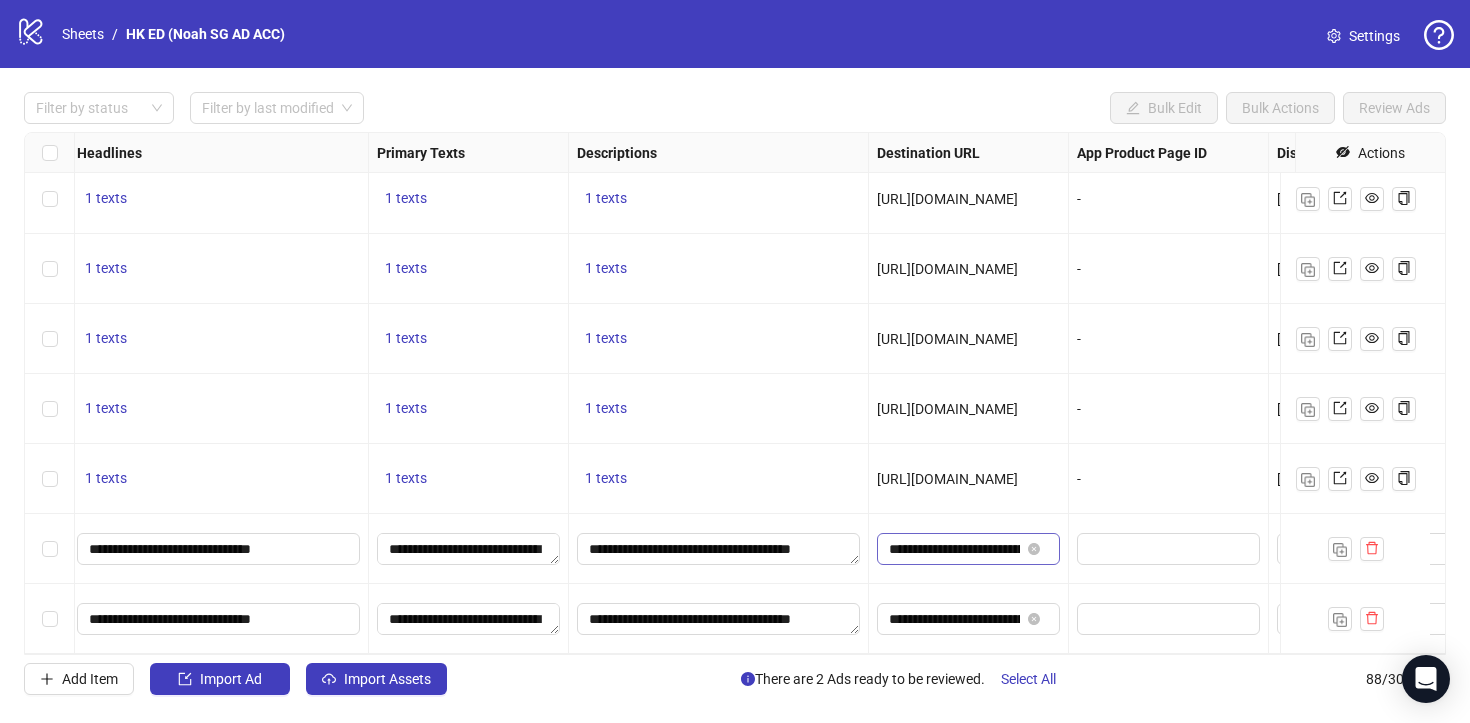 click 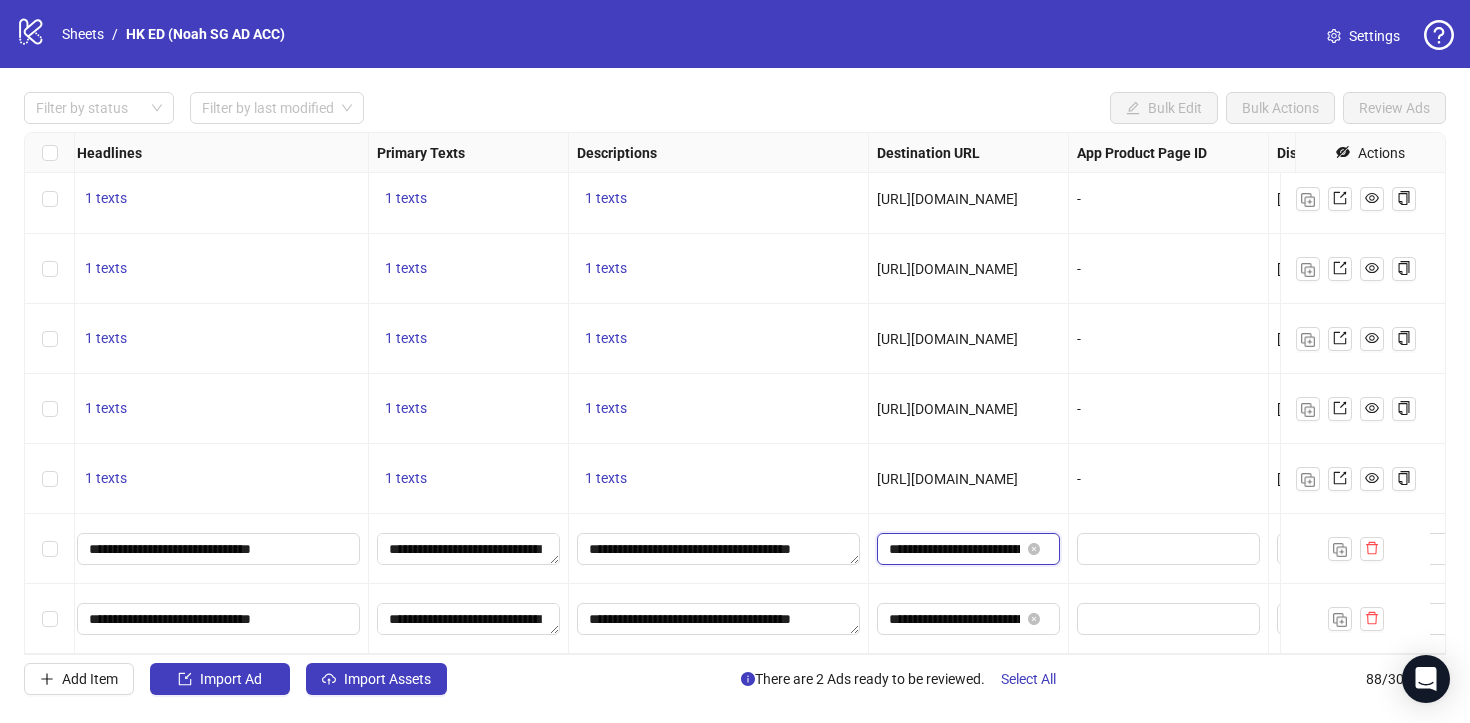 type 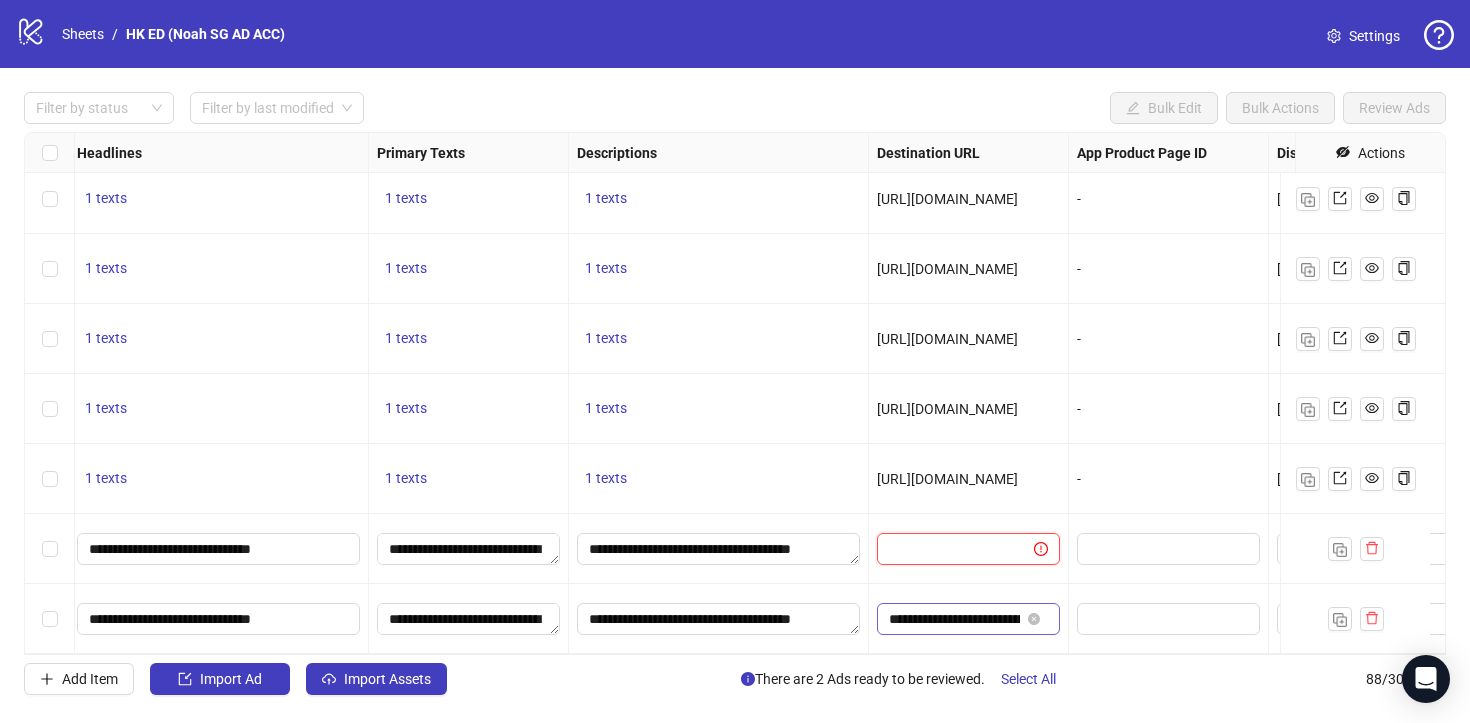 scroll, scrollTop: 0, scrollLeft: 0, axis: both 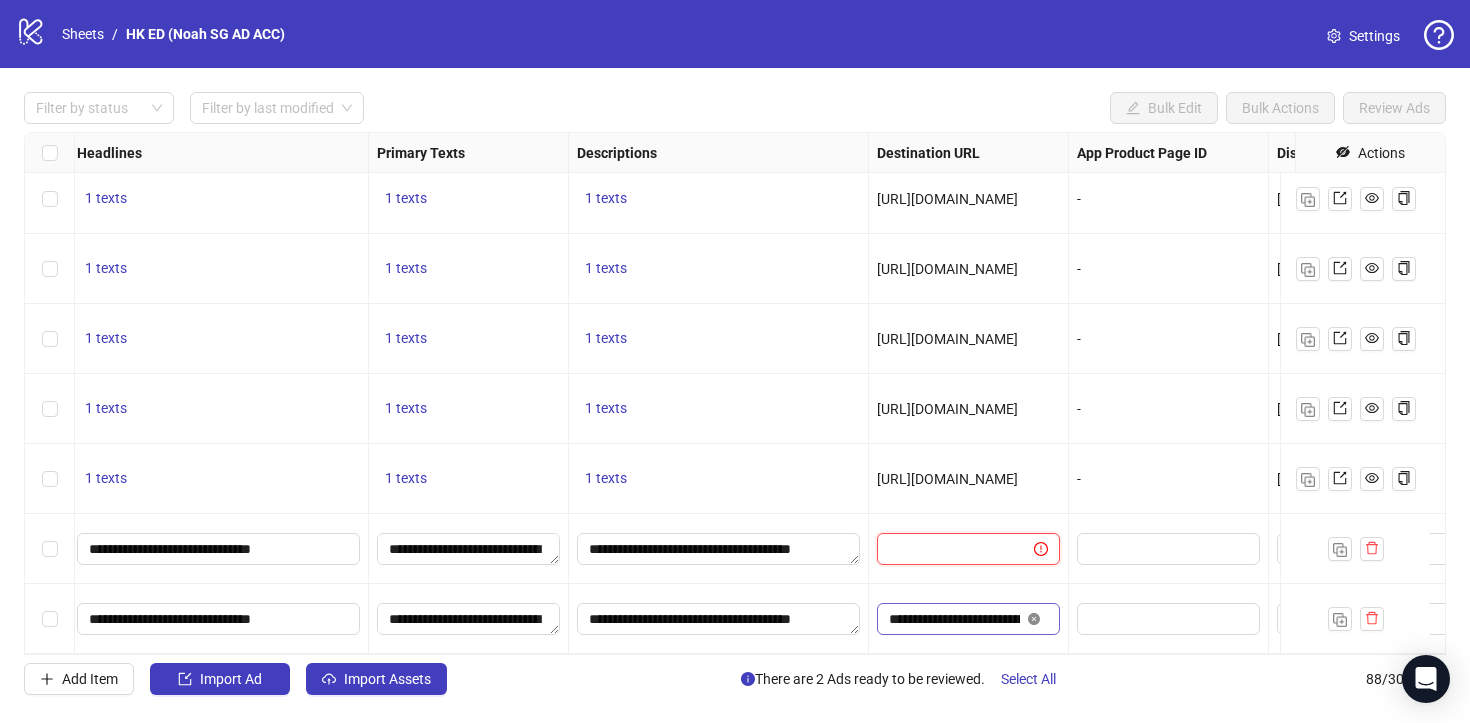 click 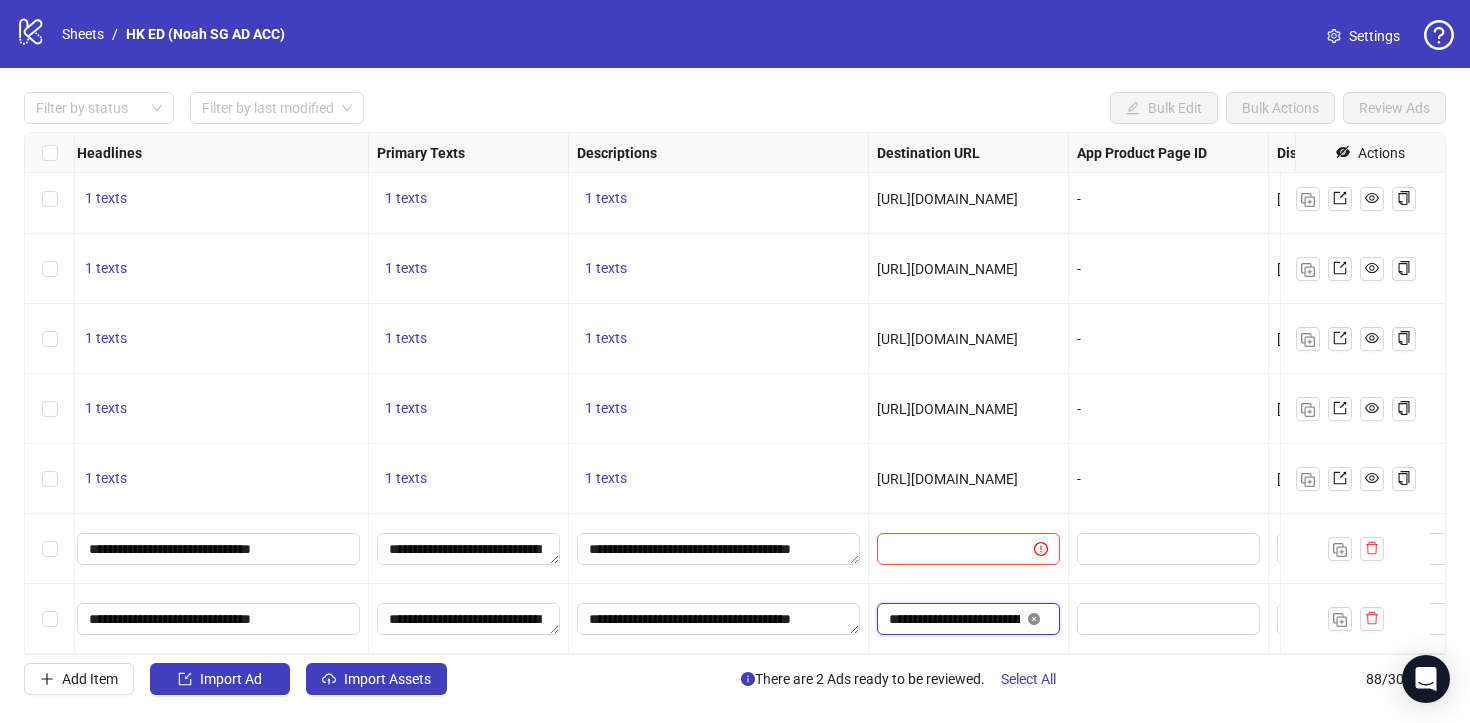 type 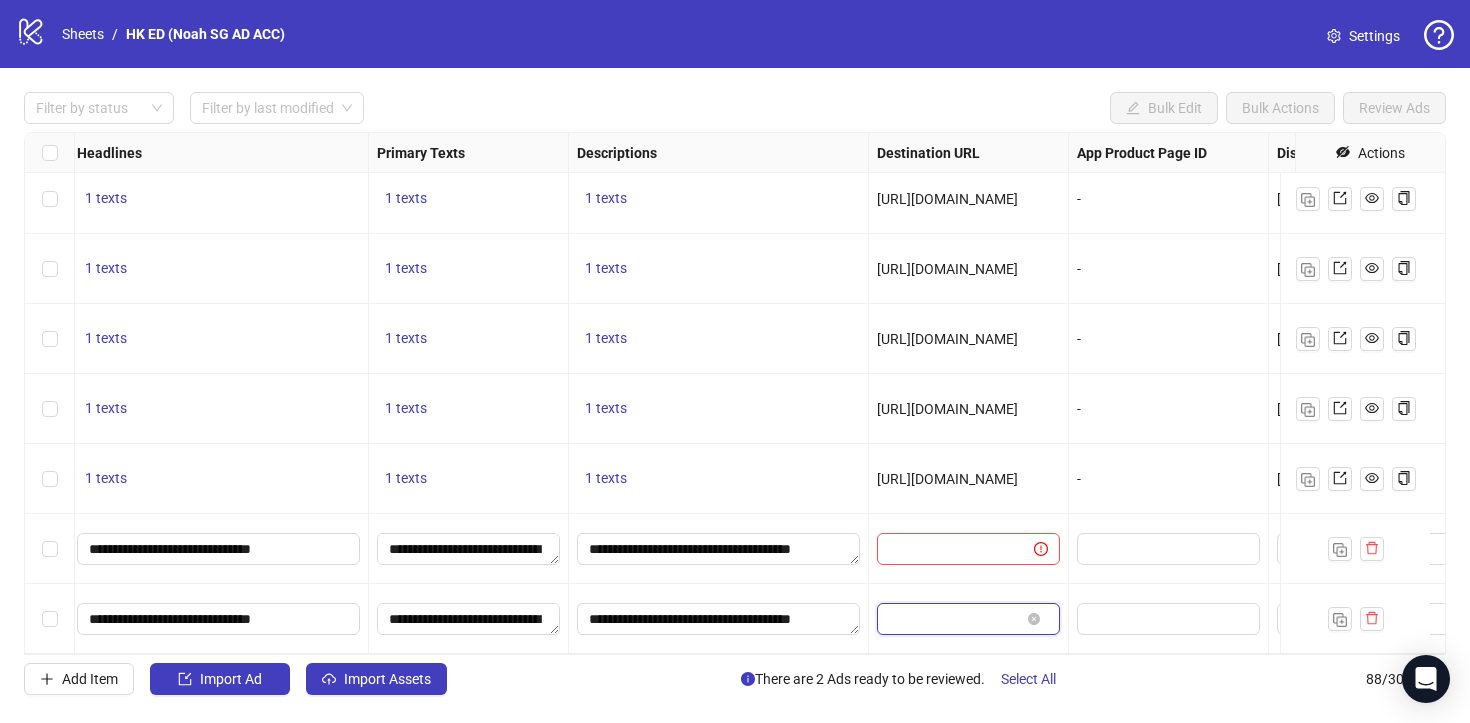 scroll, scrollTop: 0, scrollLeft: 0, axis: both 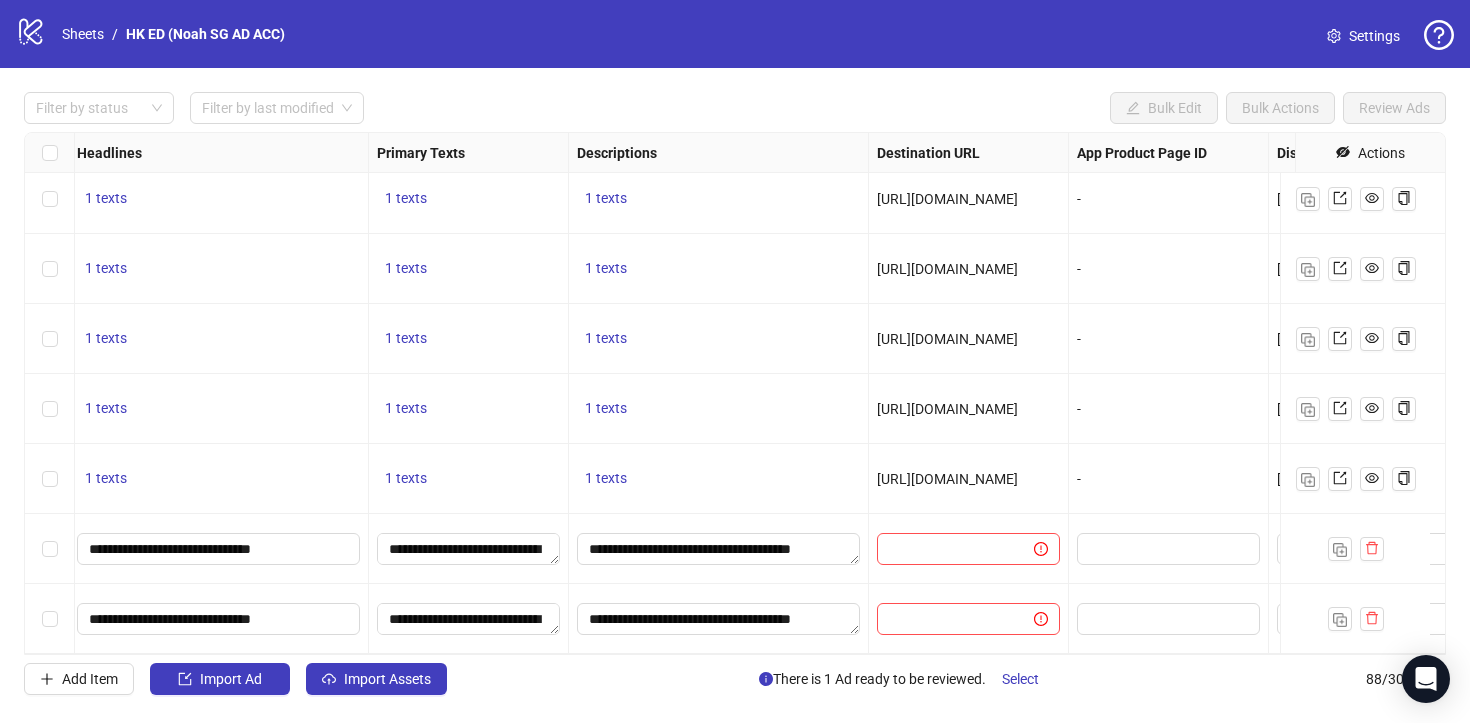 click on "https://www.ofnoah.hk/quiz/ed-quiz" at bounding box center (947, 479) 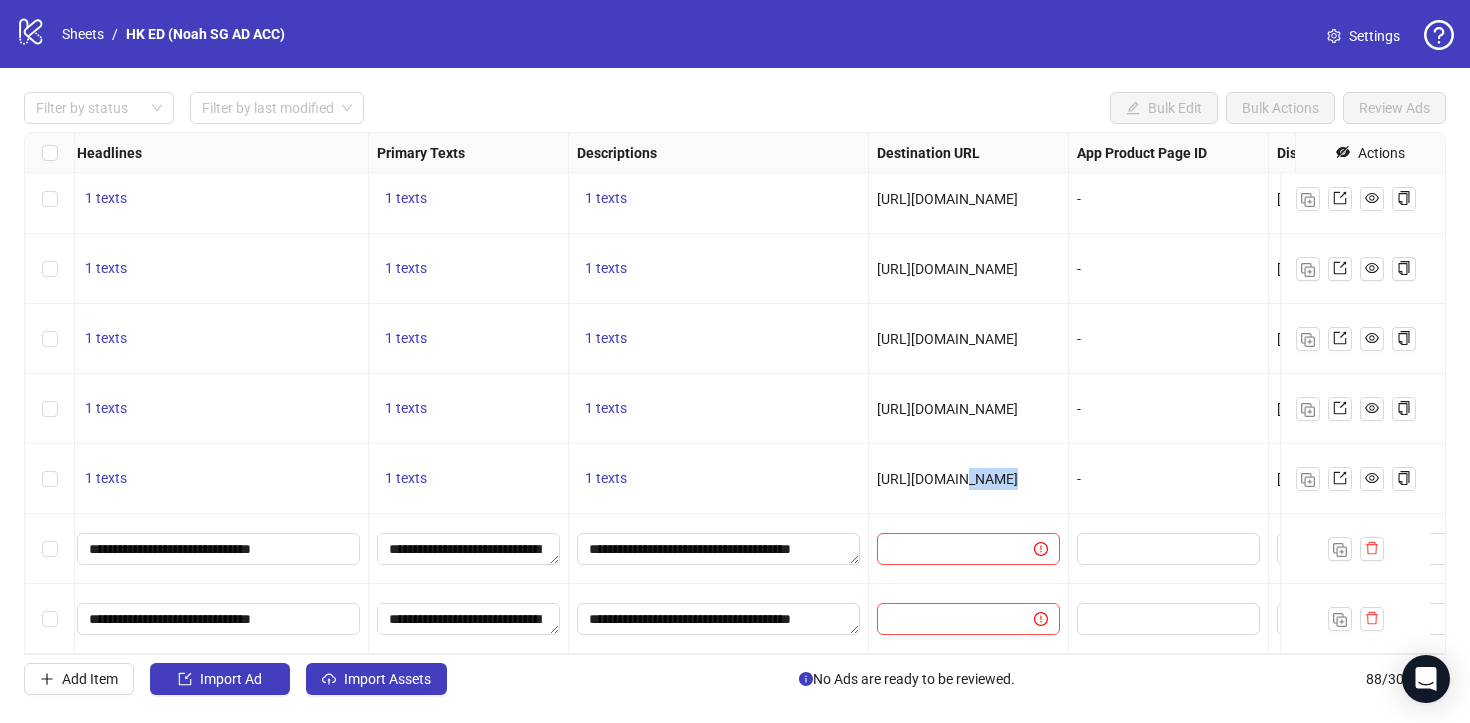 click on "https://www.ofnoah.hk/quiz/ed-quiz" at bounding box center (947, 479) 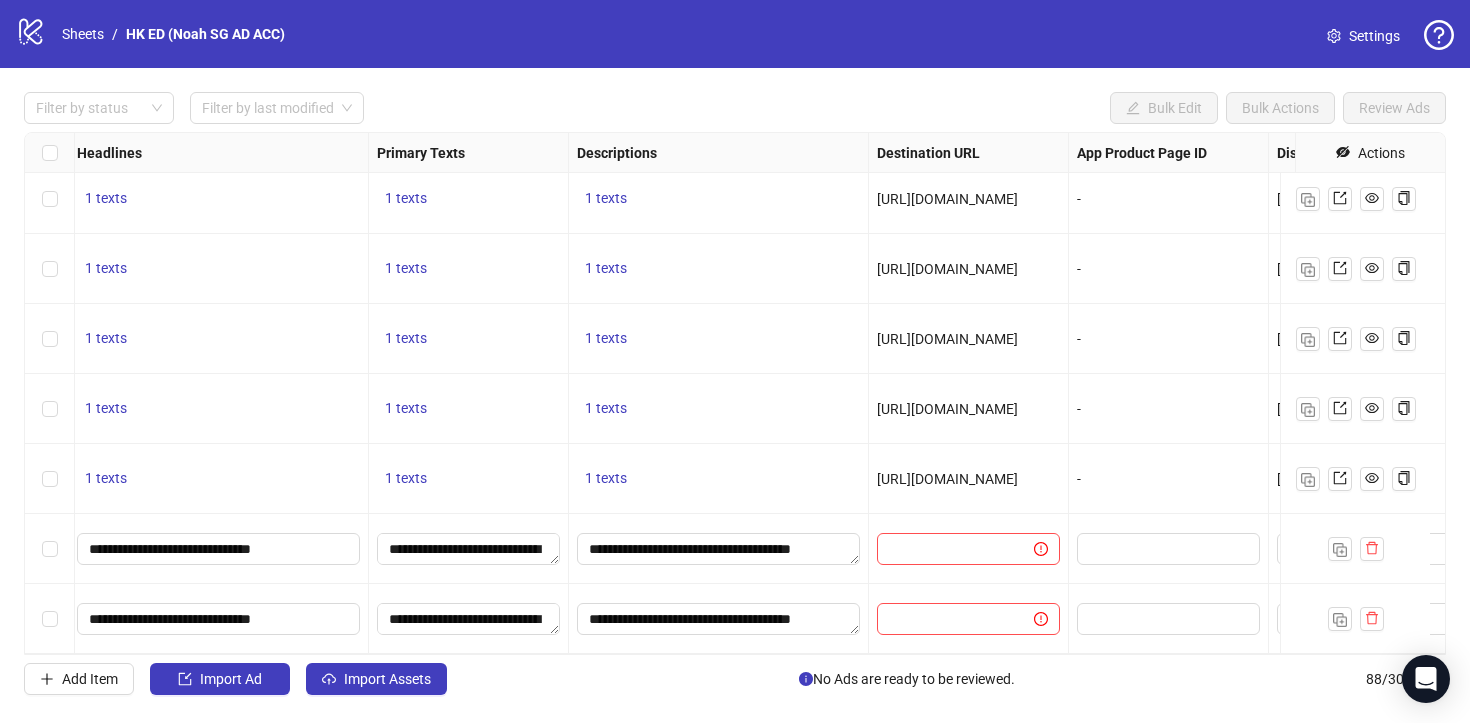 click on "https://www.ofnoah.hk/quiz/ed-quiz" at bounding box center [969, 479] 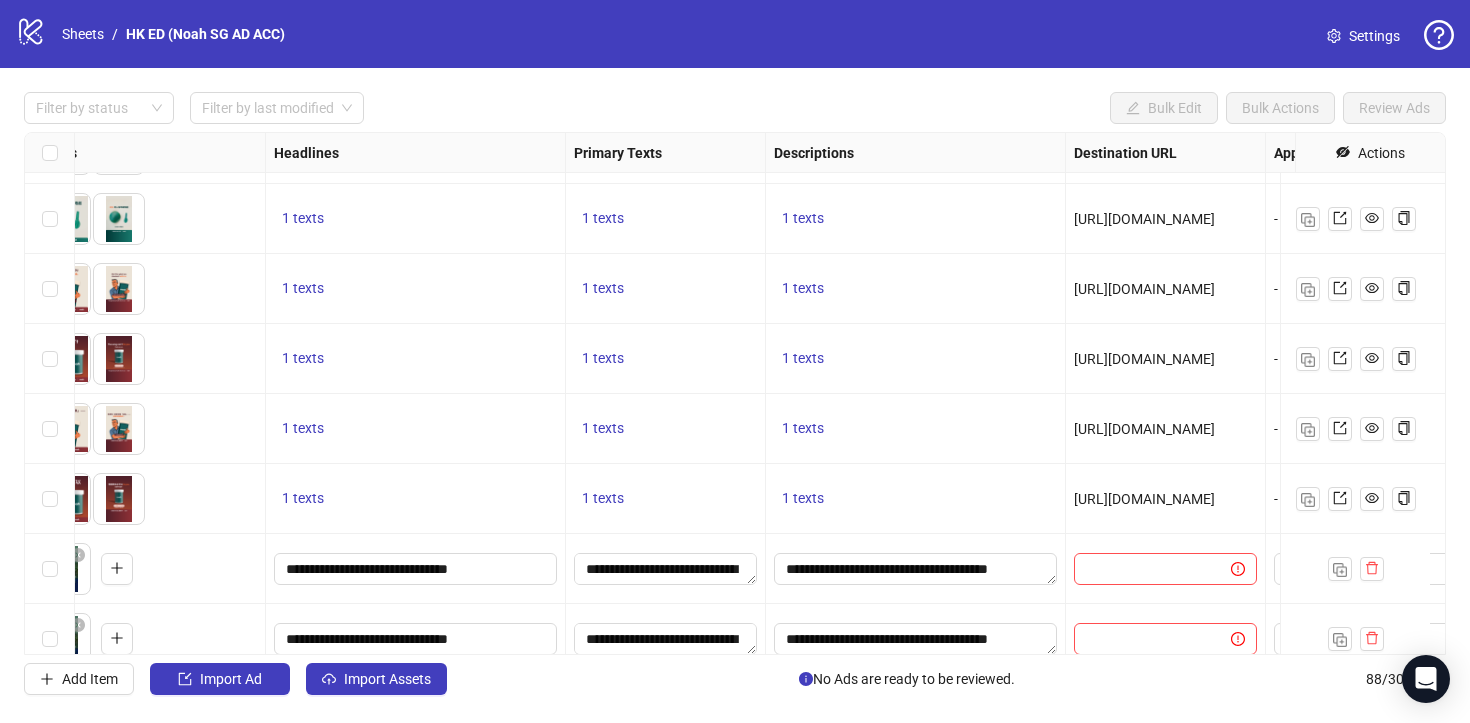 scroll, scrollTop: 5659, scrollLeft: 1061, axis: both 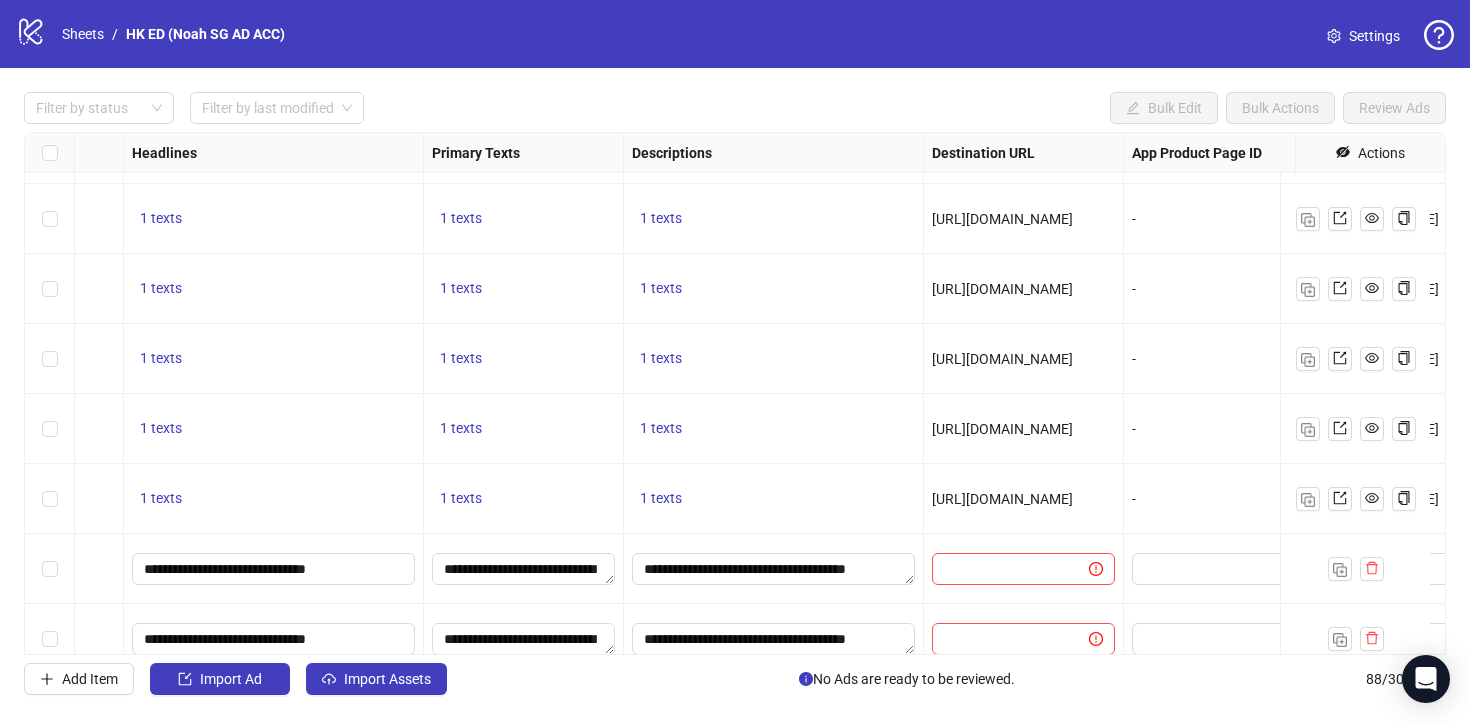 click on "https://www.ofnoah.hk/quiz/ed-quiz" at bounding box center (1002, 289) 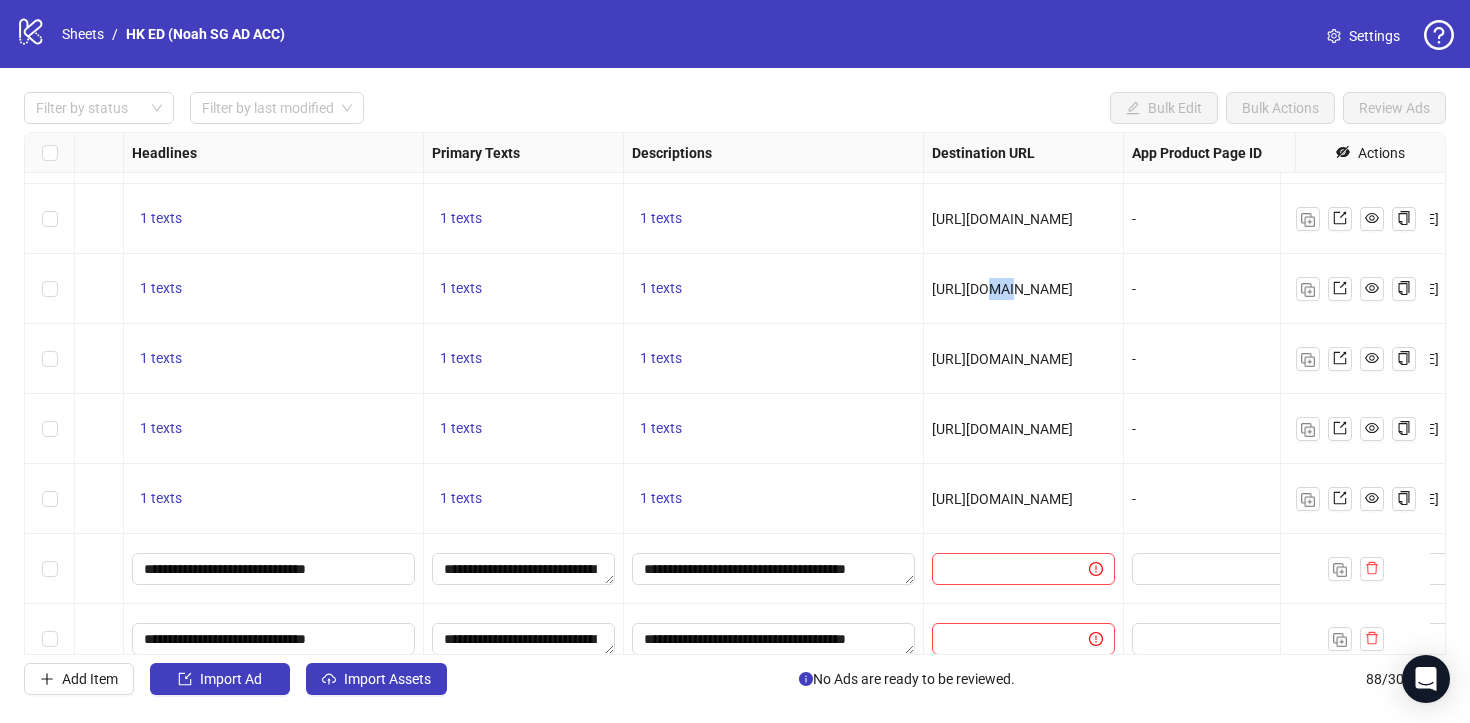 click on "https://www.ofnoah.hk/quiz/ed-quiz" at bounding box center (1002, 289) 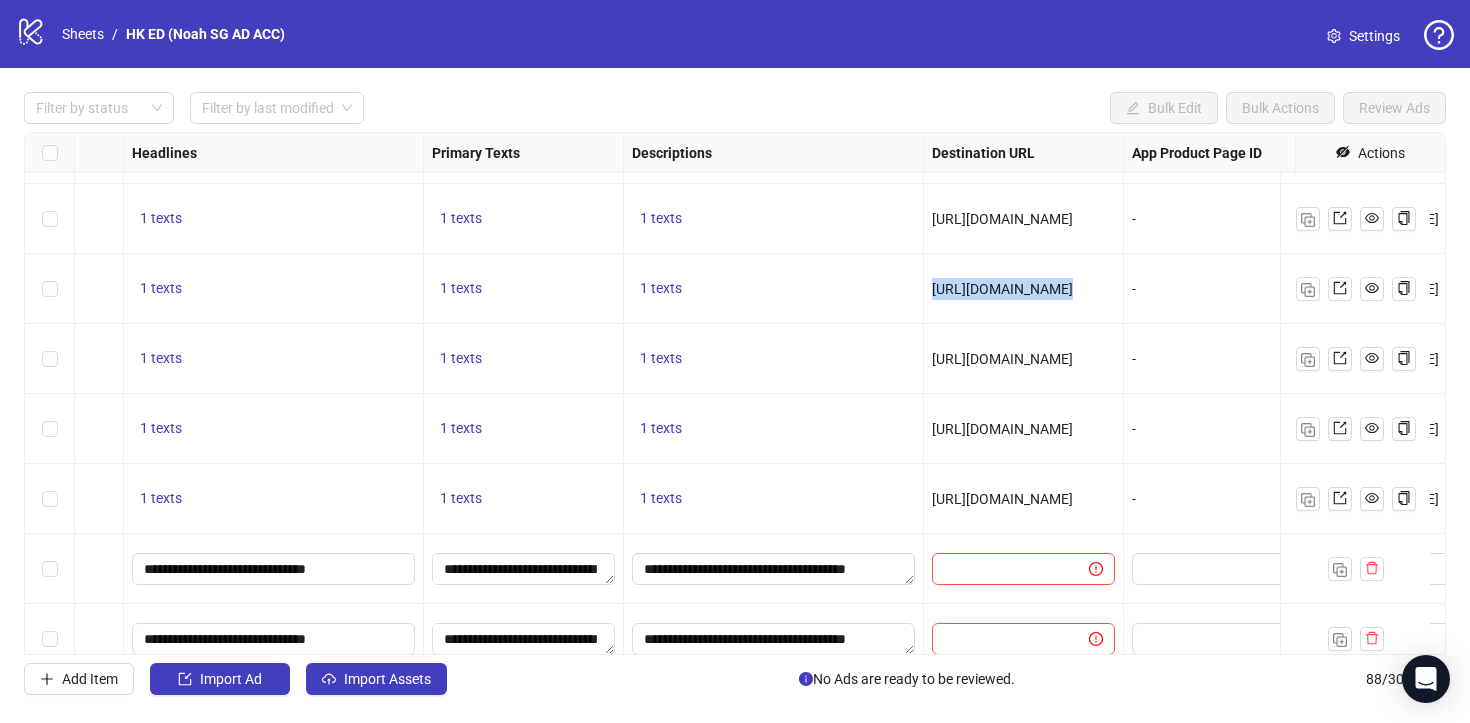 copy on "https://www.ofnoah.hk/quiz/ed-quiz" 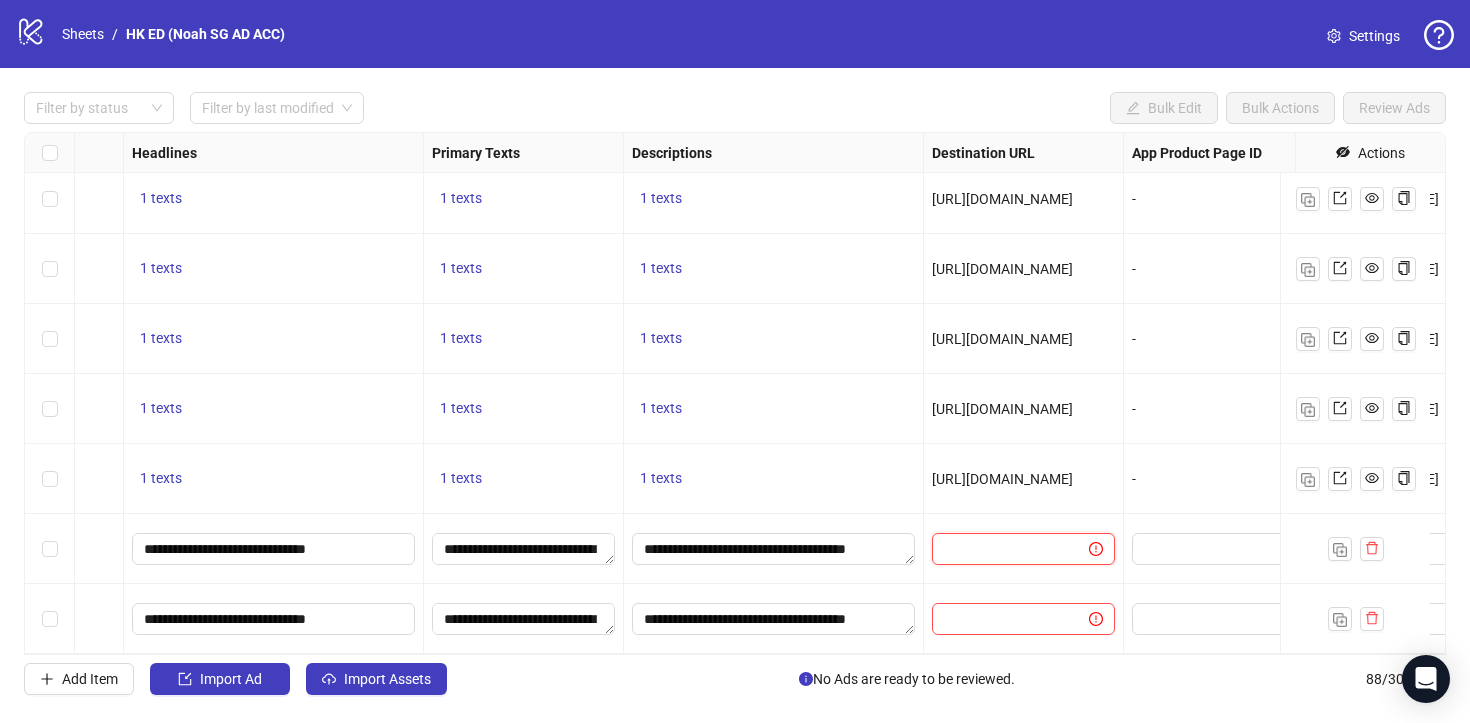 click at bounding box center [1002, 549] 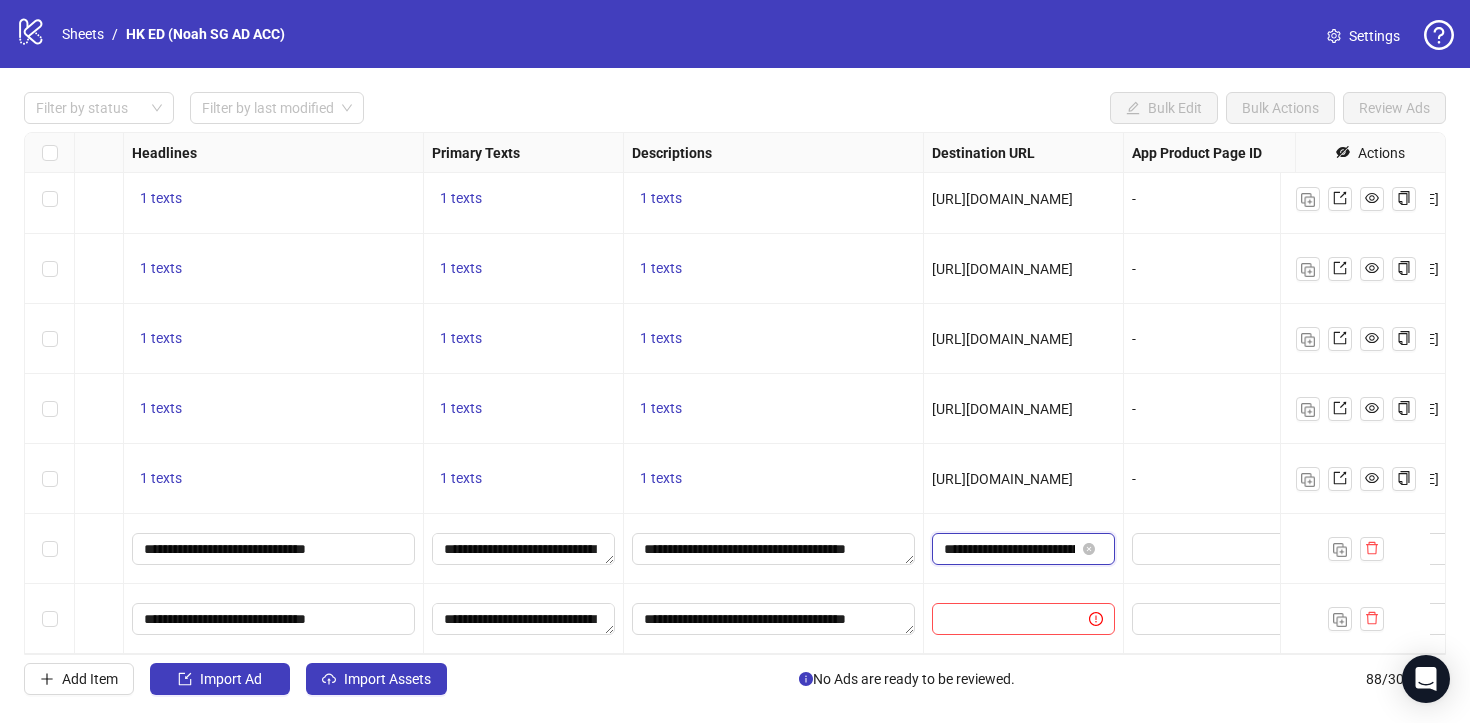 scroll, scrollTop: 0, scrollLeft: 93, axis: horizontal 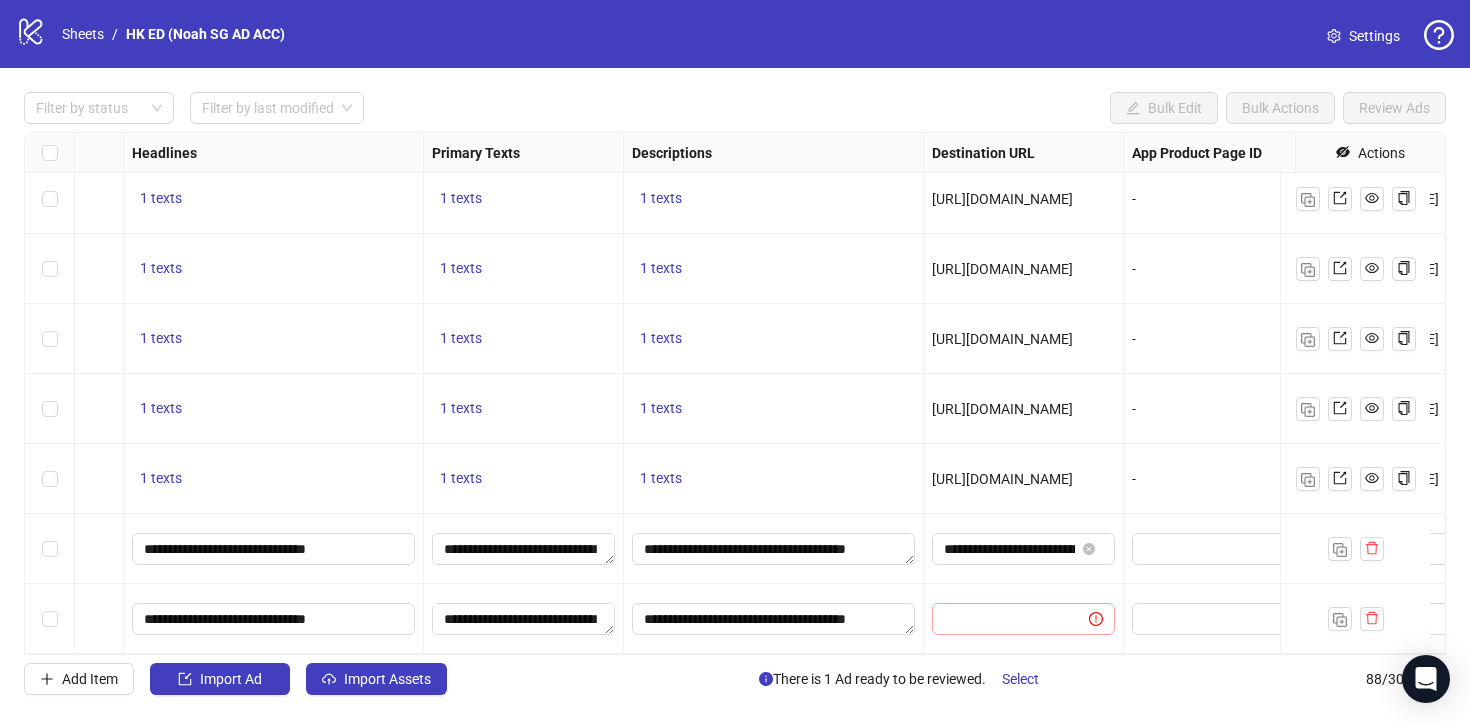 click at bounding box center [1023, 619] 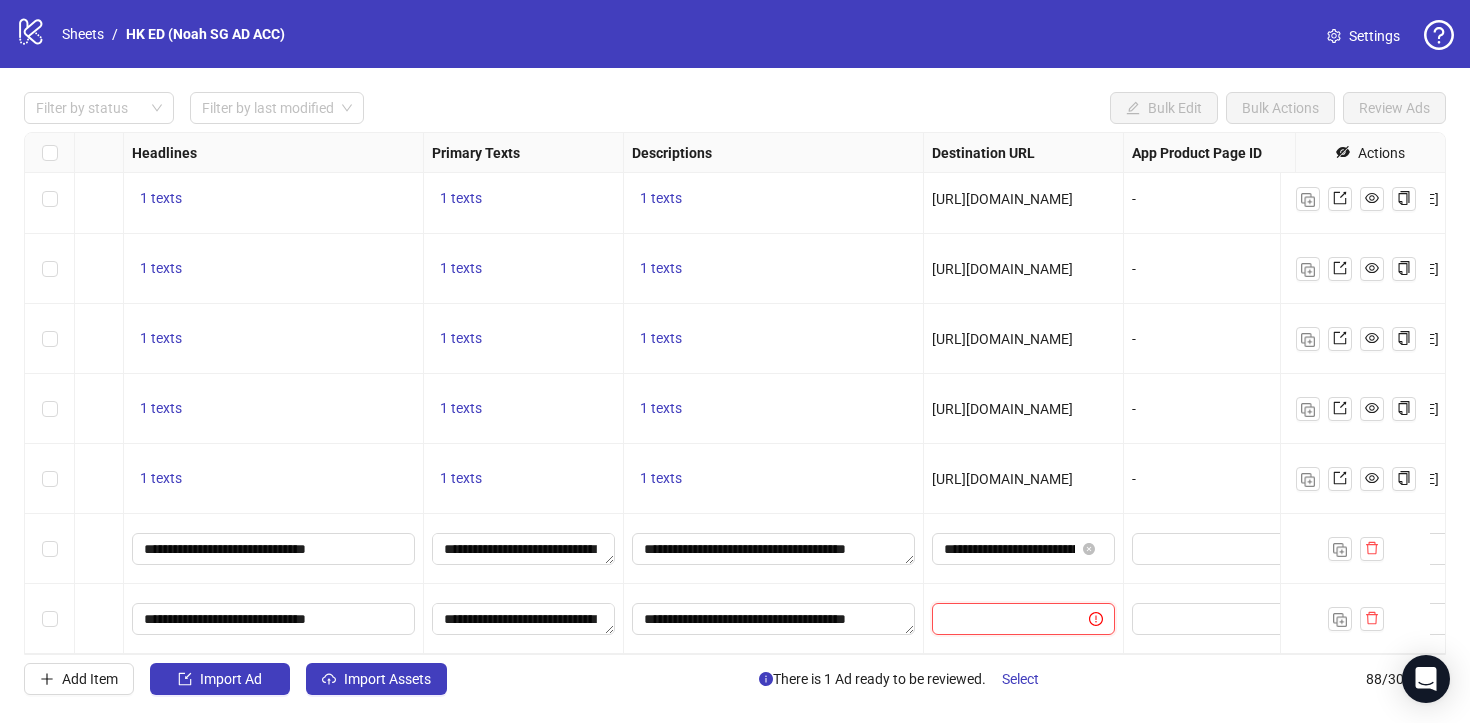 paste on "**********" 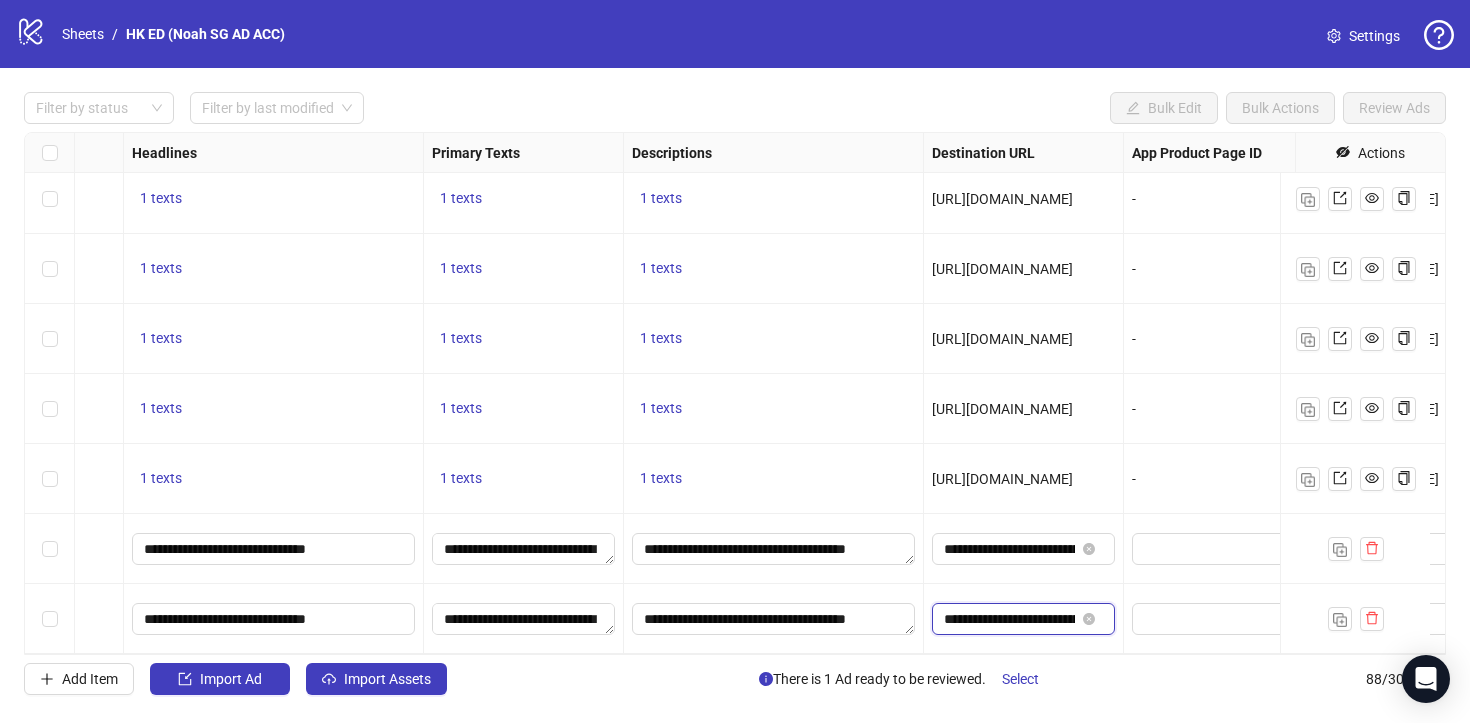 scroll, scrollTop: 0, scrollLeft: 93, axis: horizontal 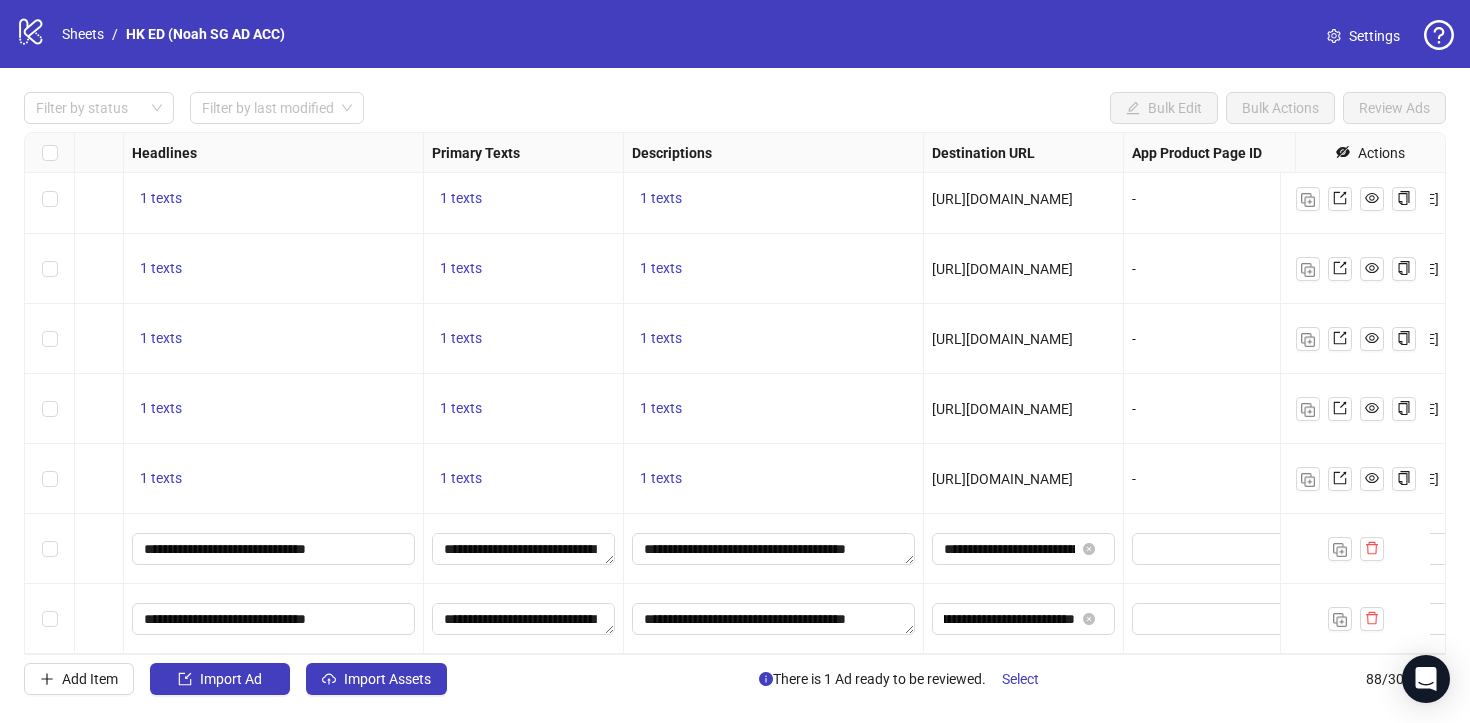 click on "**********" at bounding box center [1024, 549] 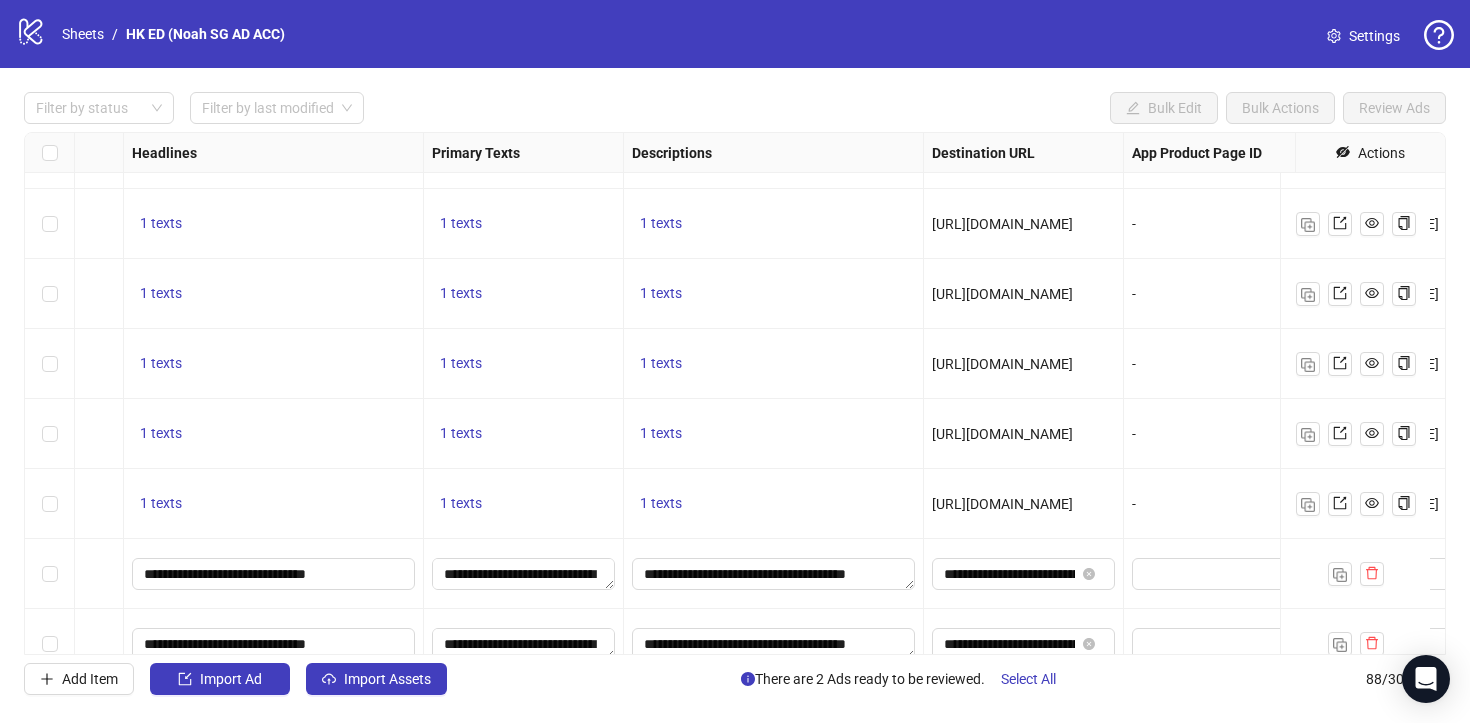 scroll, scrollTop: 5603, scrollLeft: 1061, axis: both 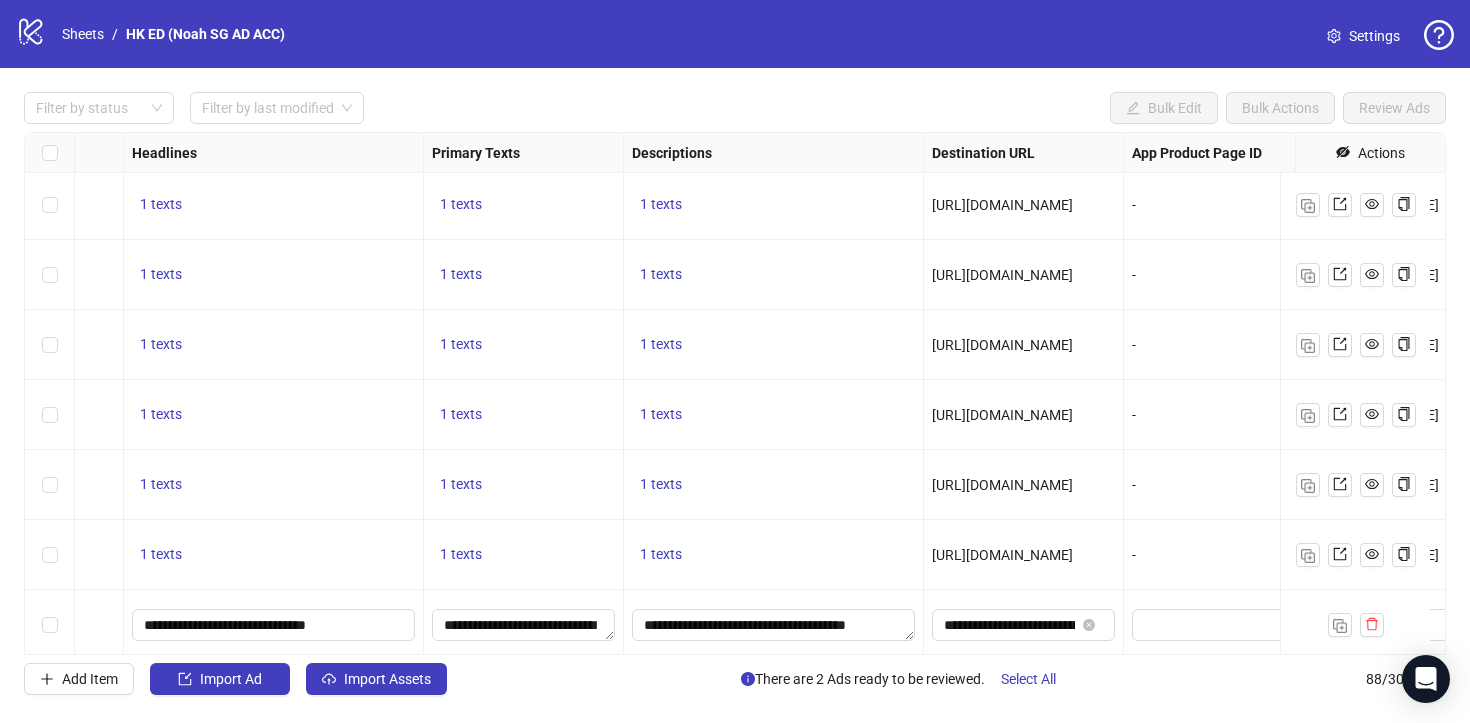 click on "https://www.ofnoah.hk/quiz/ed-quiz" at bounding box center [1002, 275] 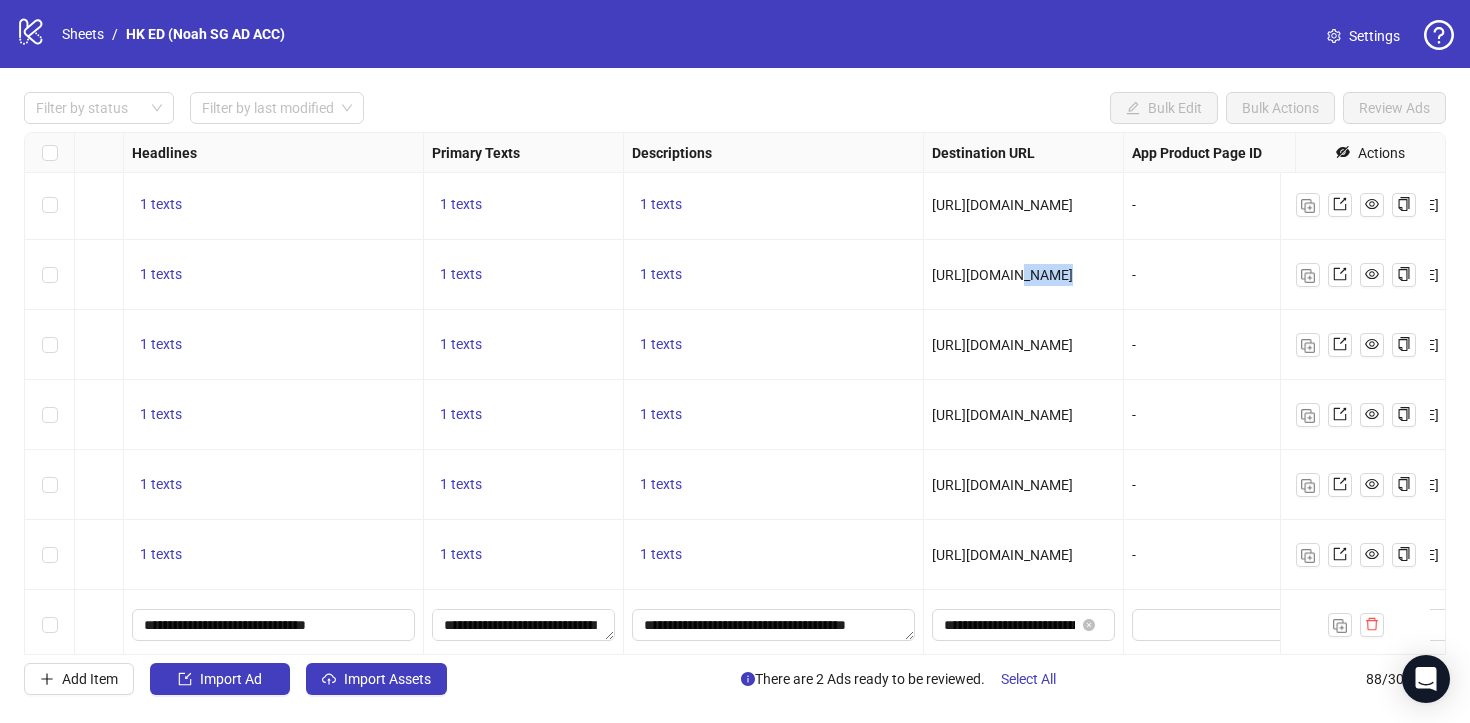 click on "https://www.ofnoah.hk/quiz/ed-quiz" at bounding box center [1002, 275] 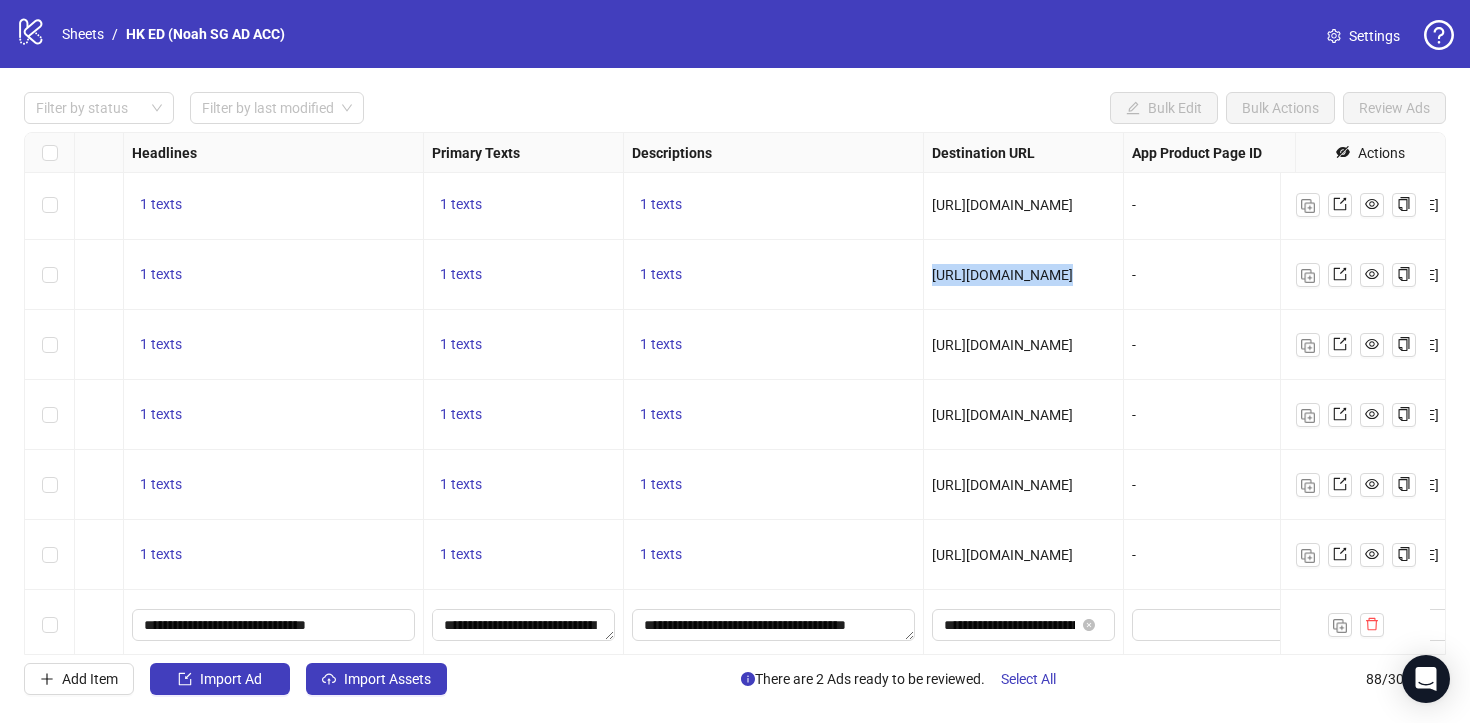 click on "https://www.ofnoah.hk/quiz/ed-quiz" at bounding box center [1002, 275] 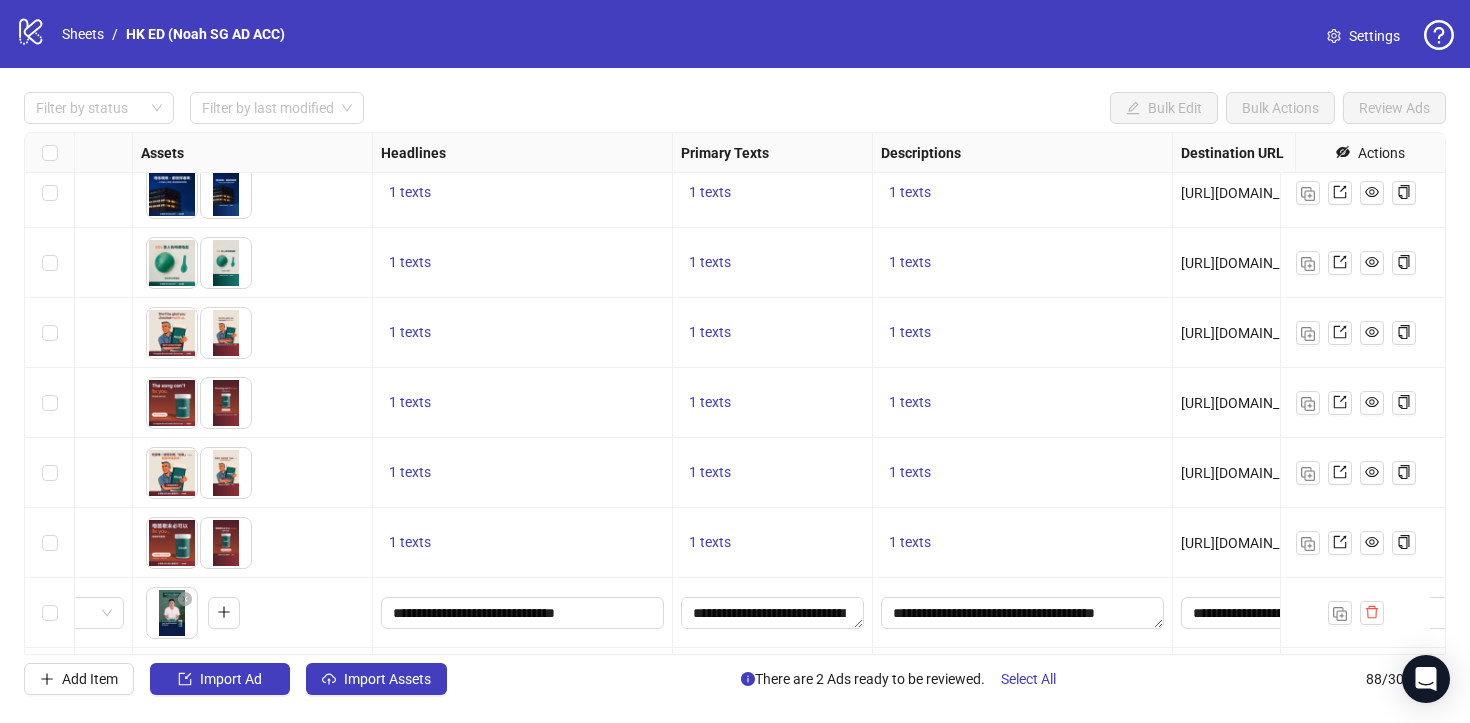 scroll, scrollTop: 5615, scrollLeft: 956, axis: both 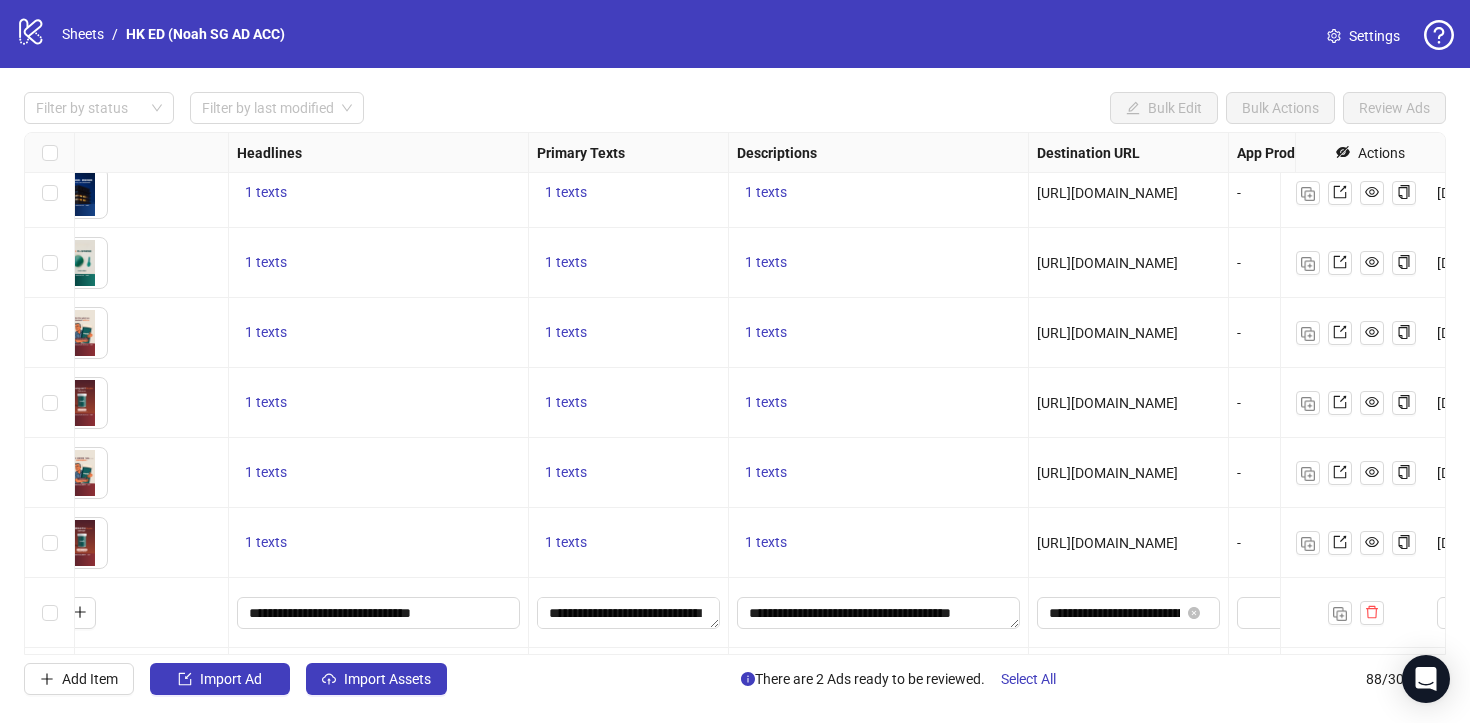 click on "https://www.ofnoah.hk/quiz/ed-quiz" at bounding box center [1107, 333] 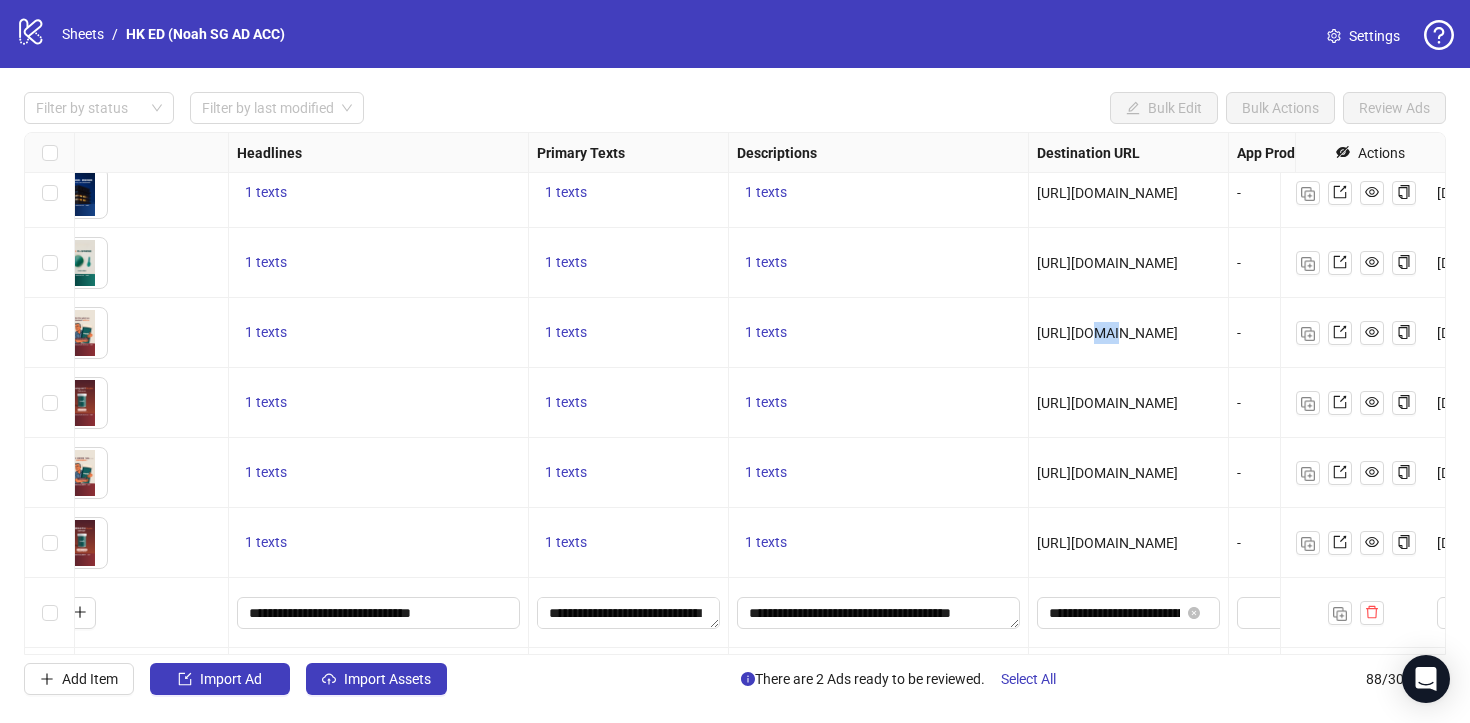 click on "https://www.ofnoah.hk/quiz/ed-quiz" at bounding box center (1107, 333) 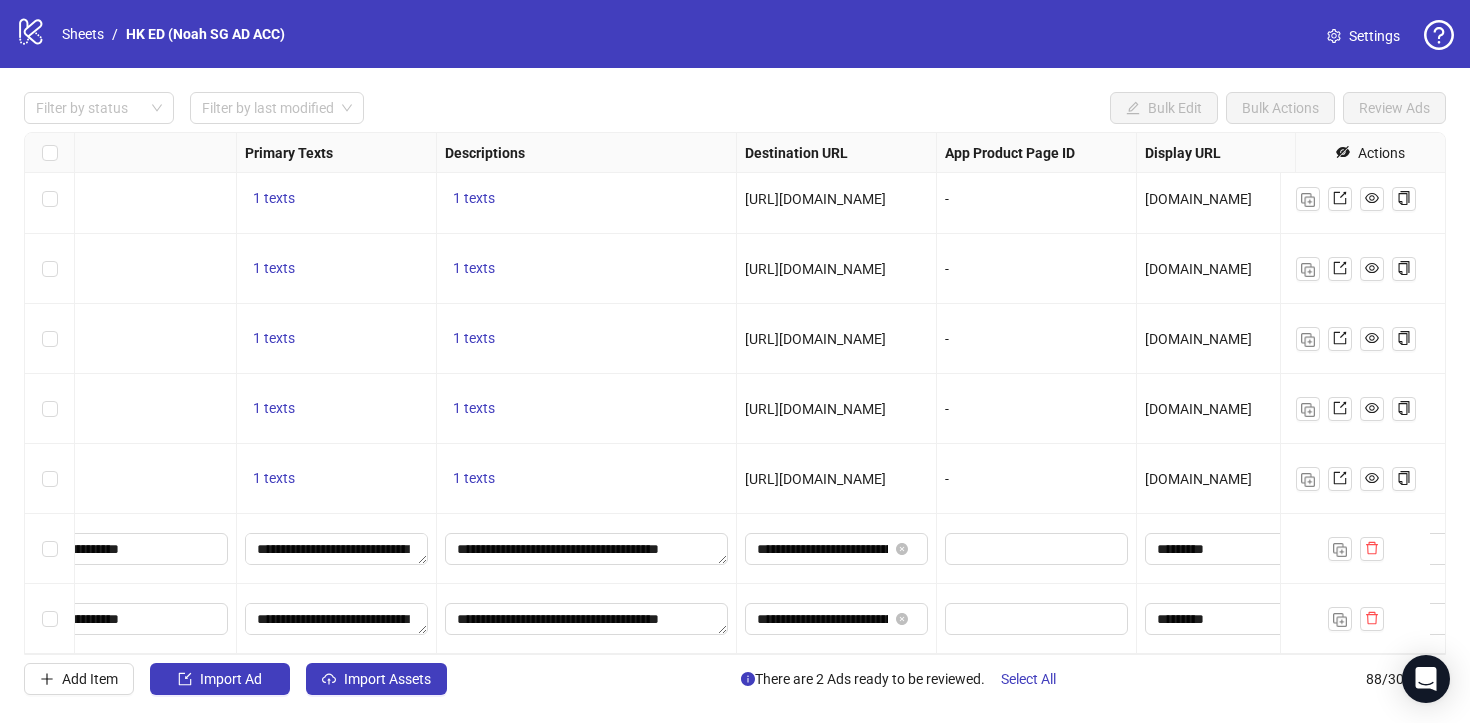 scroll, scrollTop: 5694, scrollLeft: 1273, axis: both 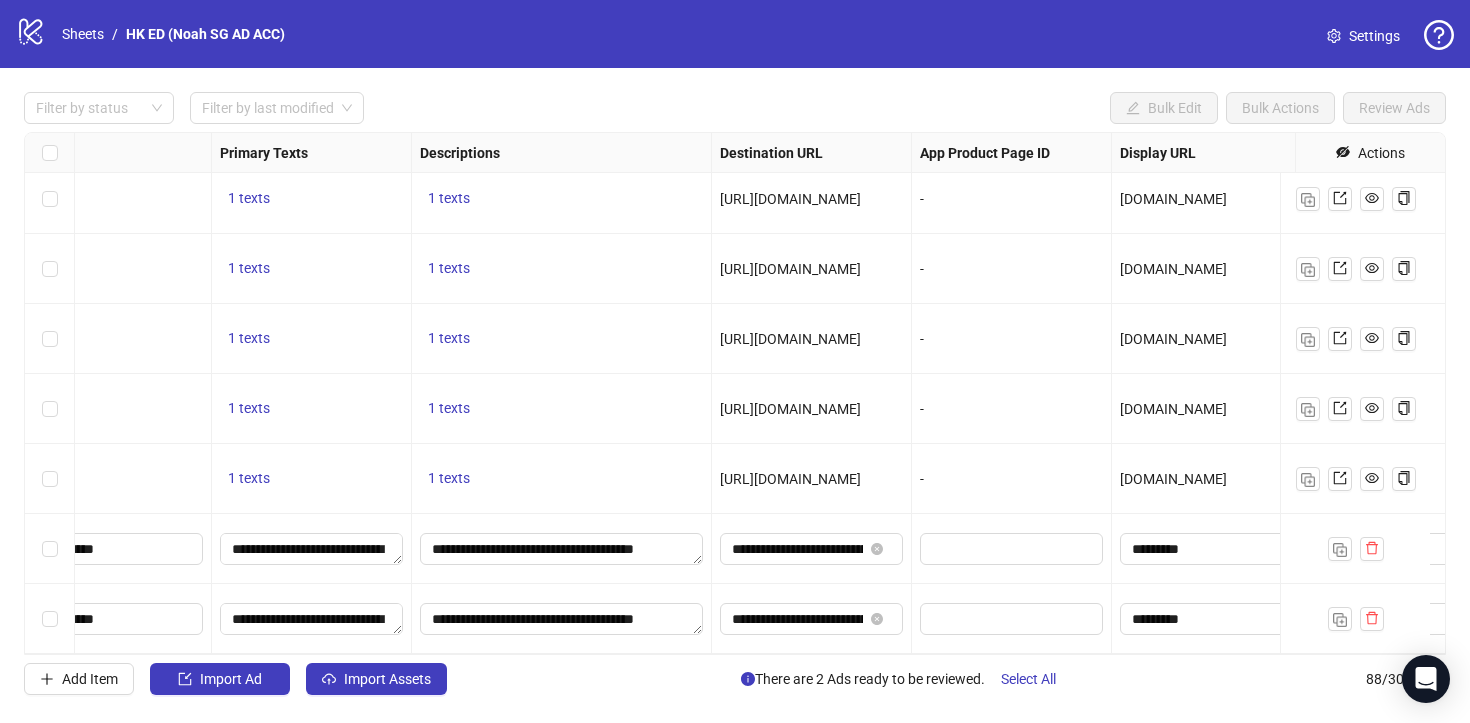 click on "https://www.ofnoah.hk/quiz/ed-quiz" at bounding box center (790, 339) 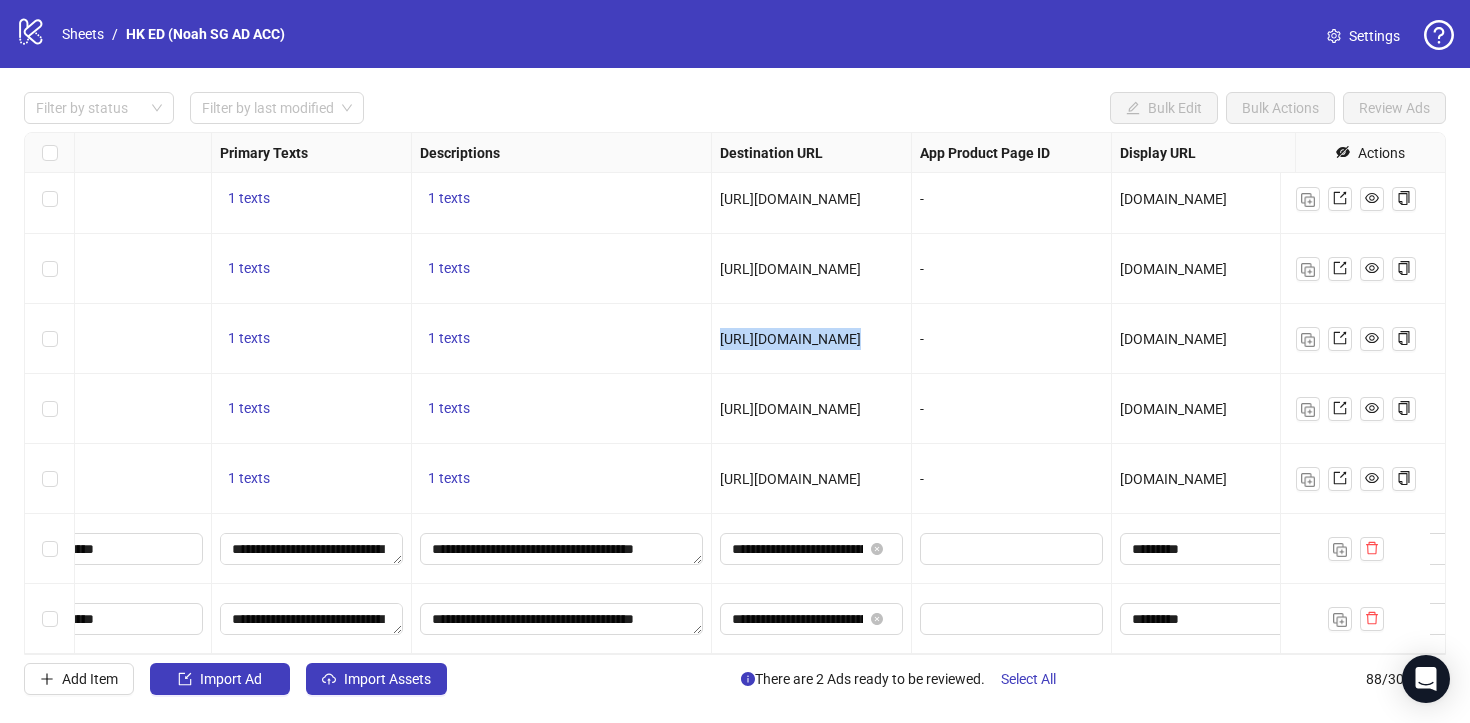 click on "https://www.ofnoah.hk/quiz/ed-quiz" at bounding box center [790, 339] 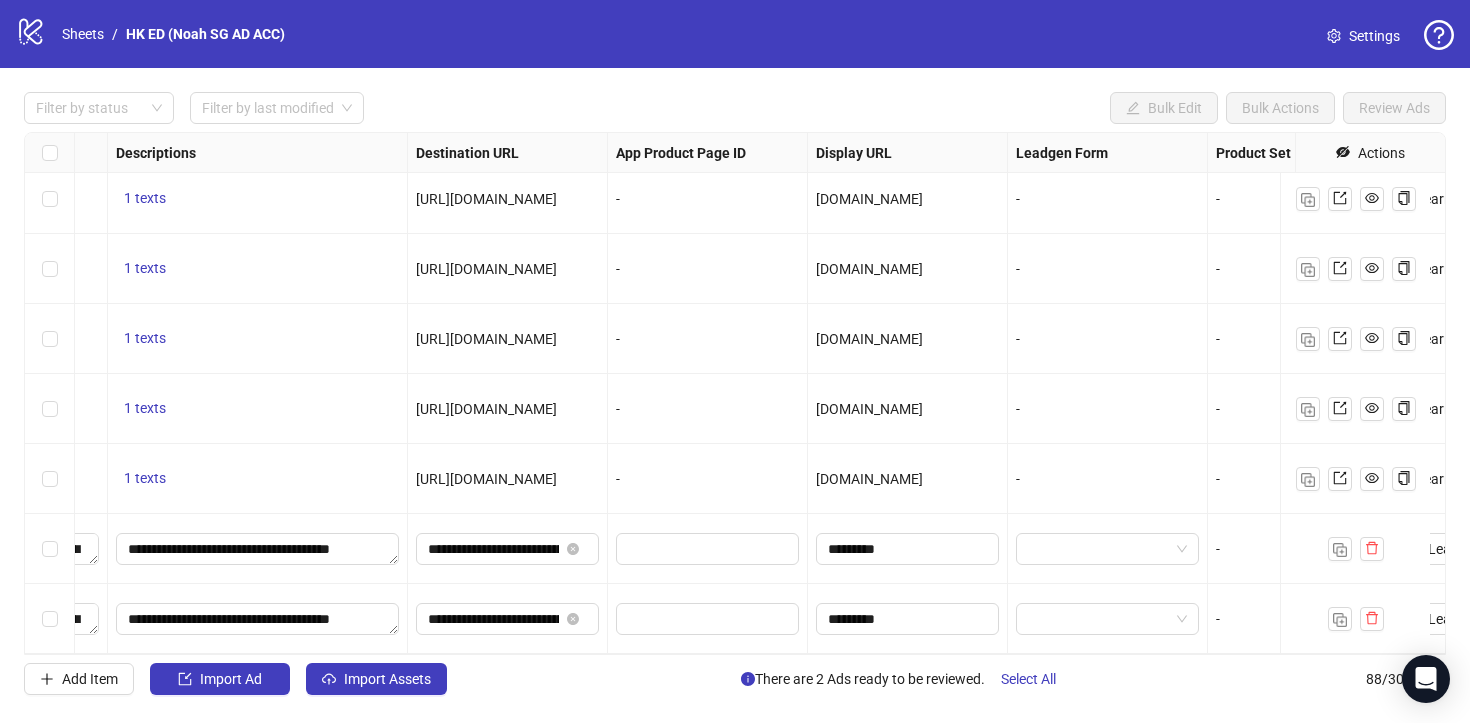 scroll, scrollTop: 5694, scrollLeft: 1456, axis: both 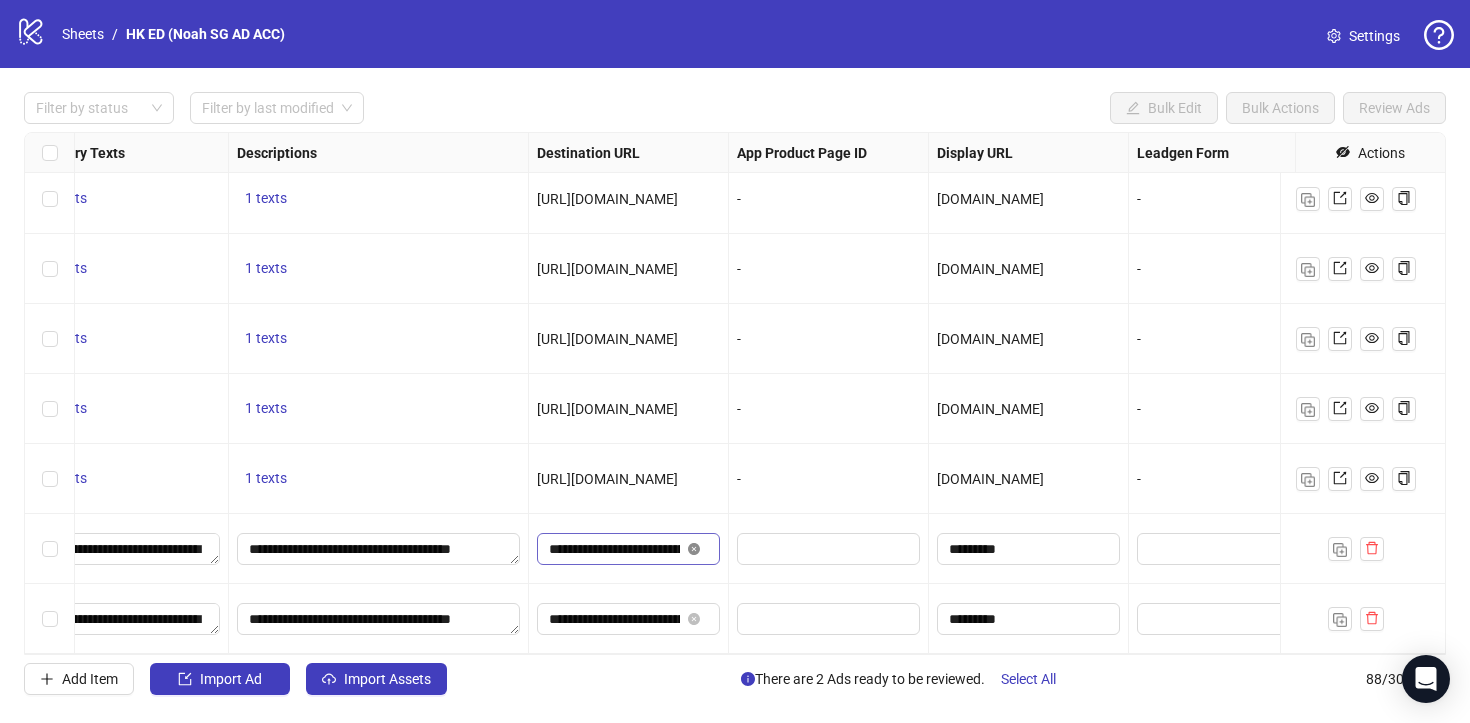 click 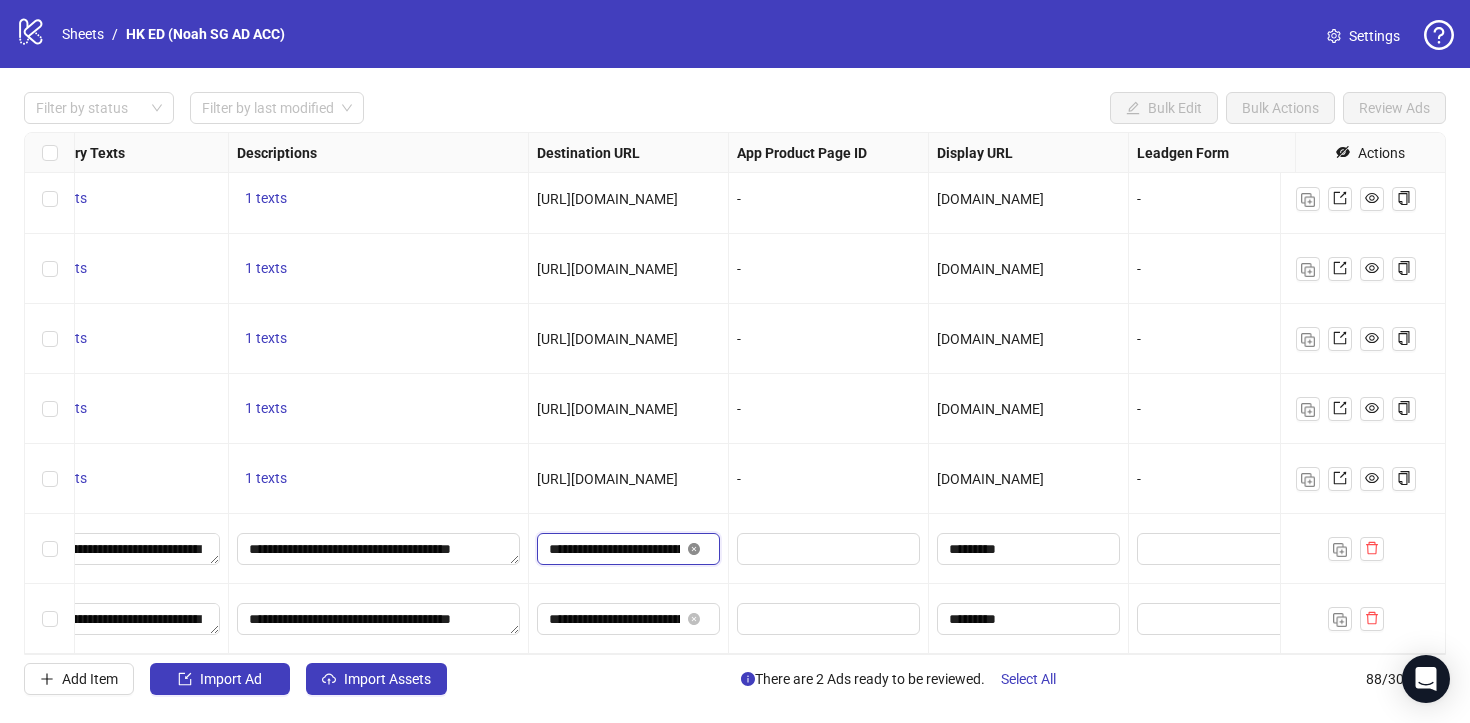 type 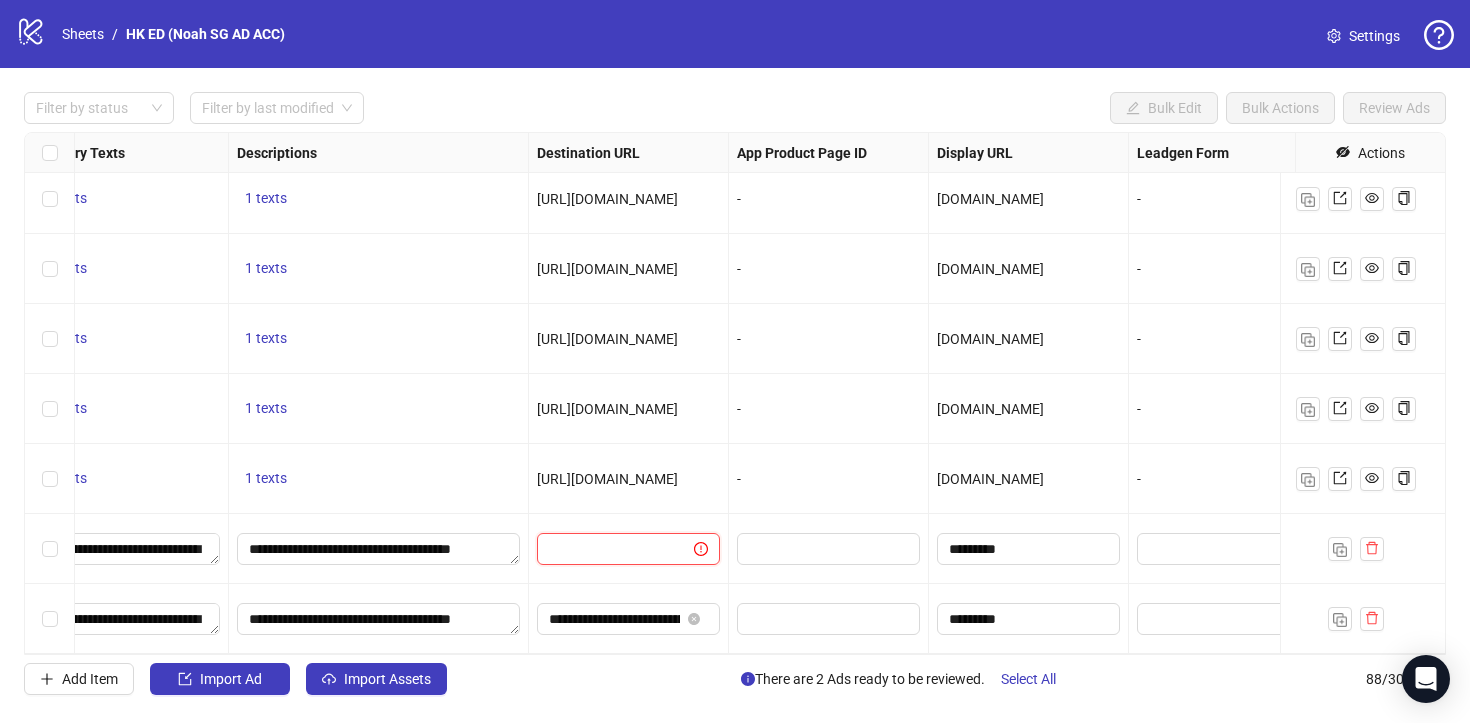 scroll, scrollTop: 0, scrollLeft: 0, axis: both 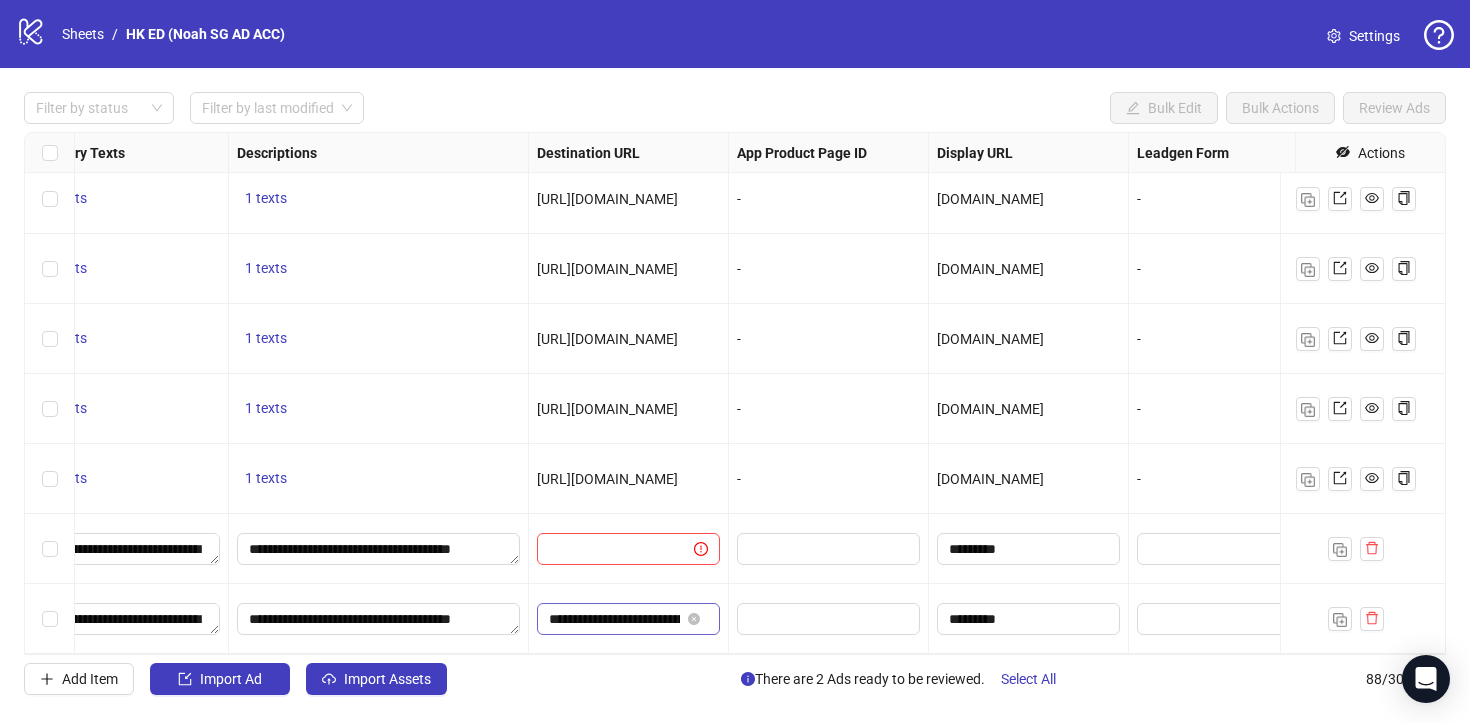 click at bounding box center [696, 619] 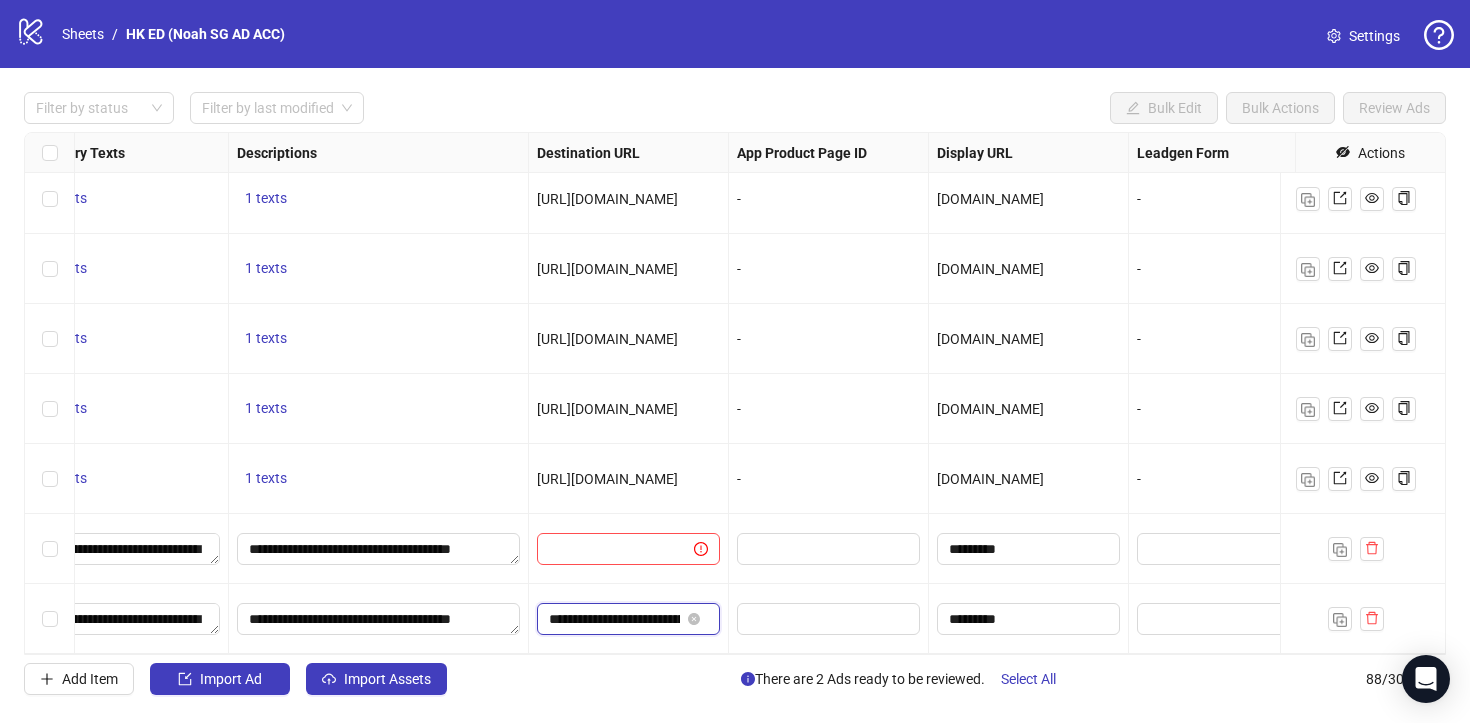 scroll, scrollTop: 0, scrollLeft: 94, axis: horizontal 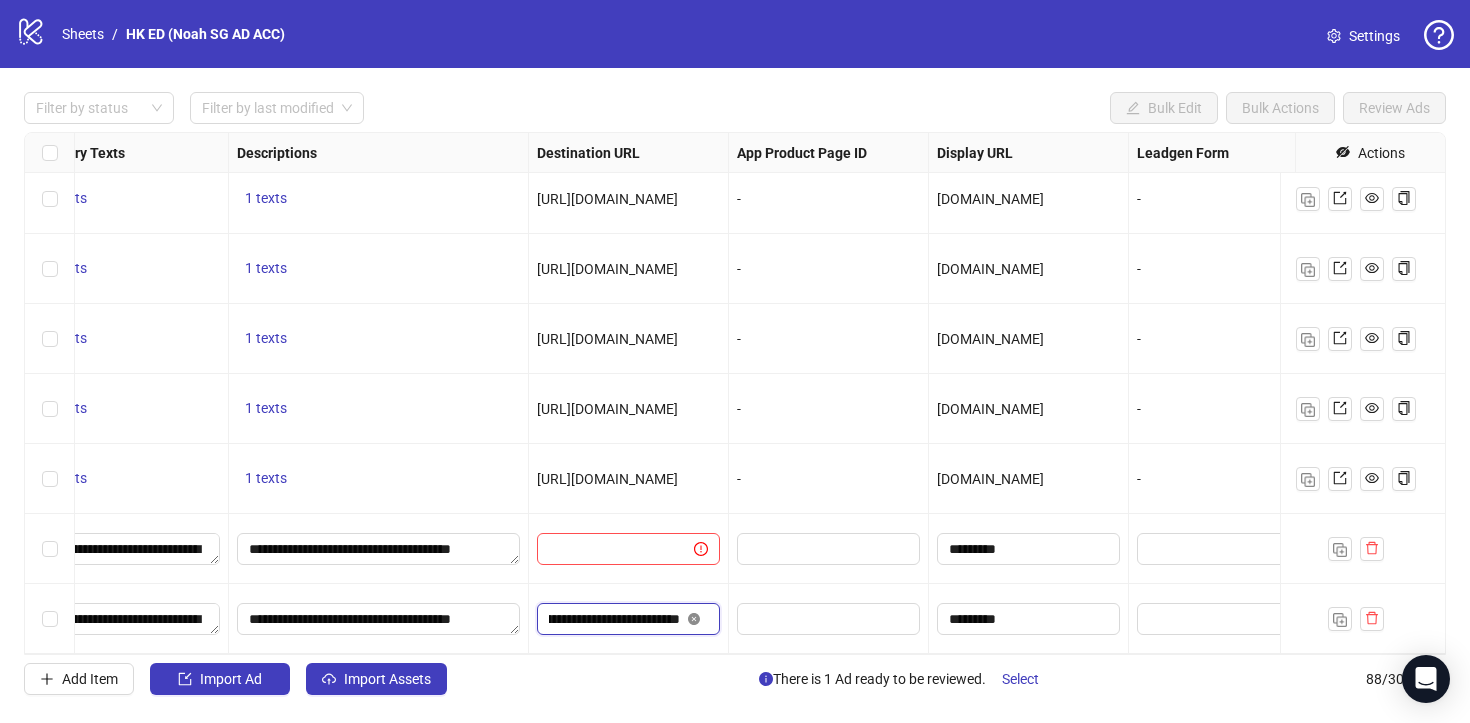 click 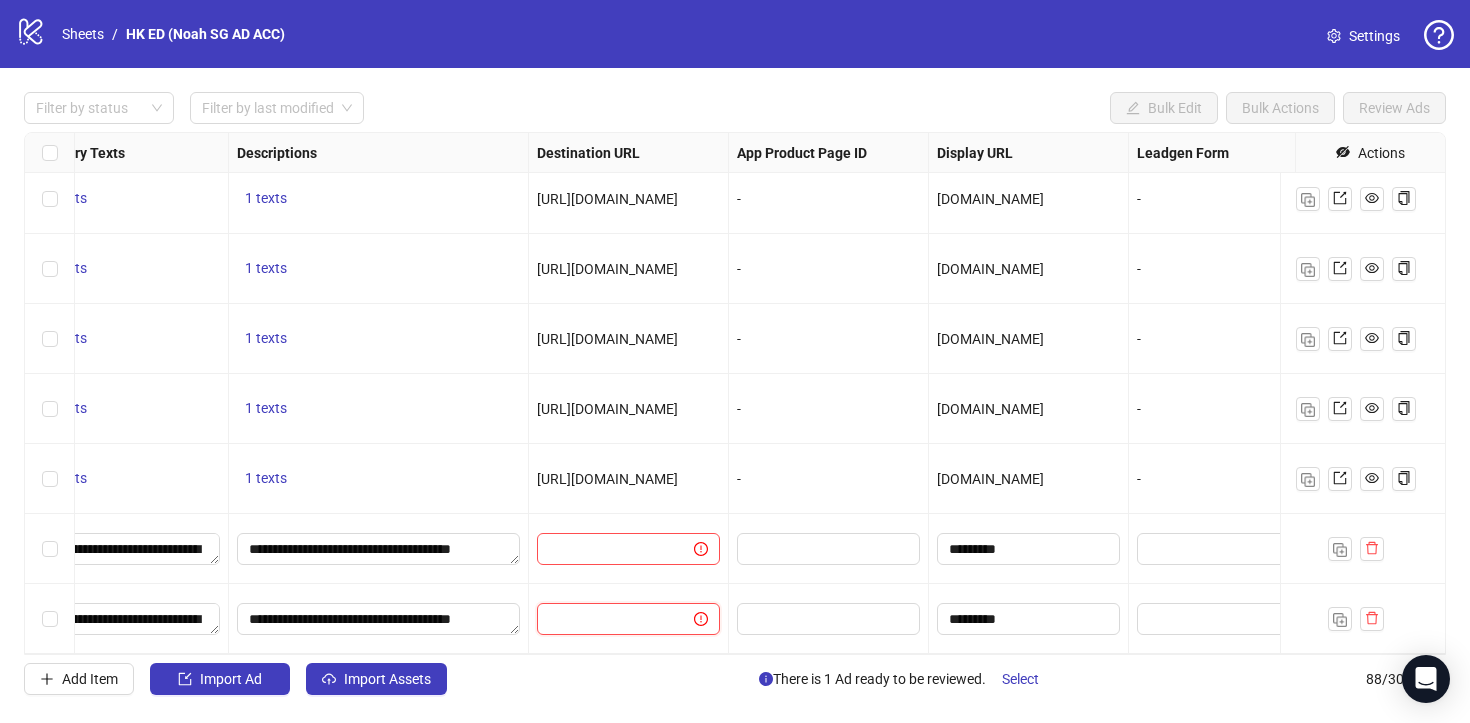 scroll, scrollTop: 0, scrollLeft: 0, axis: both 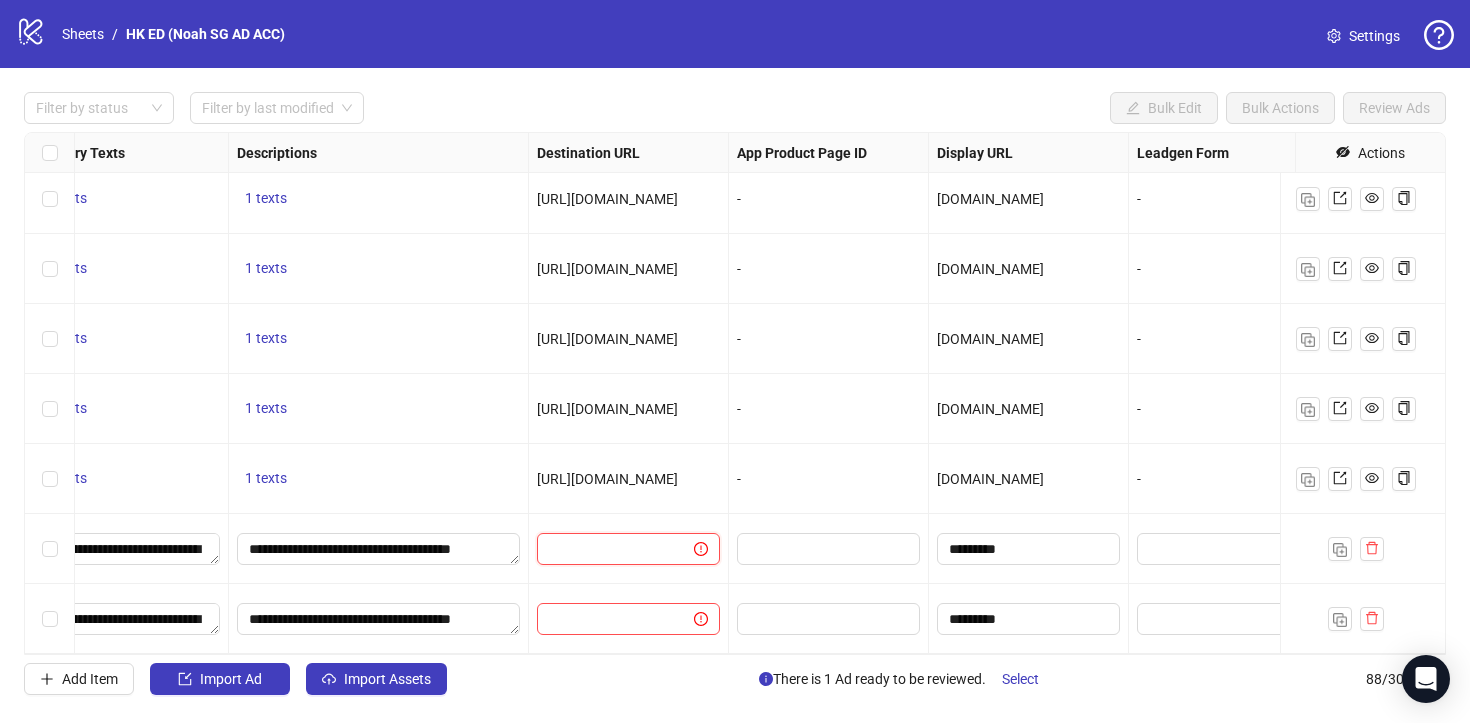 click at bounding box center [607, 549] 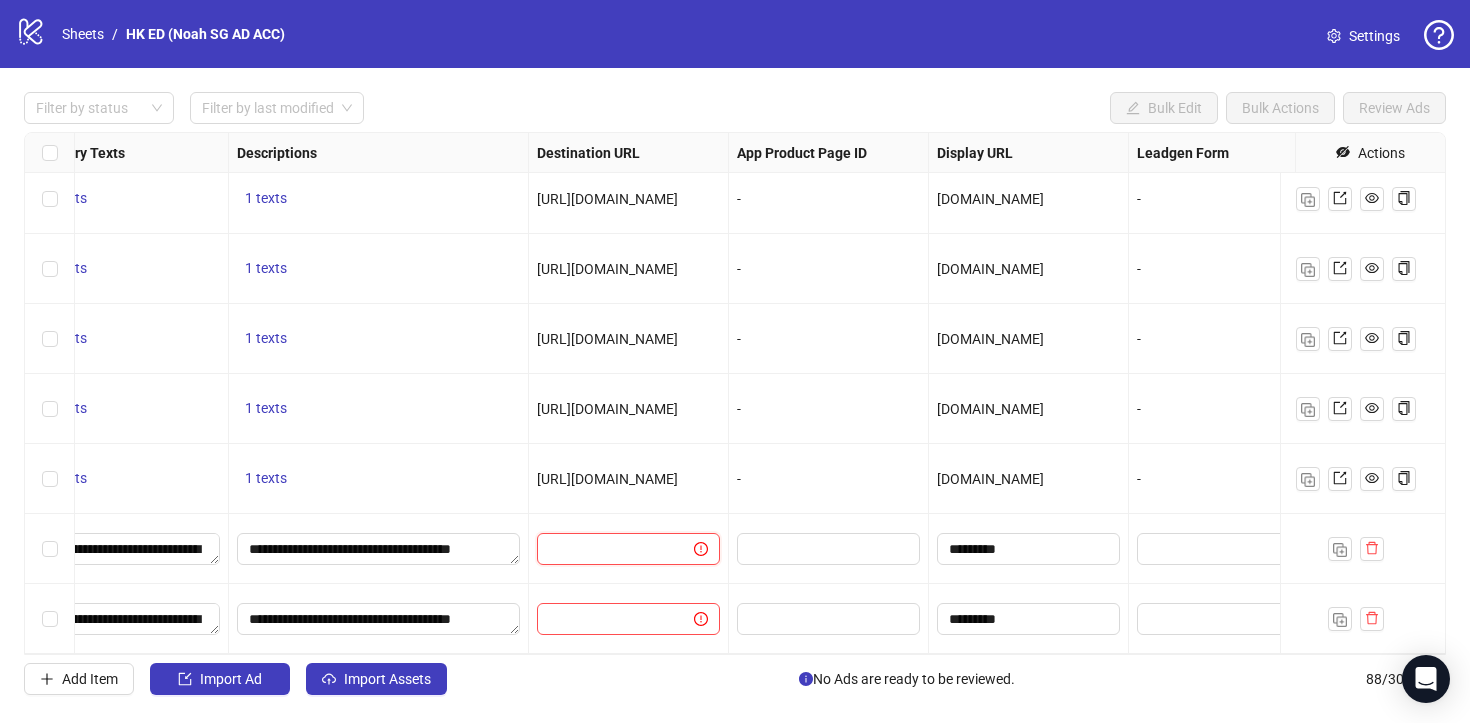 paste on "**********" 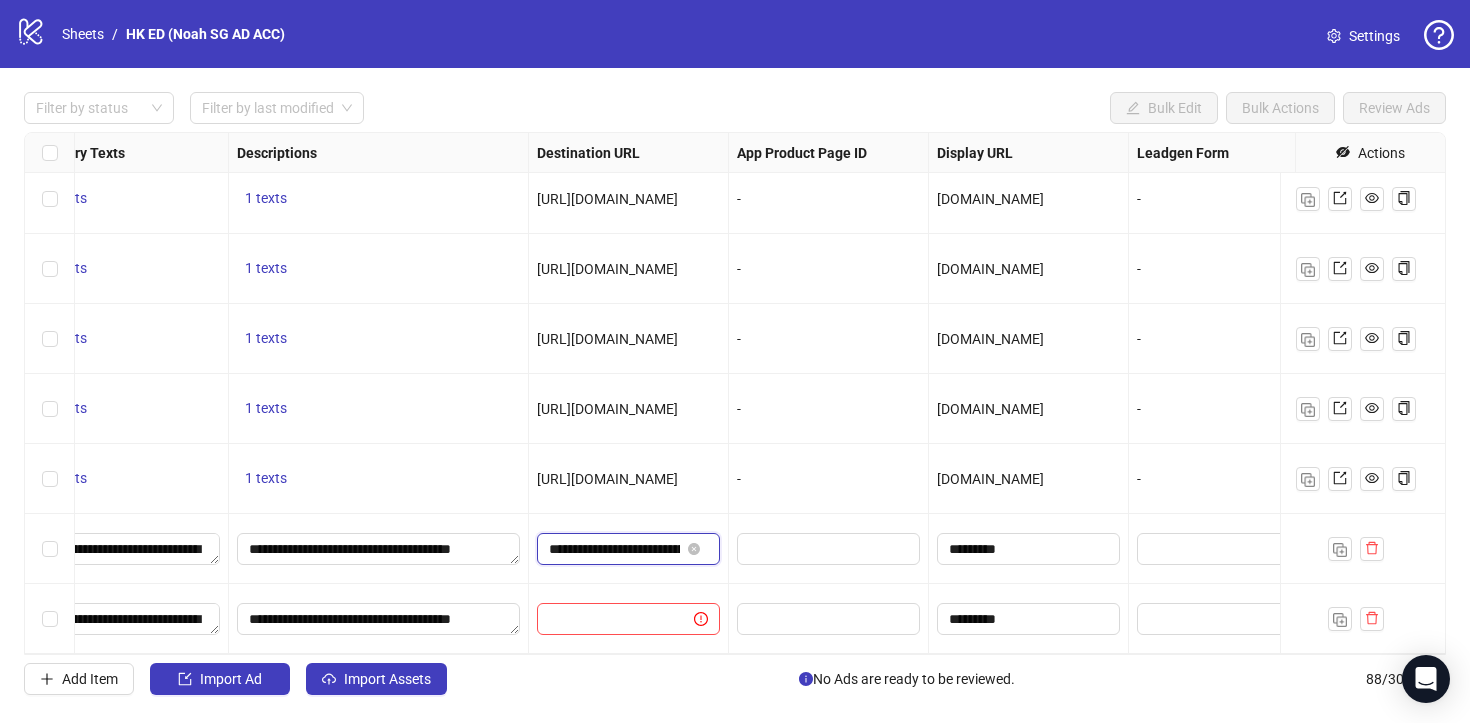scroll, scrollTop: 0, scrollLeft: 114, axis: horizontal 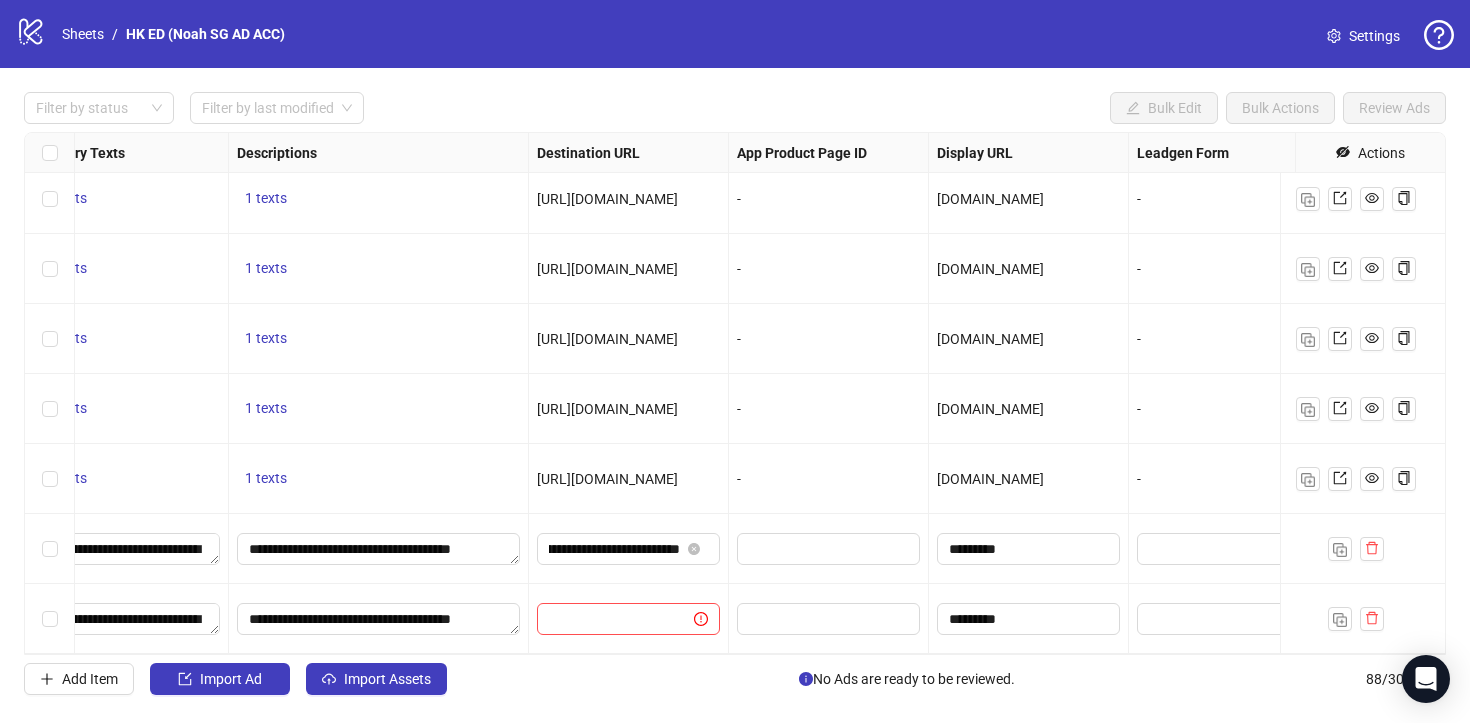 click on "**********" at bounding box center [629, 549] 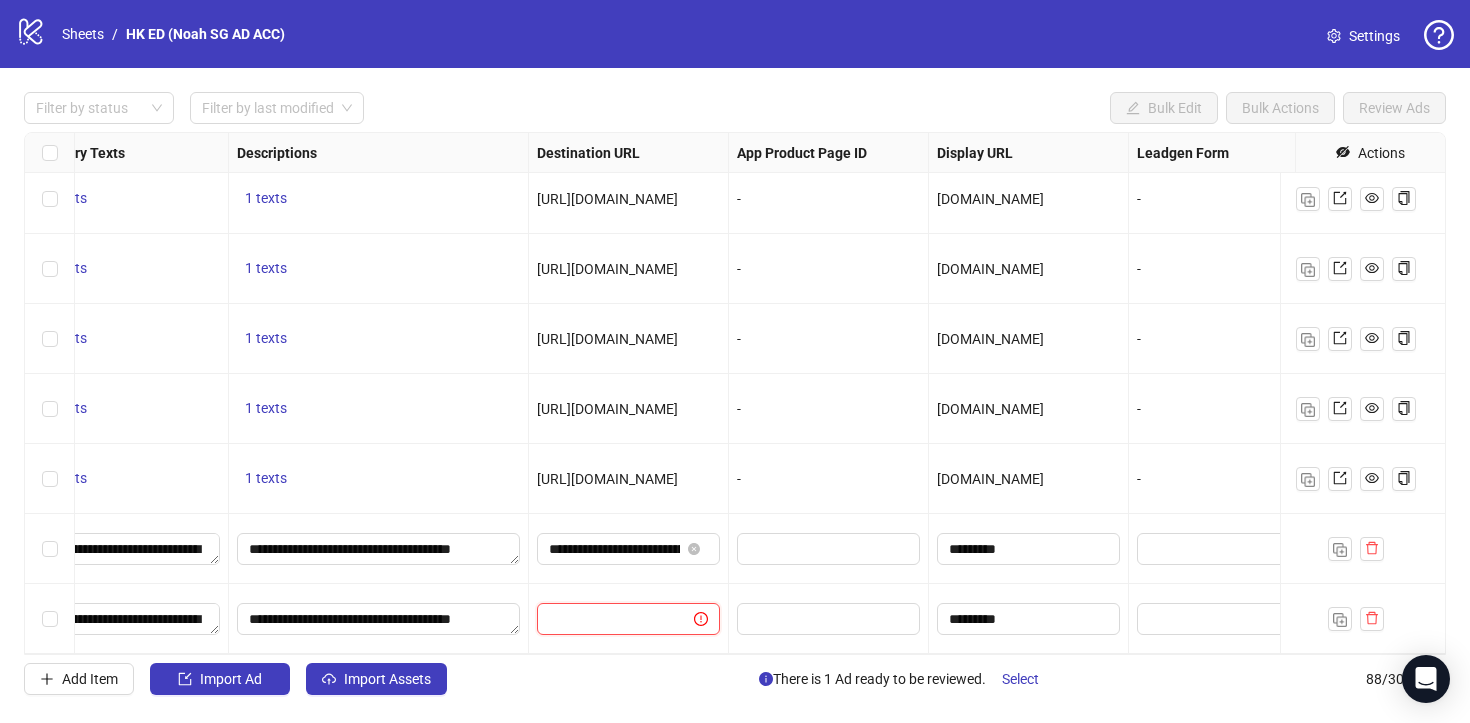 click at bounding box center (607, 619) 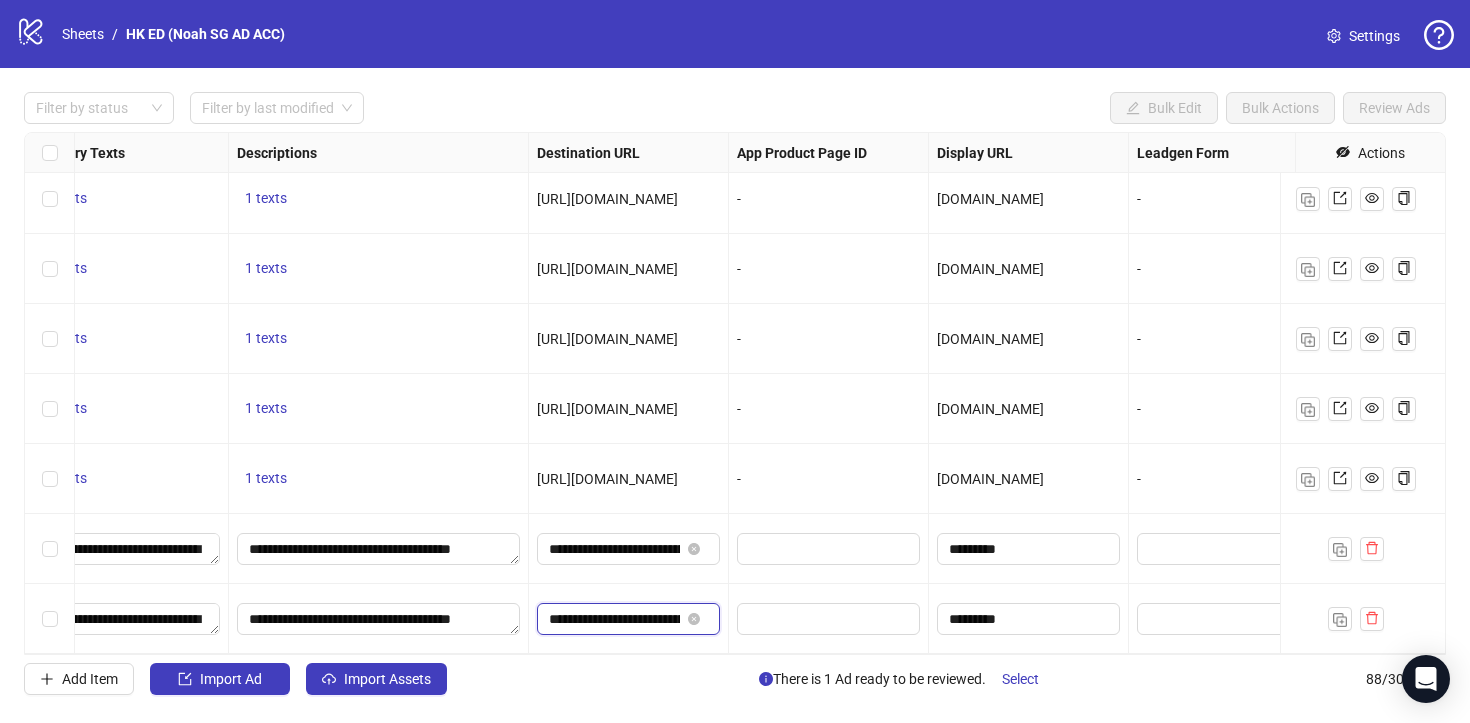 scroll, scrollTop: 0, scrollLeft: 114, axis: horizontal 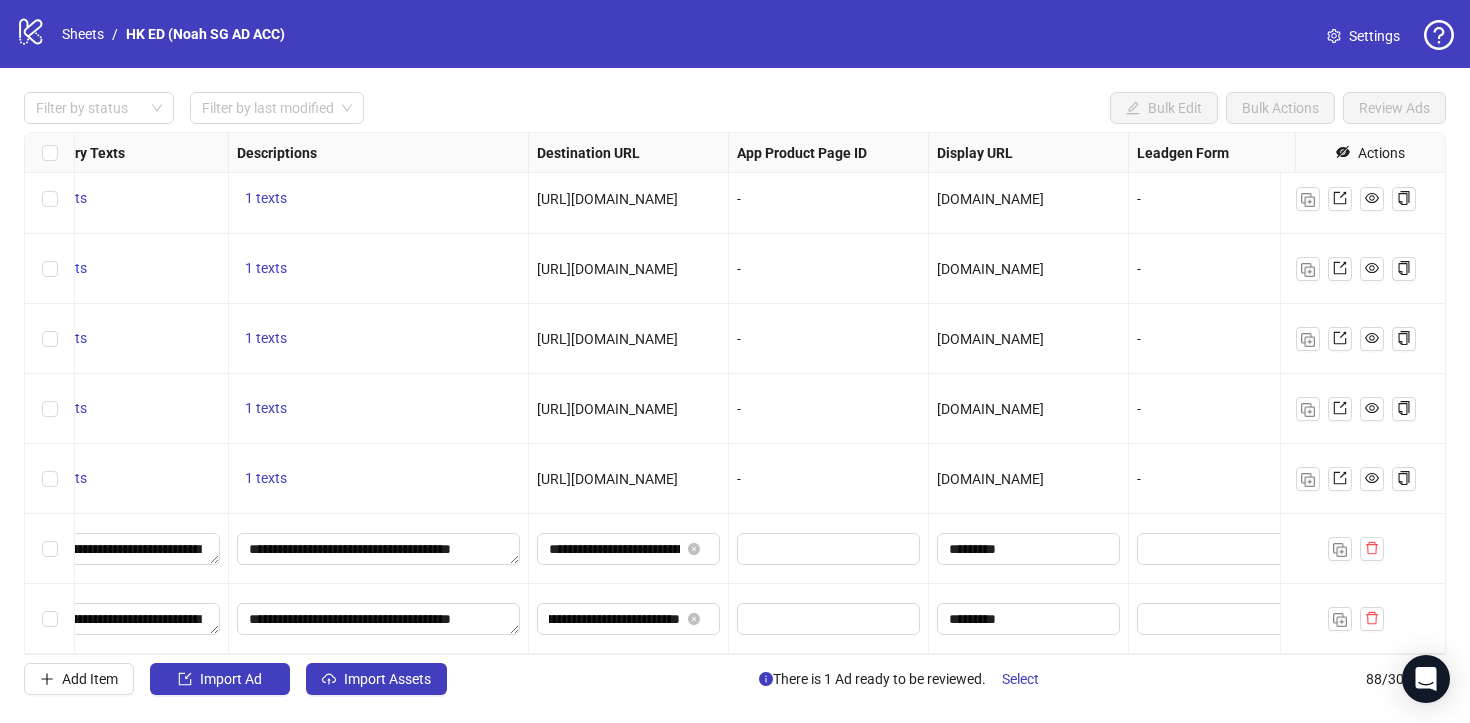 click on "**********" at bounding box center [629, 619] 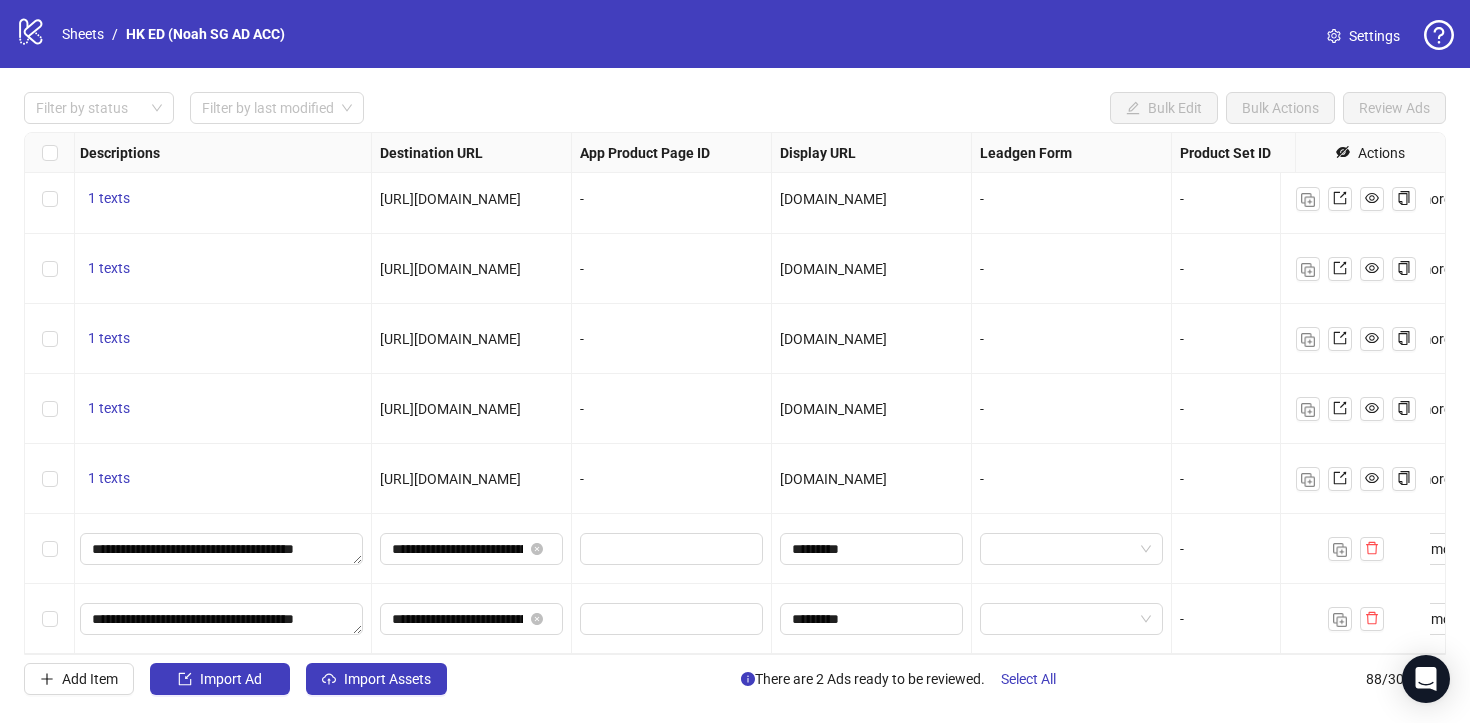 scroll, scrollTop: 5694, scrollLeft: 1865, axis: both 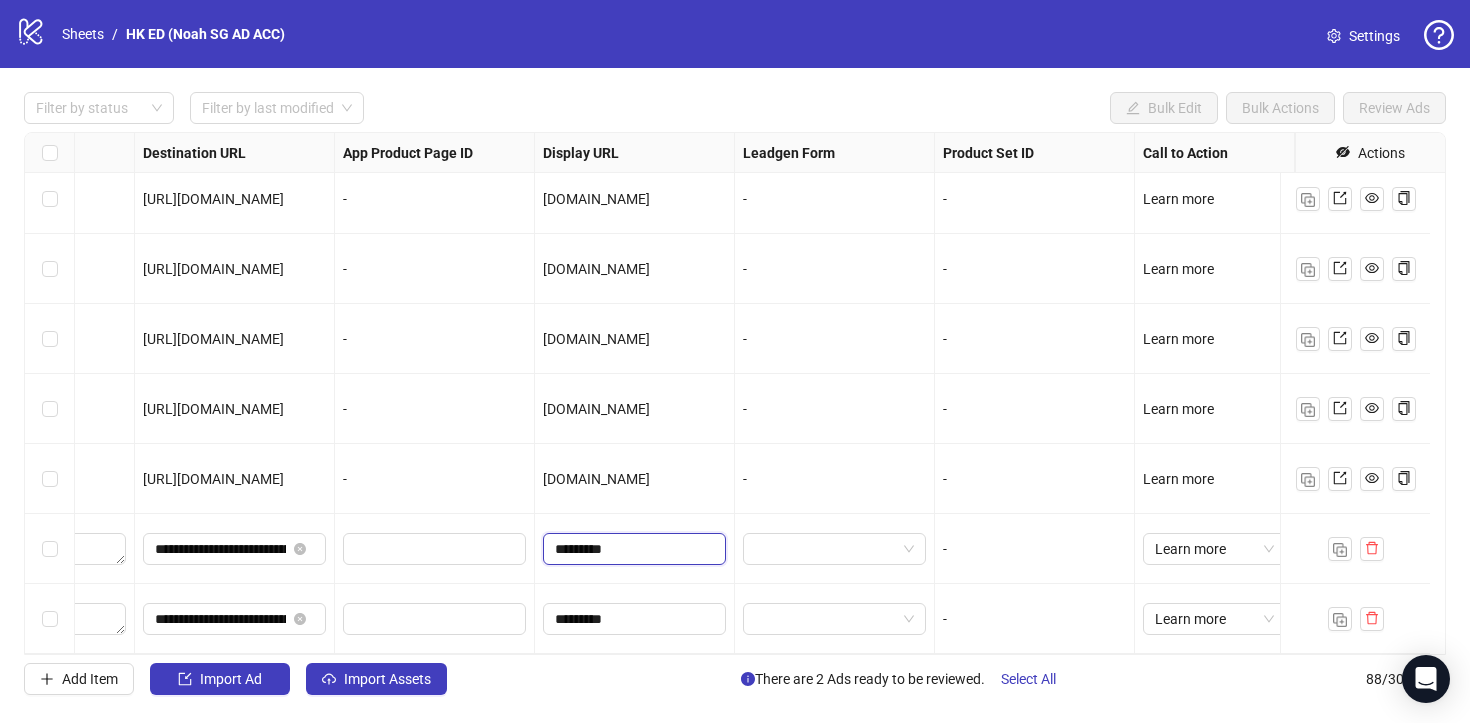 click on "*********" at bounding box center (632, 549) 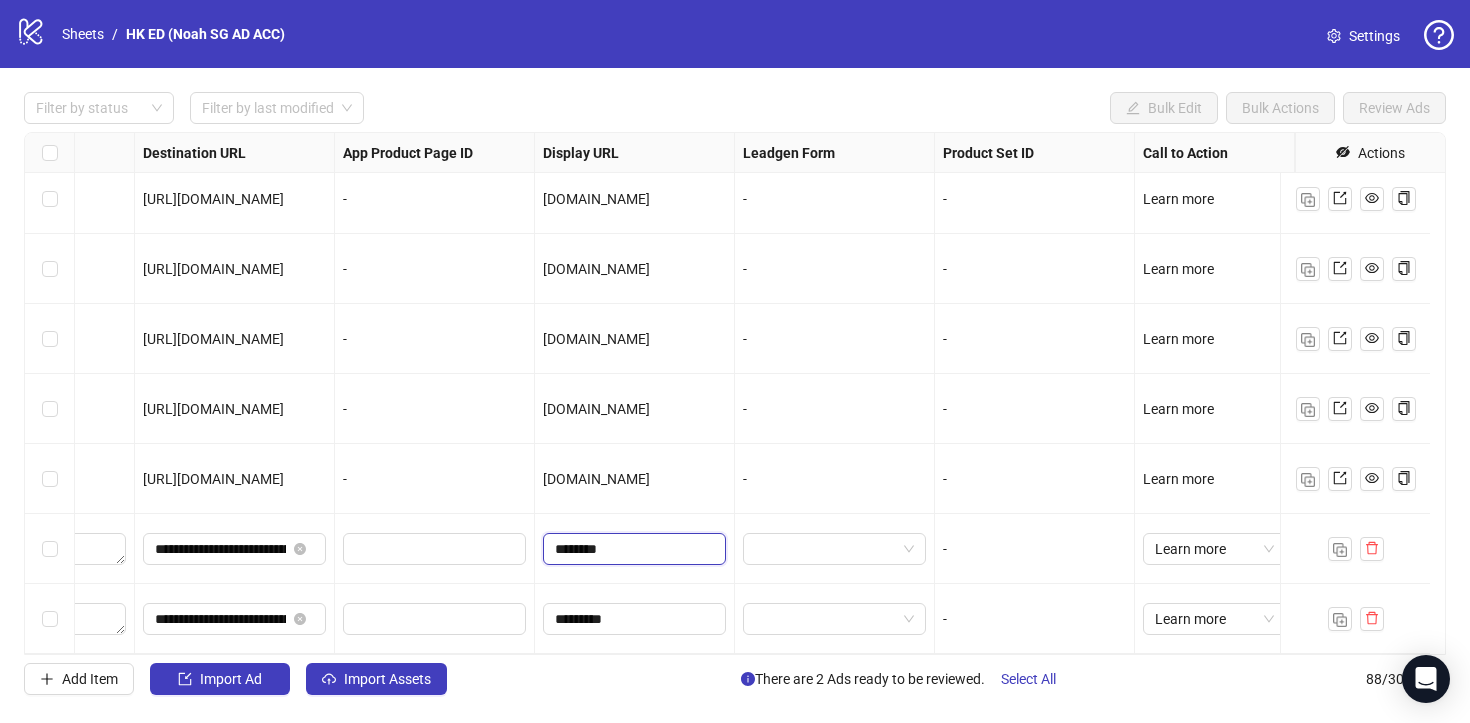 type on "*********" 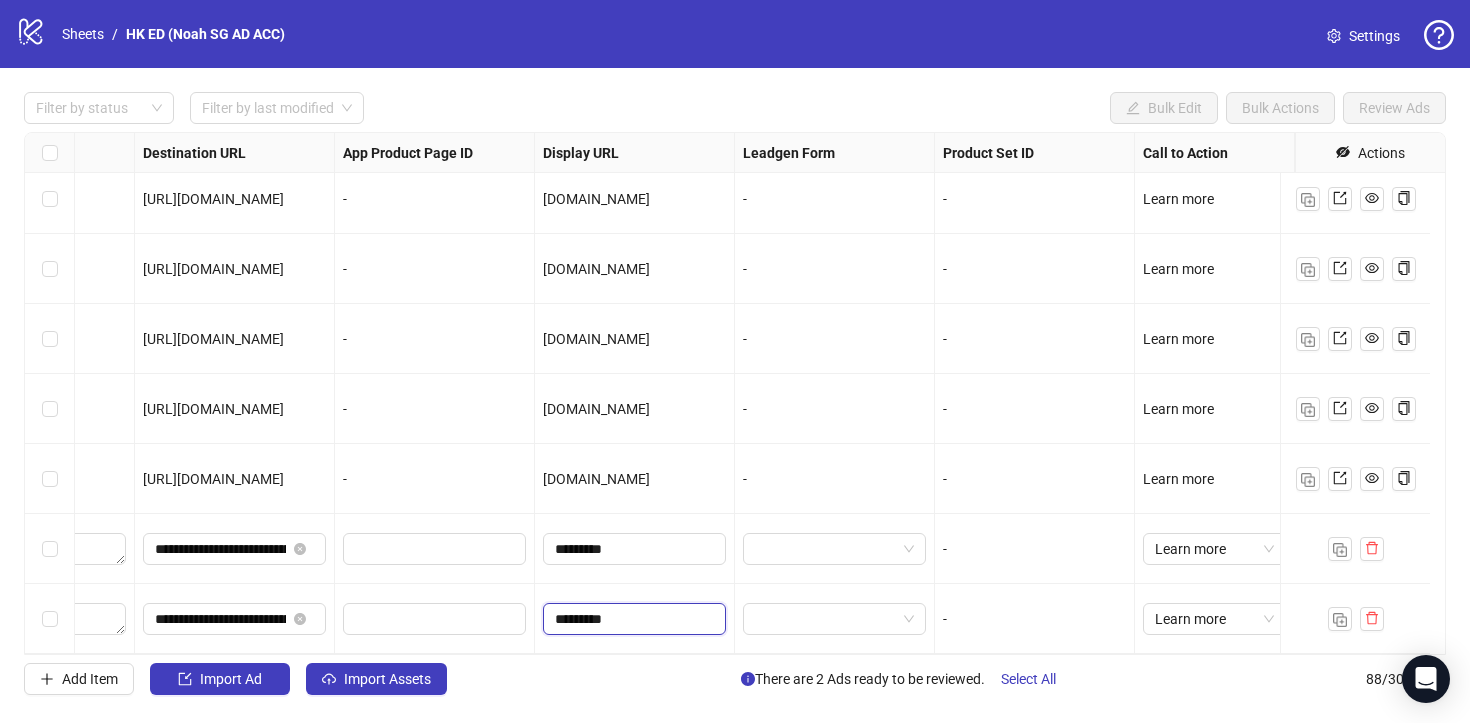 click on "*********" at bounding box center (632, 619) 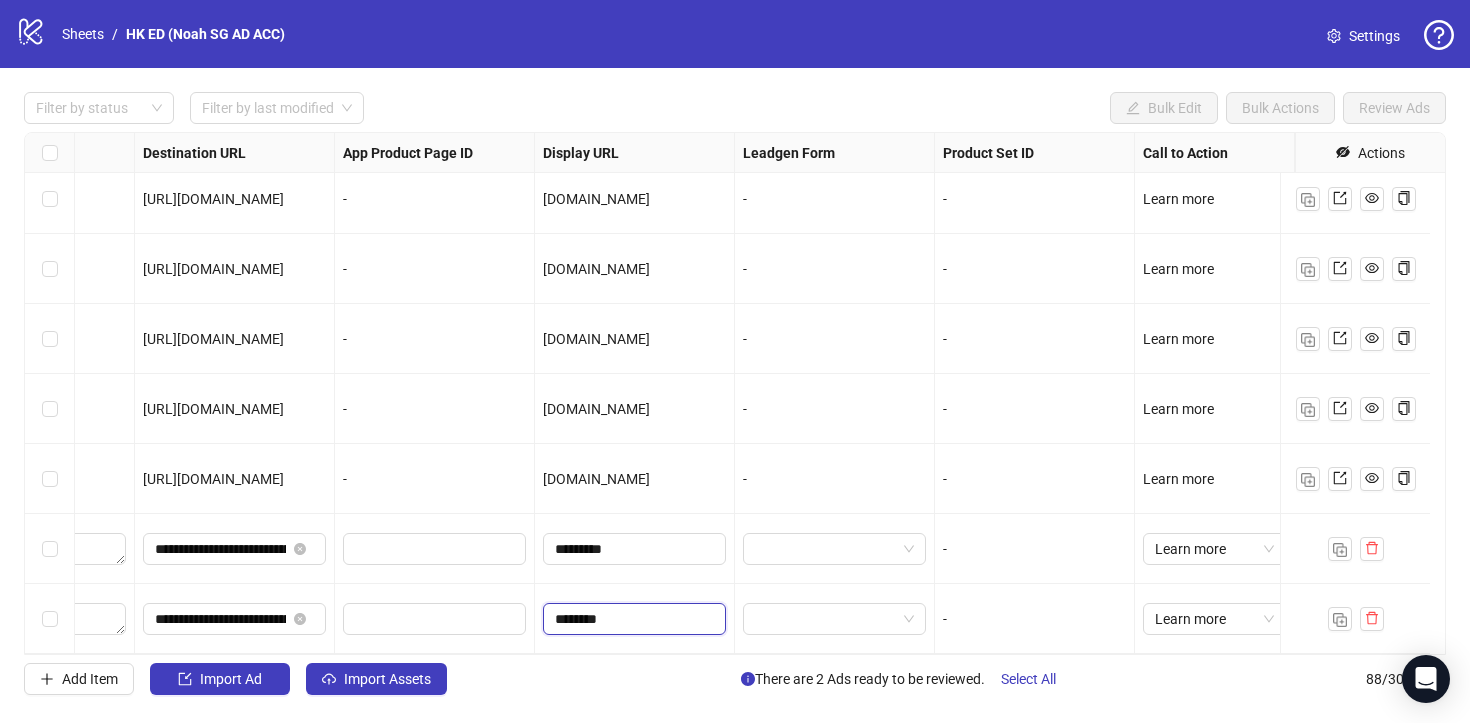 type on "*********" 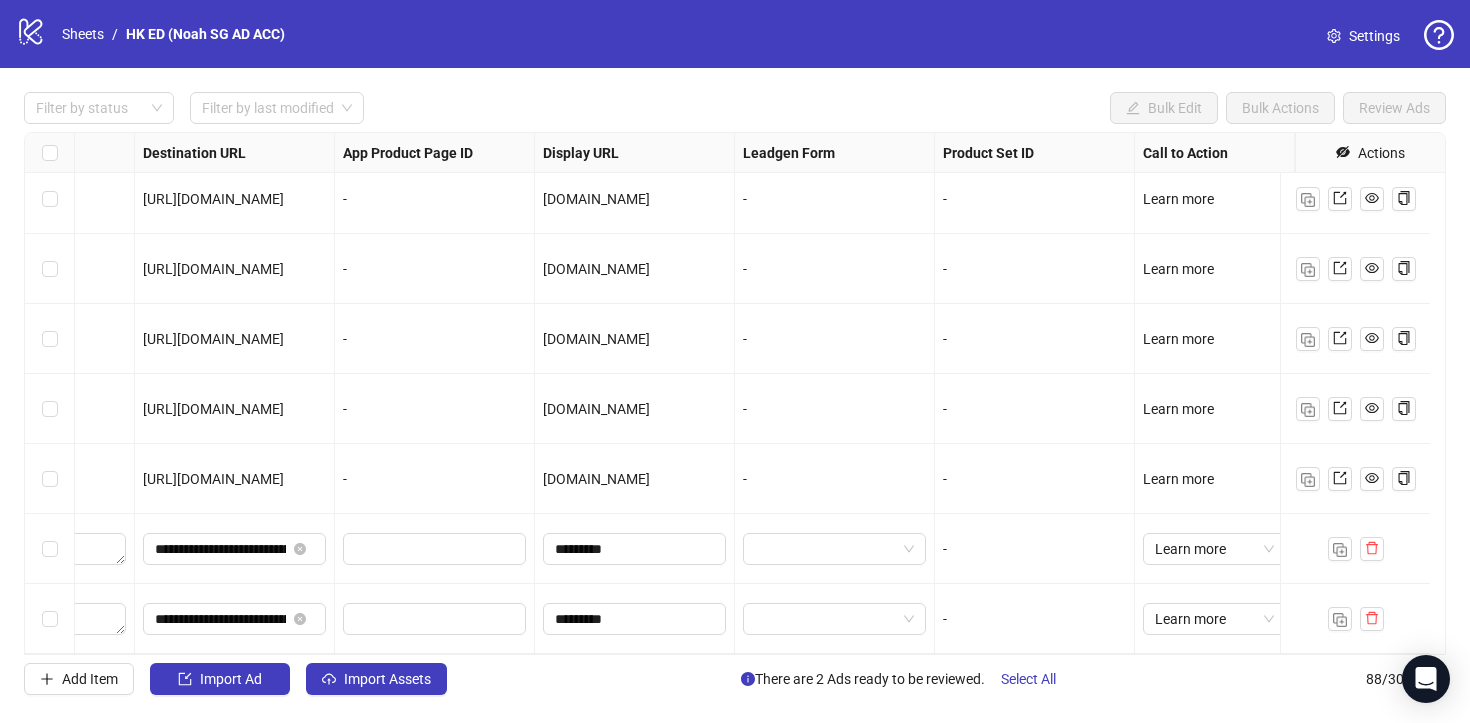 click on "*********" at bounding box center (635, 619) 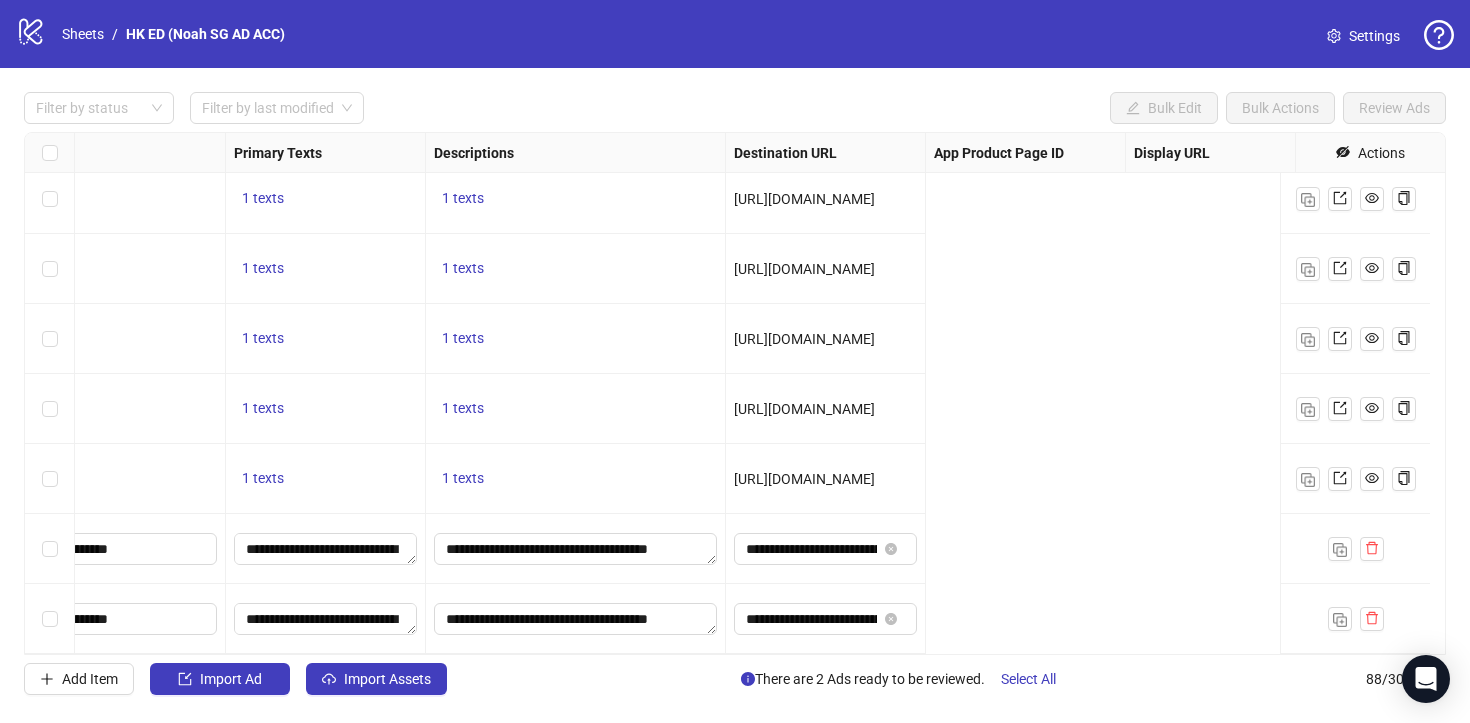 scroll, scrollTop: 5694, scrollLeft: 0, axis: vertical 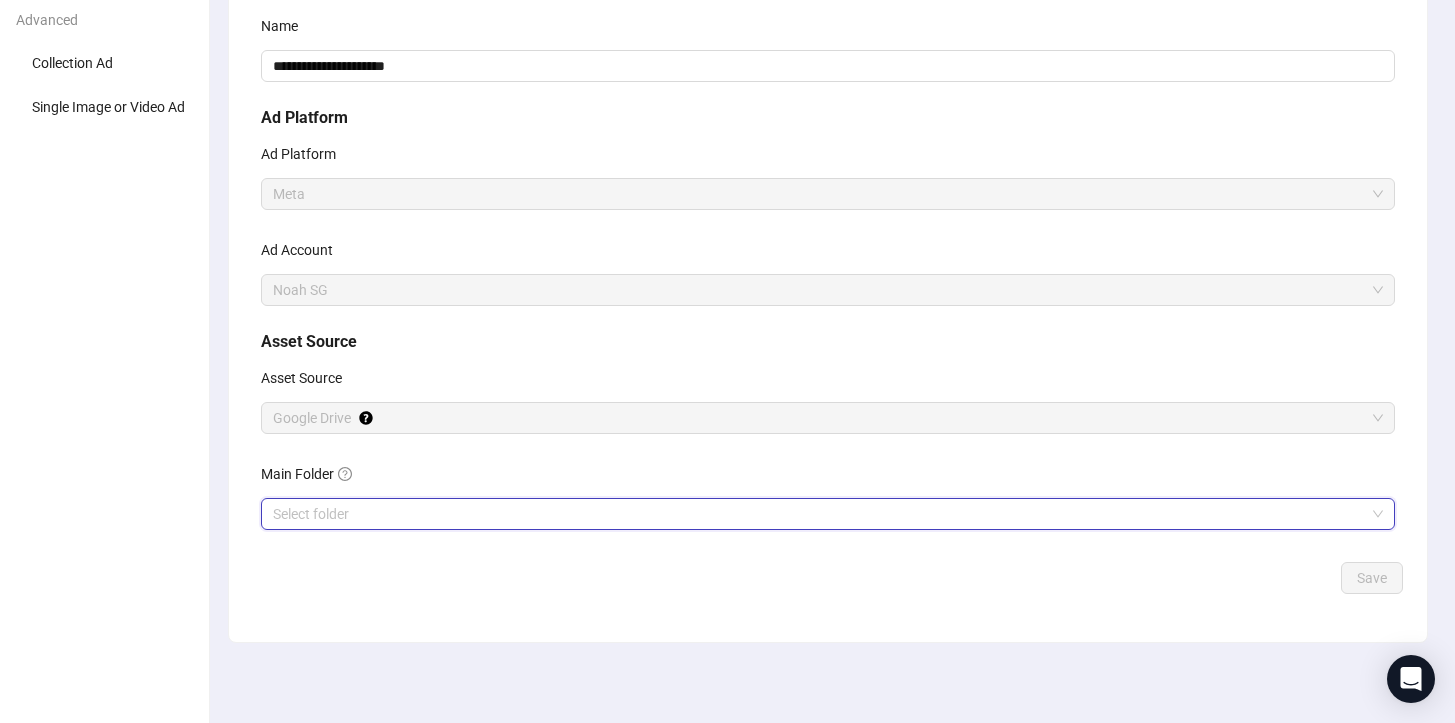 click on "Main Folder" at bounding box center (819, 514) 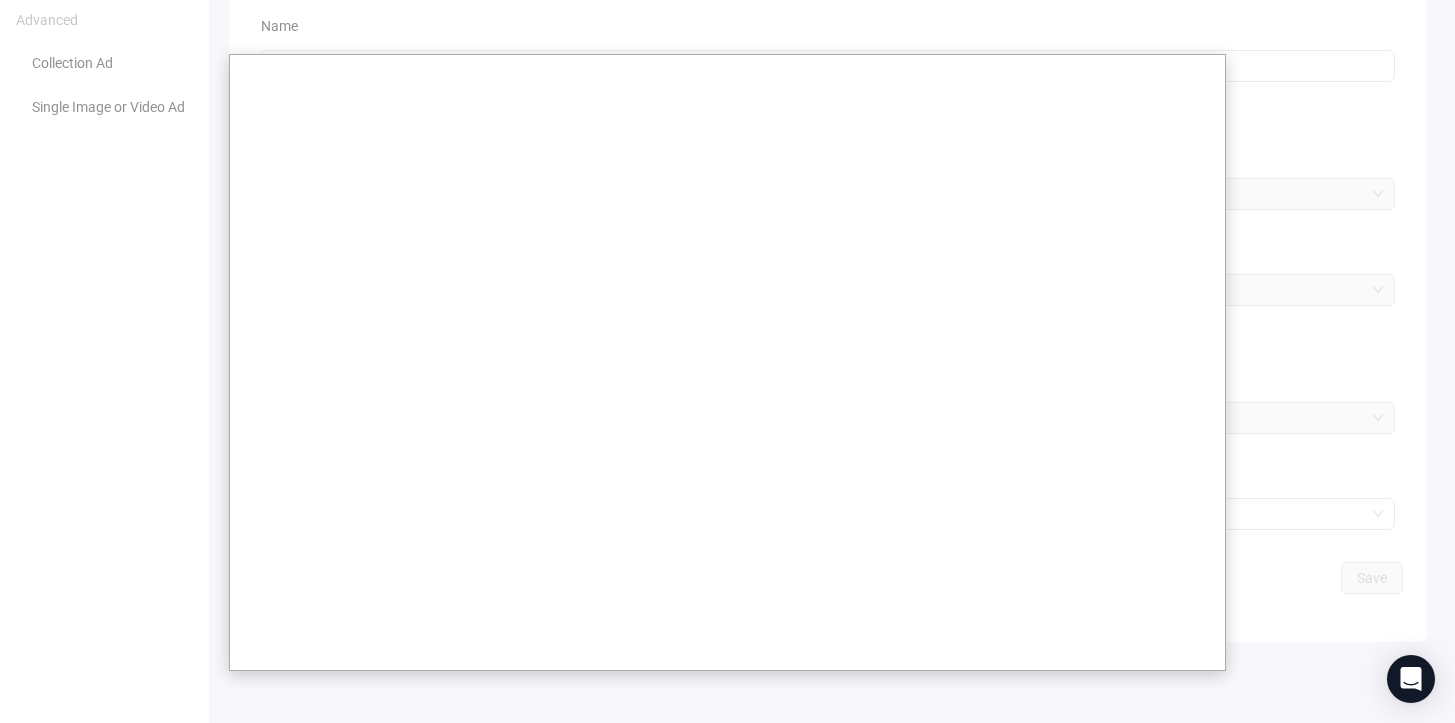 scroll, scrollTop: 204, scrollLeft: 0, axis: vertical 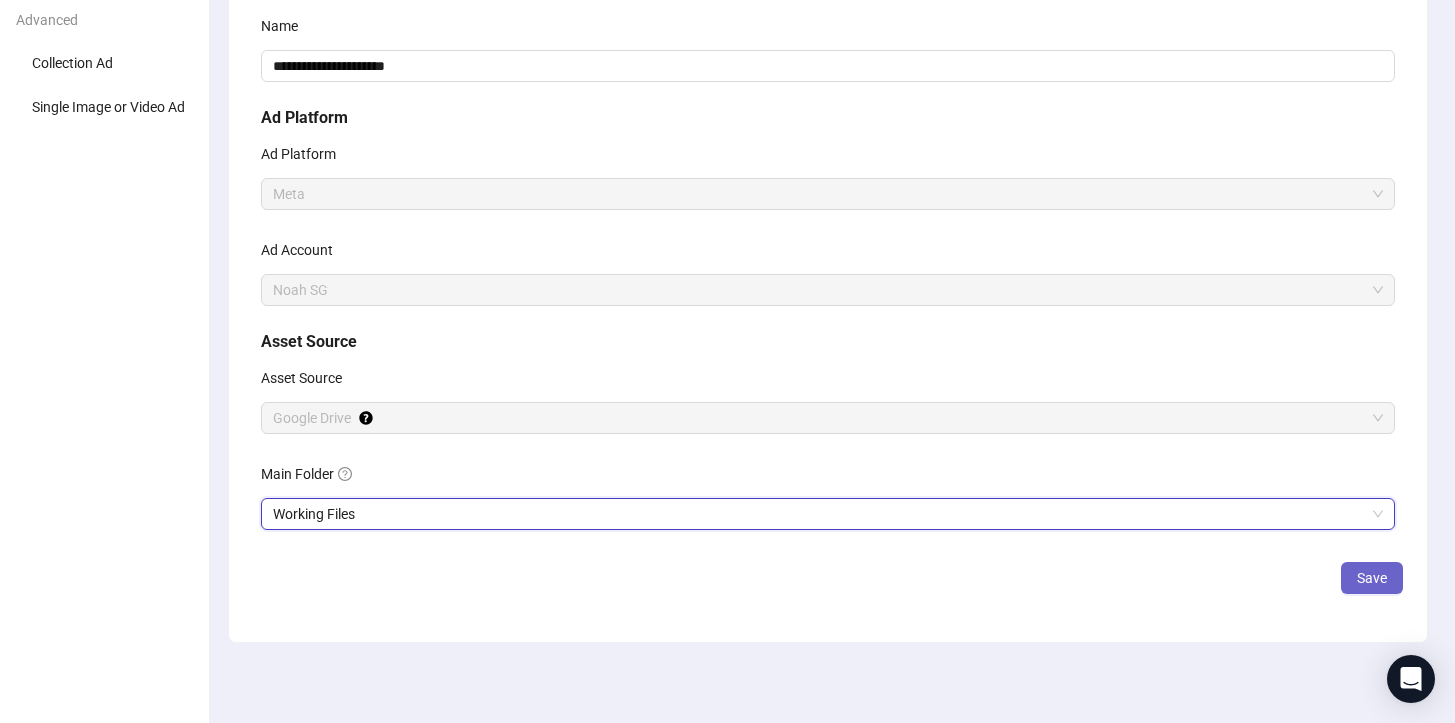 click on "Save" at bounding box center [1372, 578] 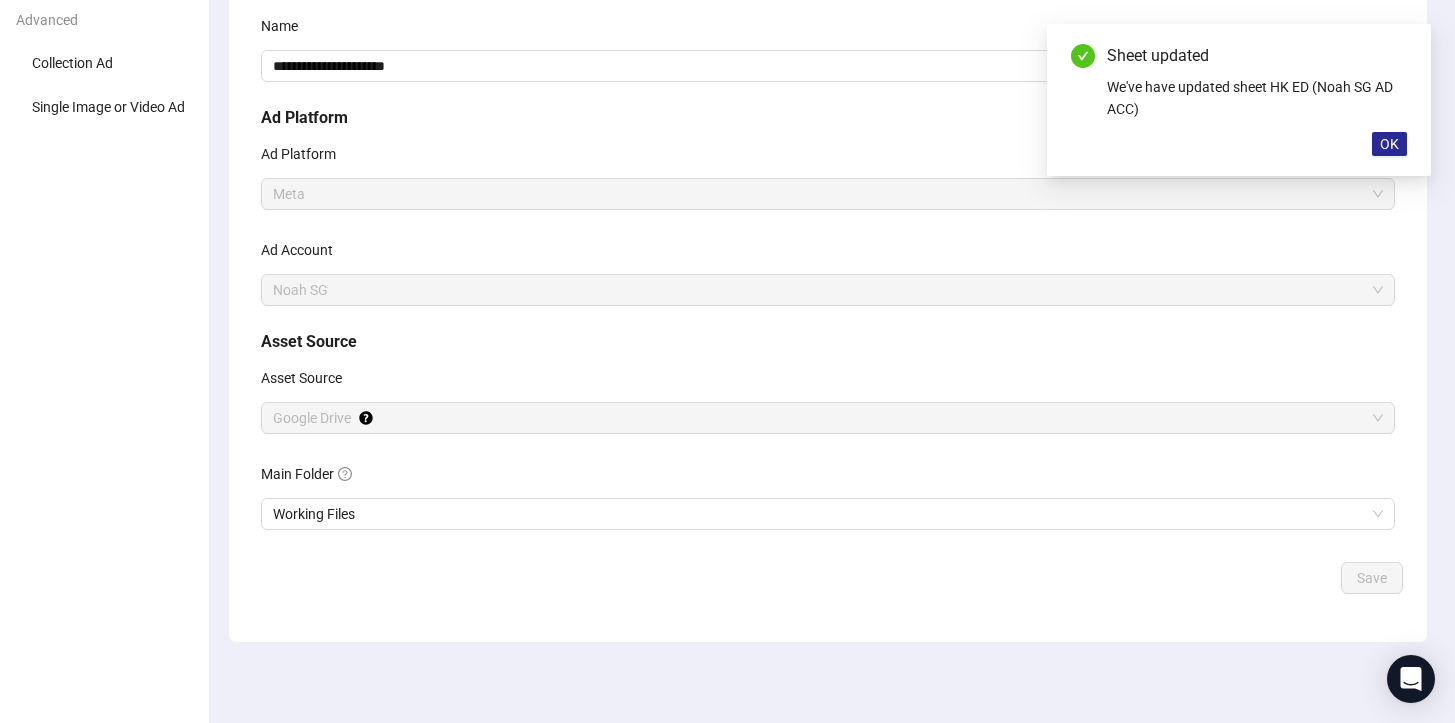 click on "OK" at bounding box center (1389, 144) 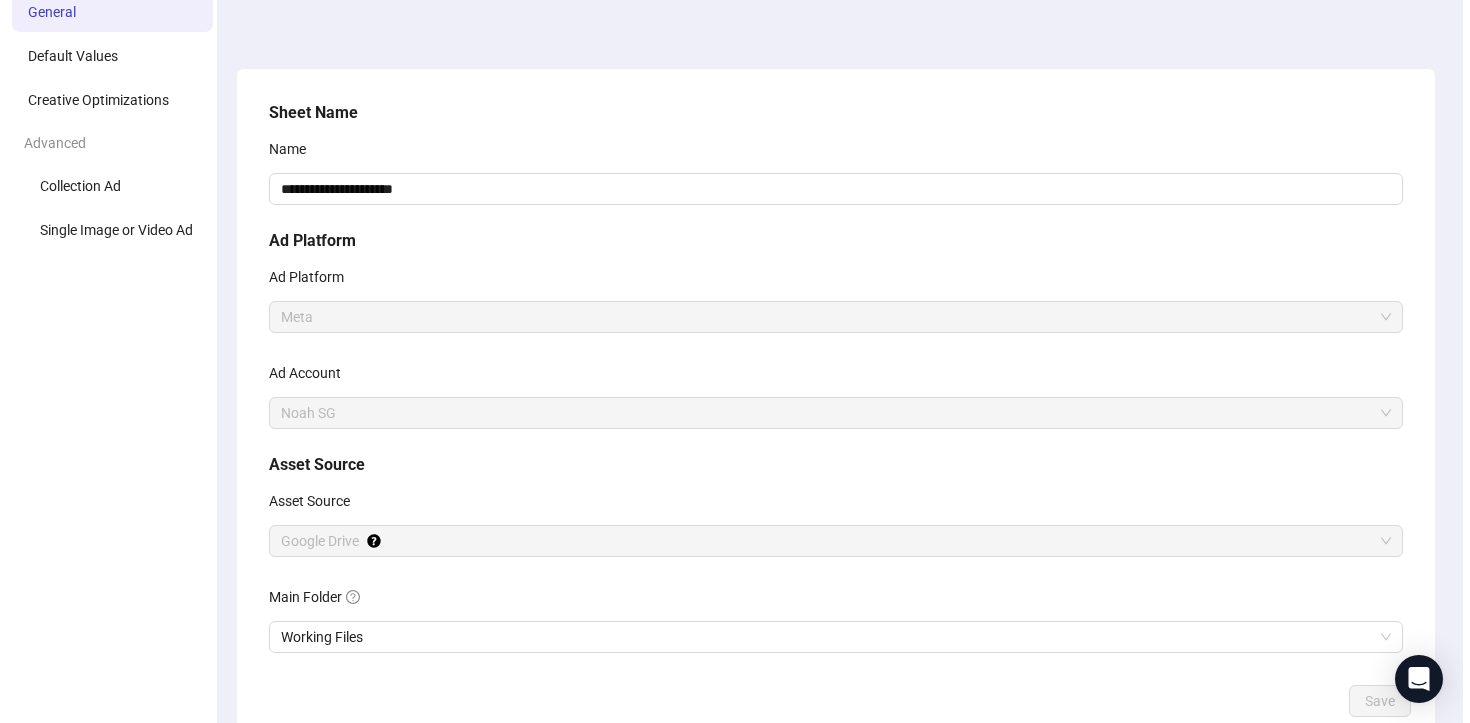 scroll, scrollTop: 0, scrollLeft: 0, axis: both 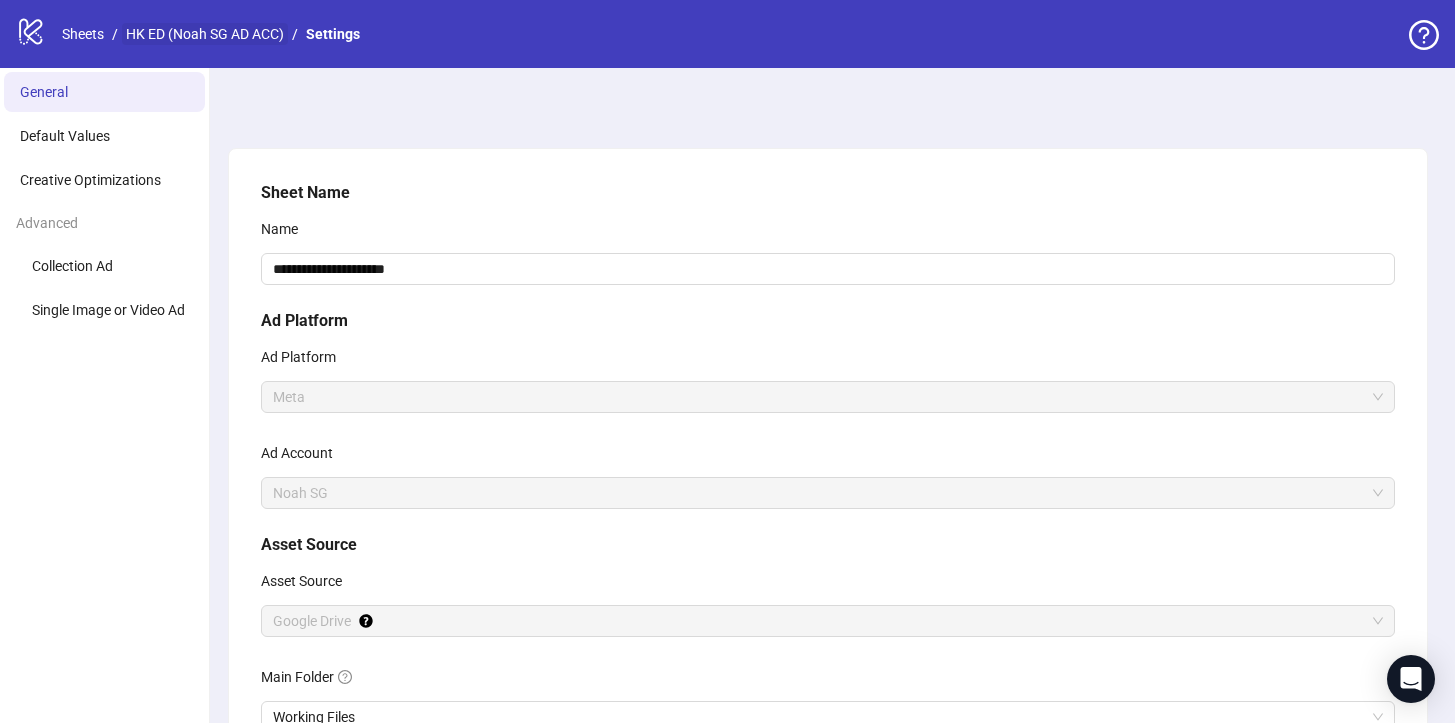 click on "HK ED (Noah SG AD ACC)" at bounding box center [205, 34] 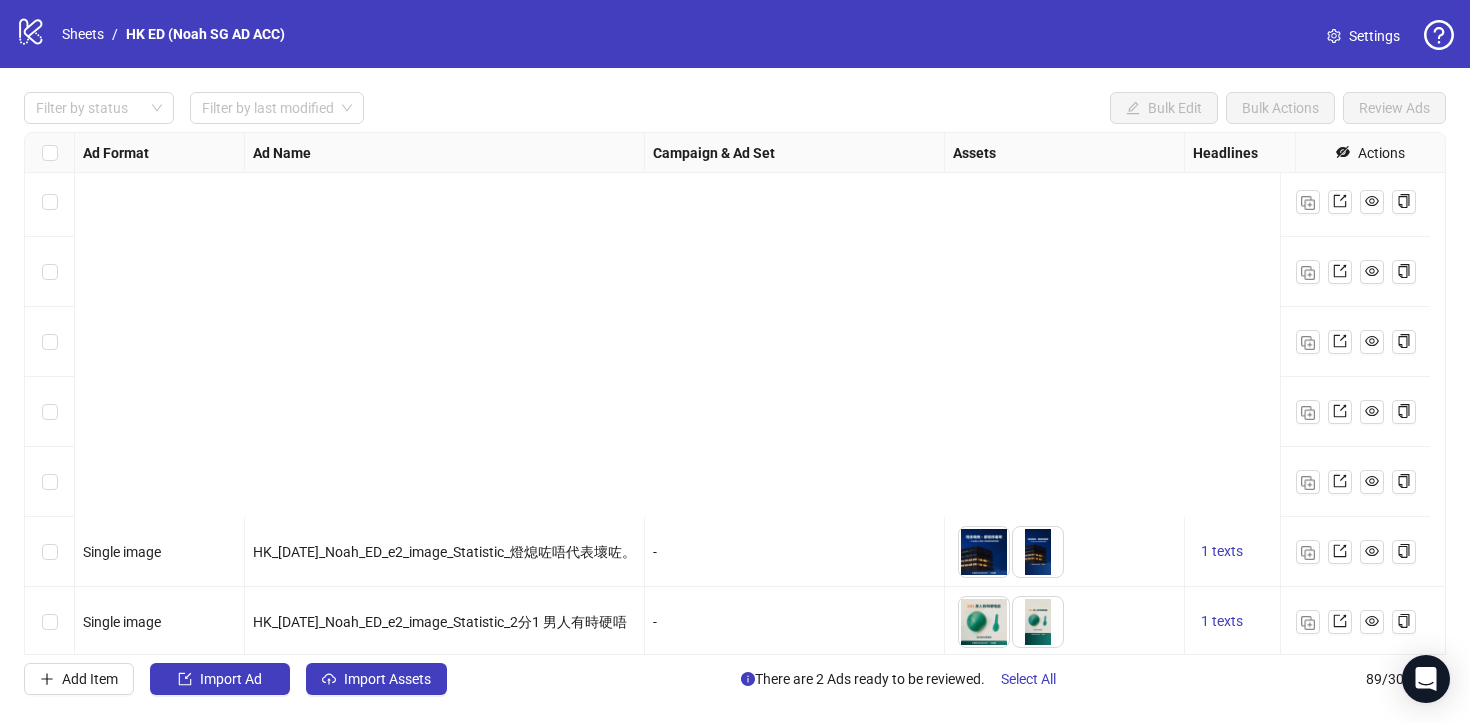 scroll, scrollTop: 5764, scrollLeft: 0, axis: vertical 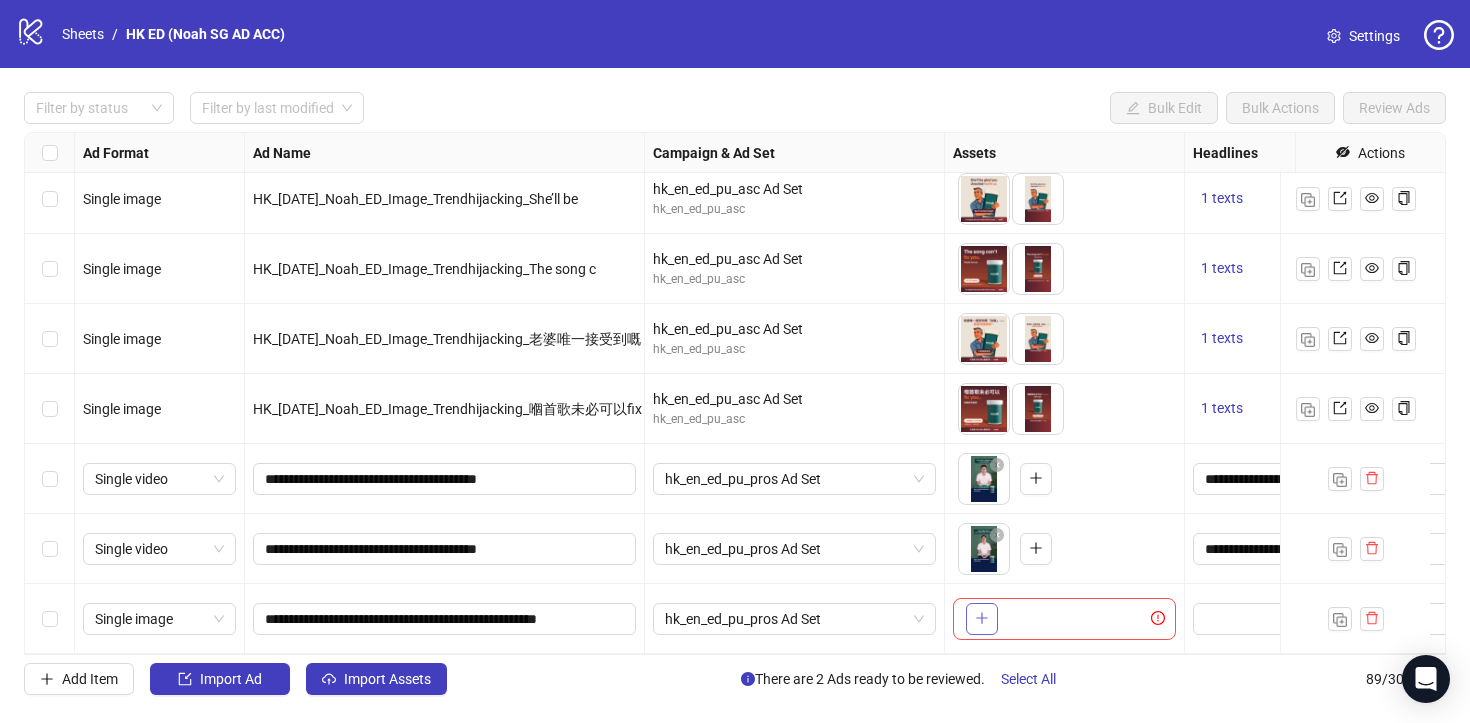 click at bounding box center (982, 619) 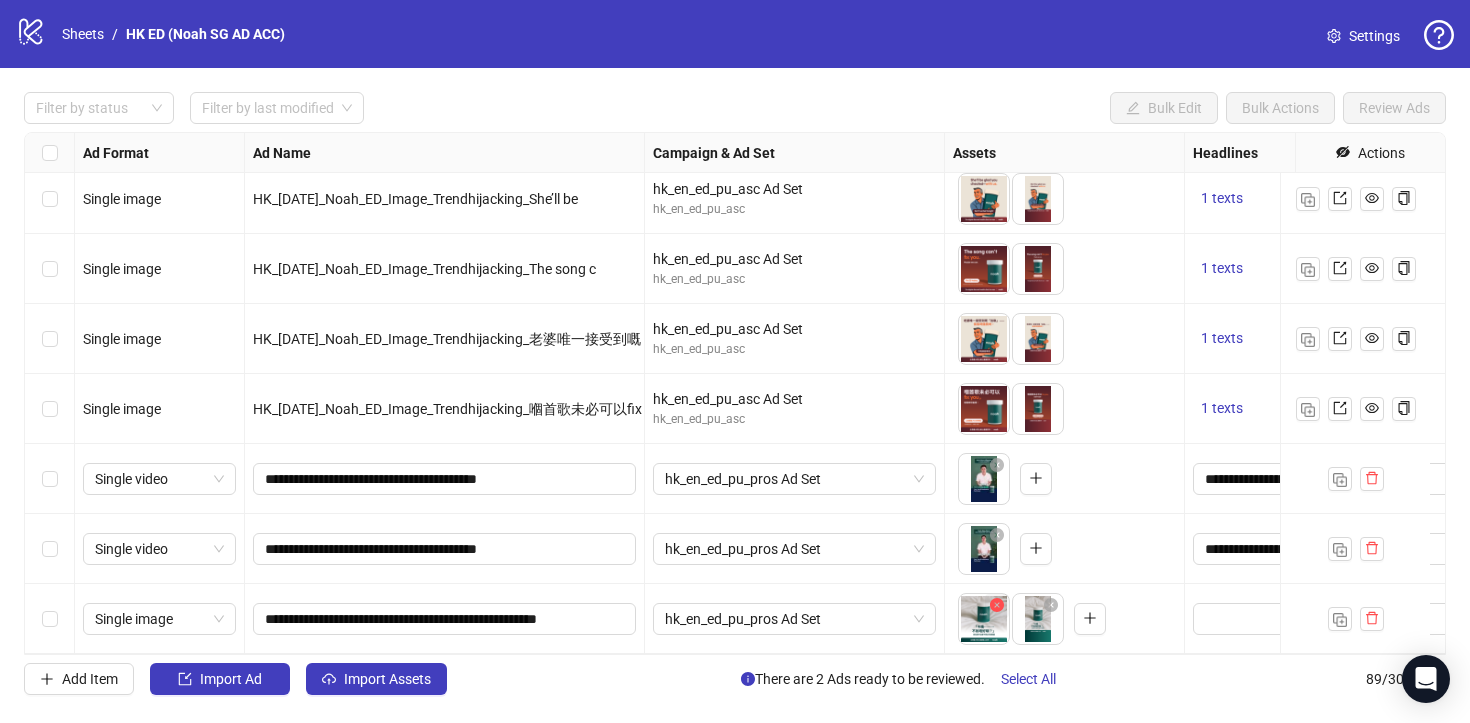 click 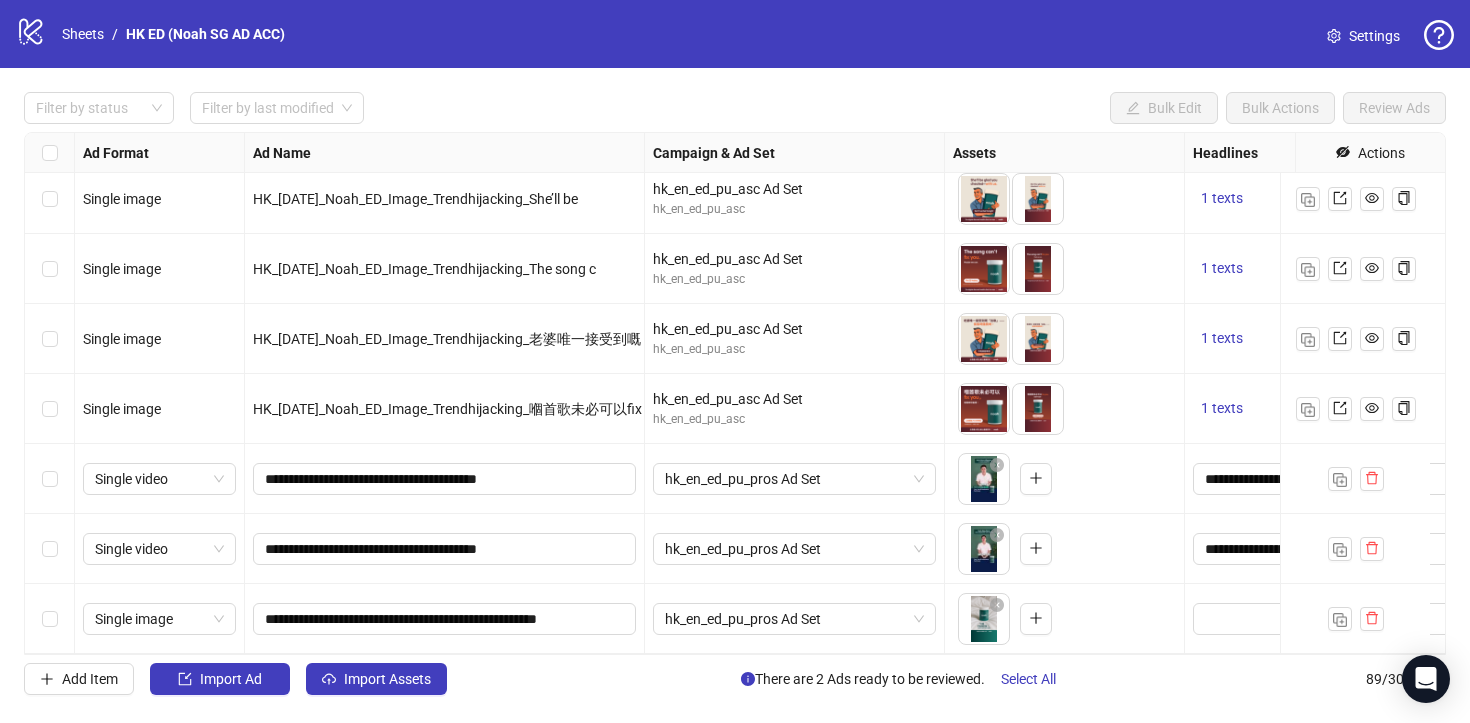 click 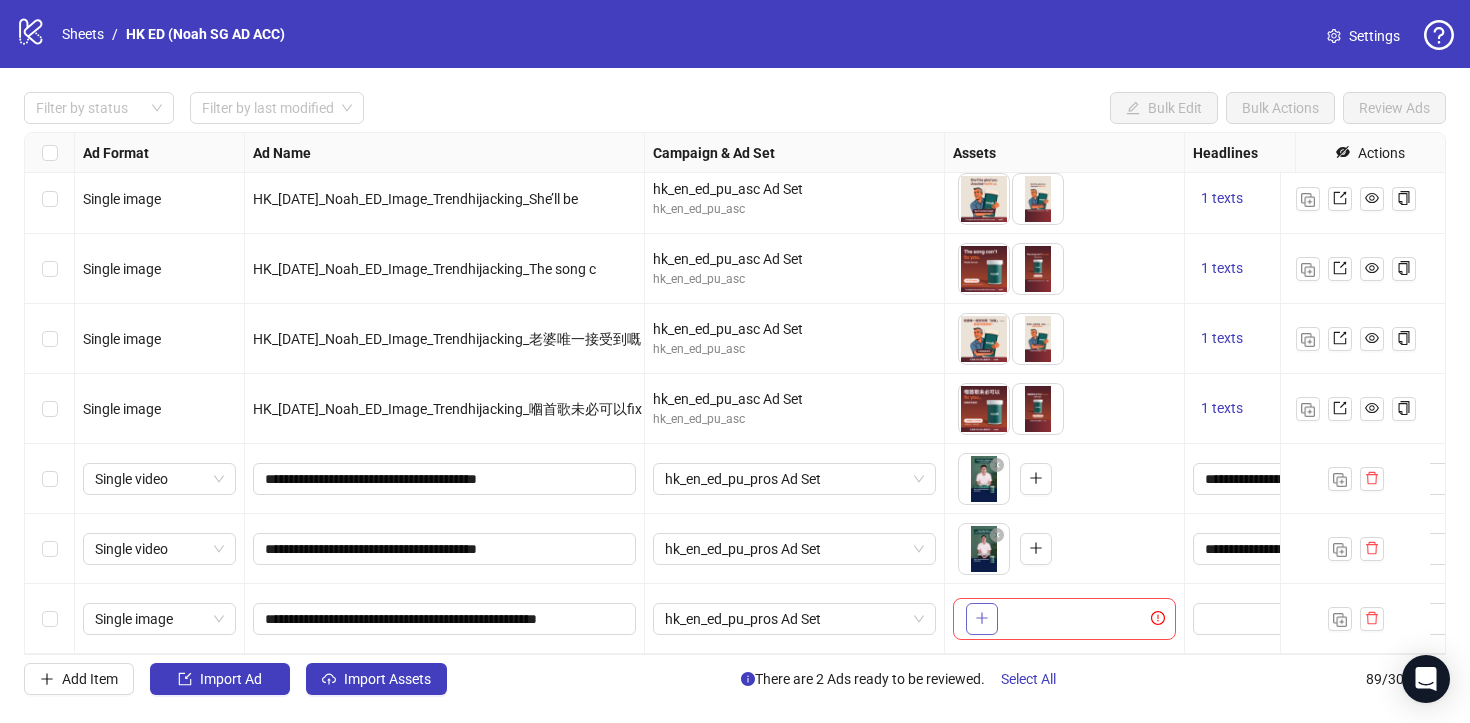 click at bounding box center (982, 619) 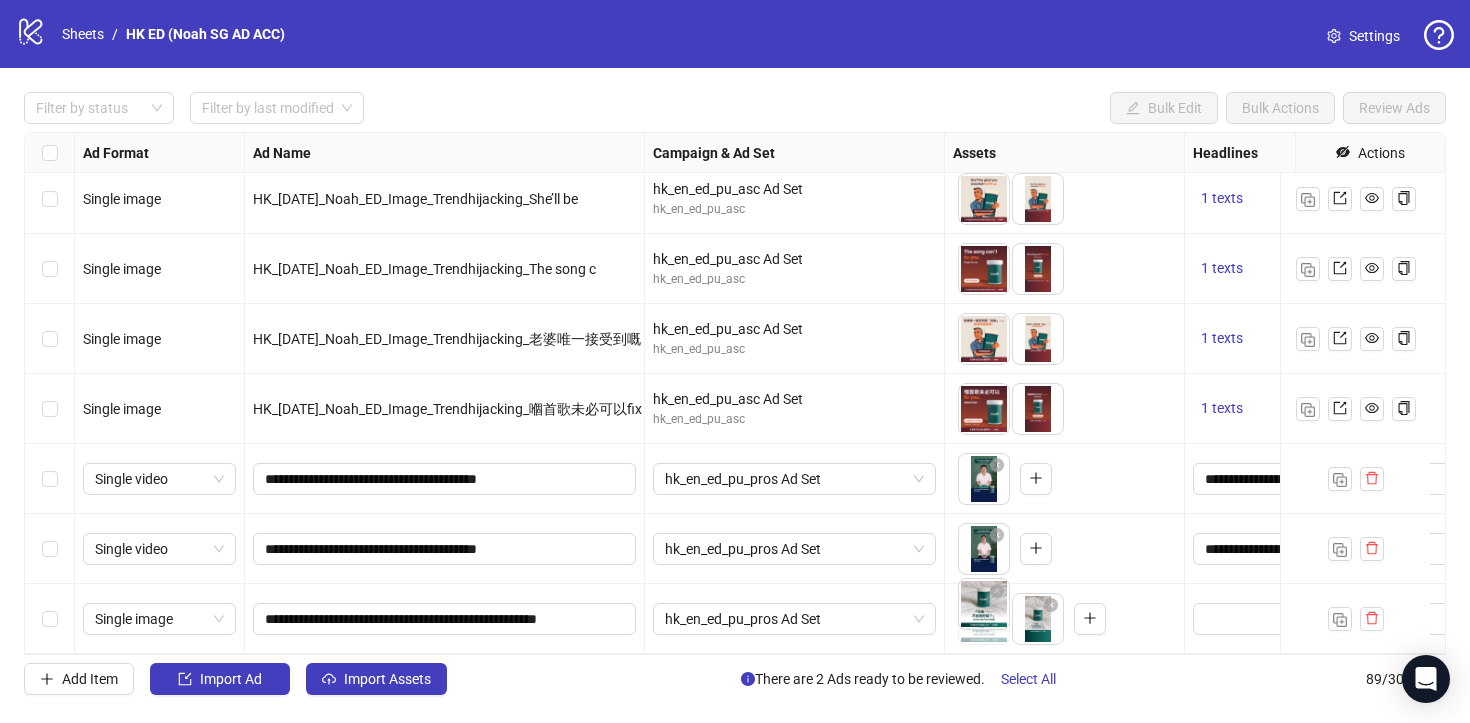 drag, startPoint x: 1037, startPoint y: 619, endPoint x: 985, endPoint y: 625, distance: 52.34501 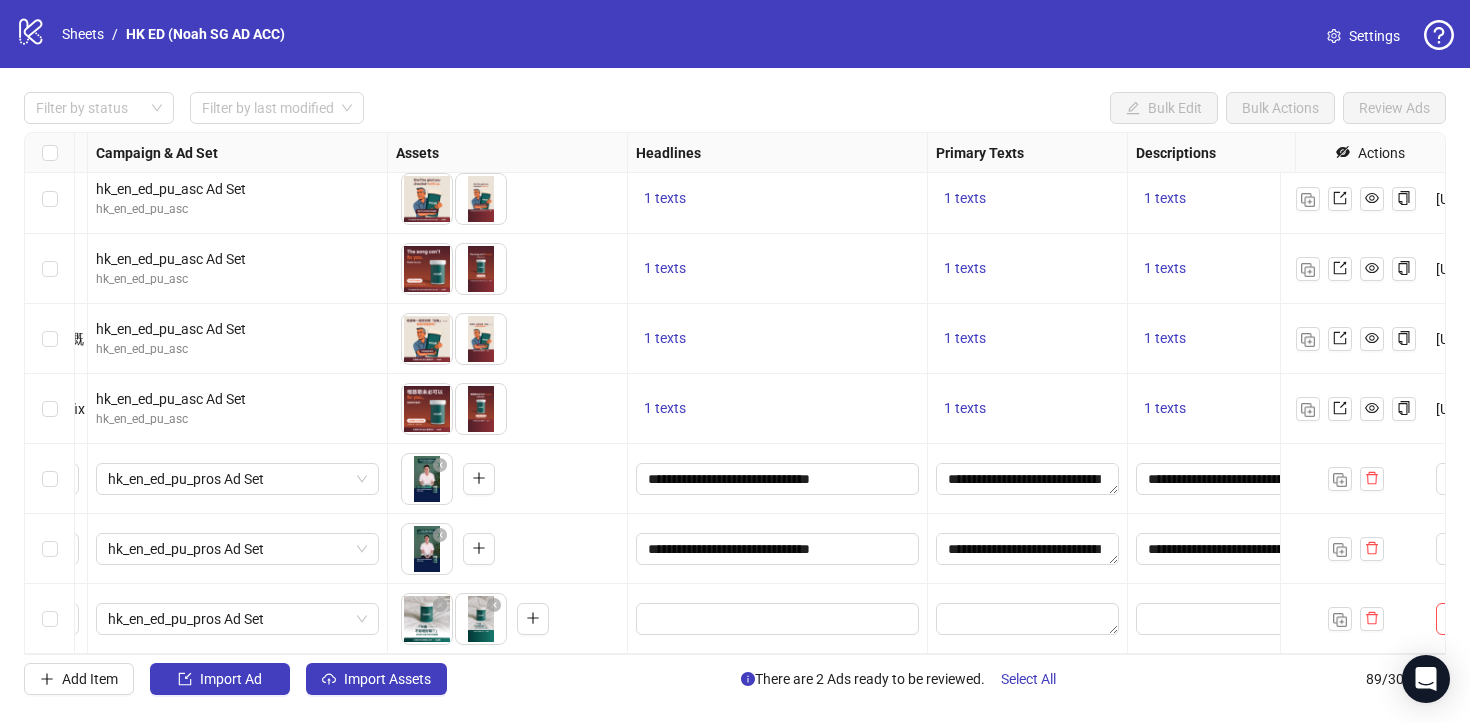 scroll, scrollTop: 5764, scrollLeft: 561, axis: both 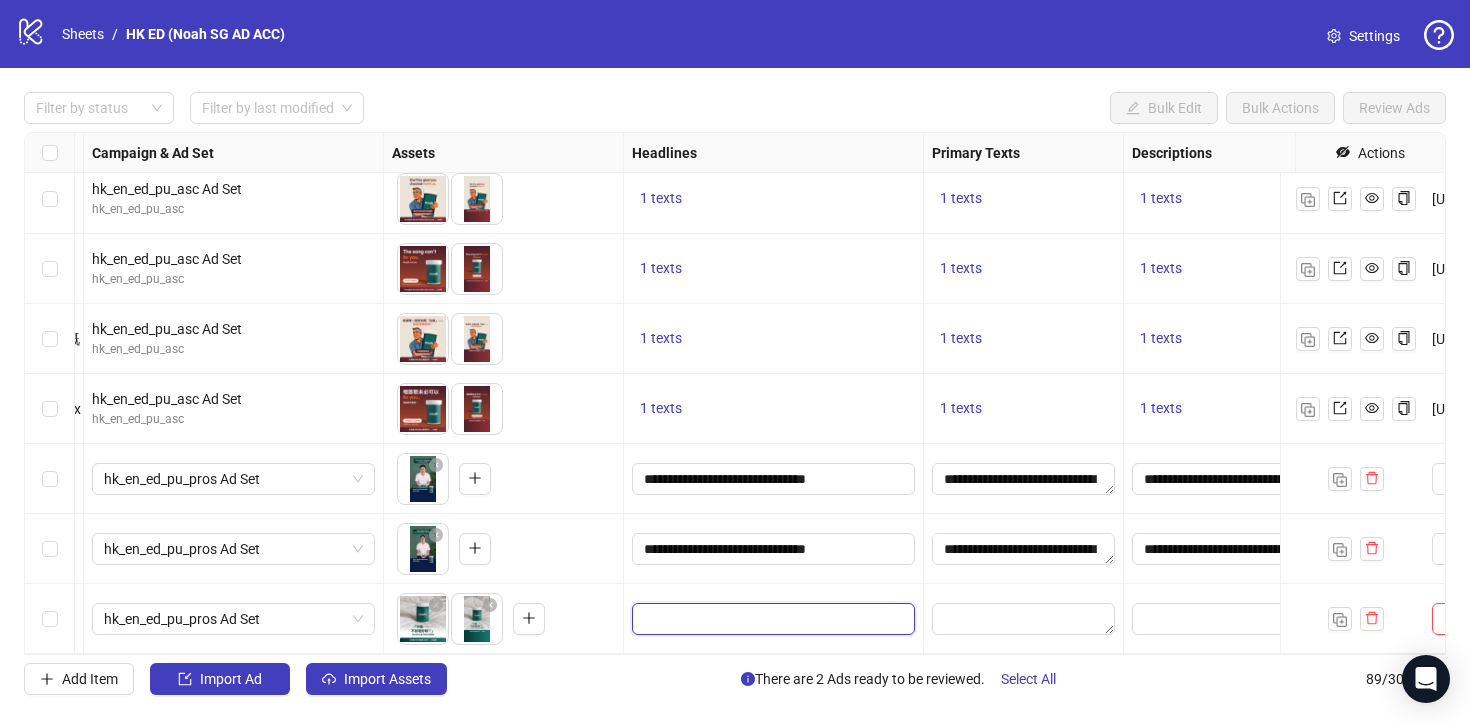 click at bounding box center [771, 619] 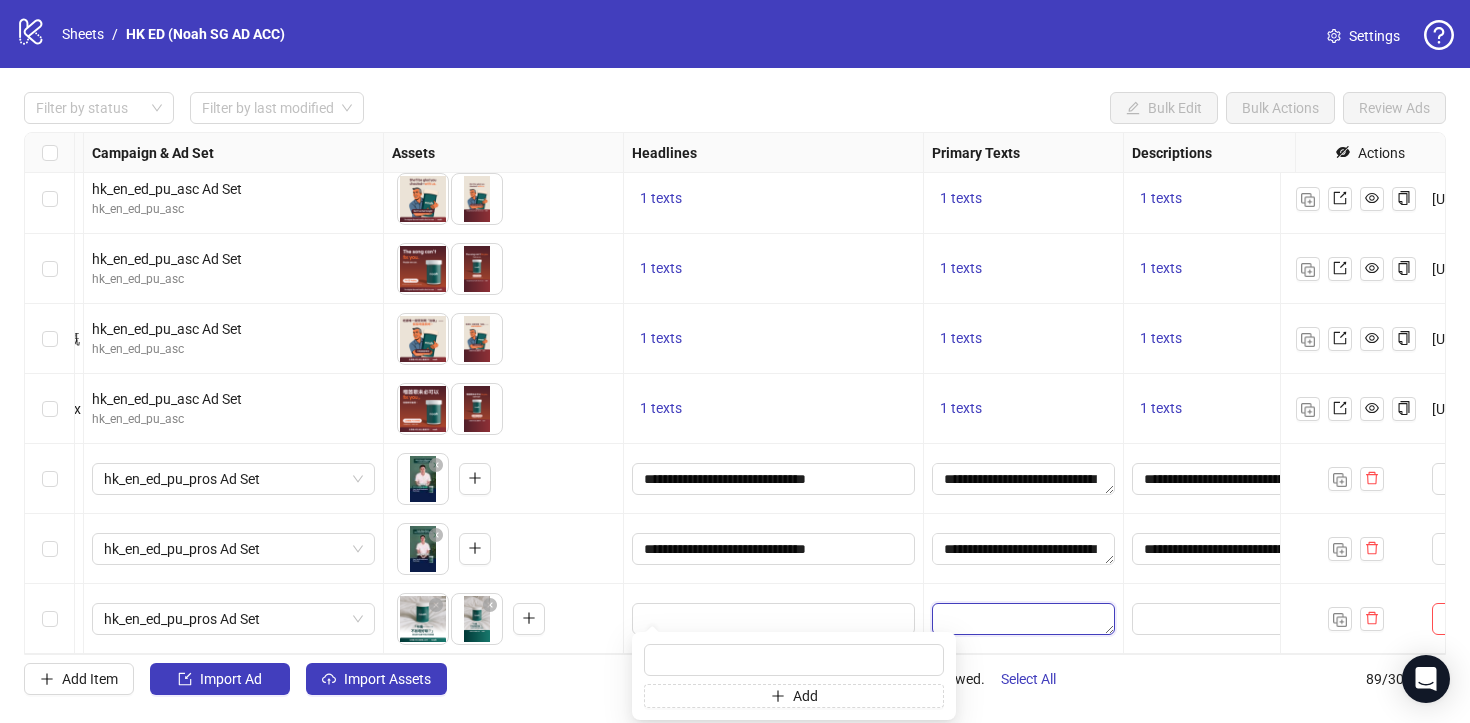 click at bounding box center [1023, 619] 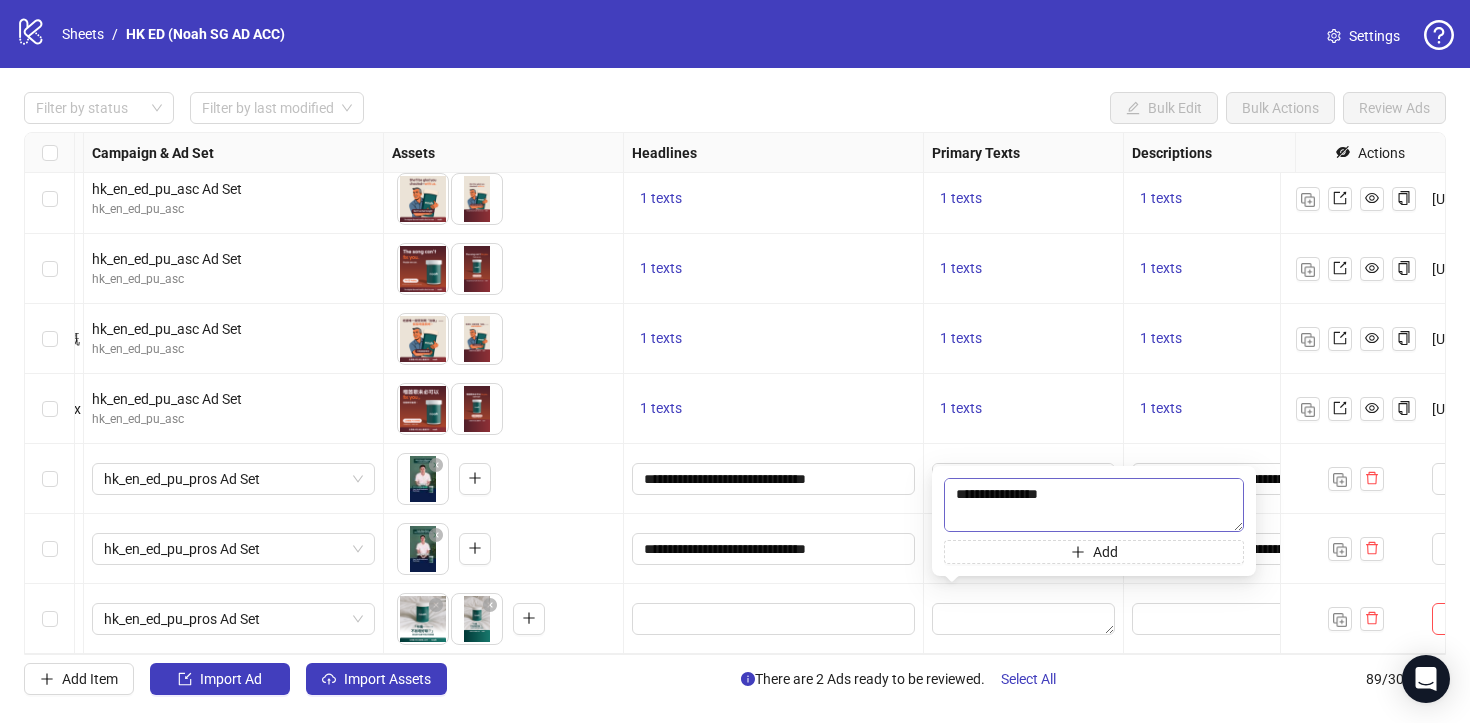 scroll, scrollTop: 15, scrollLeft: 0, axis: vertical 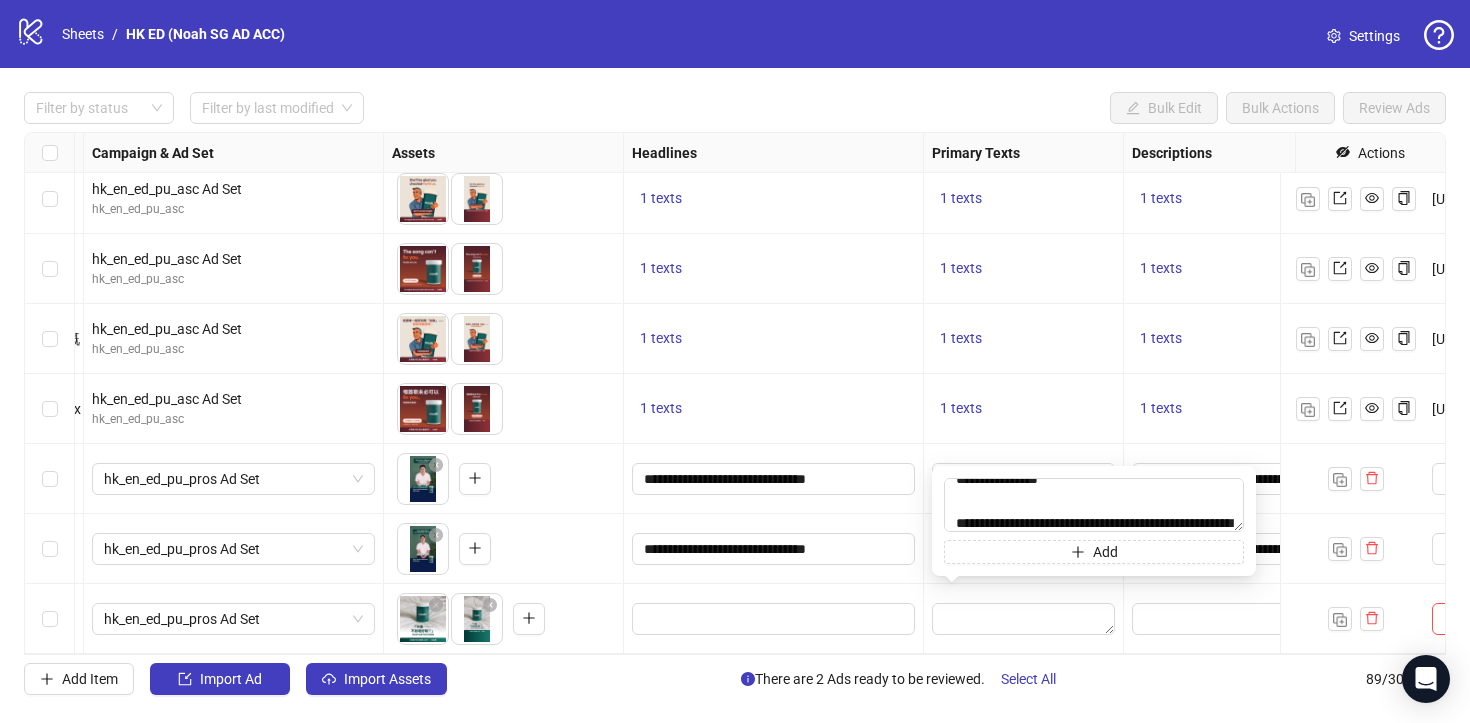type on "**********" 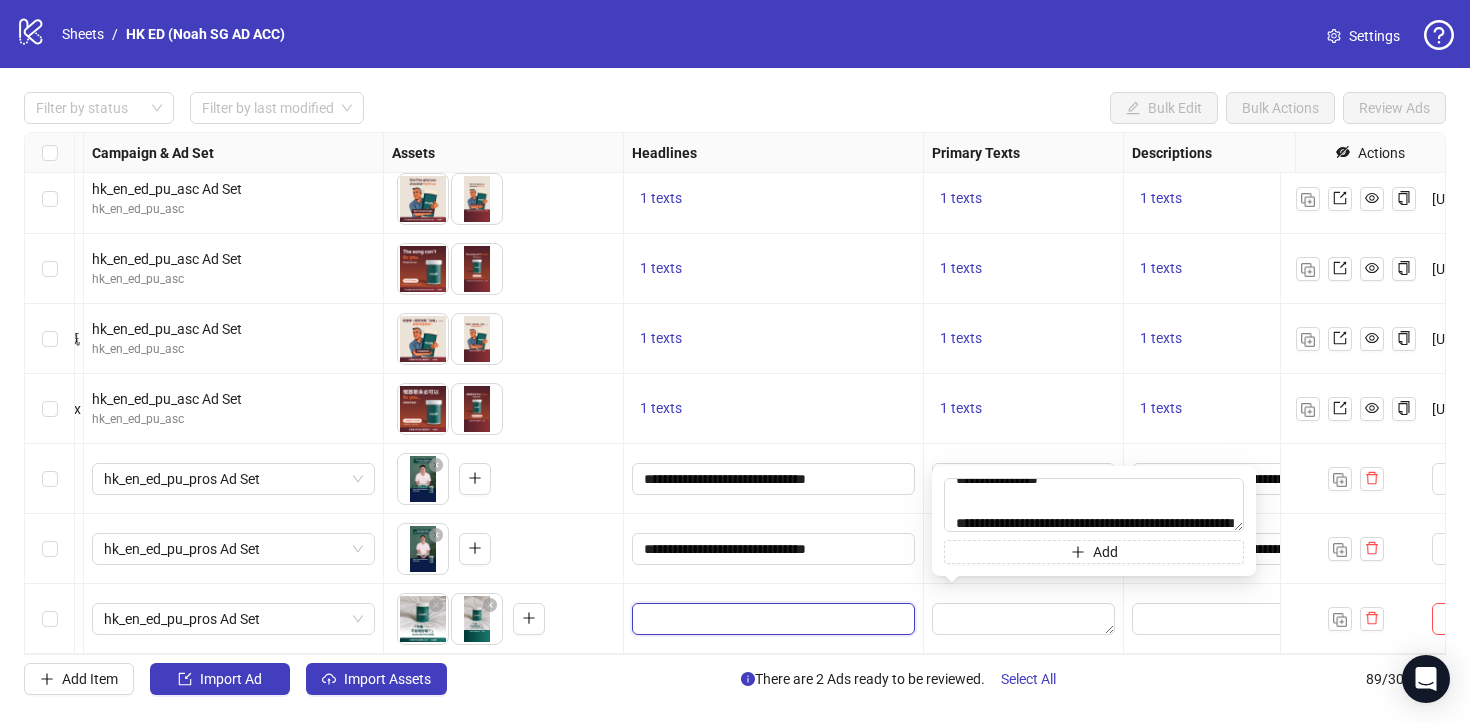 click at bounding box center [771, 619] 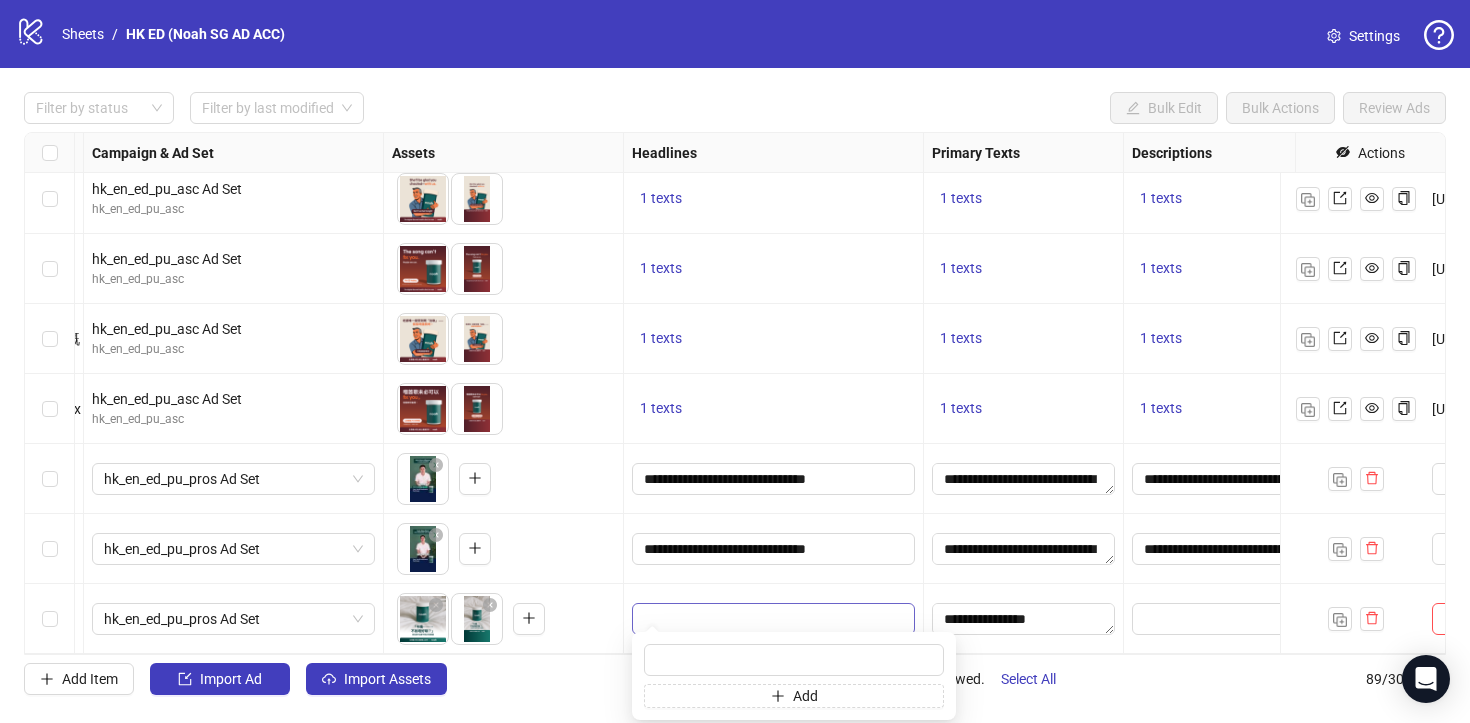 type on "********" 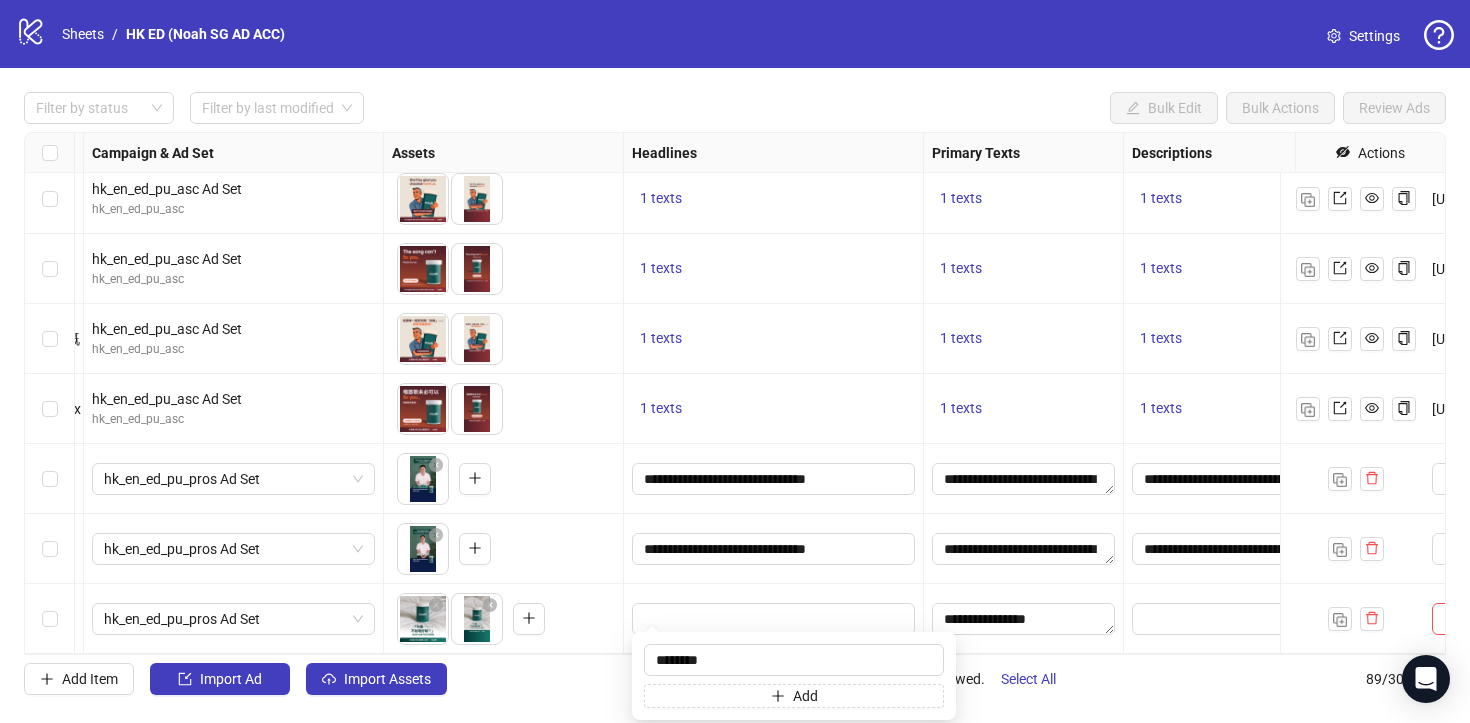 click on "**********" at bounding box center (774, 549) 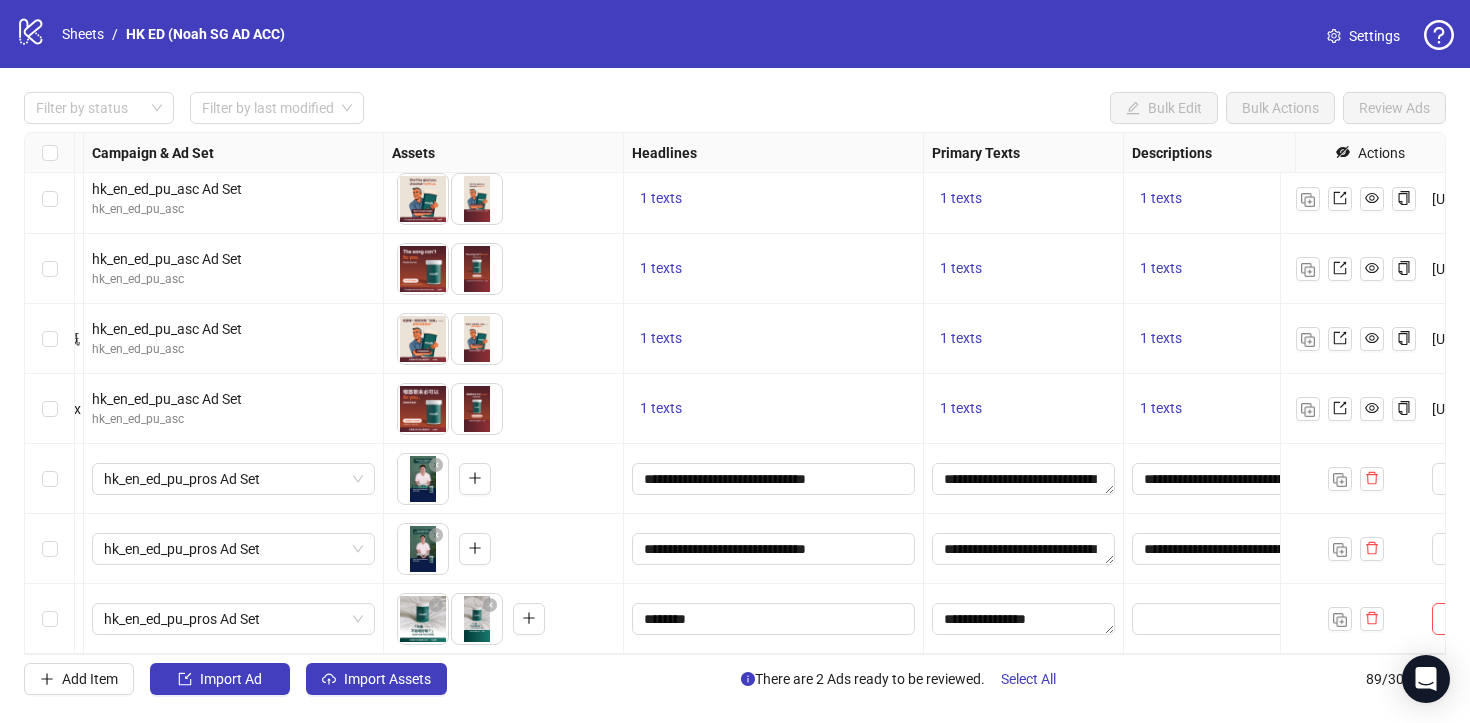click at bounding box center (1274, 619) 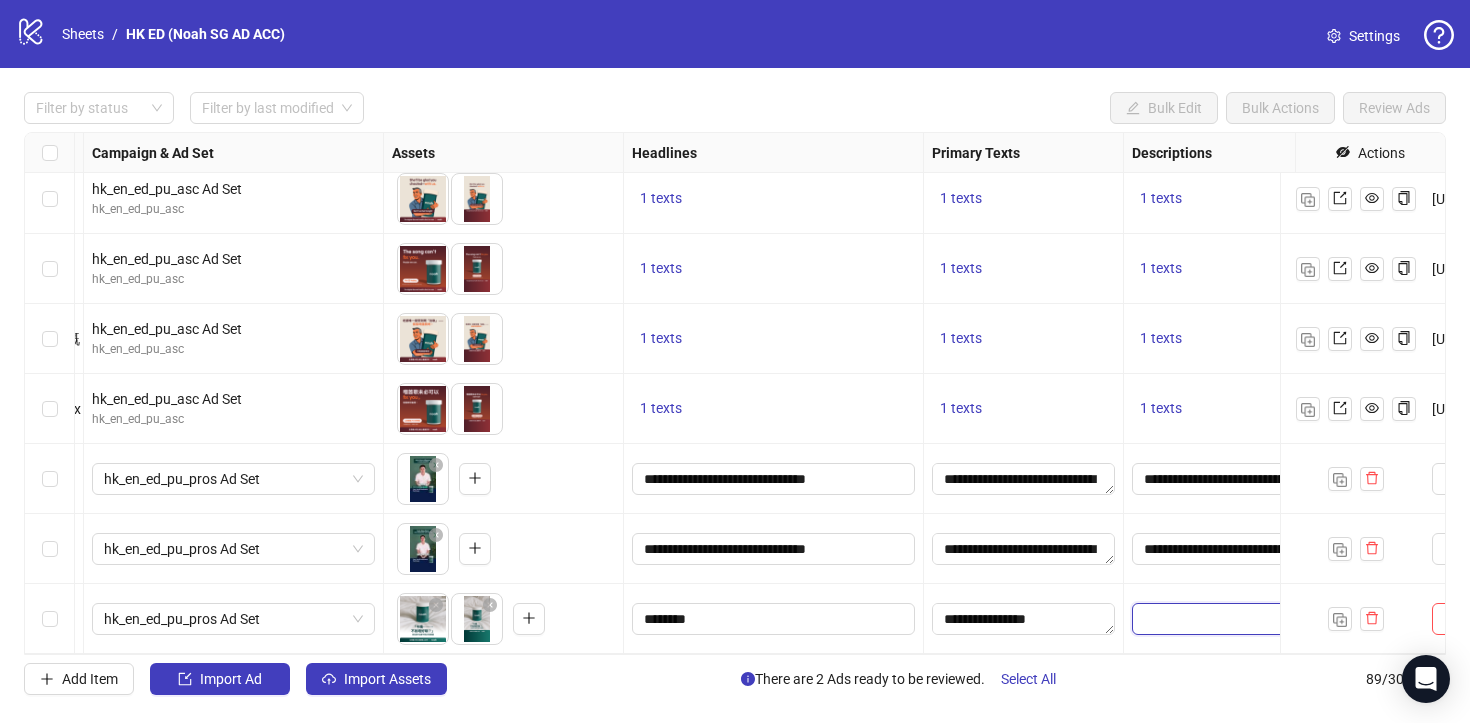 click at bounding box center (1273, 619) 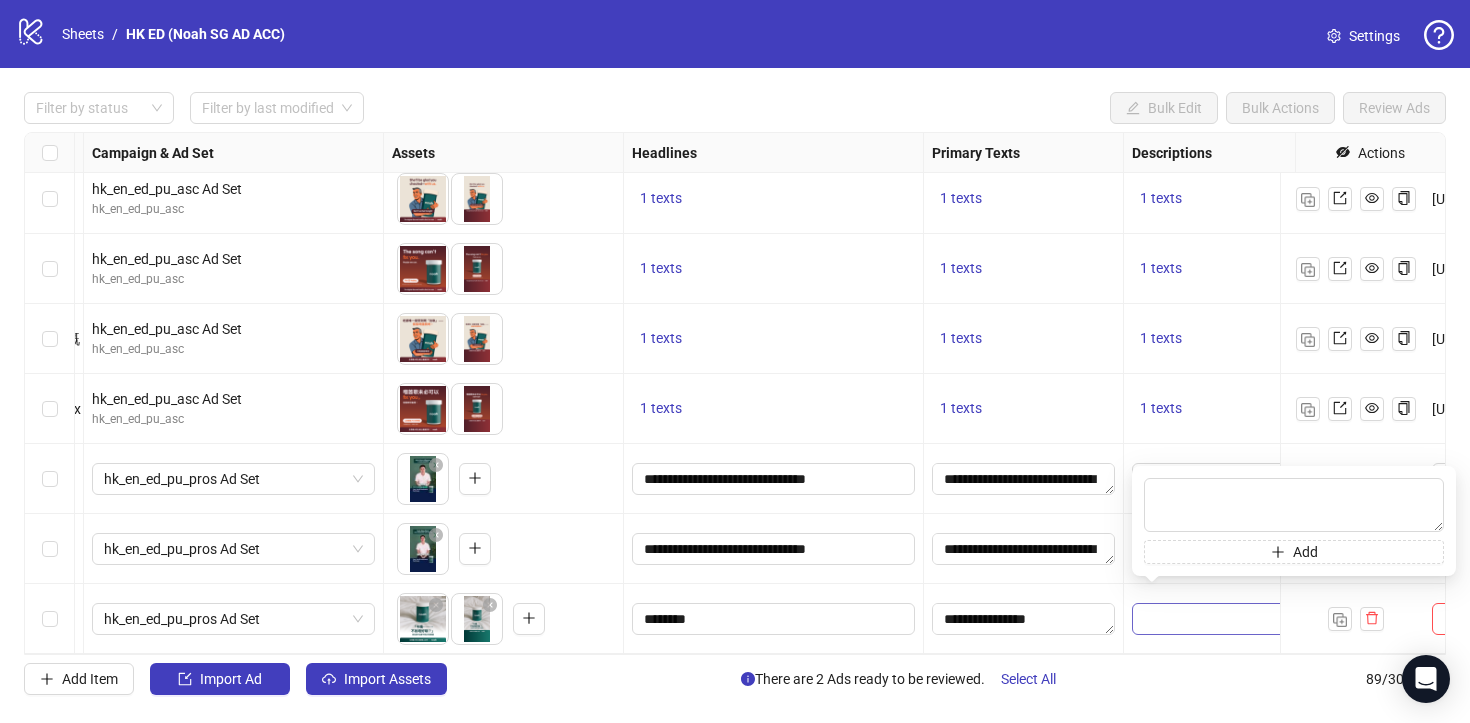 type on "********" 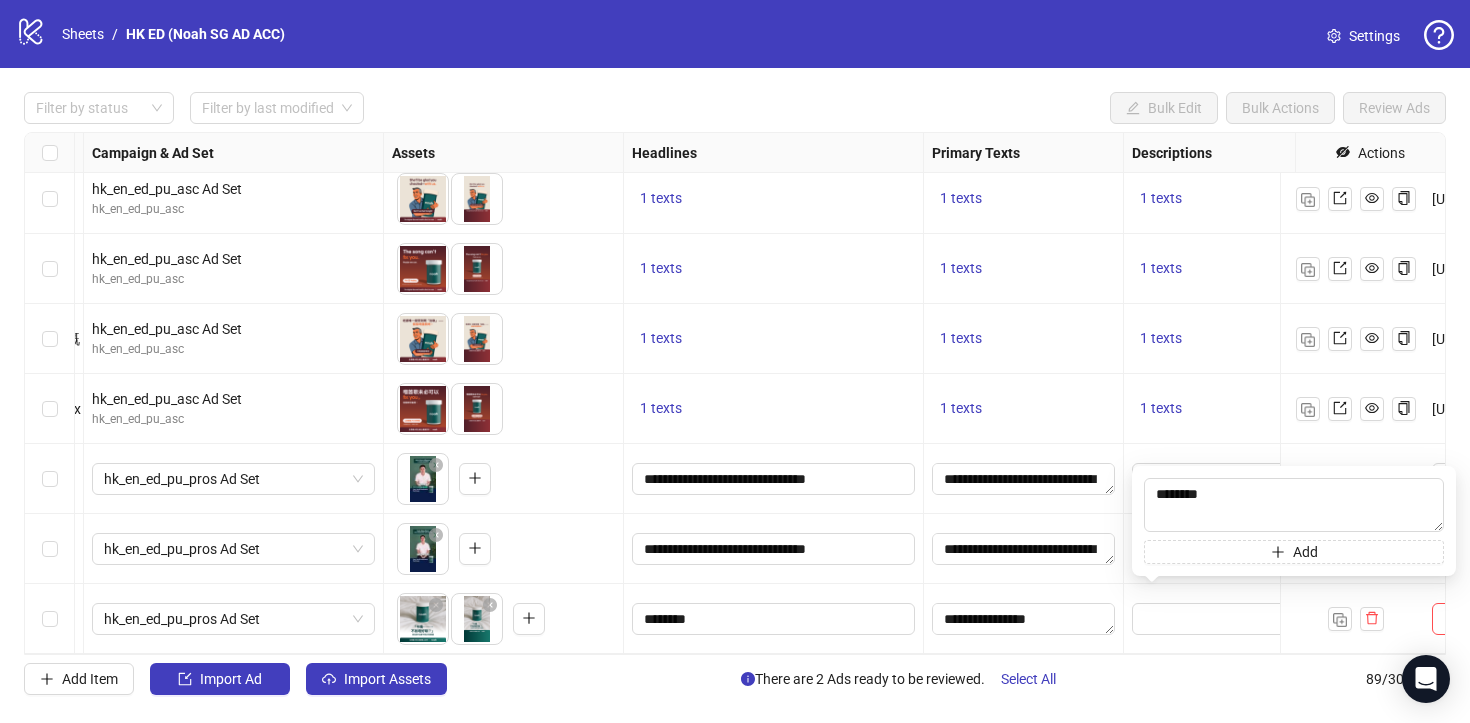 click on "**********" at bounding box center (1024, 549) 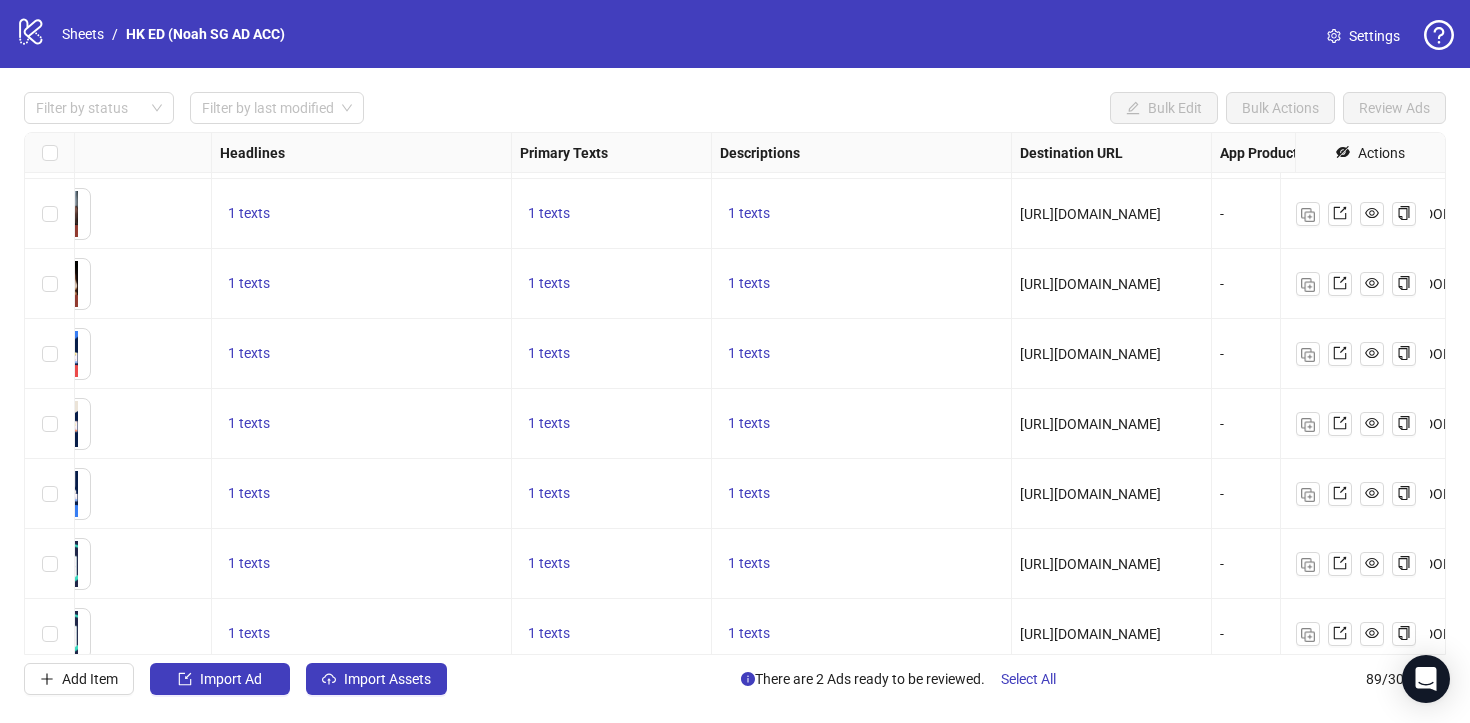 scroll, scrollTop: 4754, scrollLeft: 978, axis: both 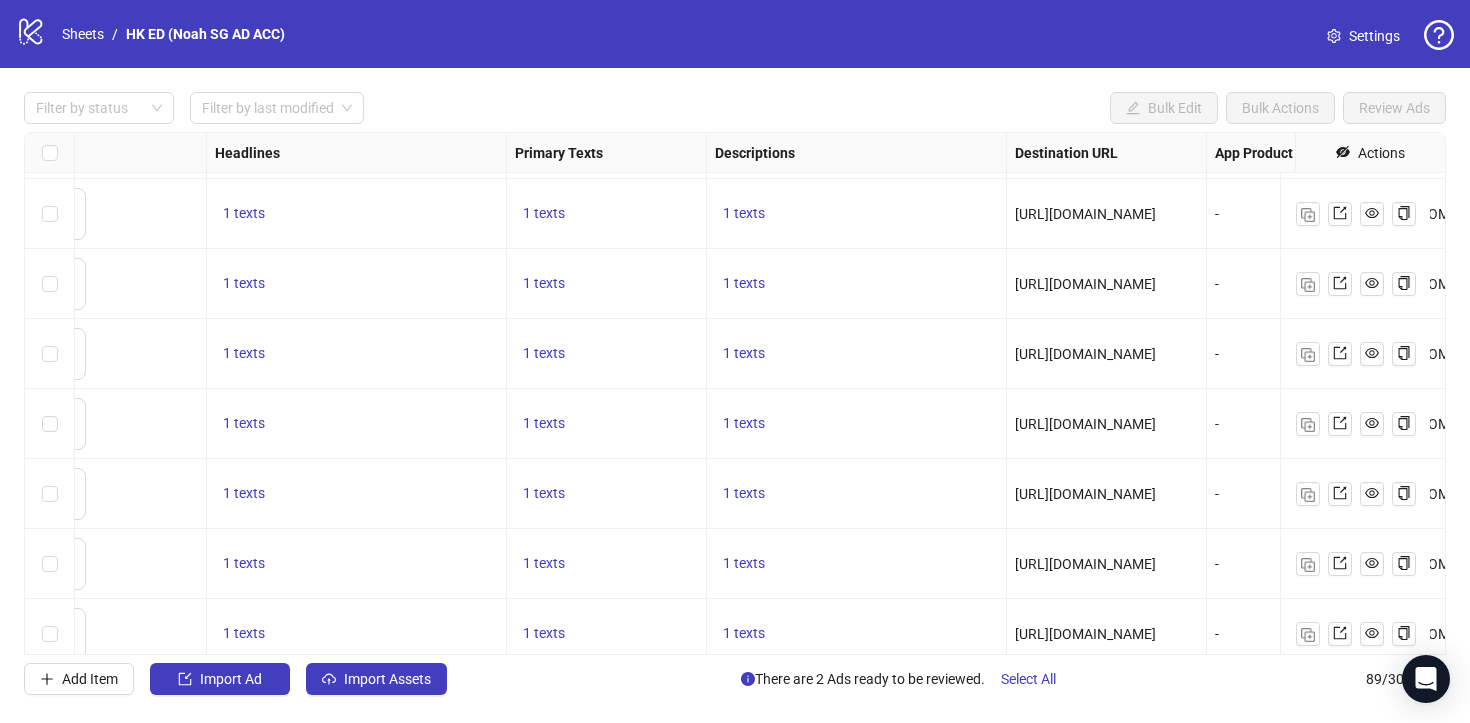 click on "https://www.ofnoah.hk/quiz/ed-quiz" at bounding box center [1085, 284] 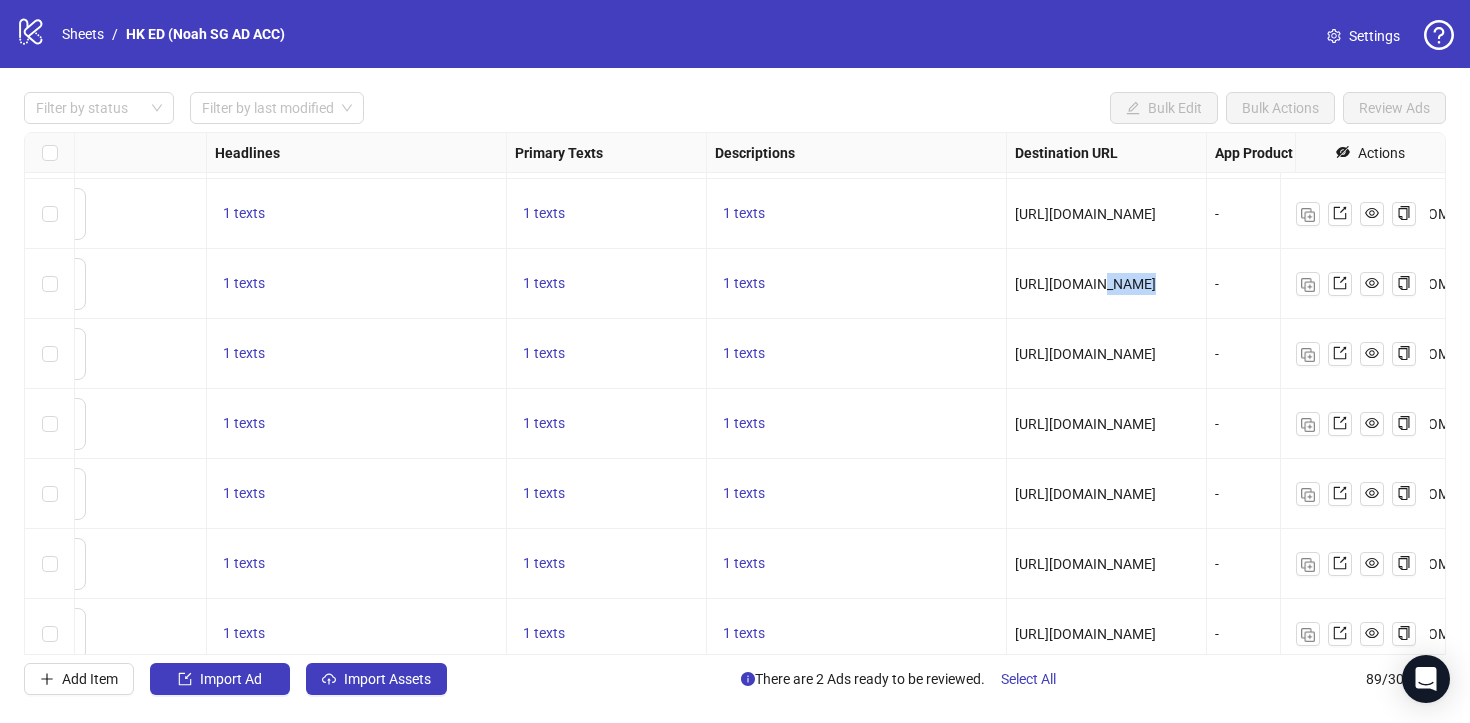 click on "https://www.ofnoah.hk/quiz/ed-quiz" at bounding box center (1085, 284) 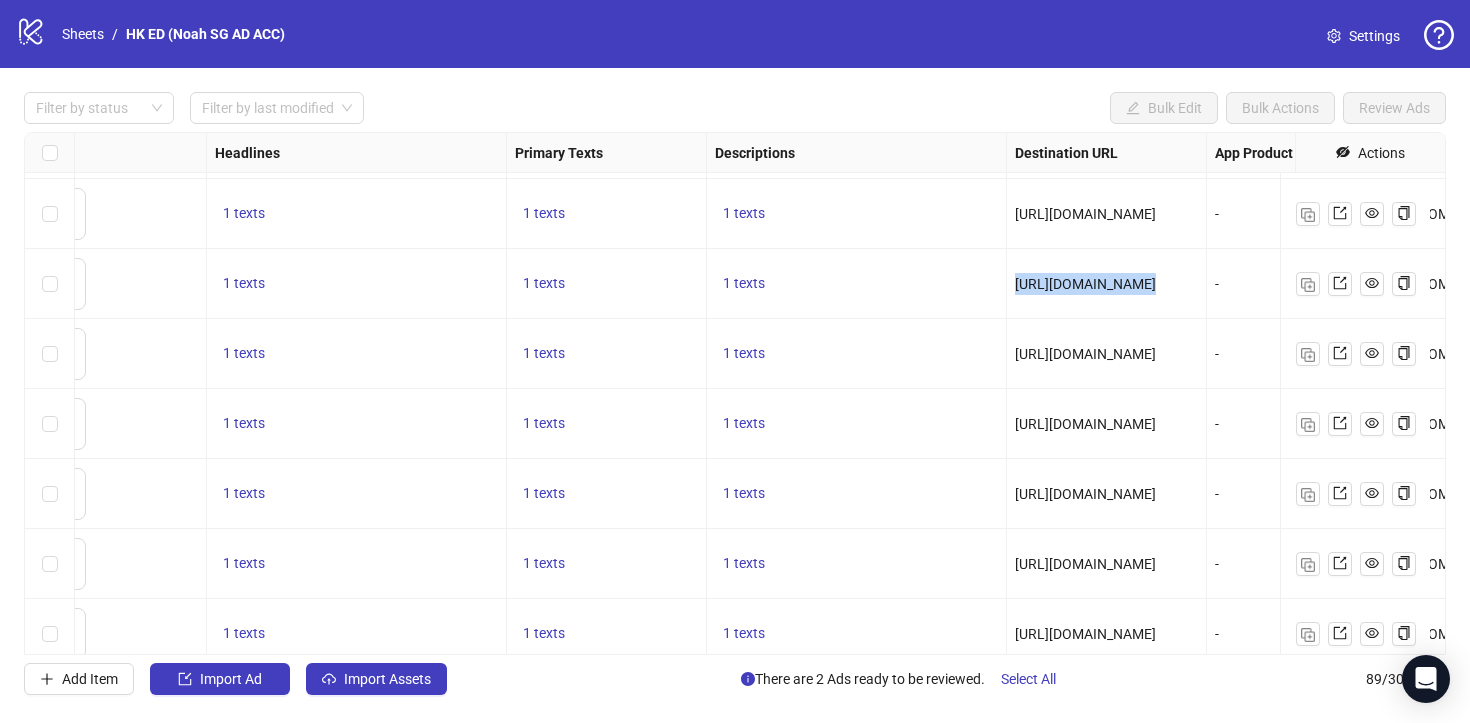 copy on "https://www.ofnoah.hk/quiz/ed-quiz" 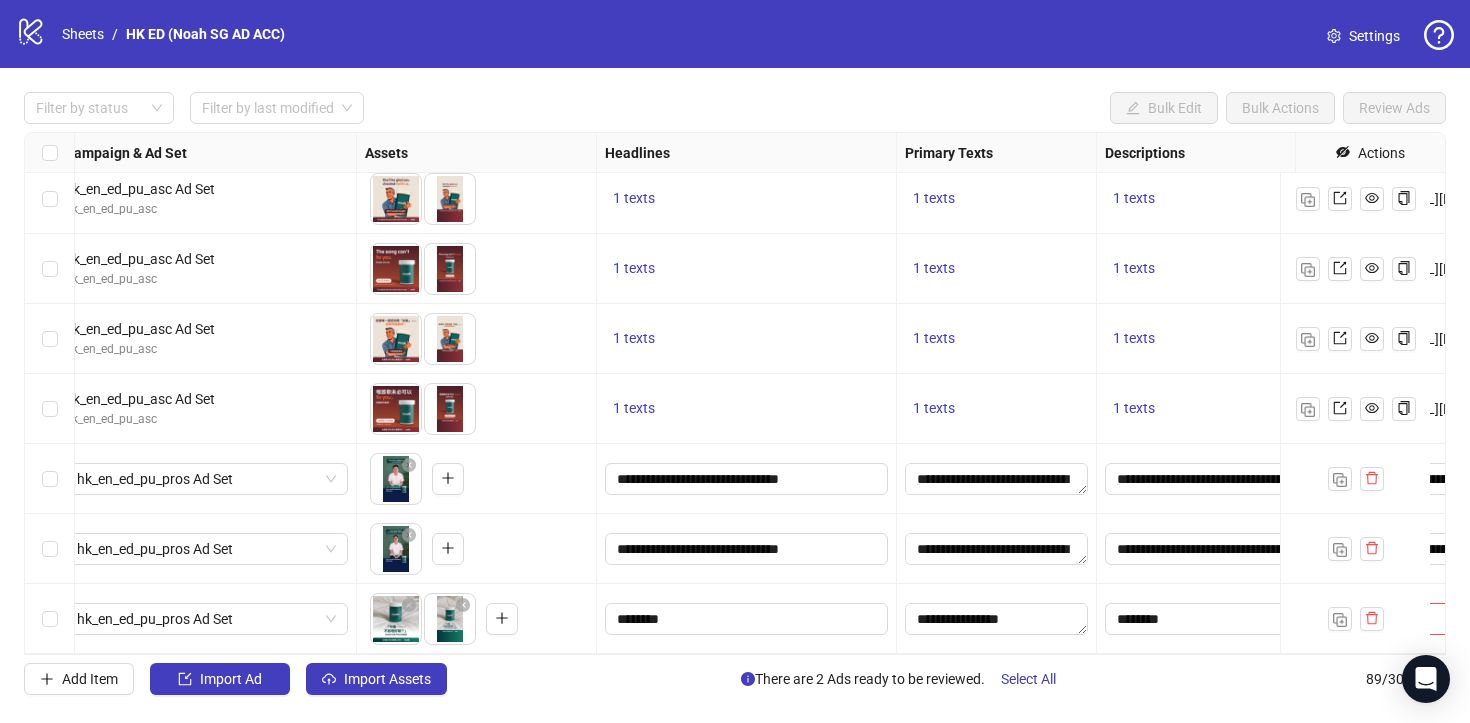 scroll, scrollTop: 5764, scrollLeft: 430, axis: both 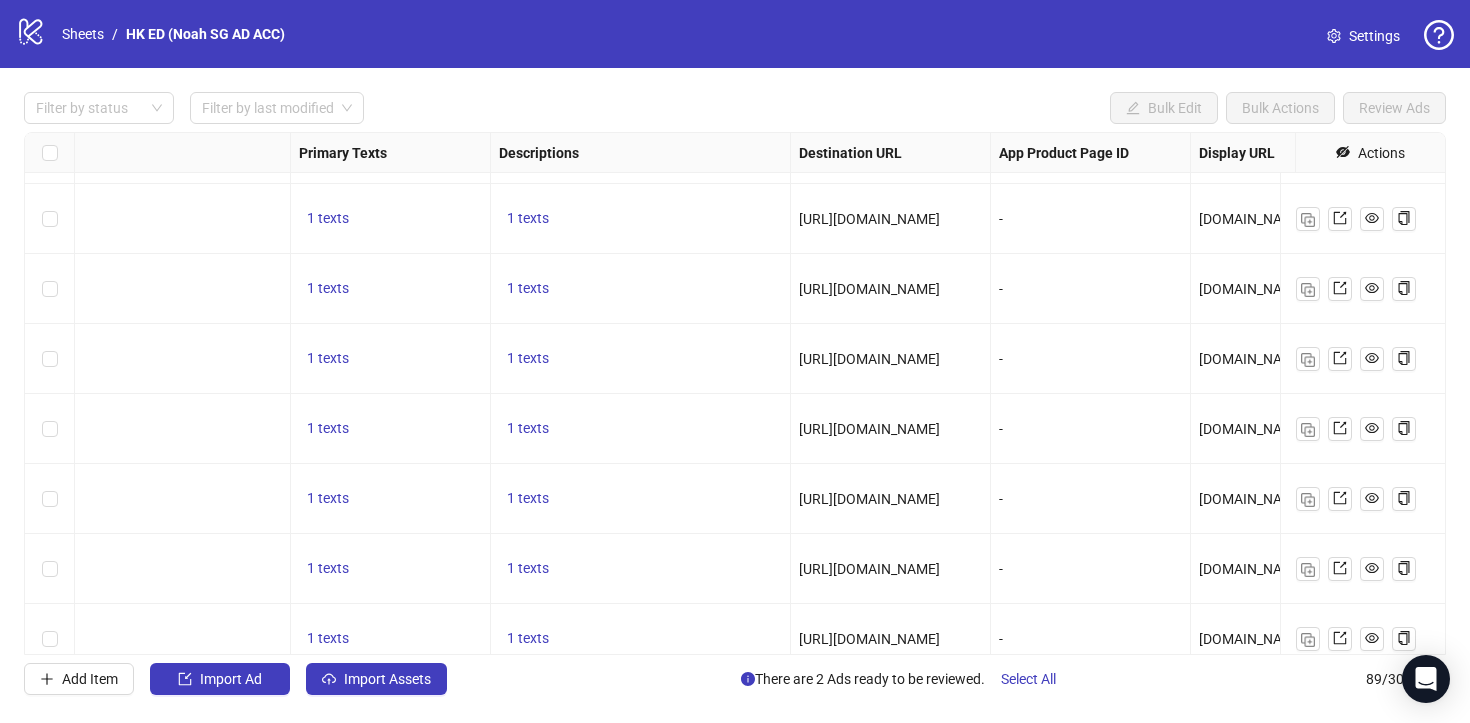 click on "https://www.ofnoah.hk/quiz/ed-quiz" at bounding box center [869, 219] 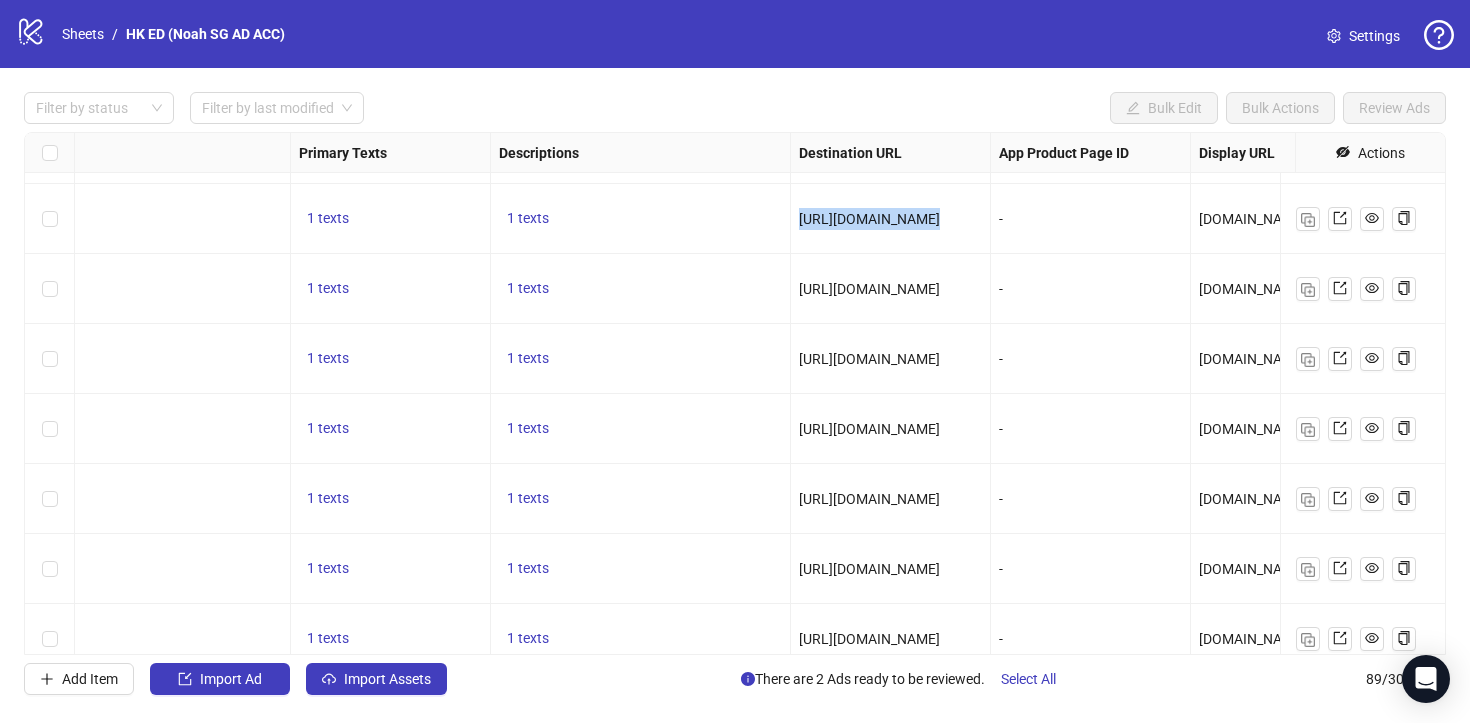 click on "https://www.ofnoah.hk/quiz/ed-quiz" at bounding box center [869, 219] 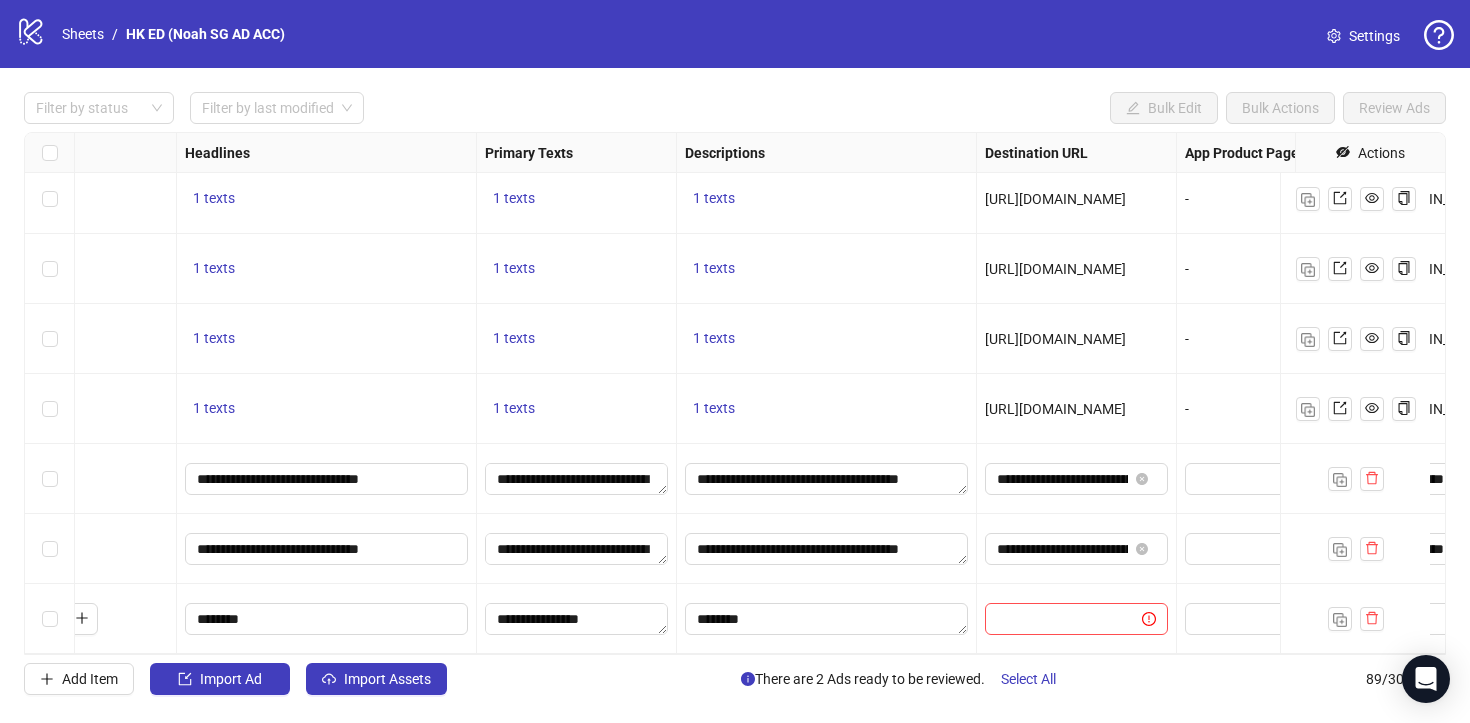 scroll, scrollTop: 5764, scrollLeft: 990, axis: both 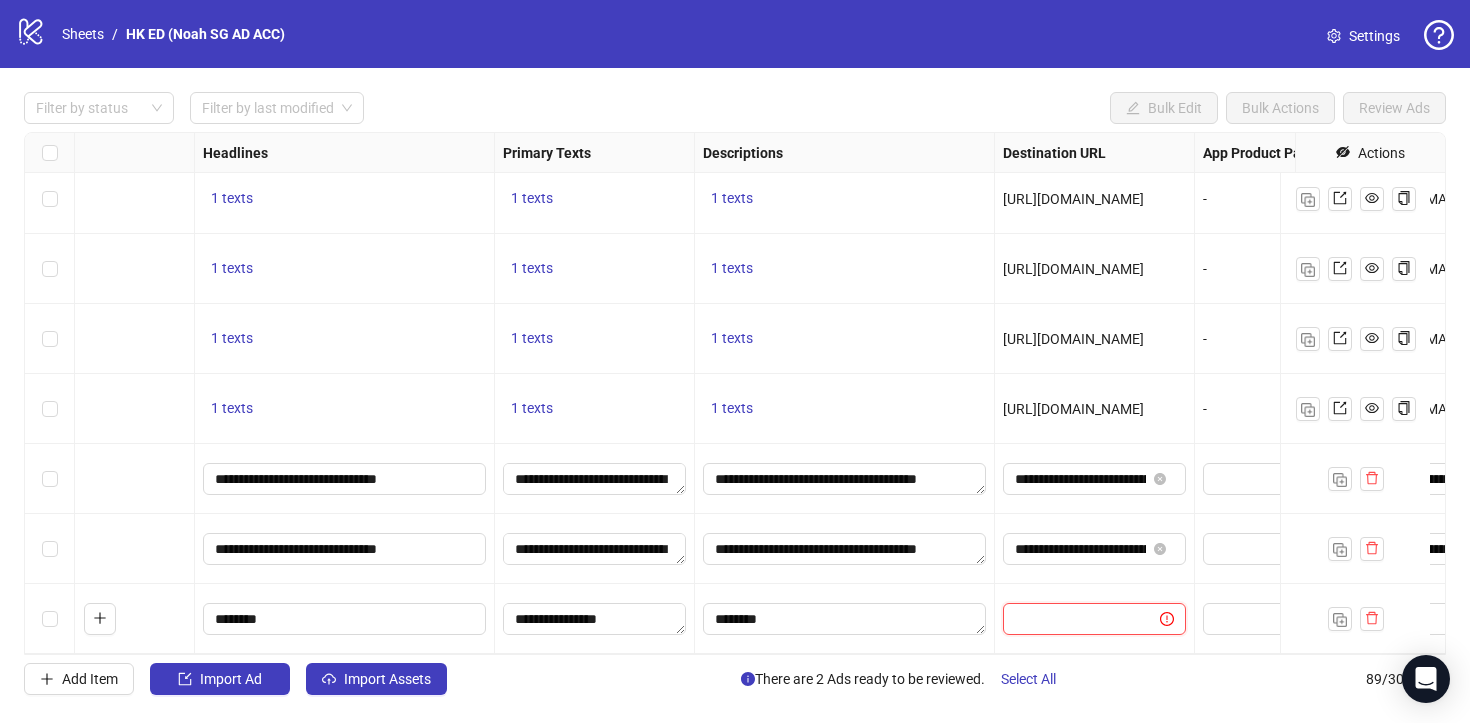click at bounding box center (1073, 619) 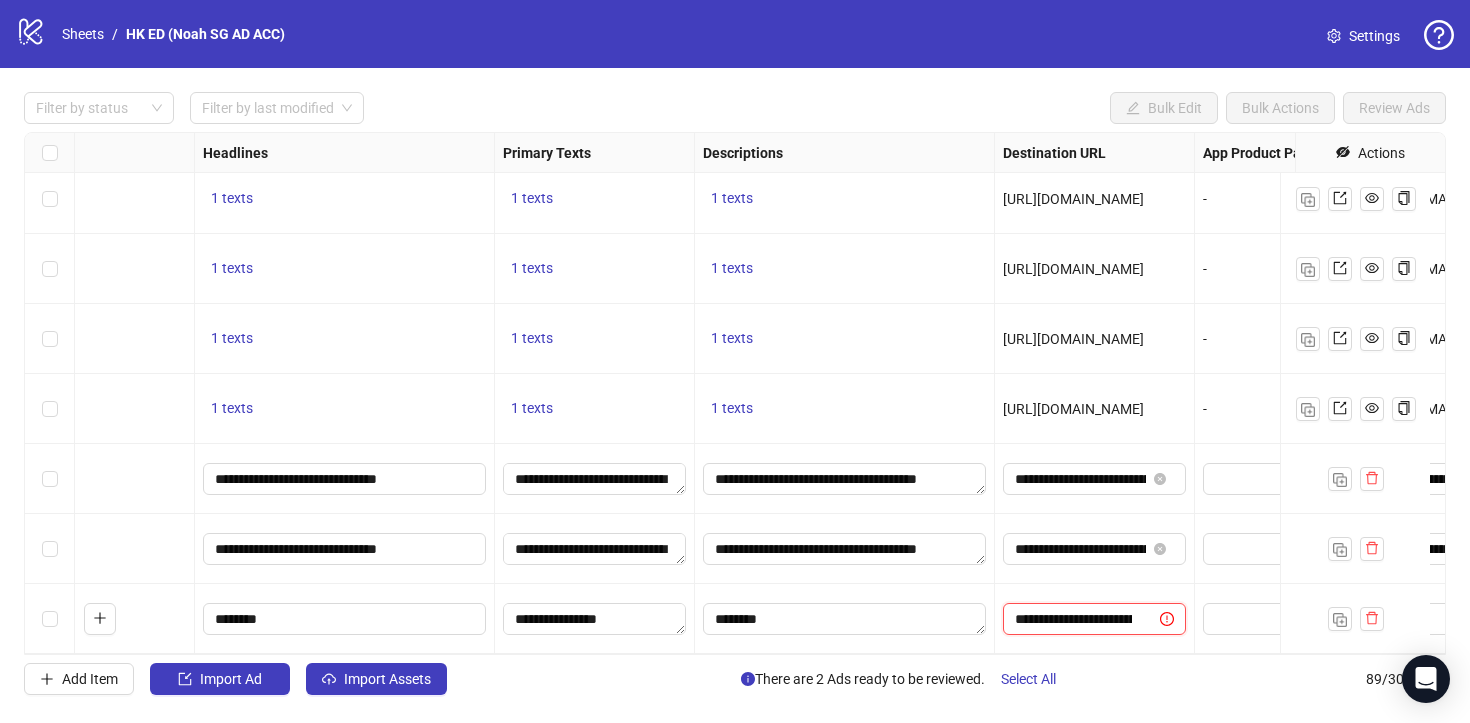 scroll, scrollTop: 0, scrollLeft: 93, axis: horizontal 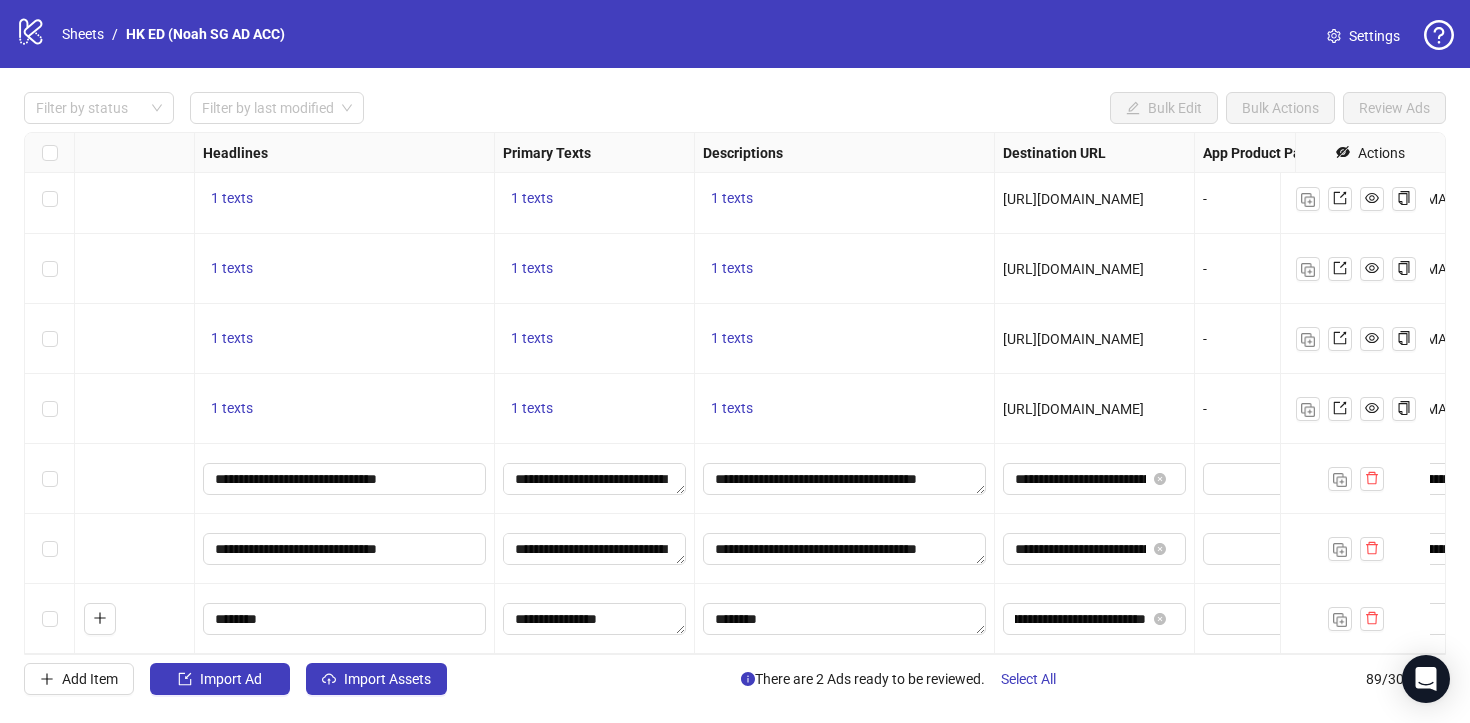 click on "**********" at bounding box center (1095, 619) 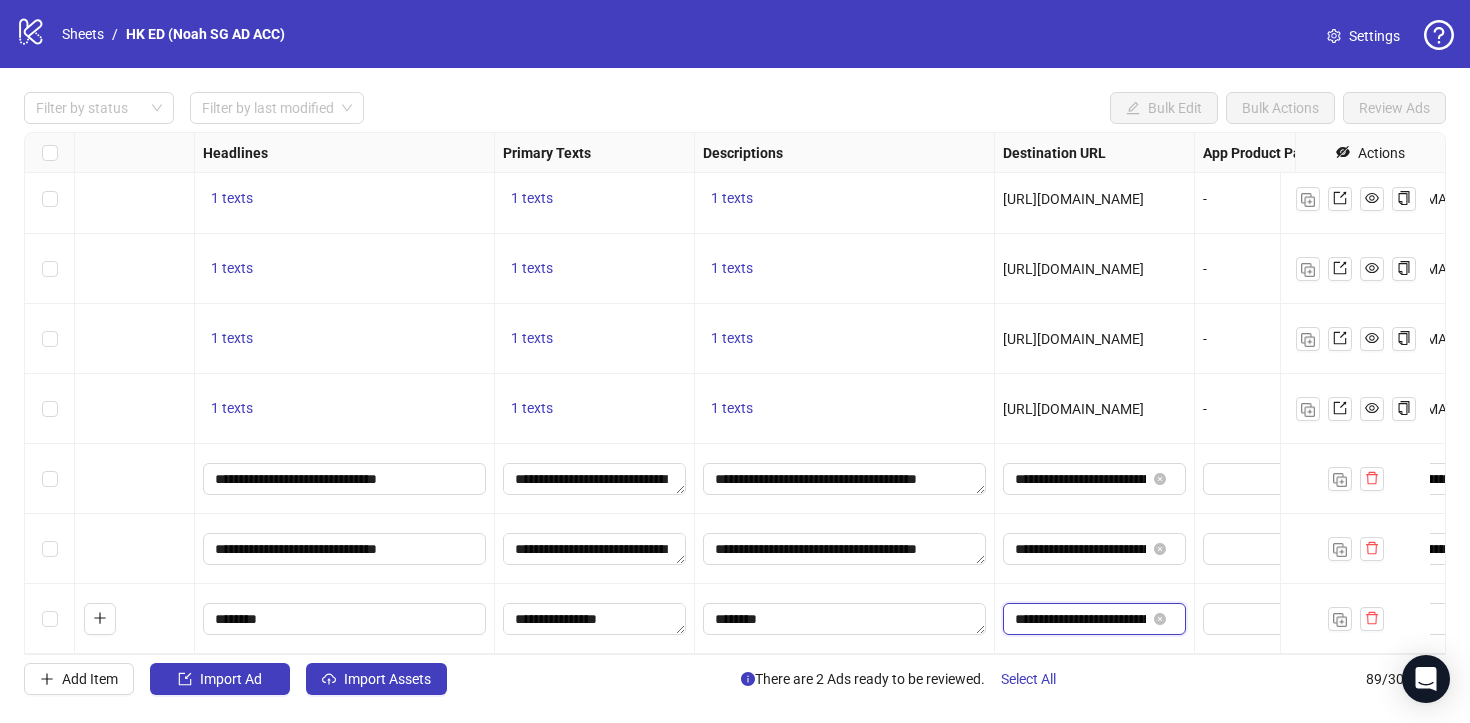 scroll, scrollTop: 0, scrollLeft: 94, axis: horizontal 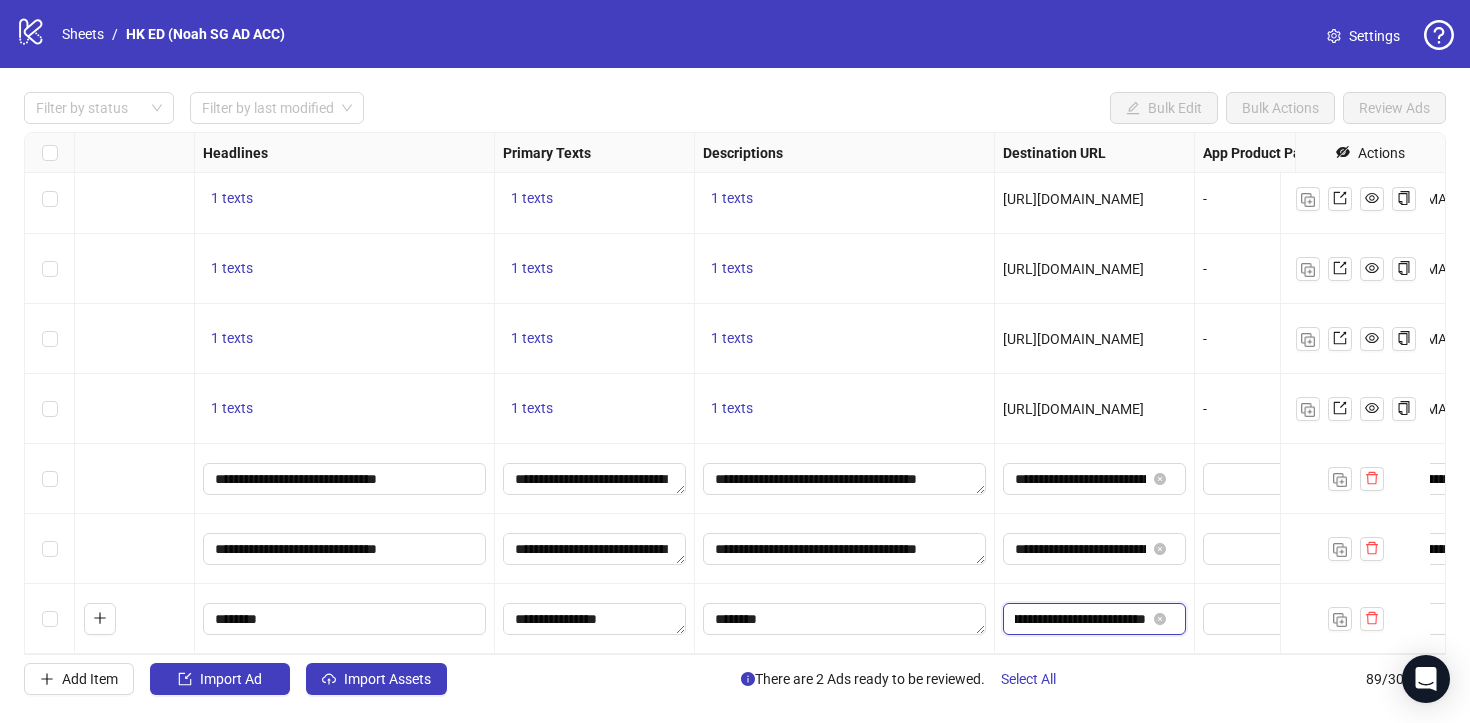 drag, startPoint x: 1118, startPoint y: 605, endPoint x: 1192, endPoint y: 622, distance: 75.9276 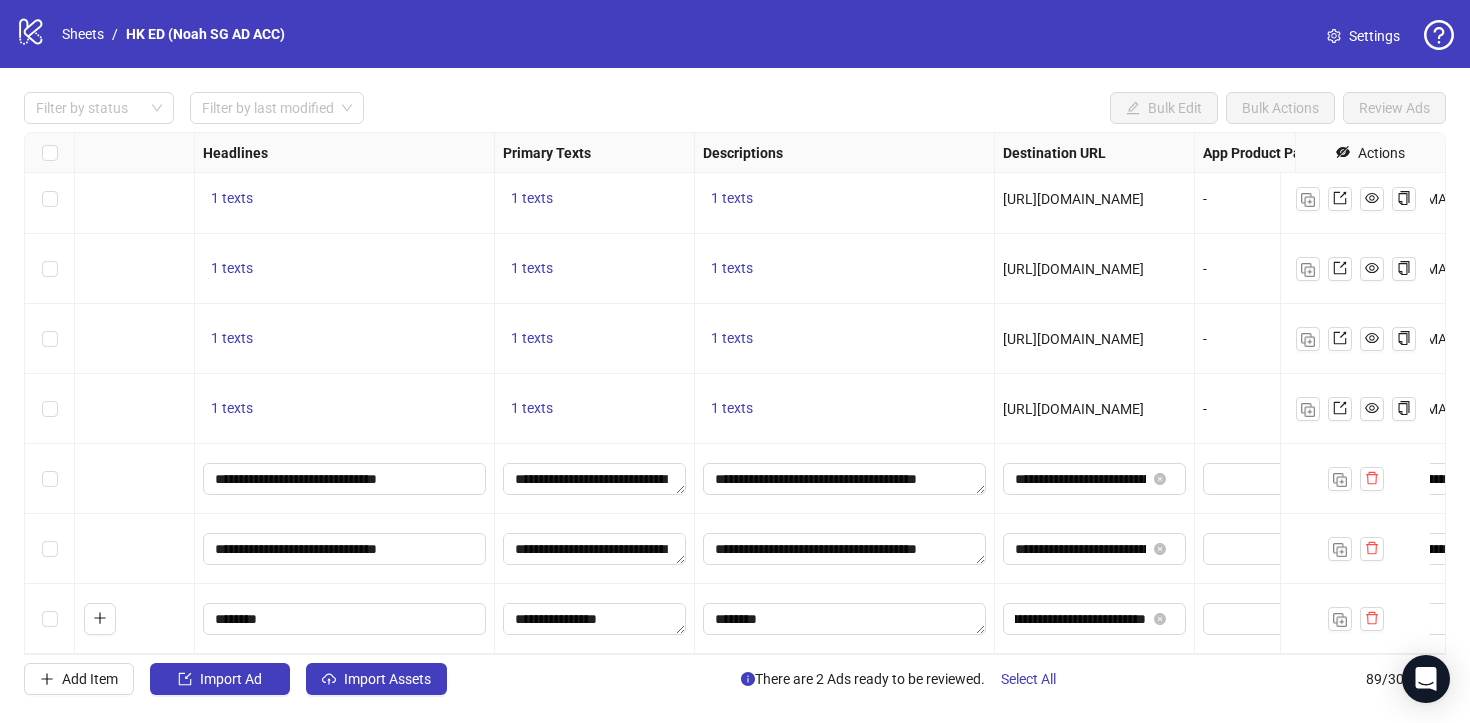 click on "**********" at bounding box center [1095, 619] 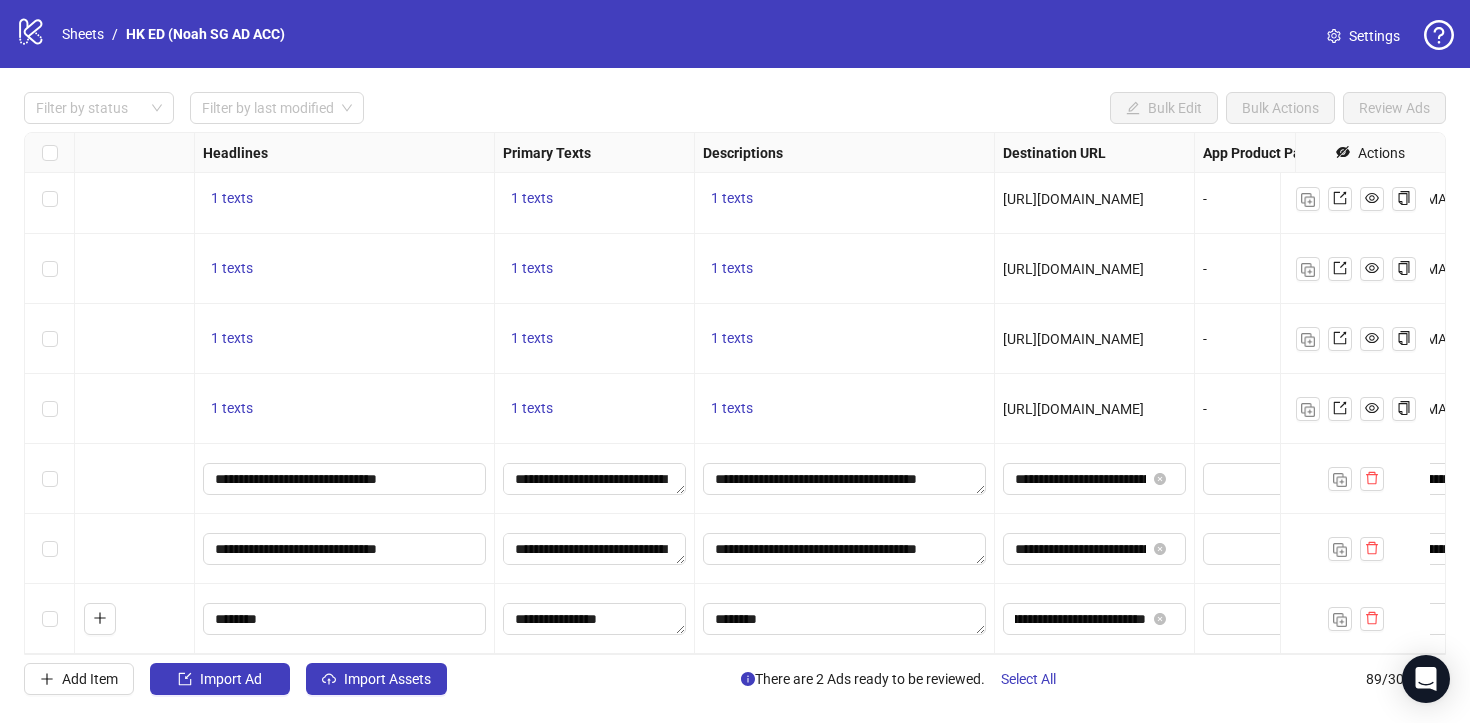 scroll, scrollTop: 0, scrollLeft: 0, axis: both 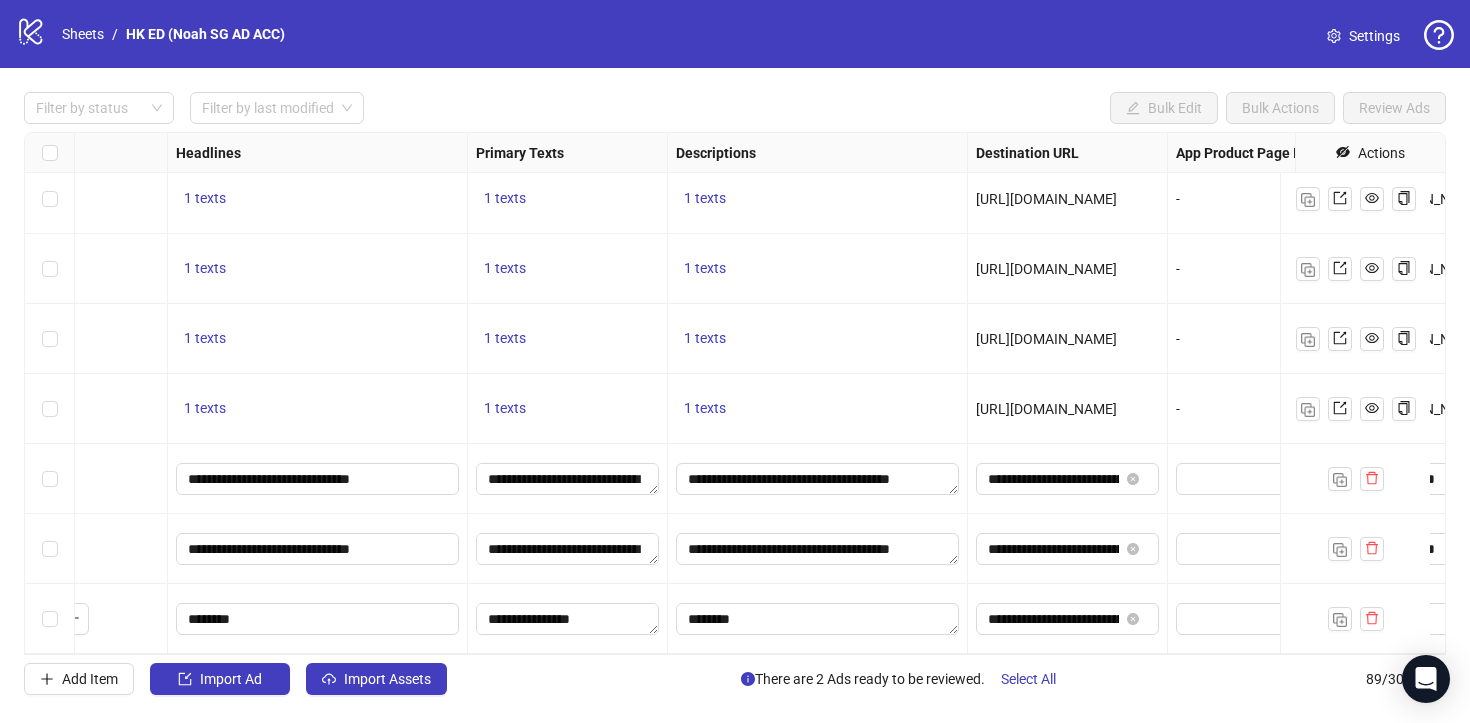 click on "Ad Format Ad Name Campaign & Ad Set Assets Headlines Primary Texts Descriptions Destination URL App Product Page ID Display URL Leadgen Form Product Set ID Call to Action Actions hk_en_ed_pu_asc  Ad Set hk_en_ed_pu_asc
To pick up a draggable item, press the space bar.
While dragging, use the arrow keys to move the item.
Press space again to drop the item in its new position, or press escape to cancel.
1 texts 1 texts 1 texts https://www.ofnoah.hk/quiz/ed-quiz - ofnoah.hk - hk_en_ed_pu_asc  Ad Set hk_en_ed_pu_asc
To pick up a draggable item, press the space bar.
While dragging, use the arrow keys to move the item.
Press space again to drop the item in its new position, or press escape to cancel.
1 texts 1 texts 1 texts https://www.ofnoah.hk/quiz/ed-quiz - ofnoah.hk - hk_en_ed_pu_asc  Ad Set hk_en_ed_pu_asc 1 texts 1 texts 1 texts https://www.ofnoah.hk/quiz/ed-quiz - ofnoah.hk - hk_en_ed_pu_asc  Ad Set hk_en_ed_pu_asc 1 texts 1 texts 1 texts https://www.ofnoah.hk/quiz/ed-quiz - -" at bounding box center [735, 393] 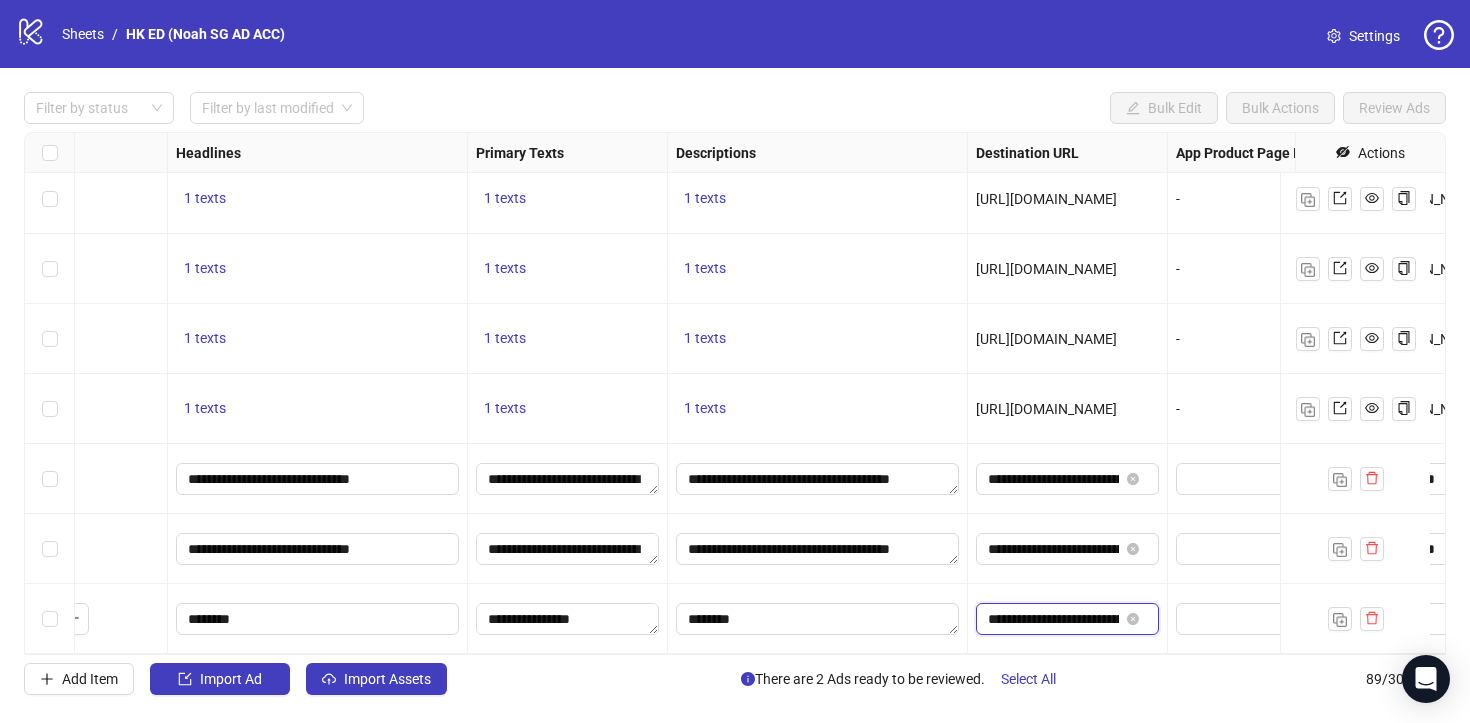 click on "**********" at bounding box center [1053, 619] 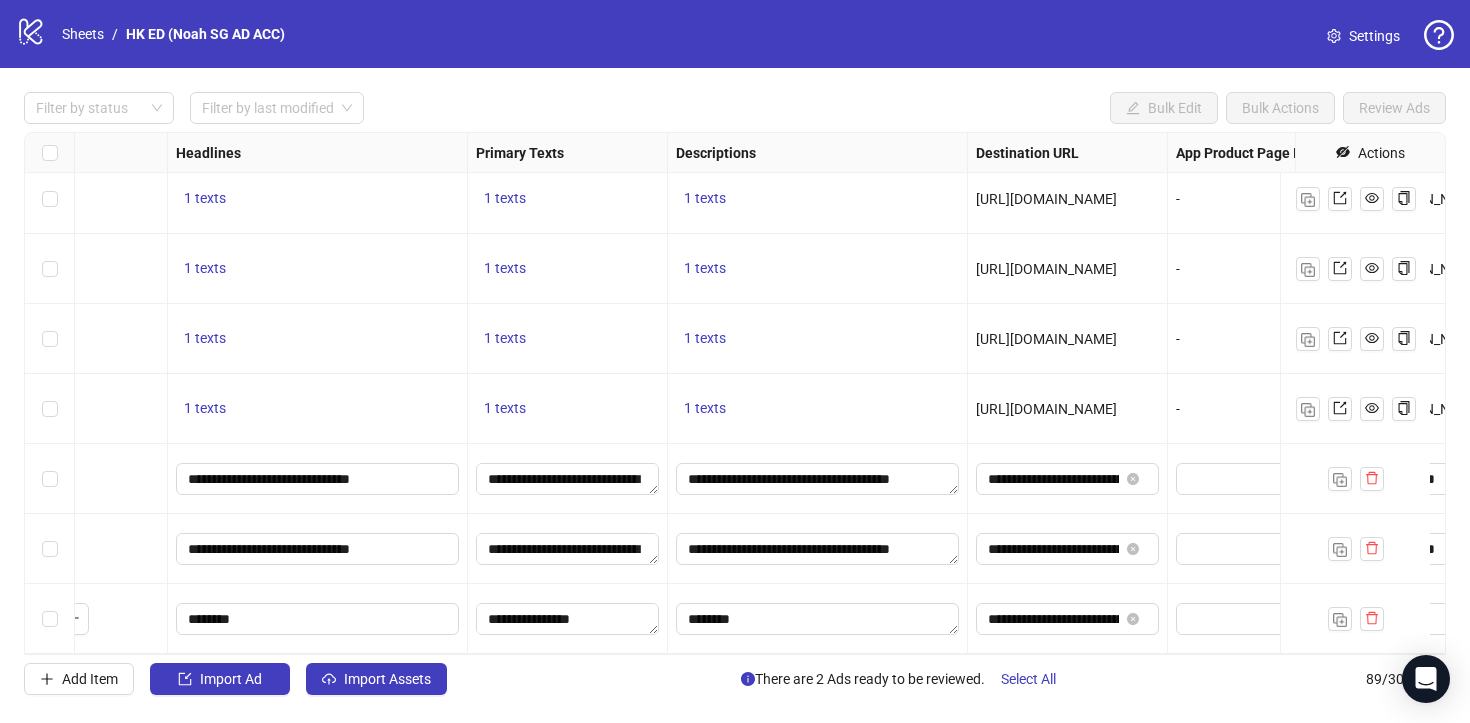 click on "**********" at bounding box center [1068, 619] 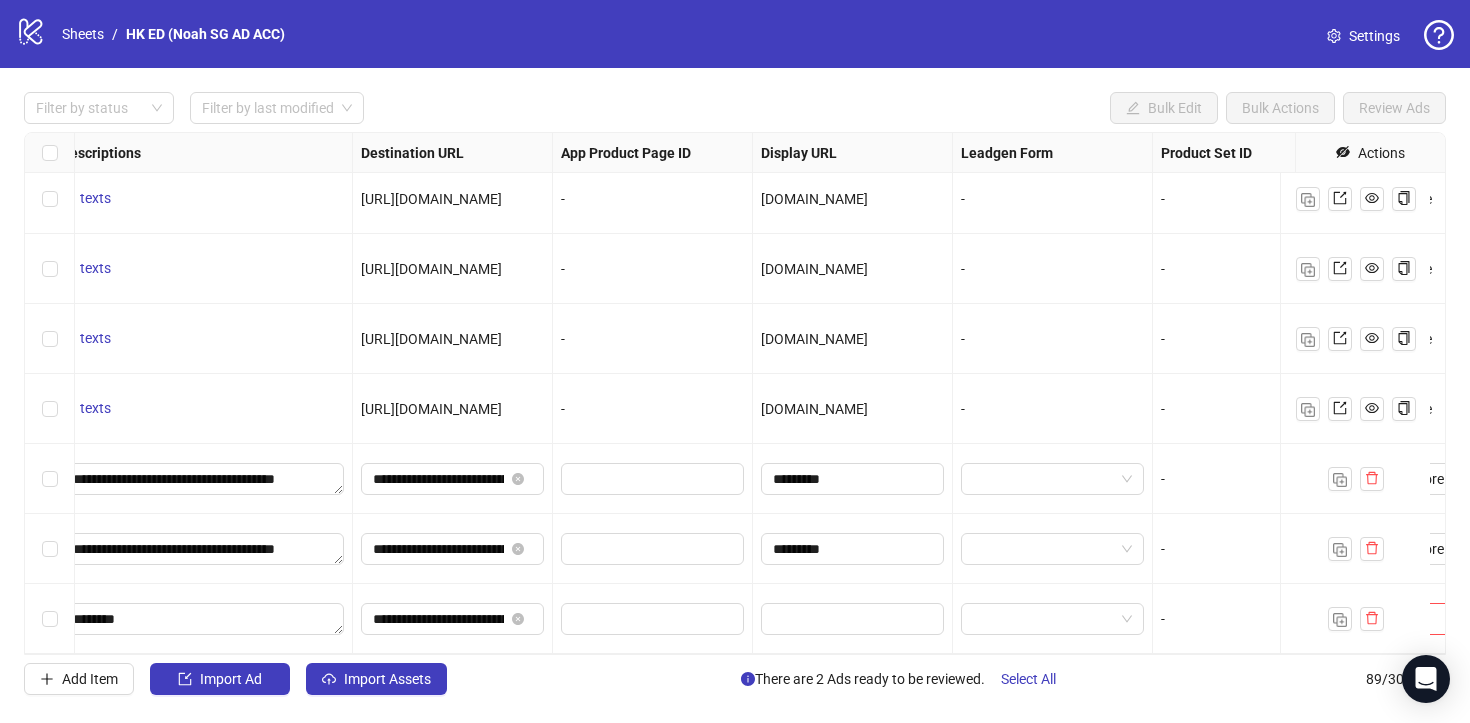 scroll, scrollTop: 5764, scrollLeft: 1638, axis: both 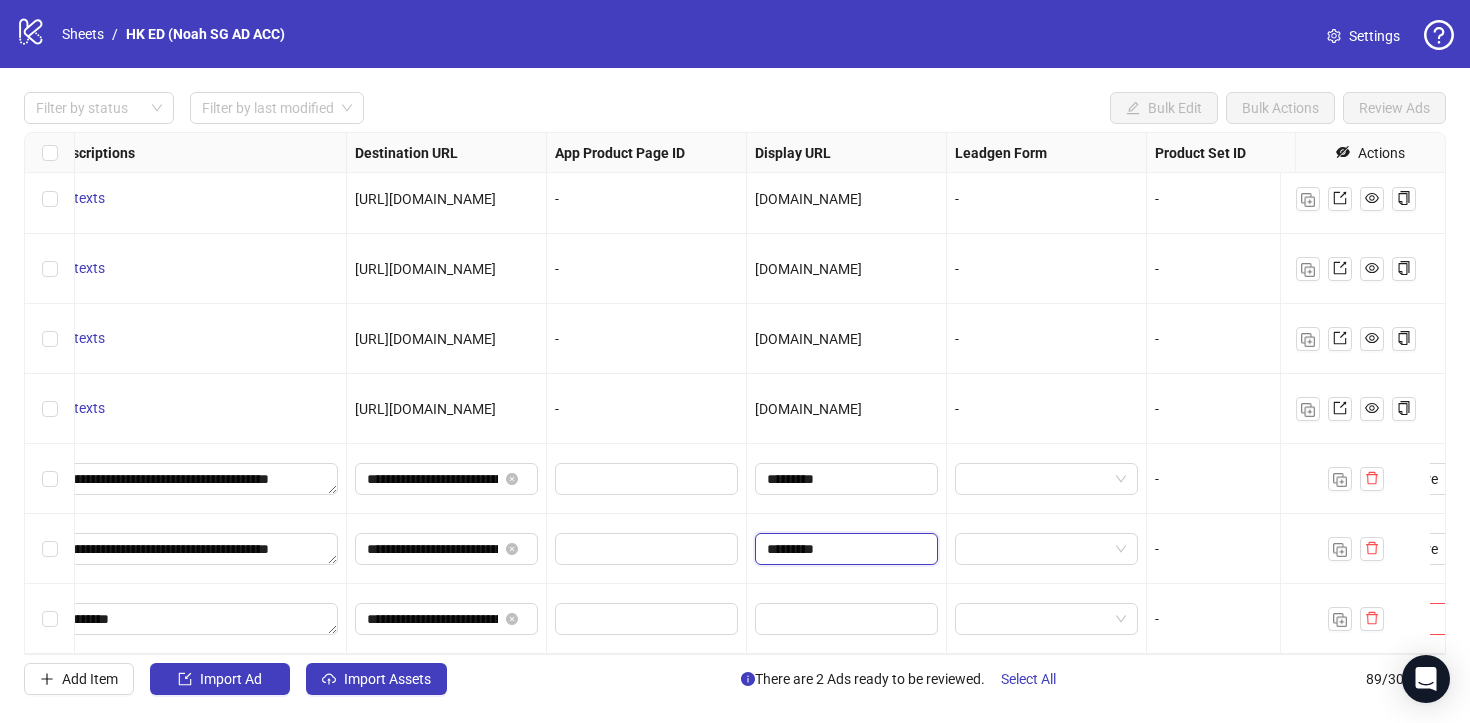 click on "*********" at bounding box center [844, 549] 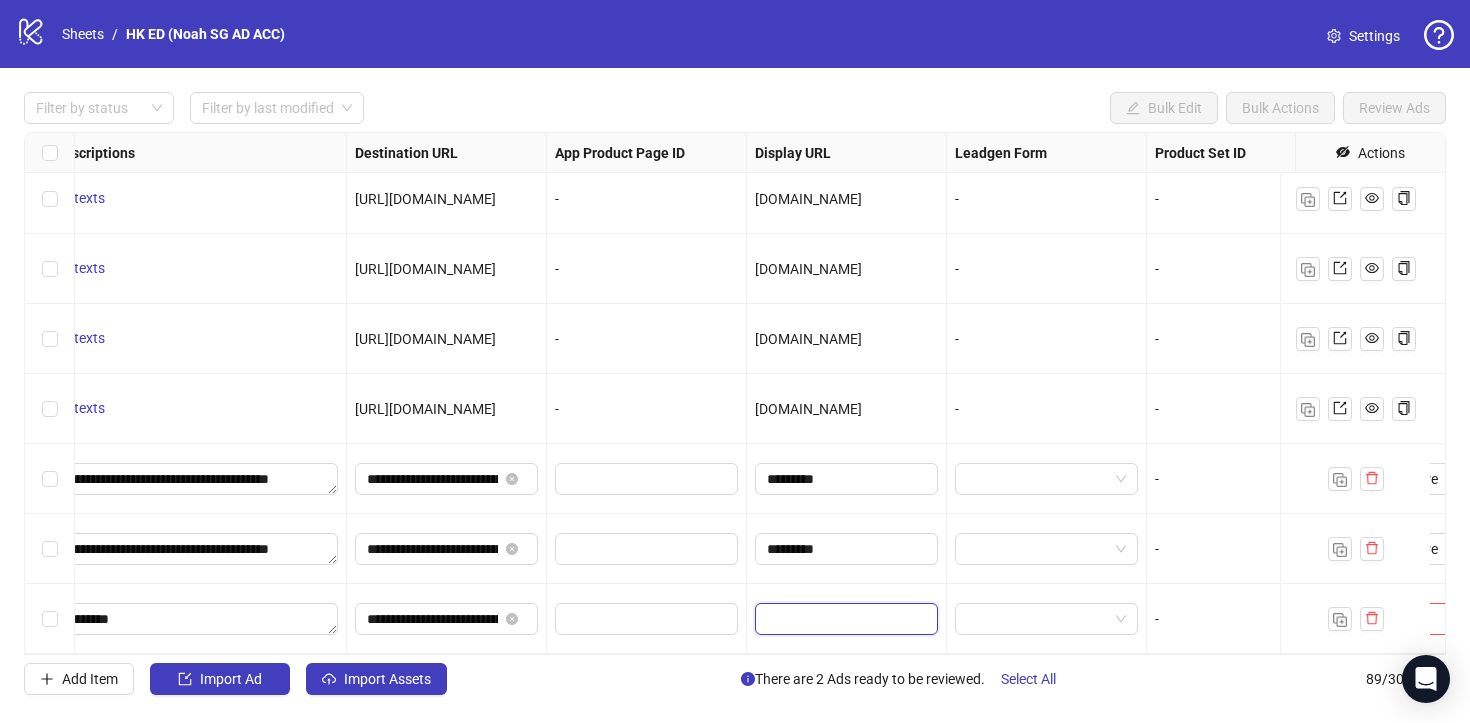 click at bounding box center (844, 619) 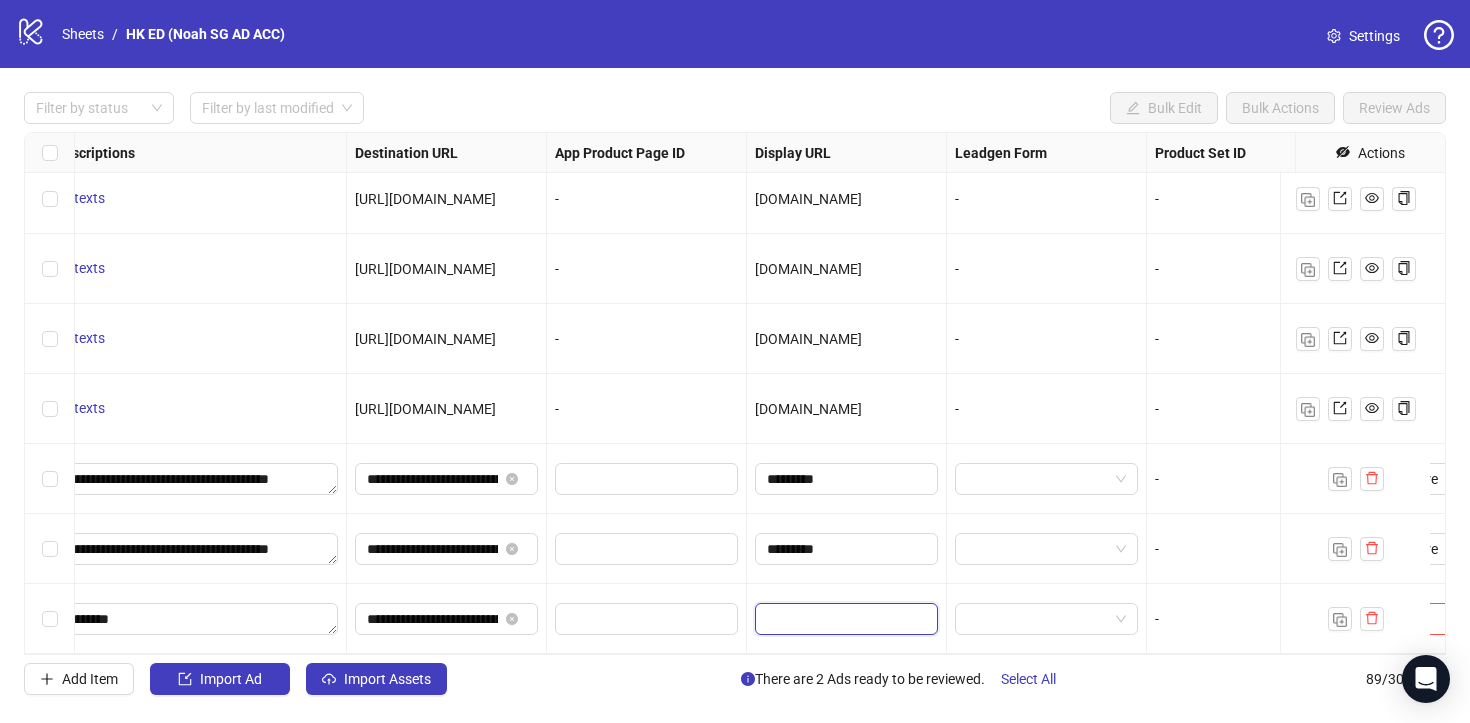 paste on "*********" 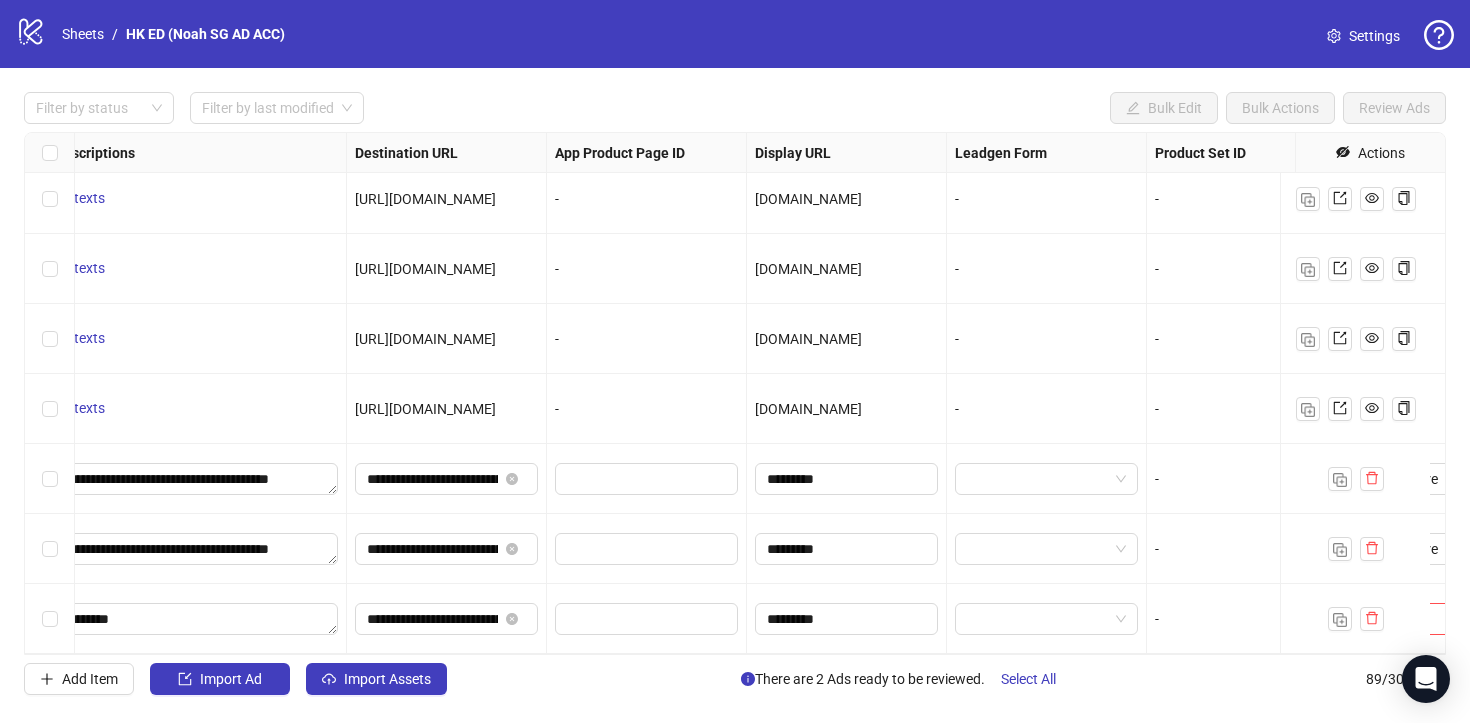 click on "*********" at bounding box center (847, 549) 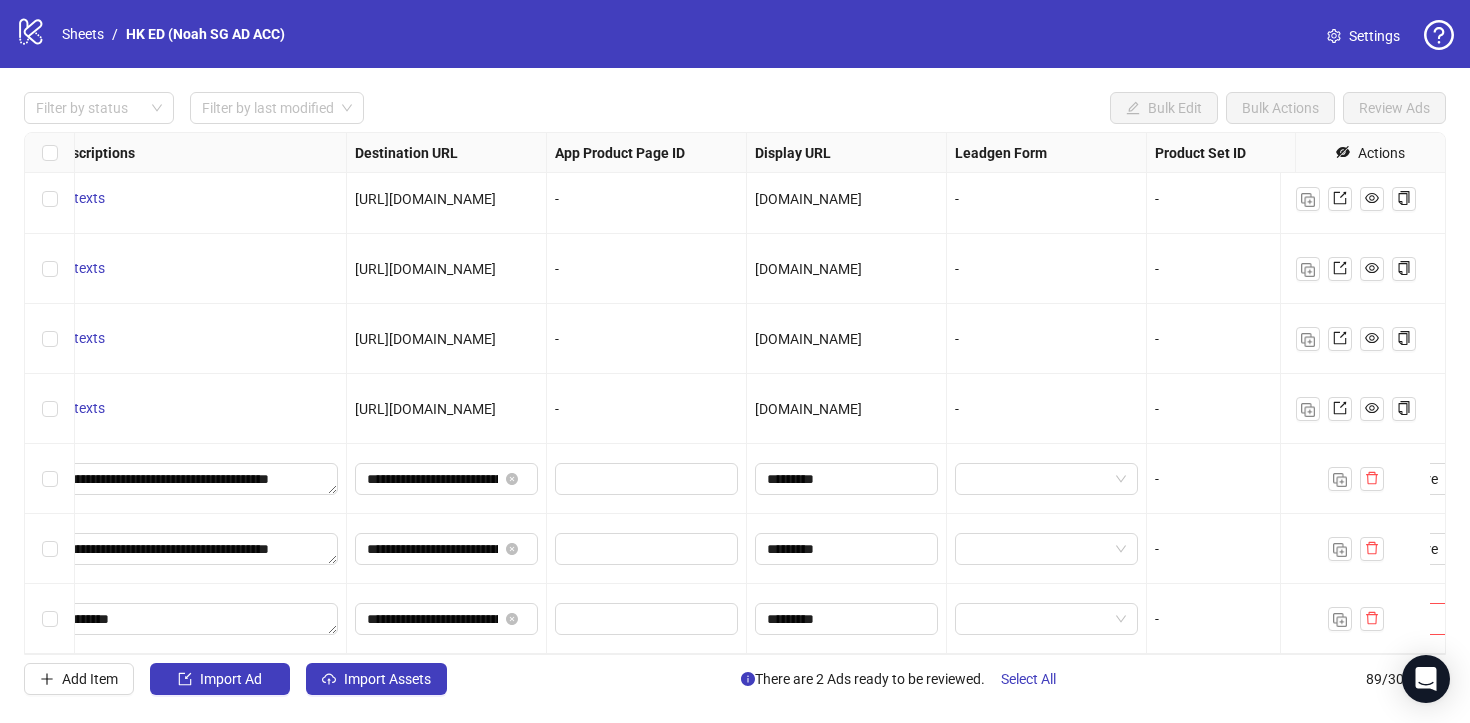 scroll, scrollTop: 5764, scrollLeft: 1865, axis: both 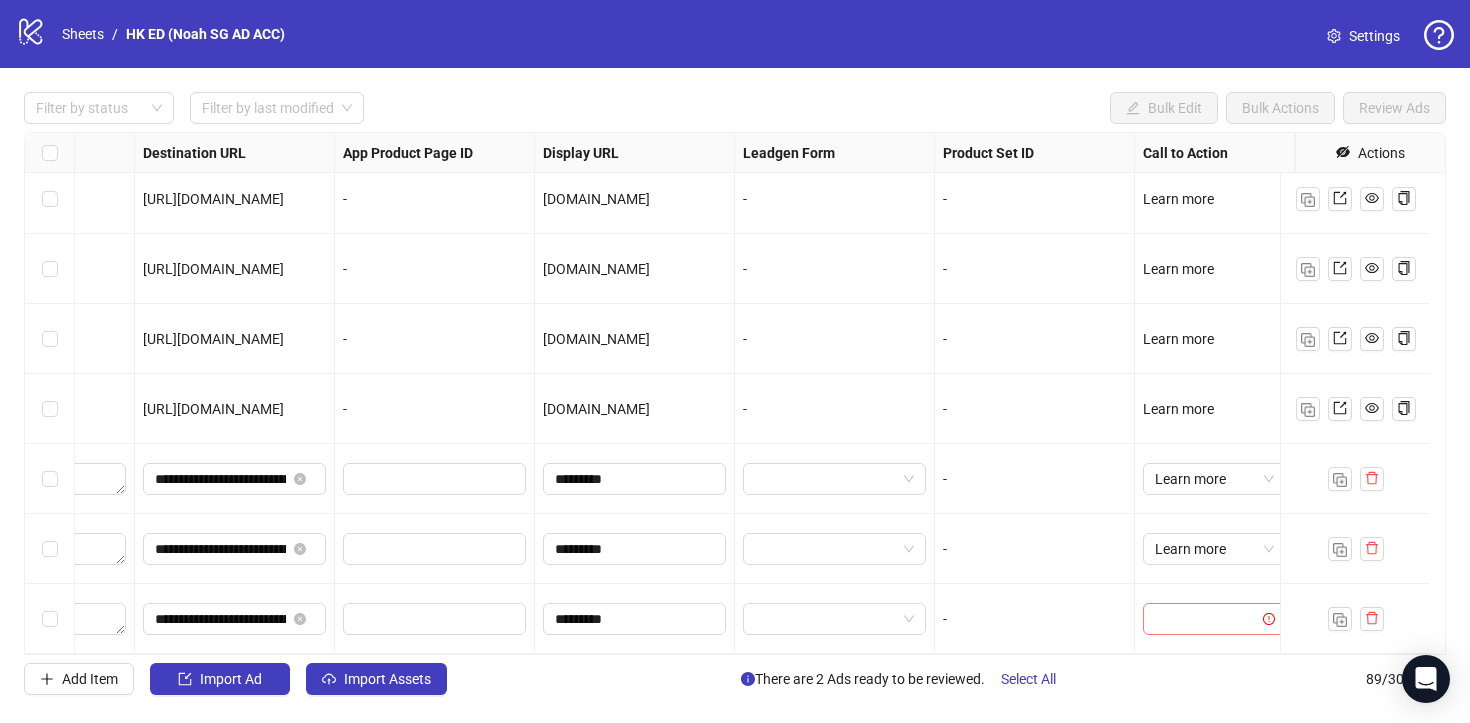 click at bounding box center (1205, 619) 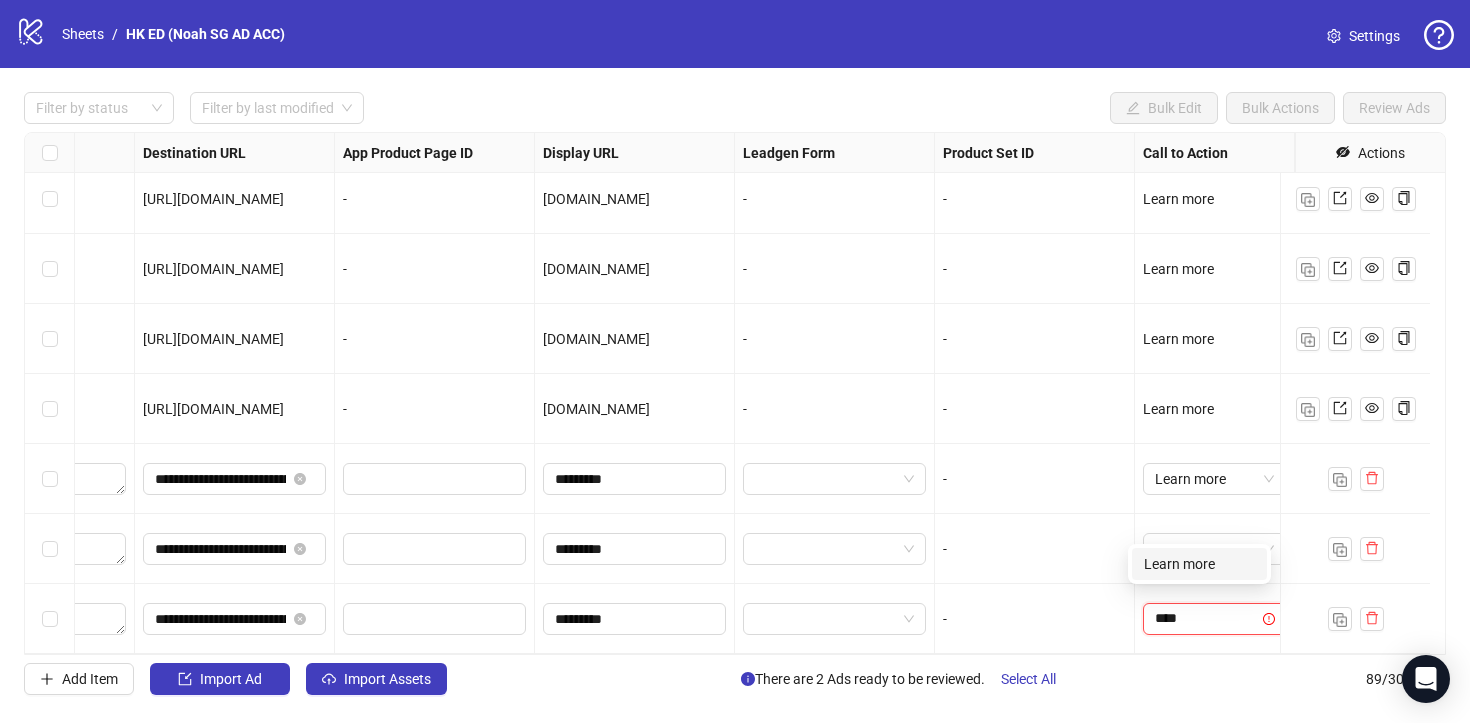 type on "*****" 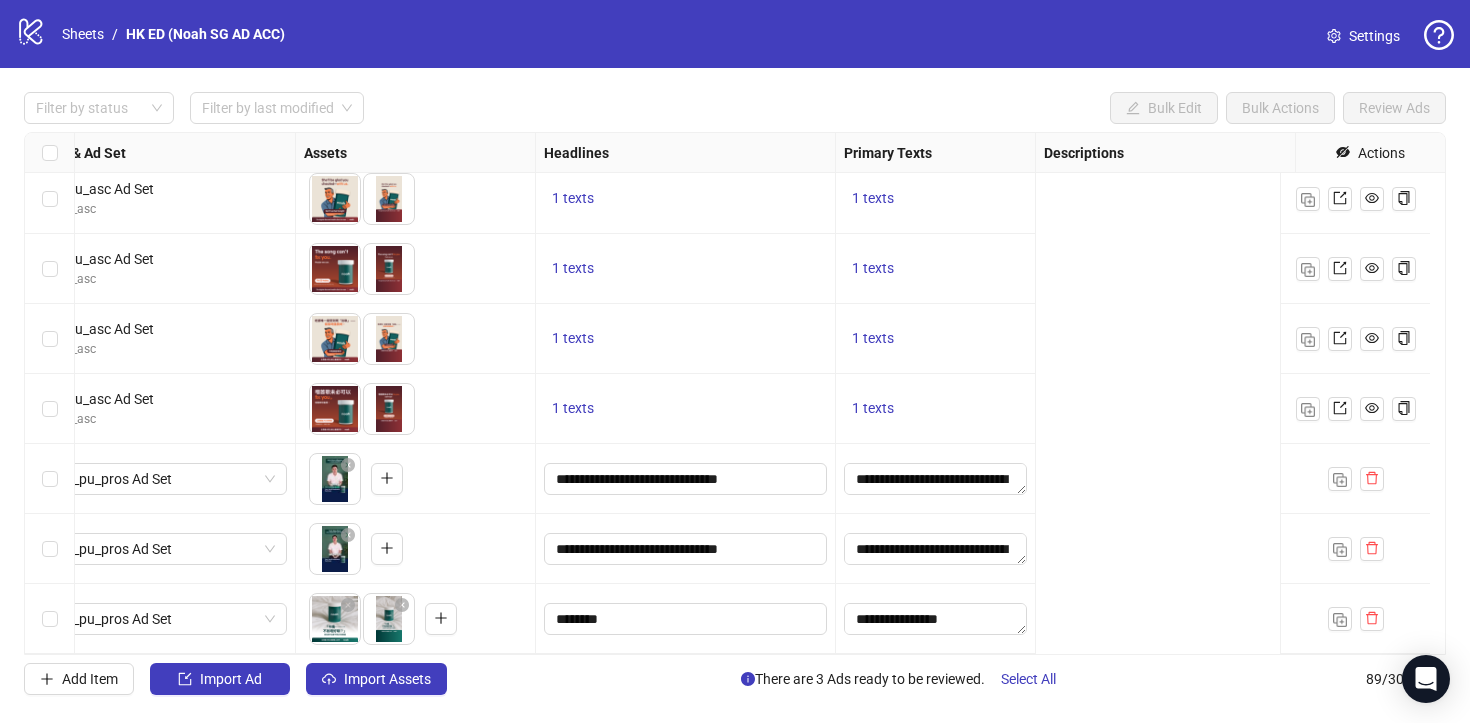 scroll, scrollTop: 5764, scrollLeft: 0, axis: vertical 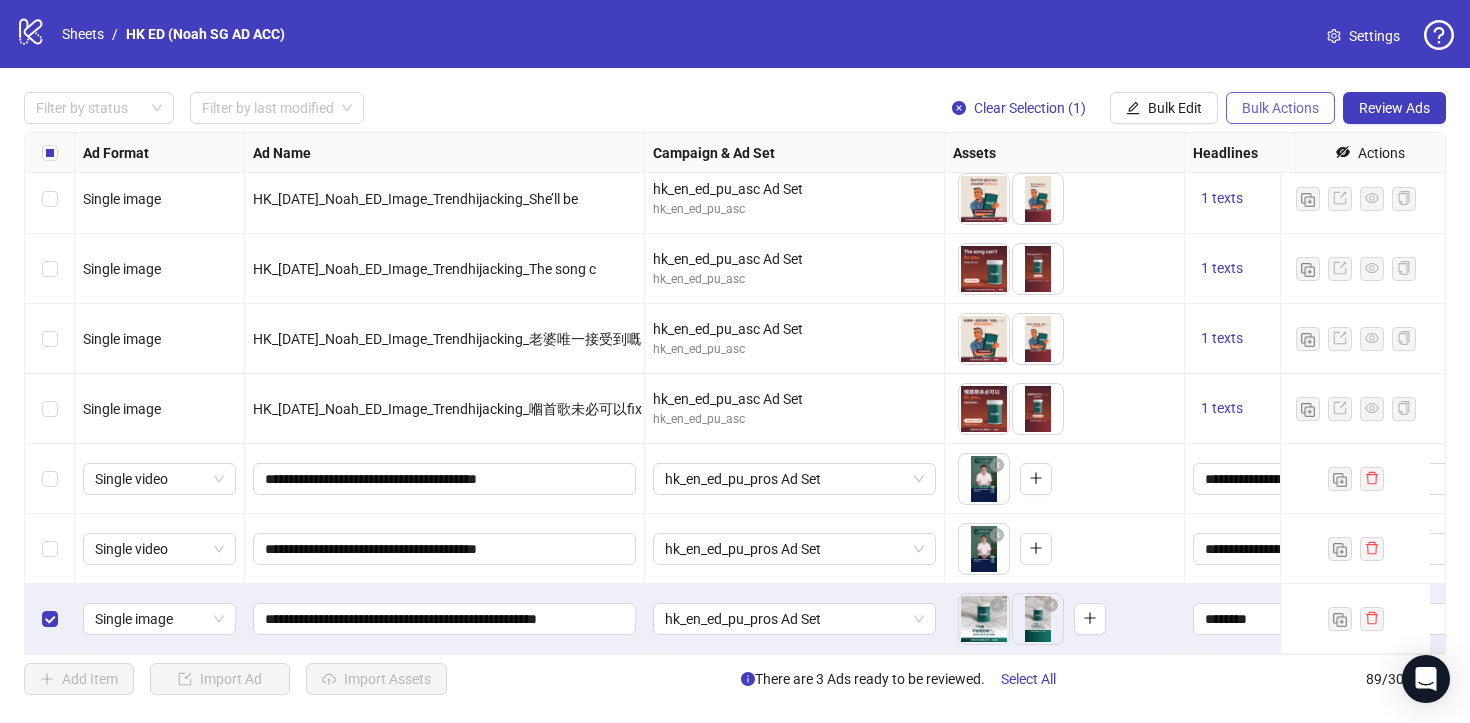 click on "Bulk Actions" at bounding box center [1280, 108] 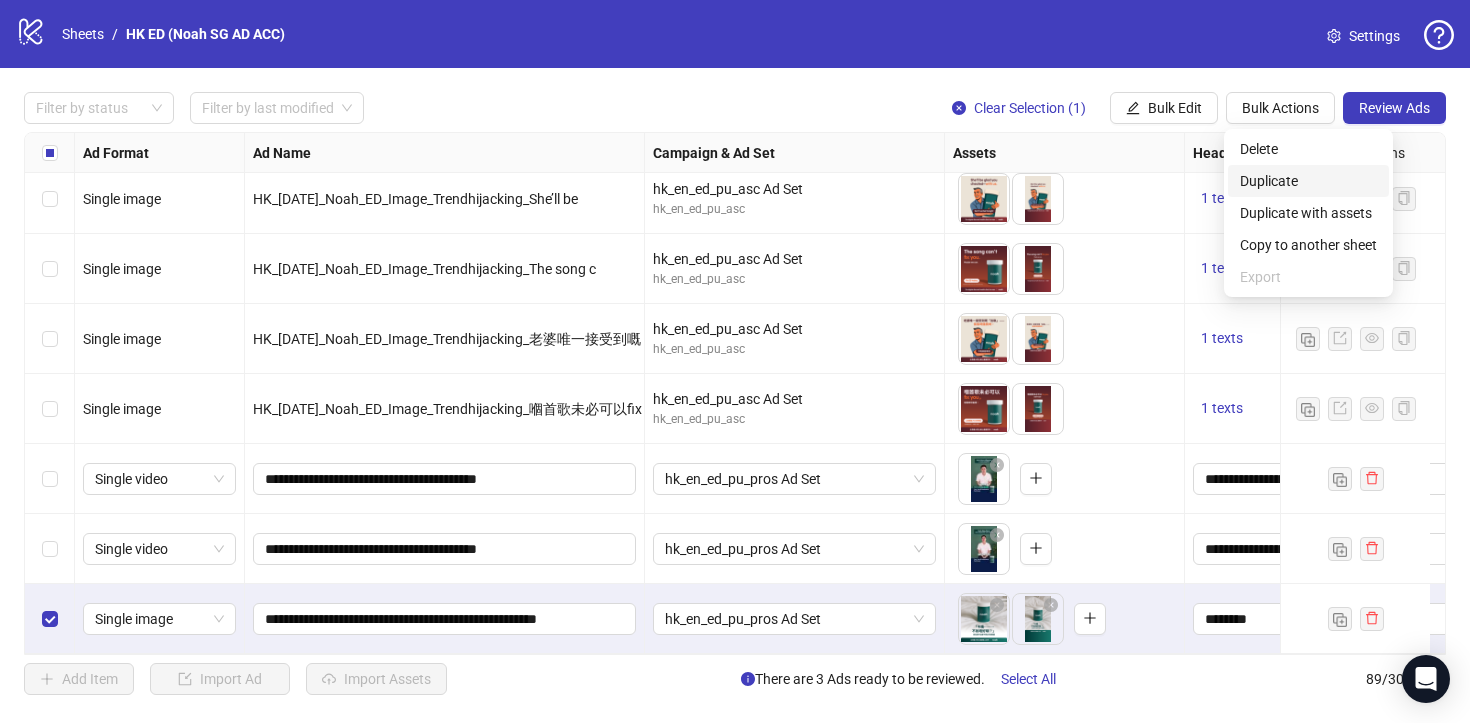 click on "Duplicate" at bounding box center [1308, 181] 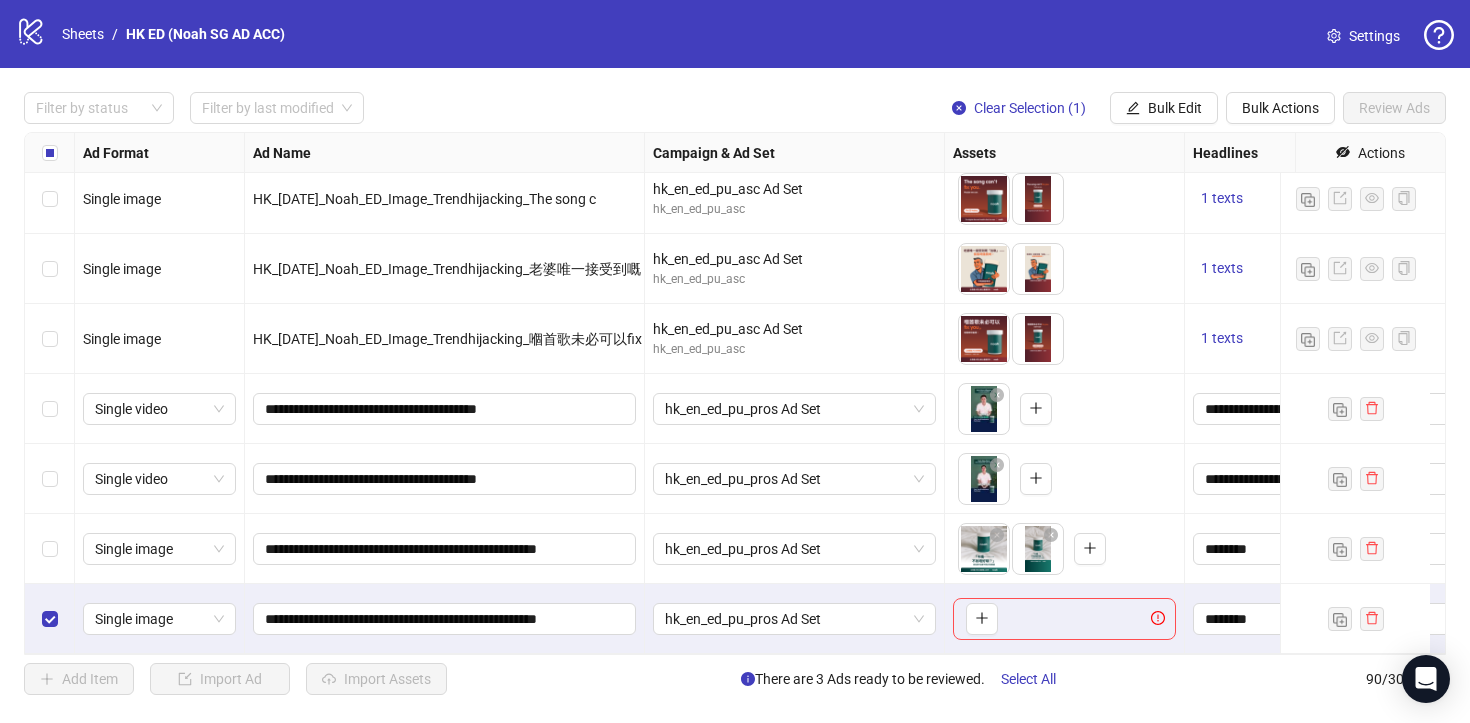 scroll, scrollTop: 5834, scrollLeft: 0, axis: vertical 